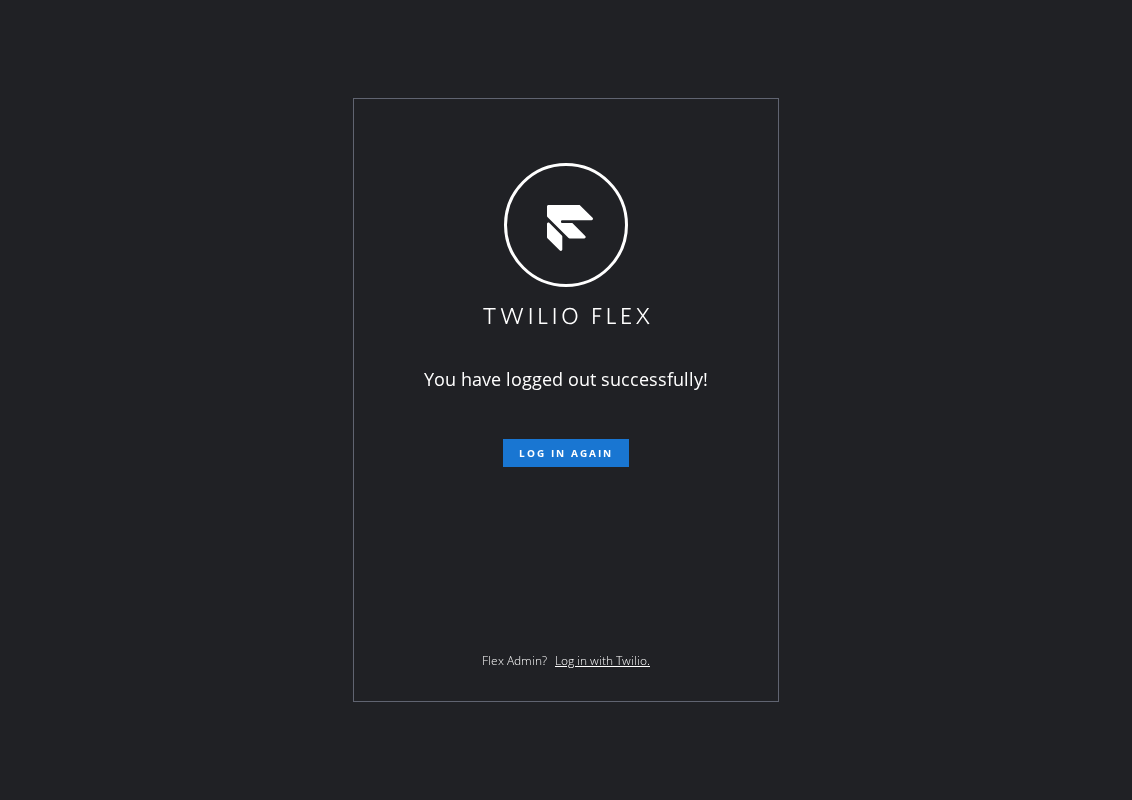 scroll, scrollTop: 0, scrollLeft: 0, axis: both 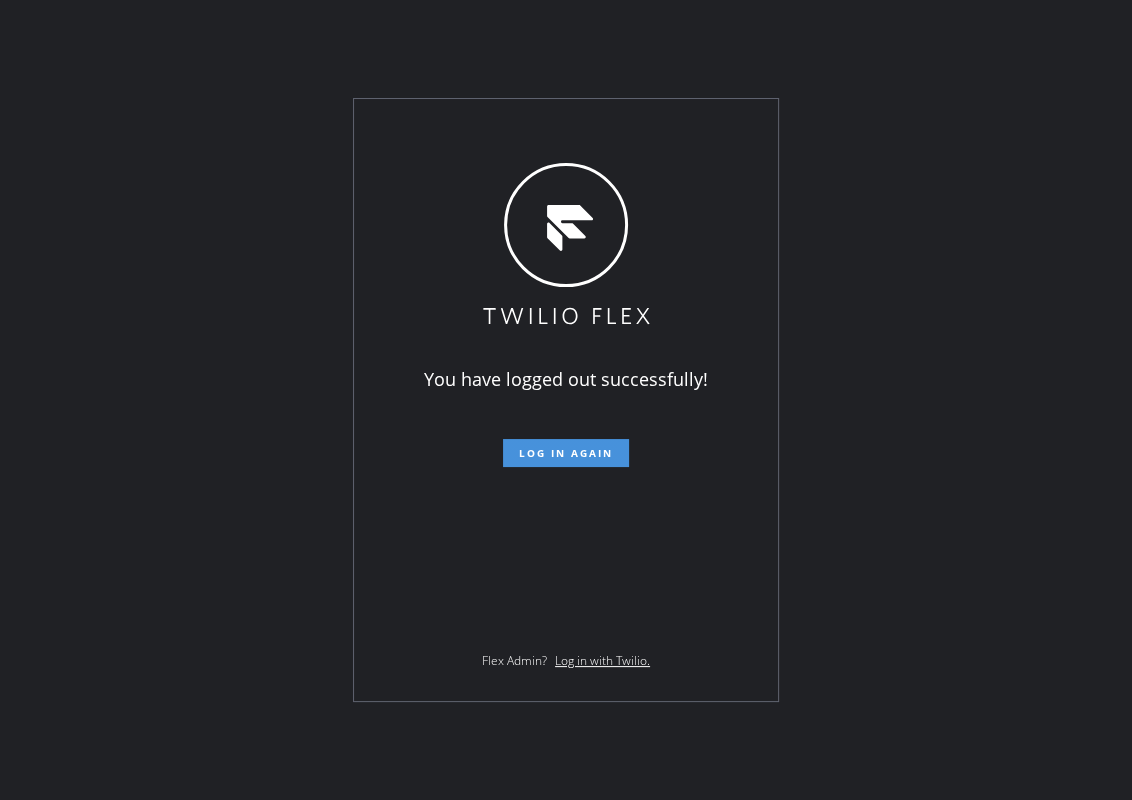 click on "Log in again" at bounding box center (566, 453) 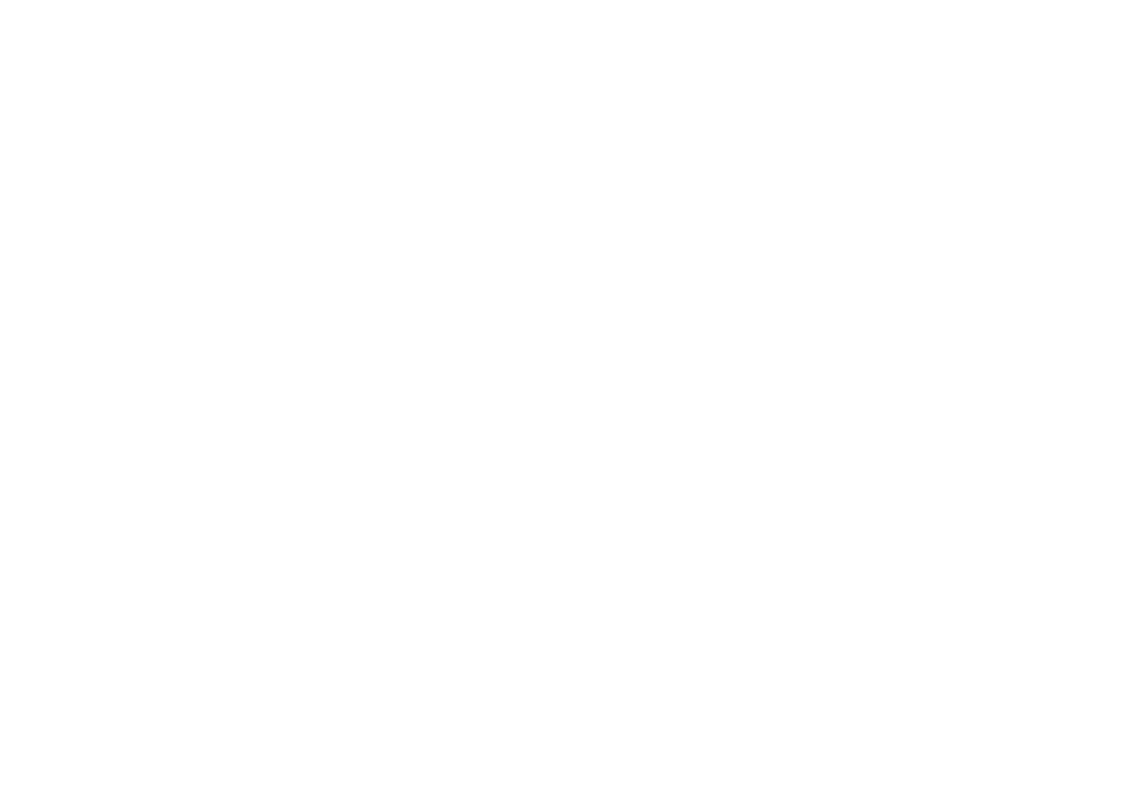 scroll, scrollTop: 0, scrollLeft: 0, axis: both 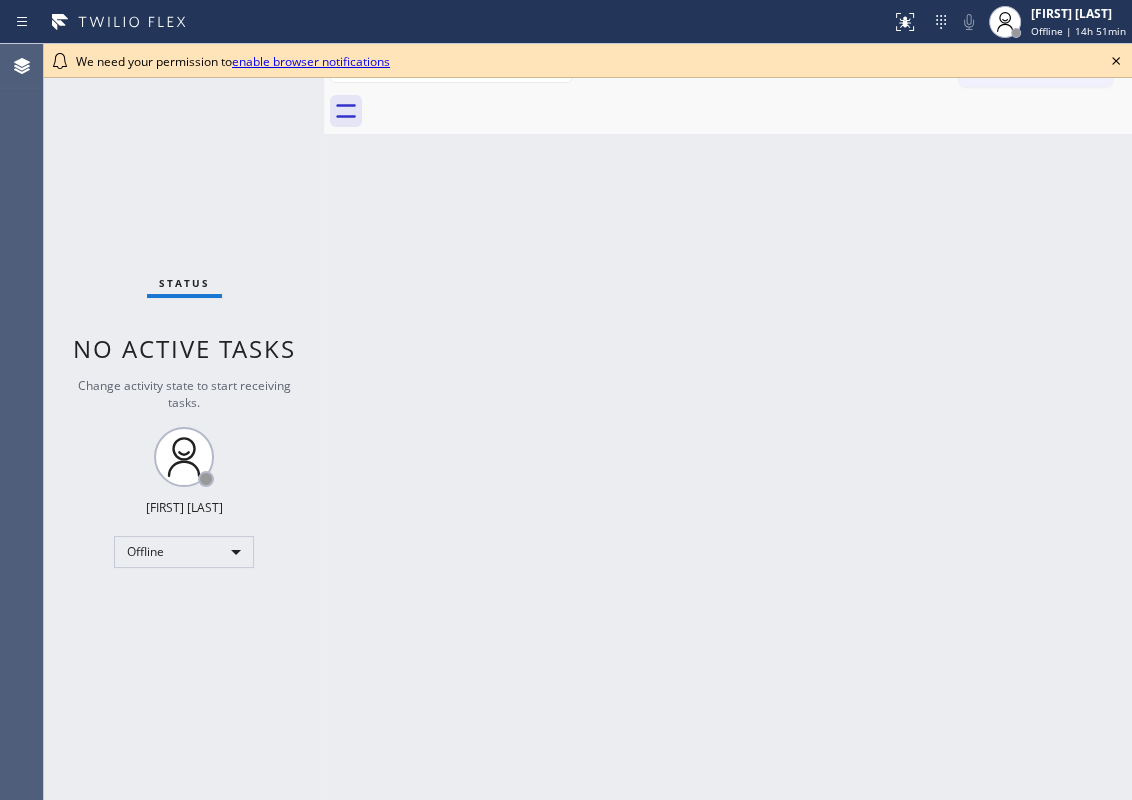 click 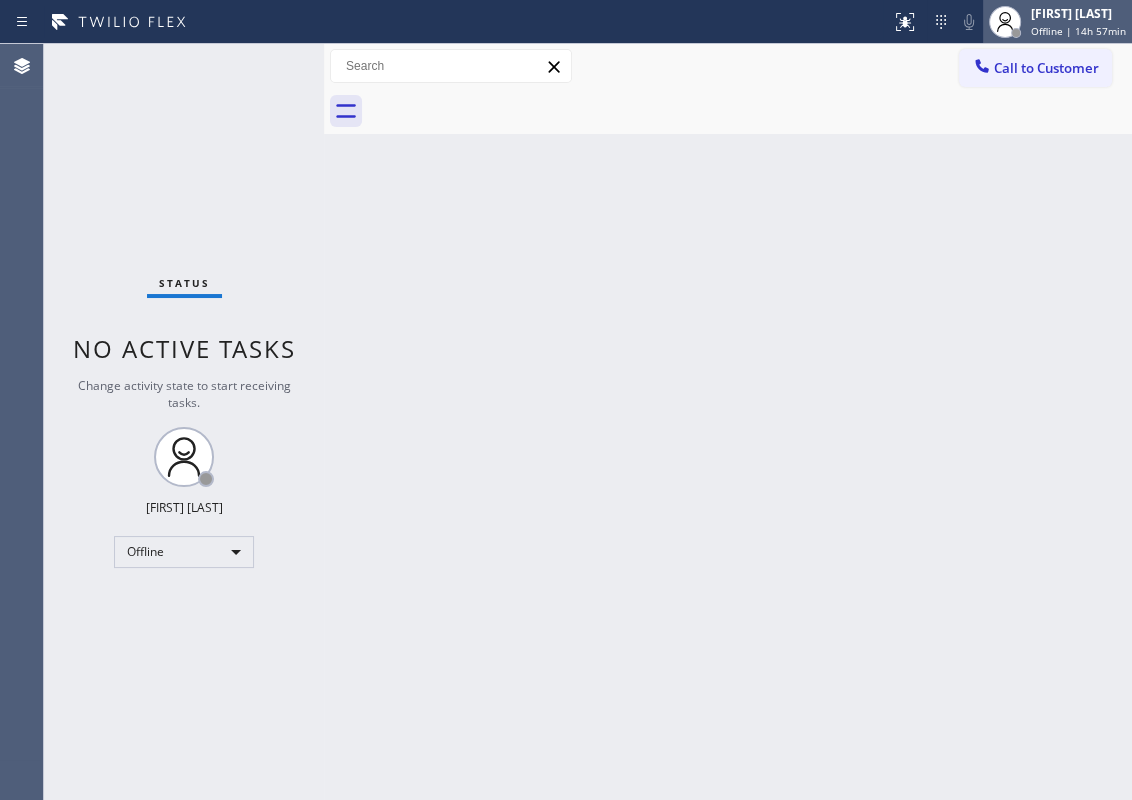 click on "[FIRST] [LAST]" at bounding box center [1078, 13] 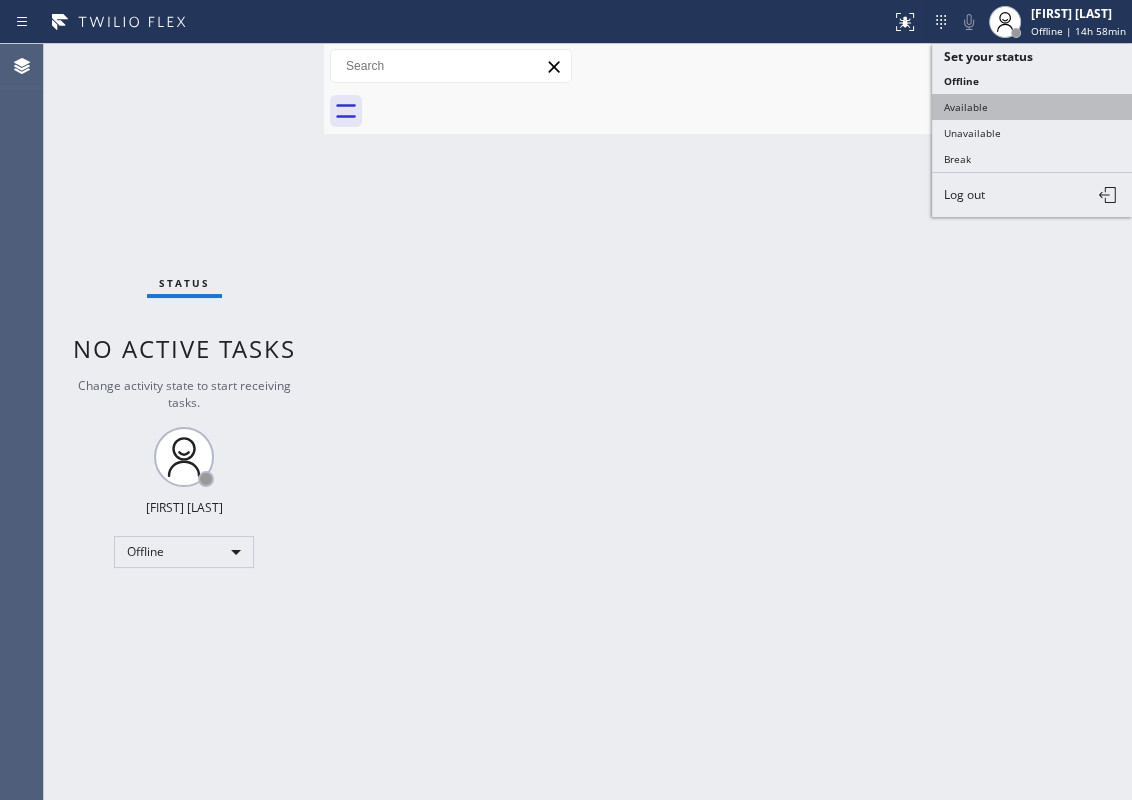 click on "Available" at bounding box center [1032, 107] 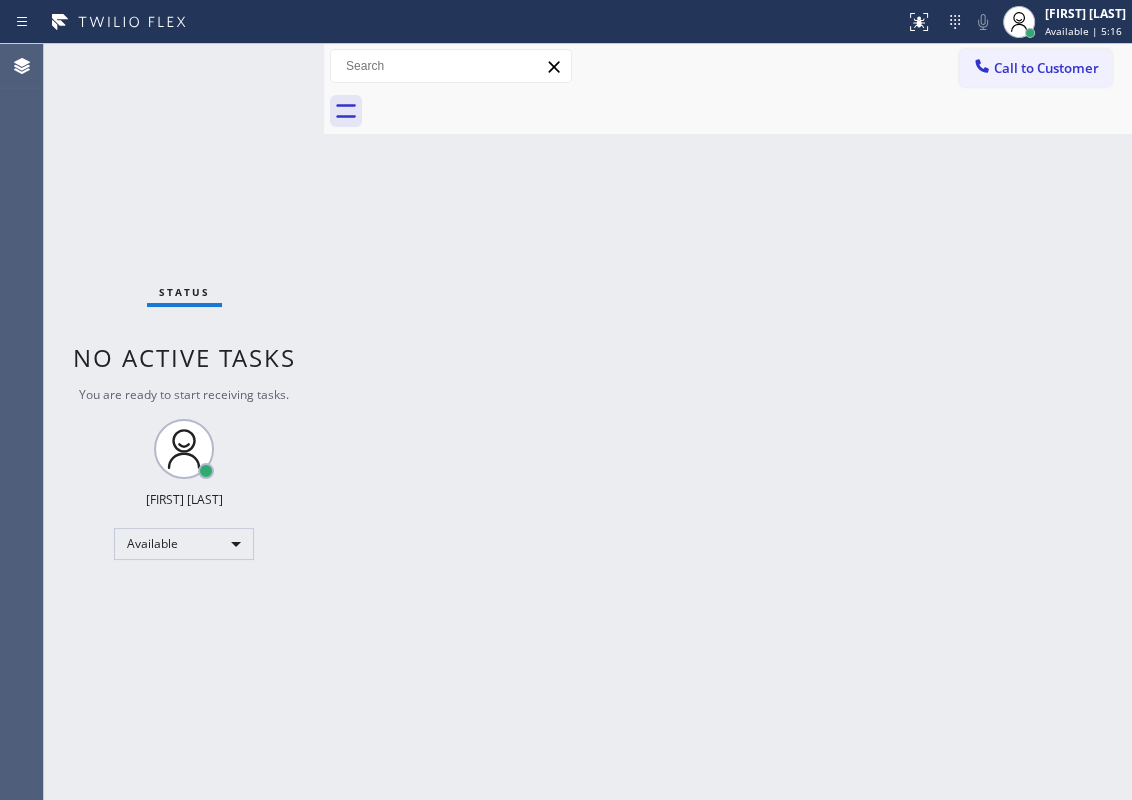click on "Back to Dashboard Change Sender ID Customers Technicians Select a contact Outbound call Technician Search Technician Your caller id phone number Your caller id phone number Call Technician info Name   Phone none Address none Change Sender ID HVAC +18559994417 5 Star Appliance +18557314952 Appliance Repair +18554611149 Plumbing +18889090120 Air Duct Cleaning +18006865038  Electricians +18005688664 Cancel Change Check personal SMS Reset Change No tabs Call to Customer Outbound call Location Search location Your caller id phone number Customer number Call Outbound call Technician Search Technician Your caller id phone number Your caller id phone number Call" at bounding box center (728, 422) 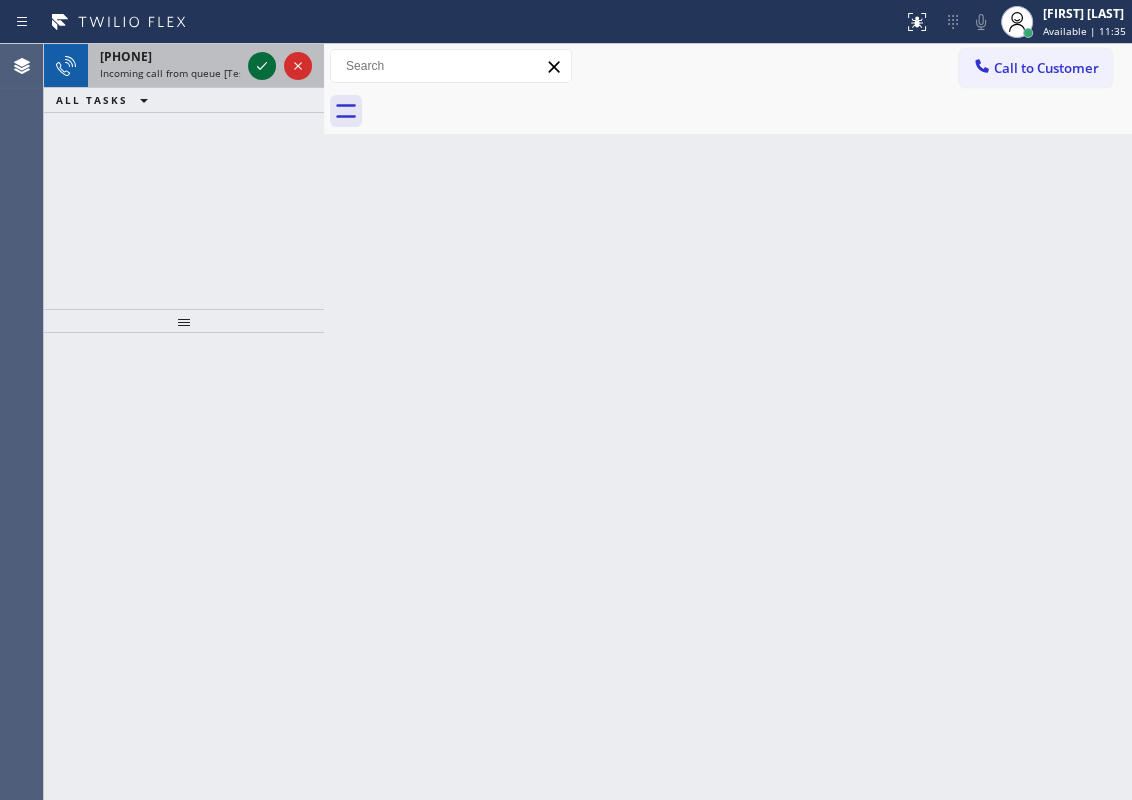 click 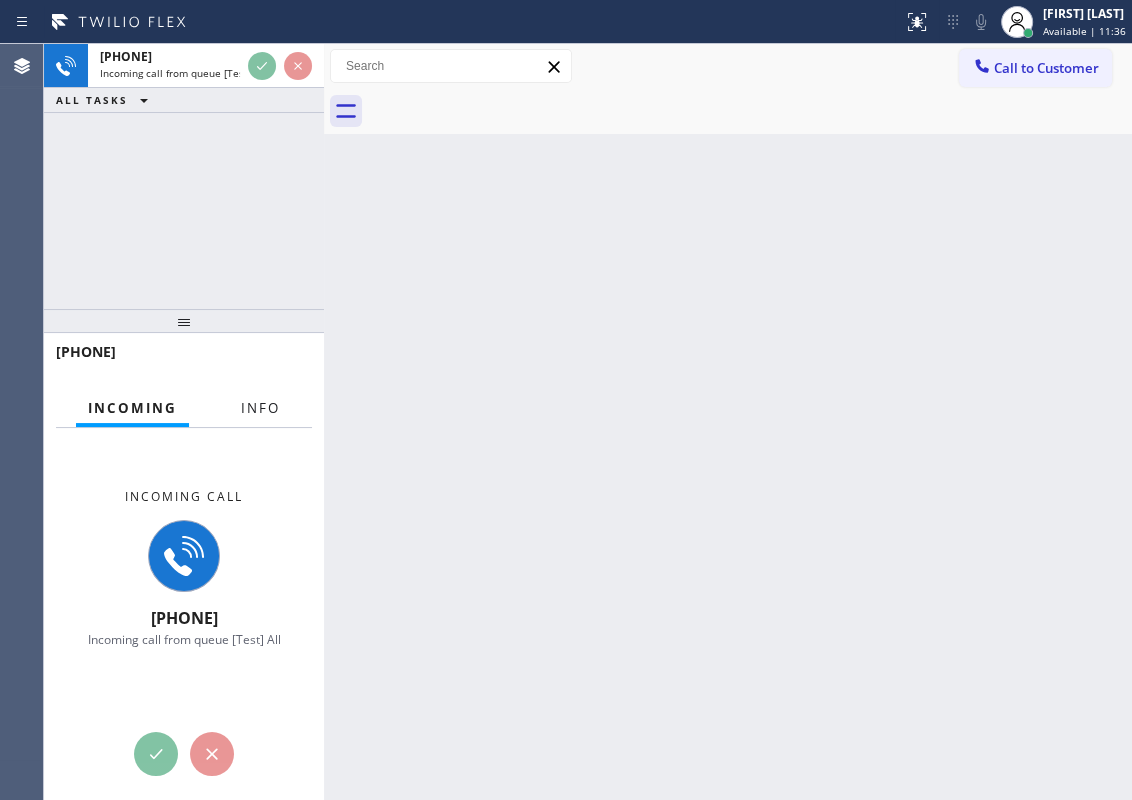 click on "Info" at bounding box center (260, 408) 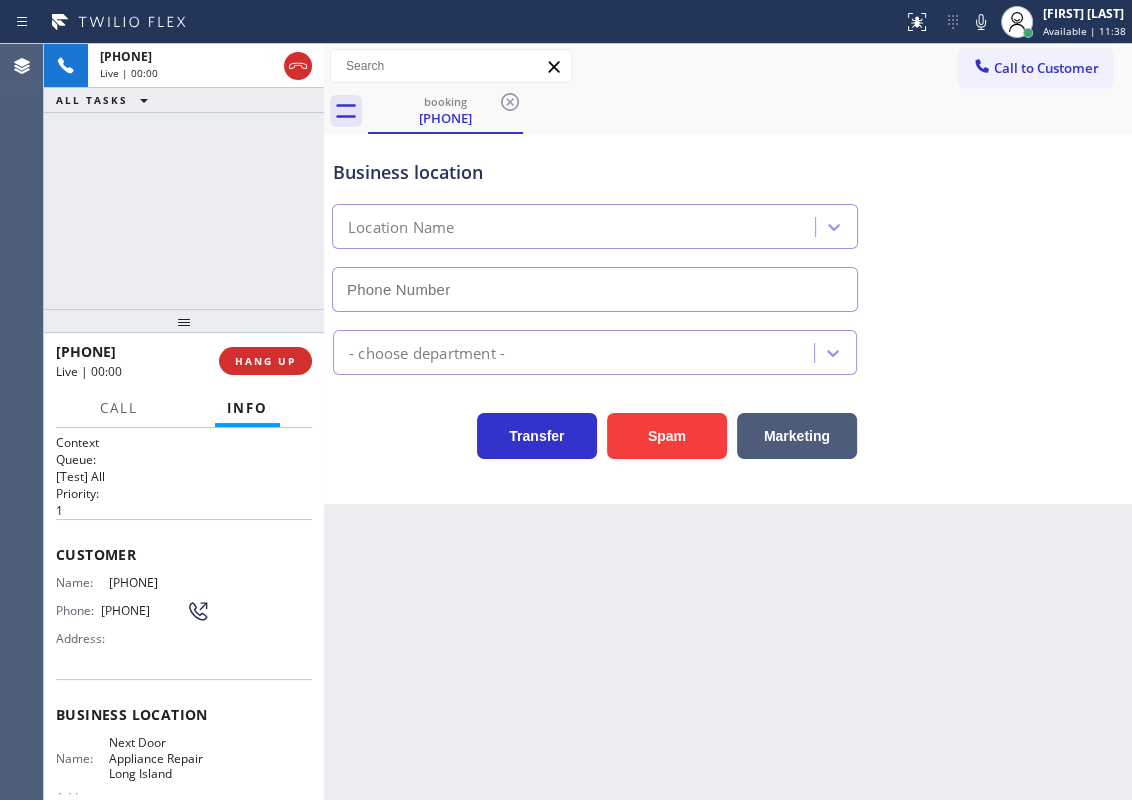 type on "[PHONE]" 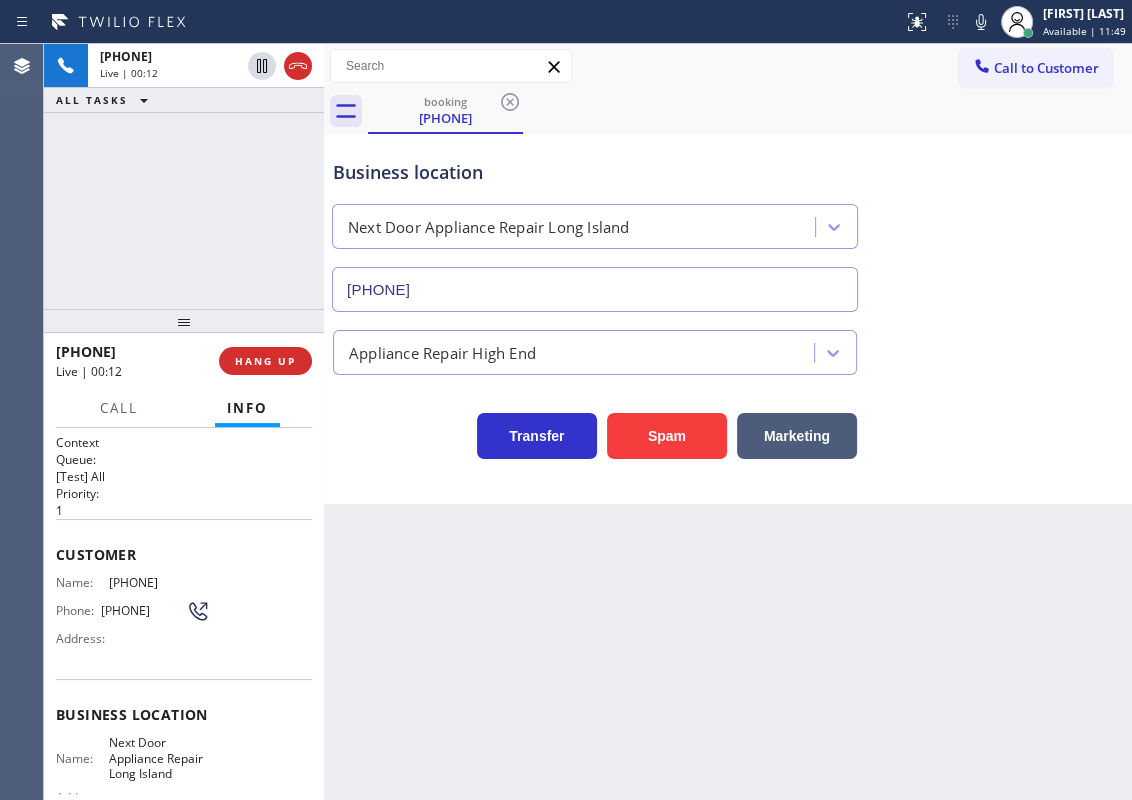 click on "Next Door Appliance Repair Long Island" at bounding box center [159, 758] 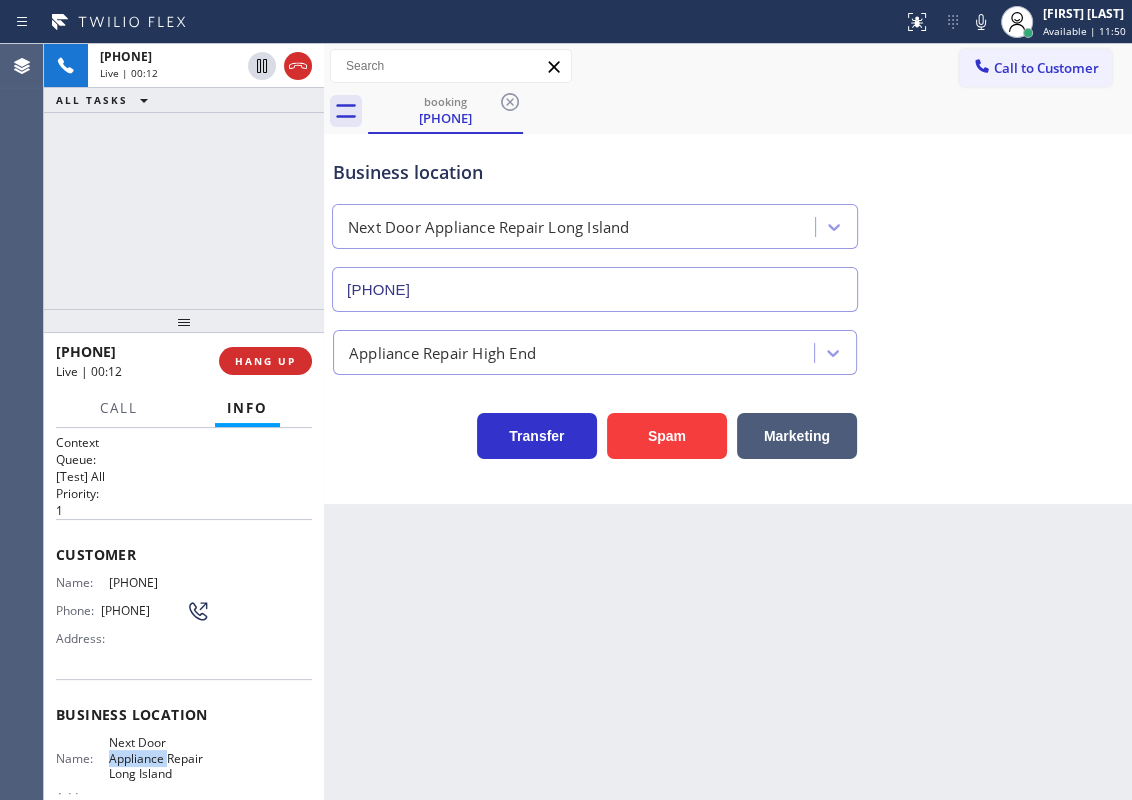 click on "Next Door Appliance Repair Long Island" at bounding box center [159, 758] 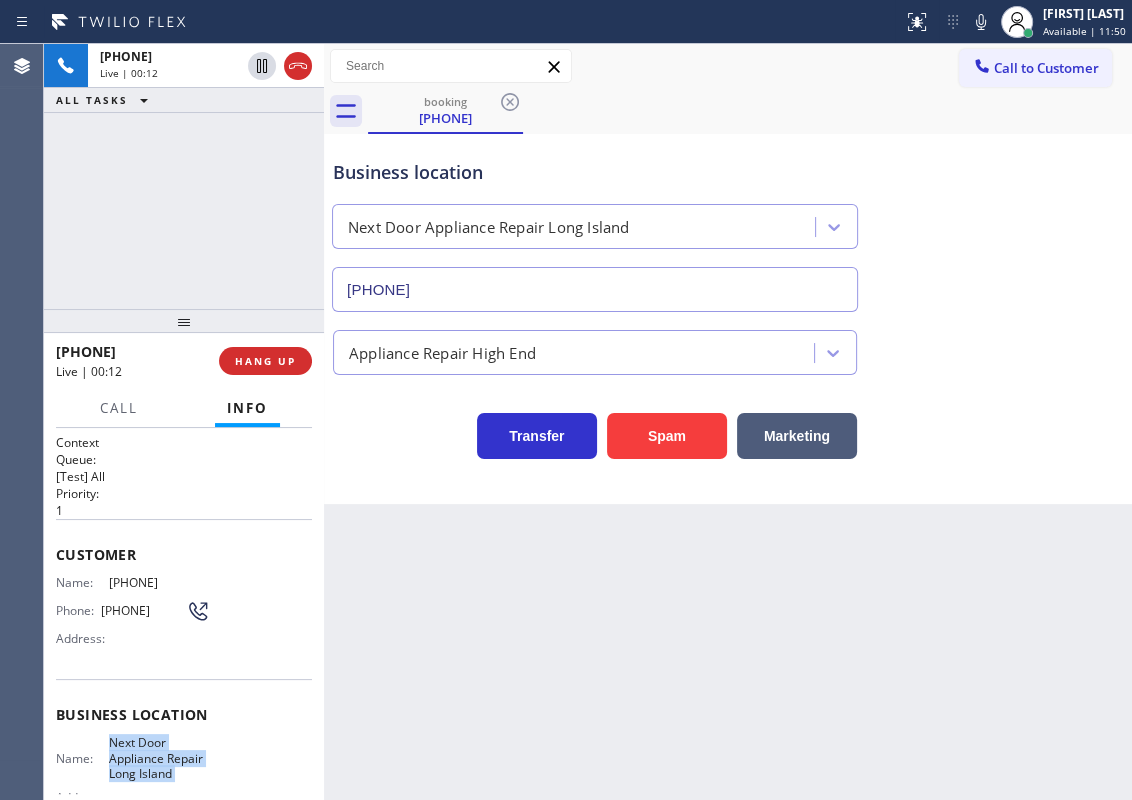 click on "Next Door Appliance Repair Long Island" at bounding box center [159, 758] 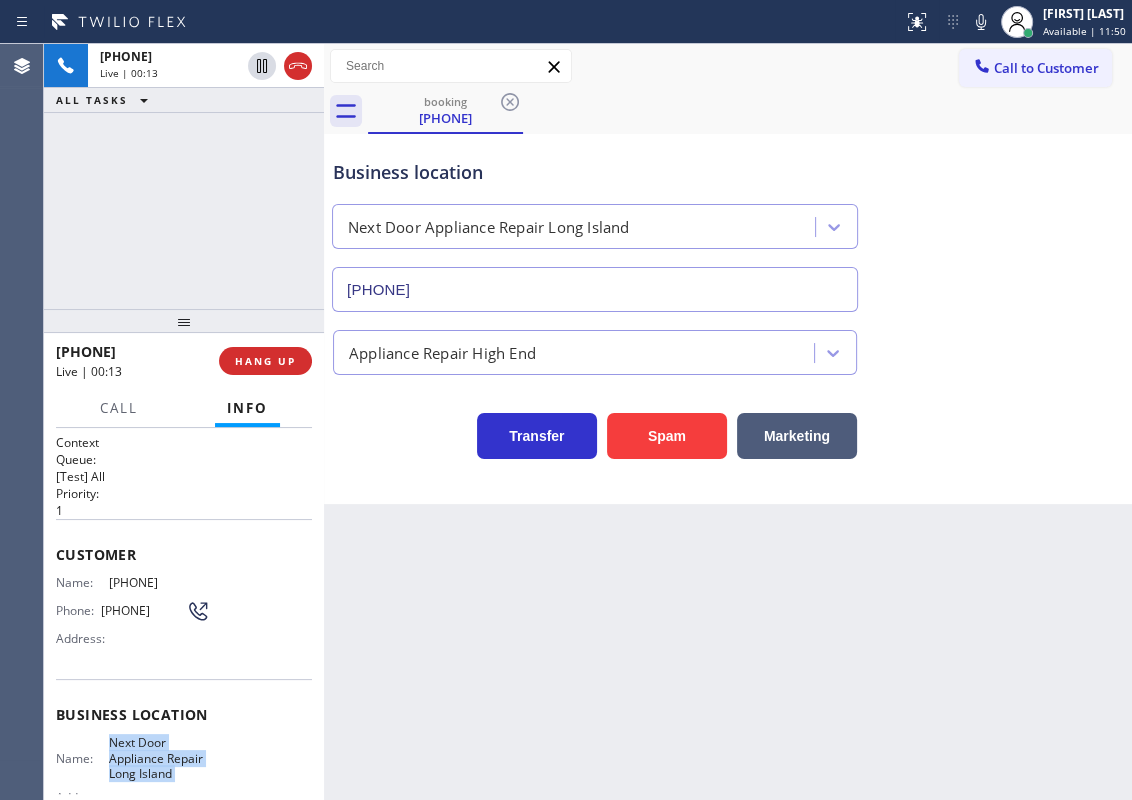 copy on "Next Door Appliance Repair Long Island" 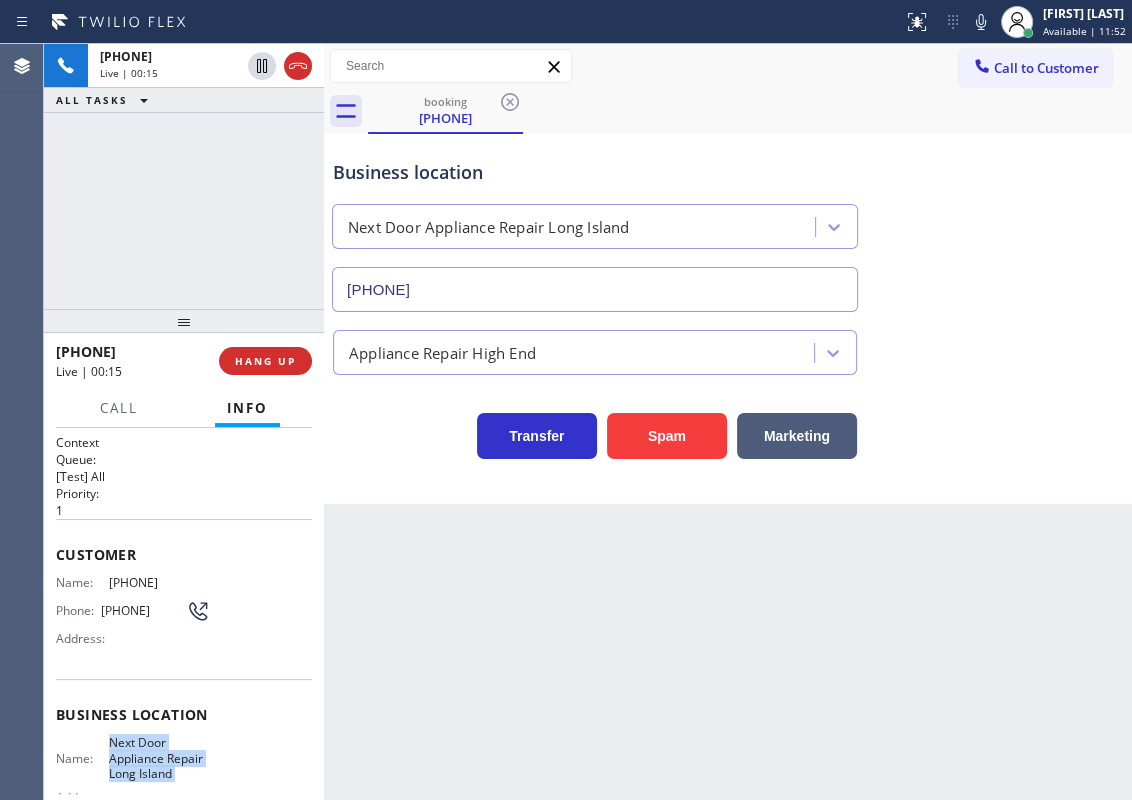 click on "[PHONE]" at bounding box center [595, 289] 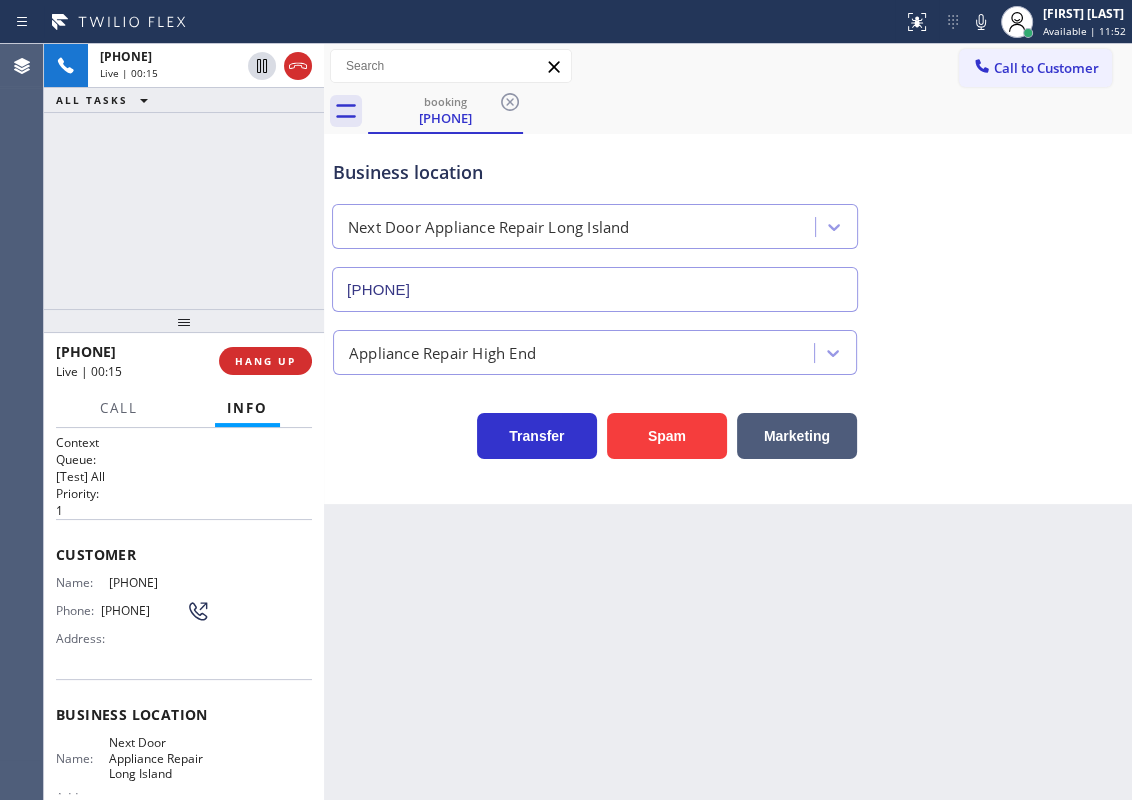 click on "[PHONE]" at bounding box center [595, 289] 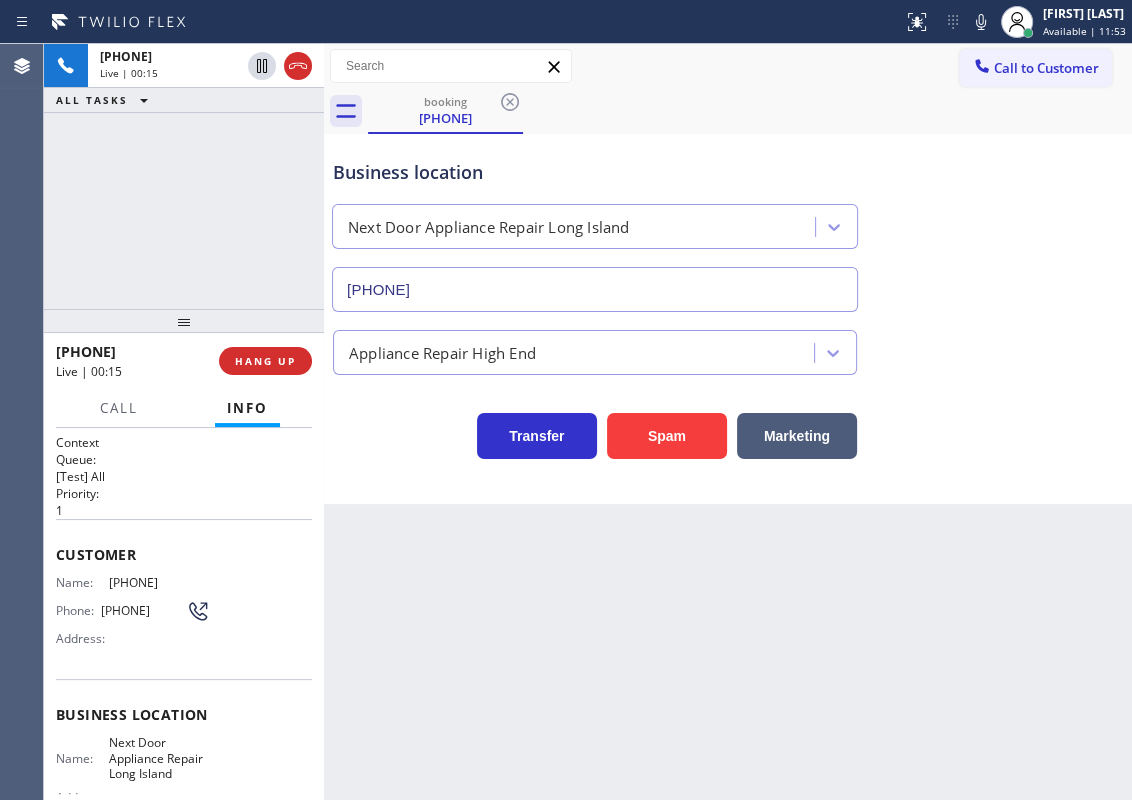 click on "[PHONE]" at bounding box center (595, 289) 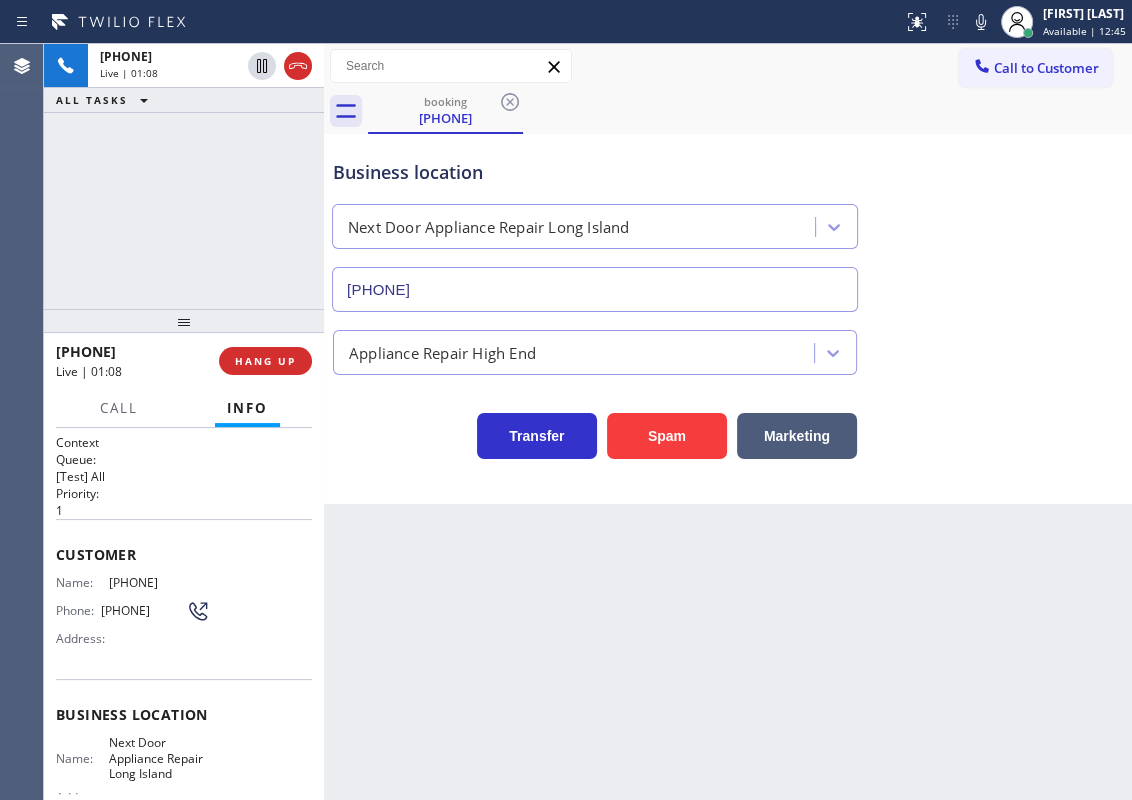 click on "[PHONE]" at bounding box center (159, 582) 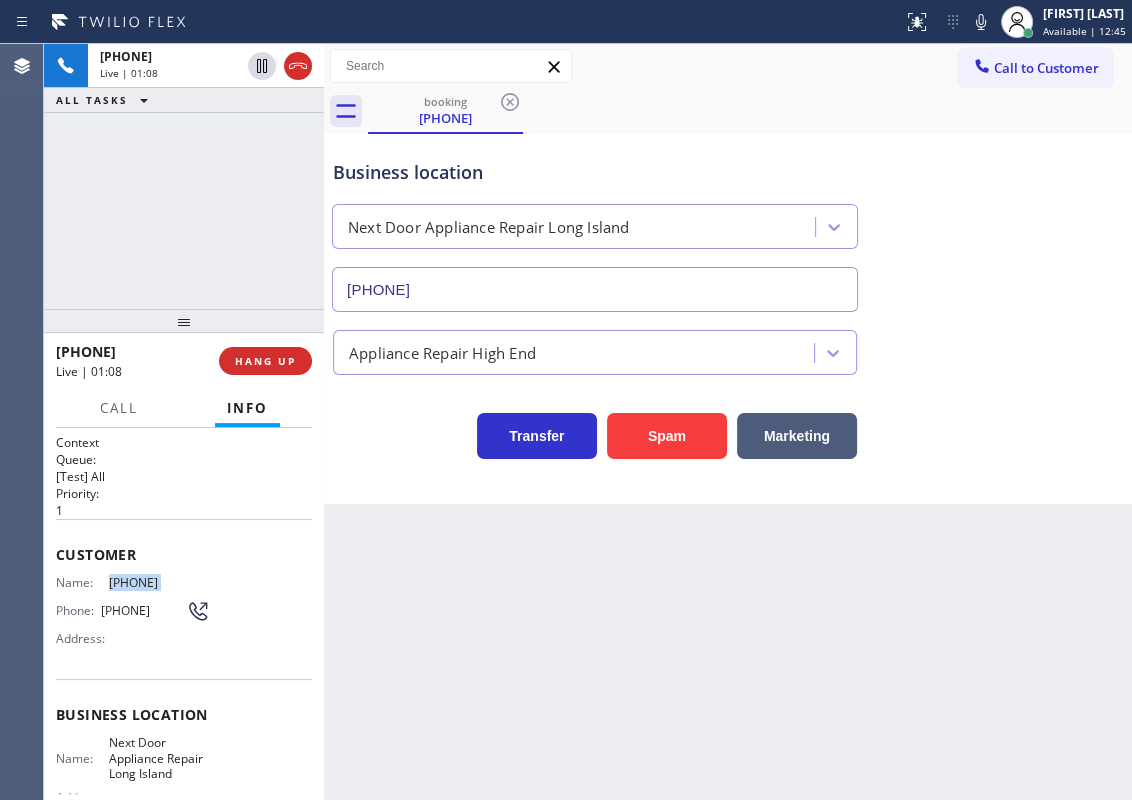 click on "[PHONE]" at bounding box center [159, 582] 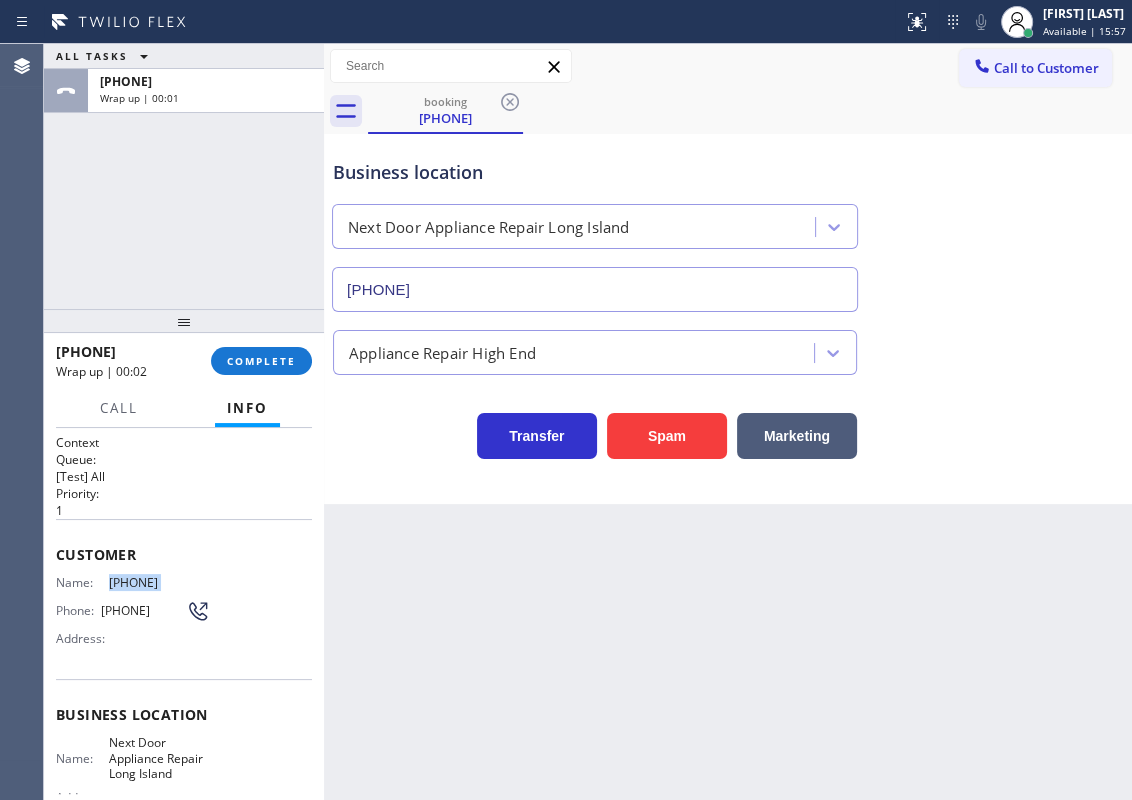 click on "COMPLETE" at bounding box center (261, 361) 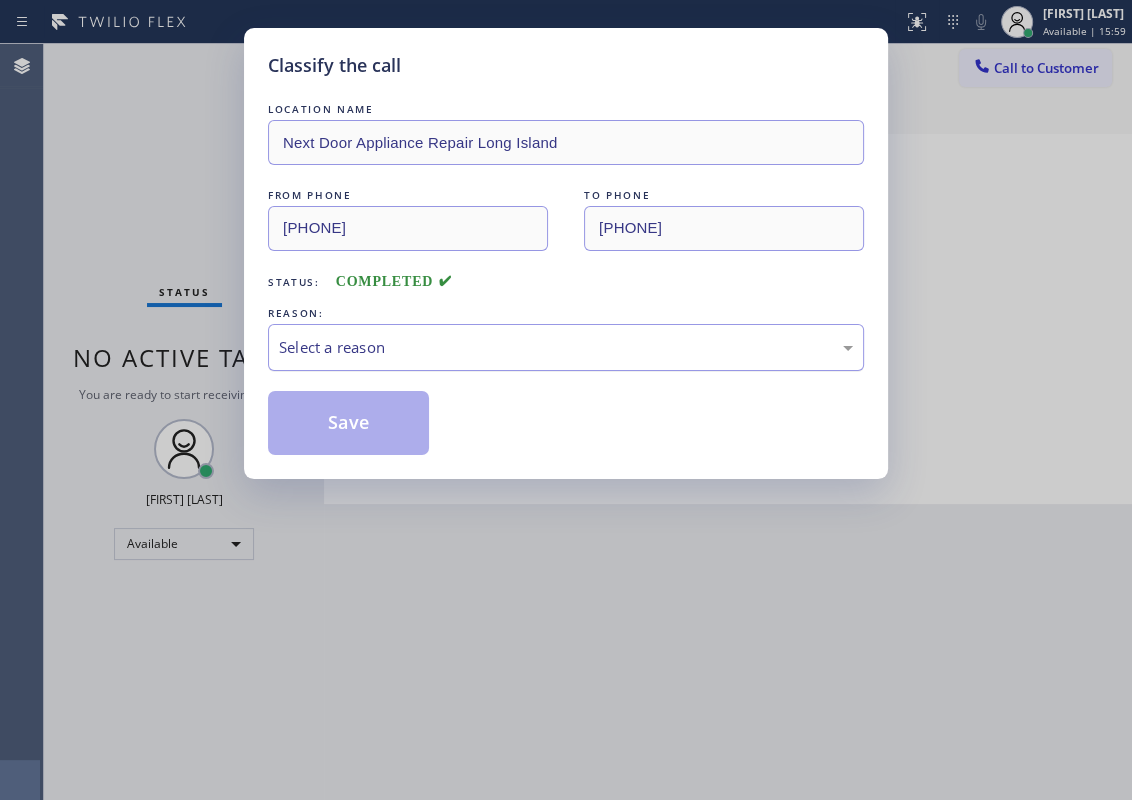 click on "Select a reason" at bounding box center [566, 347] 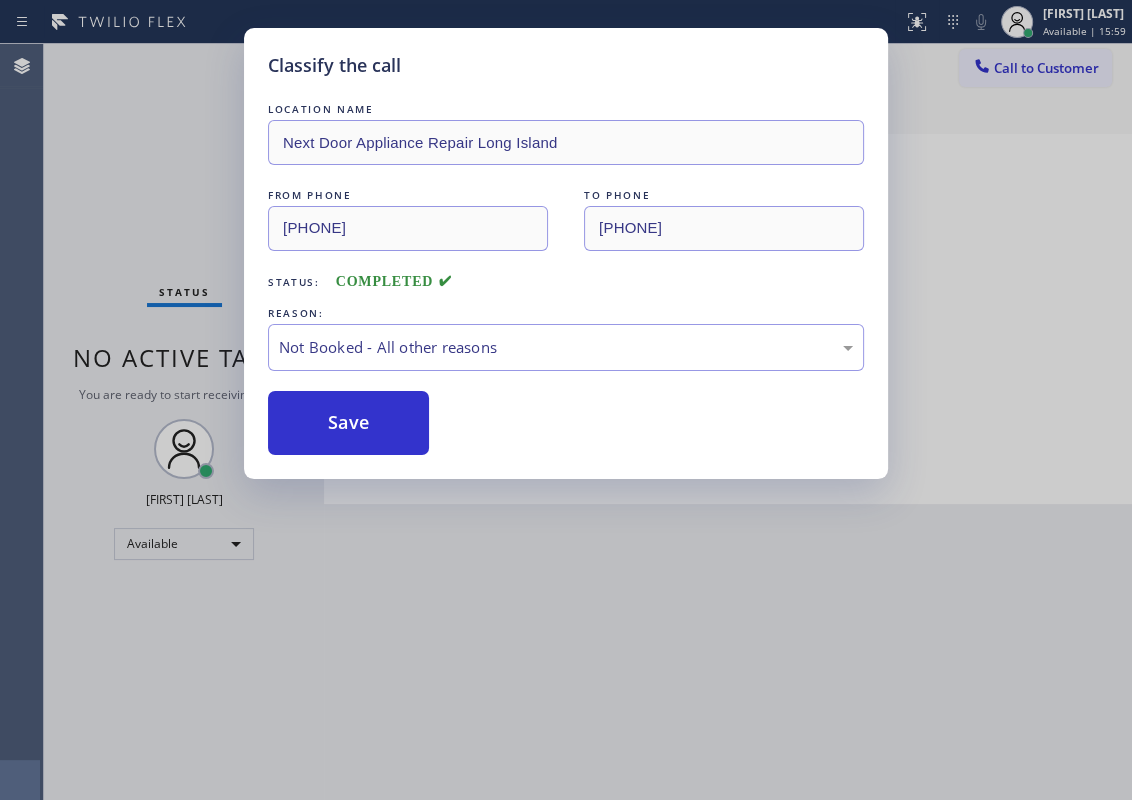 drag, startPoint x: 347, startPoint y: 417, endPoint x: 591, endPoint y: 113, distance: 389.8102 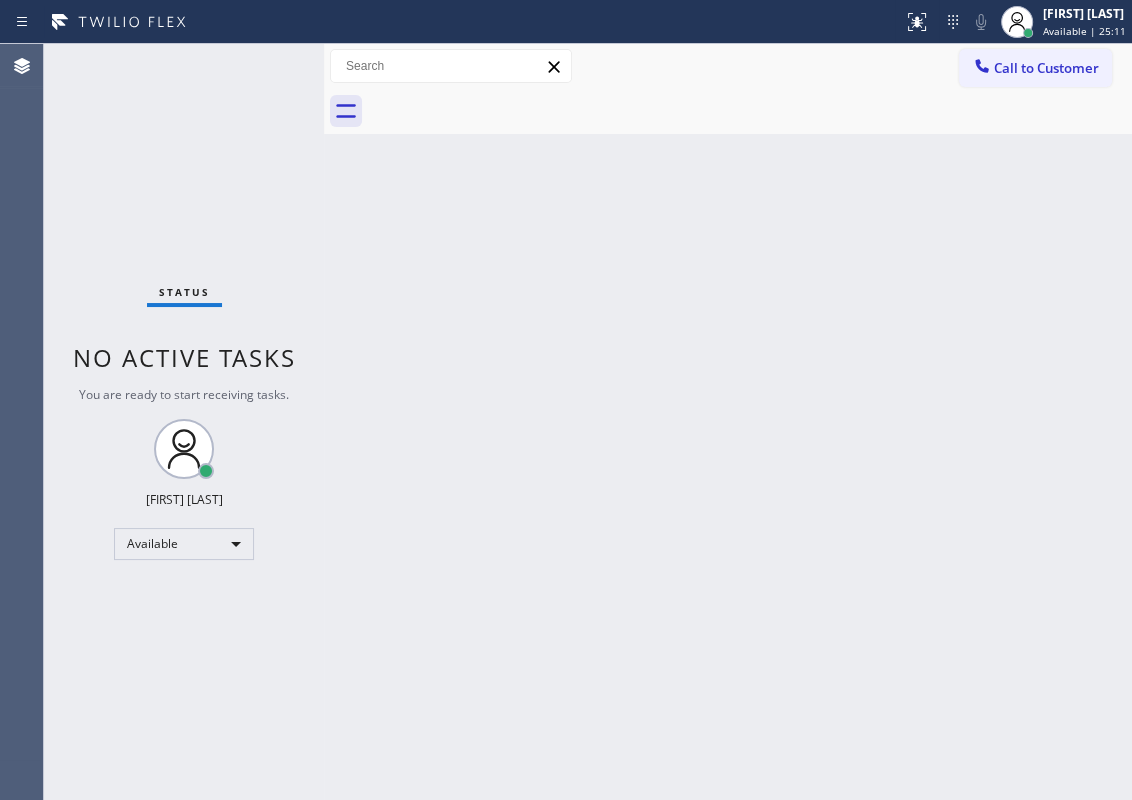 click on "Back to Dashboard Change Sender ID Customers Technicians Select a contact Outbound call Technician Search Technician Your caller id phone number Your caller id phone number Call Technician info Name   Phone none Address none Change Sender ID HVAC +18559994417 5 Star Appliance +18557314952 Appliance Repair +18554611149 Plumbing +18889090120 Air Duct Cleaning +18006865038  Electricians +18005688664 Cancel Change Check personal SMS Reset Change No tabs Call to Customer Outbound call Location Search location Your caller id phone number Customer number Call Outbound call Technician Search Technician Your caller id phone number Your caller id phone number Call" at bounding box center (728, 422) 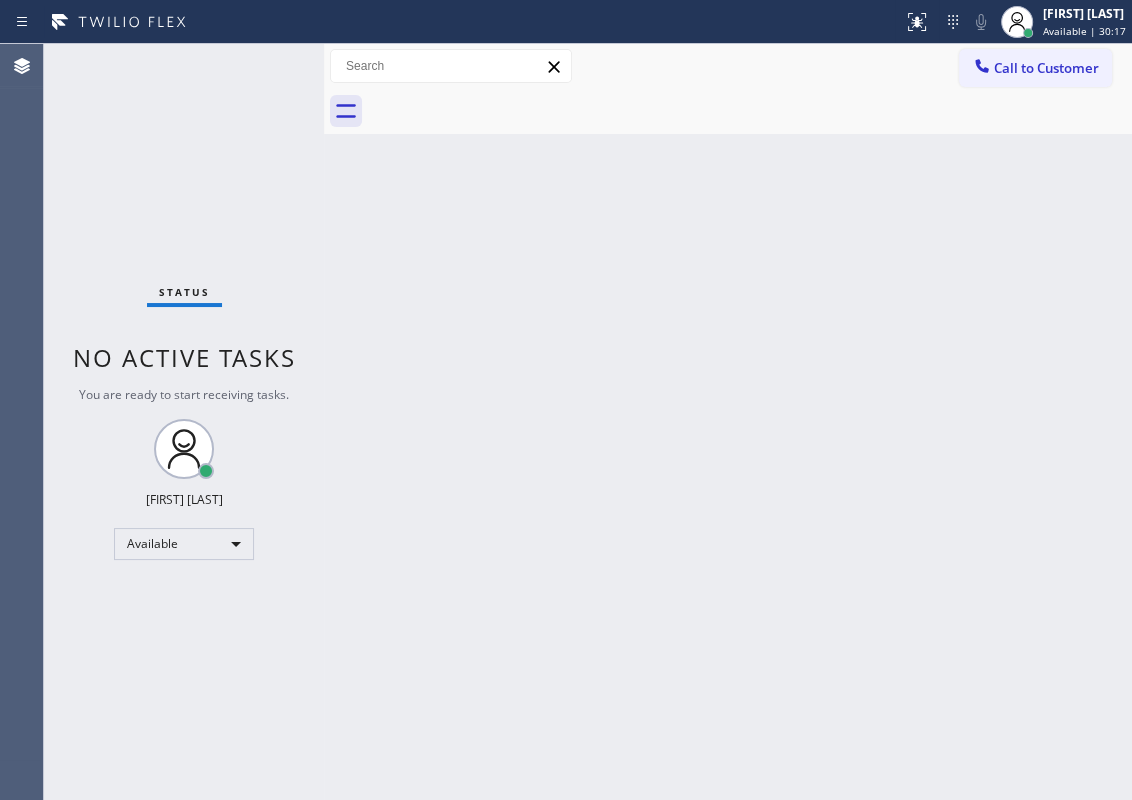 click on "Back to Dashboard Change Sender ID Customers Technicians Select a contact Outbound call Technician Search Technician Your caller id phone number Your caller id phone number Call Technician info Name   Phone none Address none Change Sender ID HVAC +18559994417 5 Star Appliance +18557314952 Appliance Repair +18554611149 Plumbing +18889090120 Air Duct Cleaning +18006865038  Electricians +18005688664 Cancel Change Check personal SMS Reset Change No tabs Call to Customer Outbound call Location Search location Your caller id phone number Customer number Call Outbound call Technician Search Technician Your caller id phone number Your caller id phone number Call" at bounding box center [728, 422] 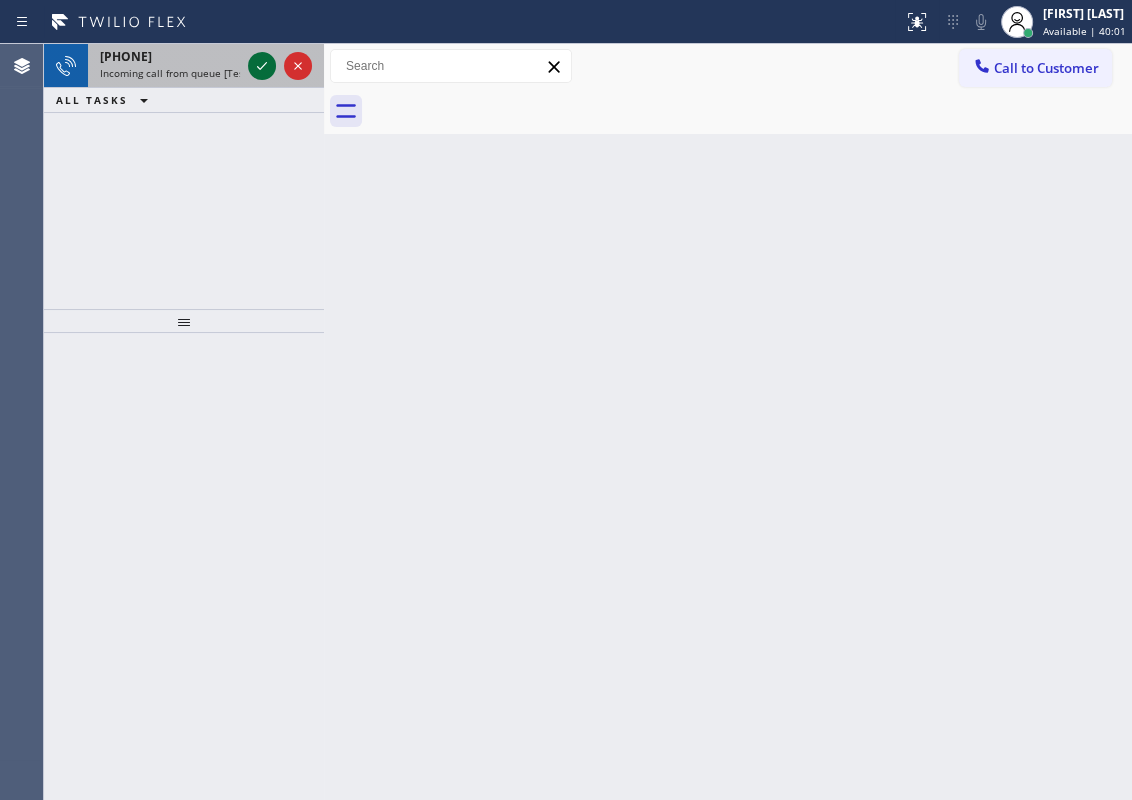 click 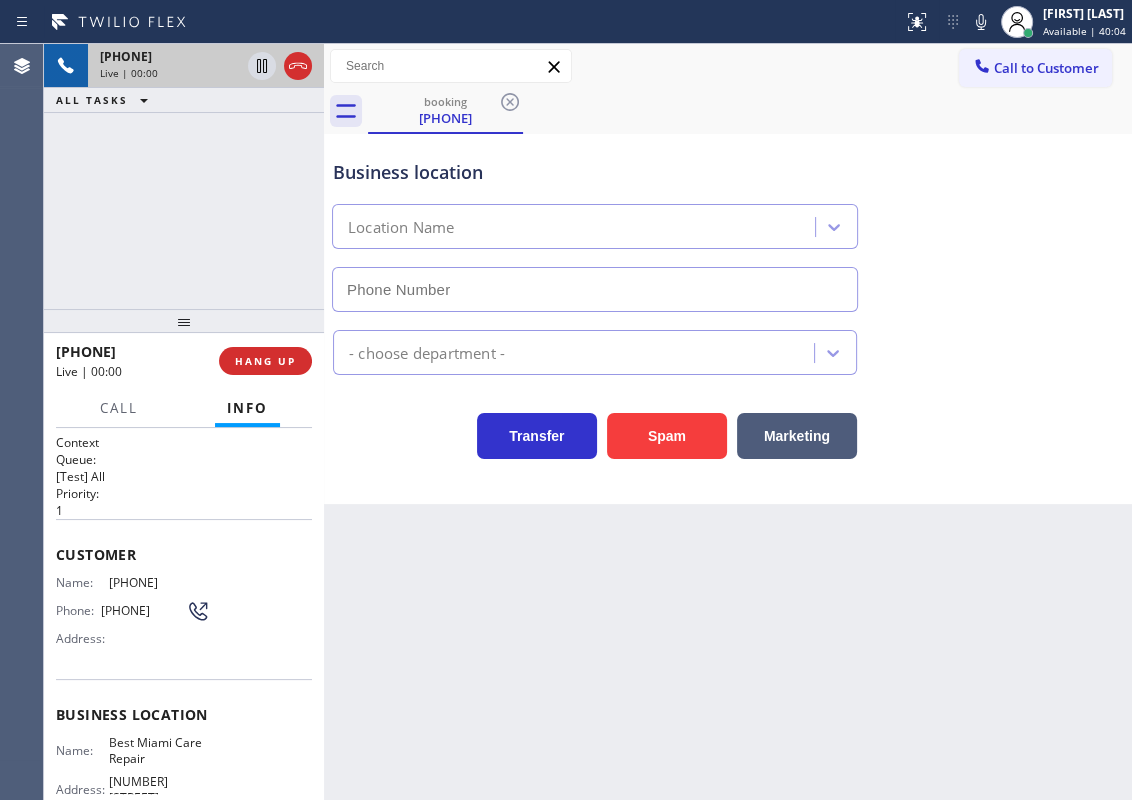 type on "[PHONE]" 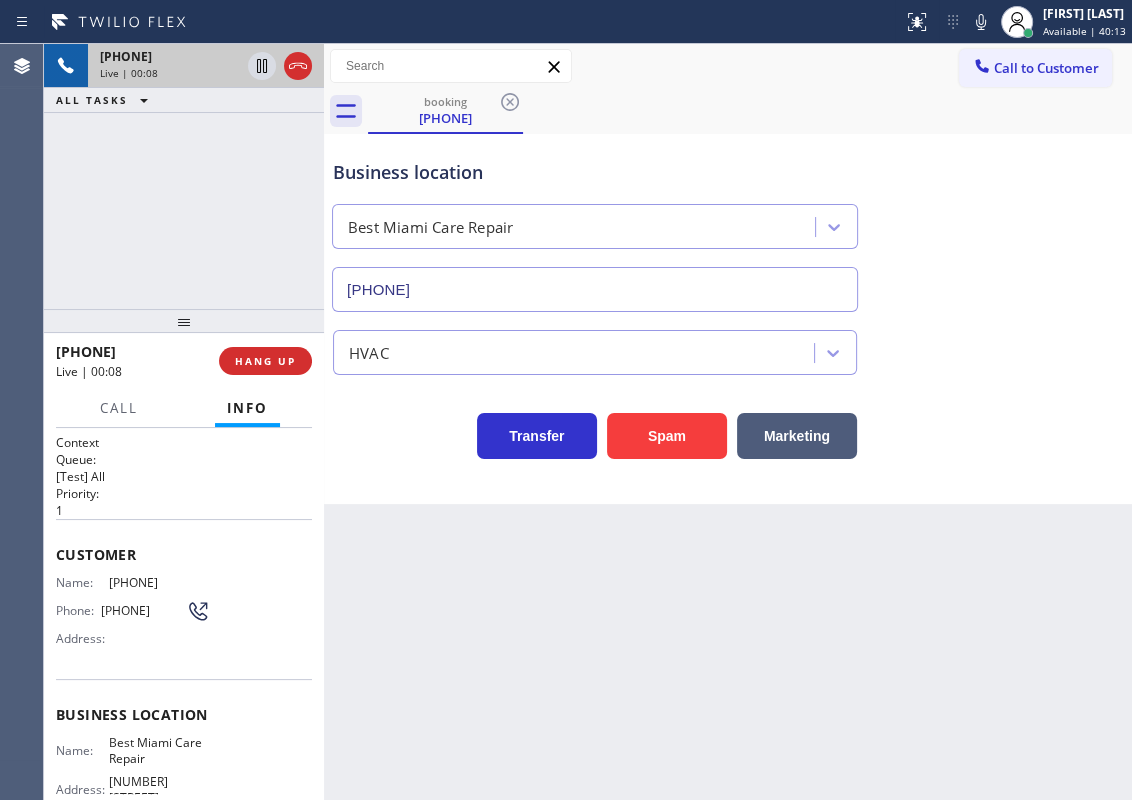click on "Best Miami Care Repair" at bounding box center [159, 750] 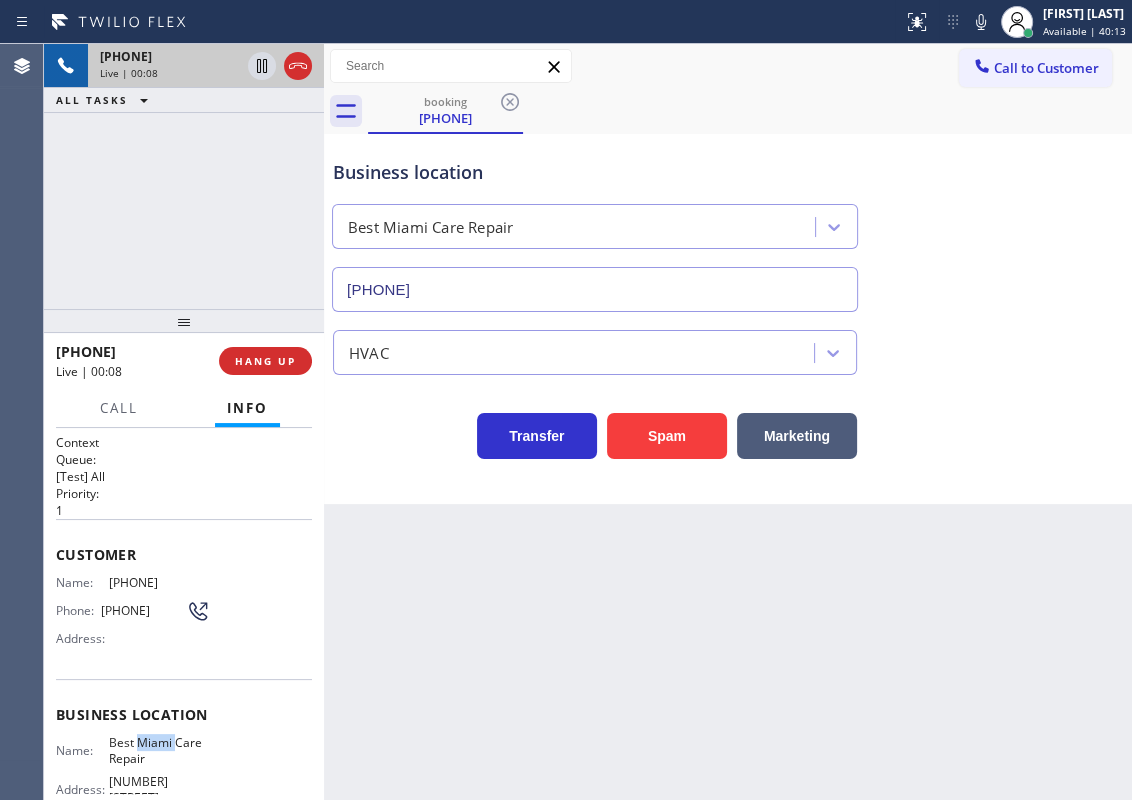 click on "Best Miami Care Repair" at bounding box center (159, 750) 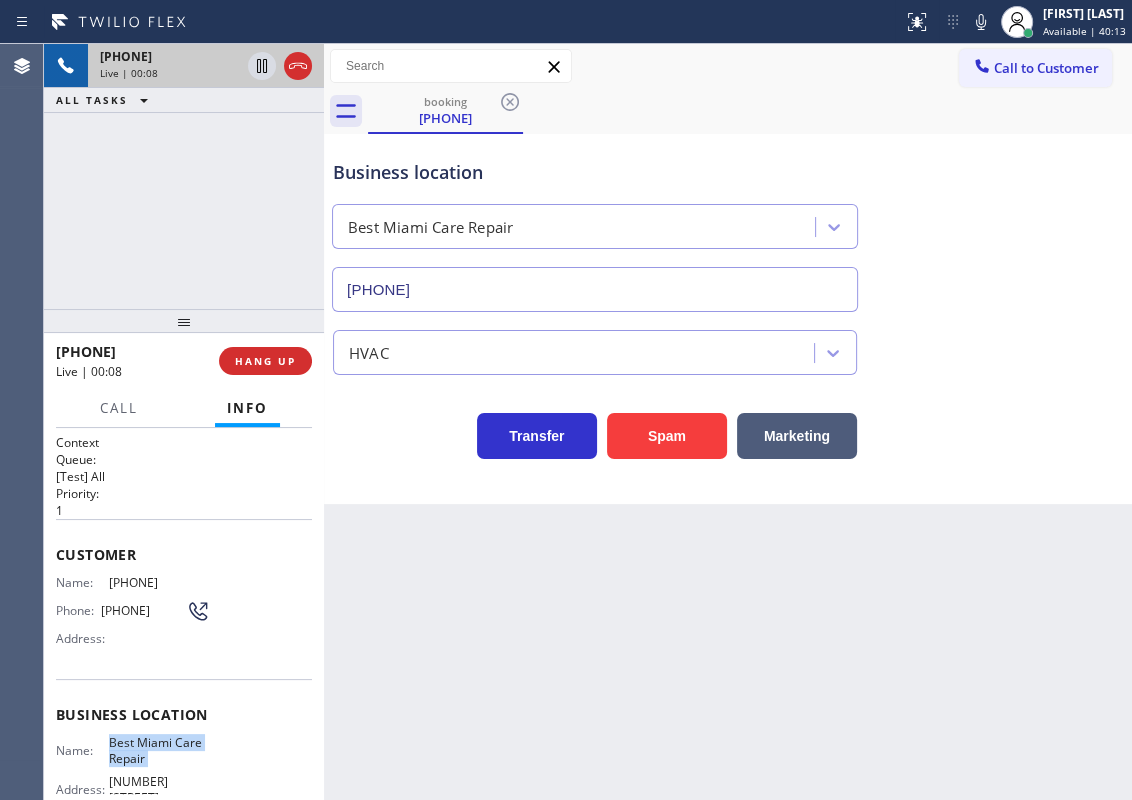 click on "Best Miami Care Repair" at bounding box center (159, 750) 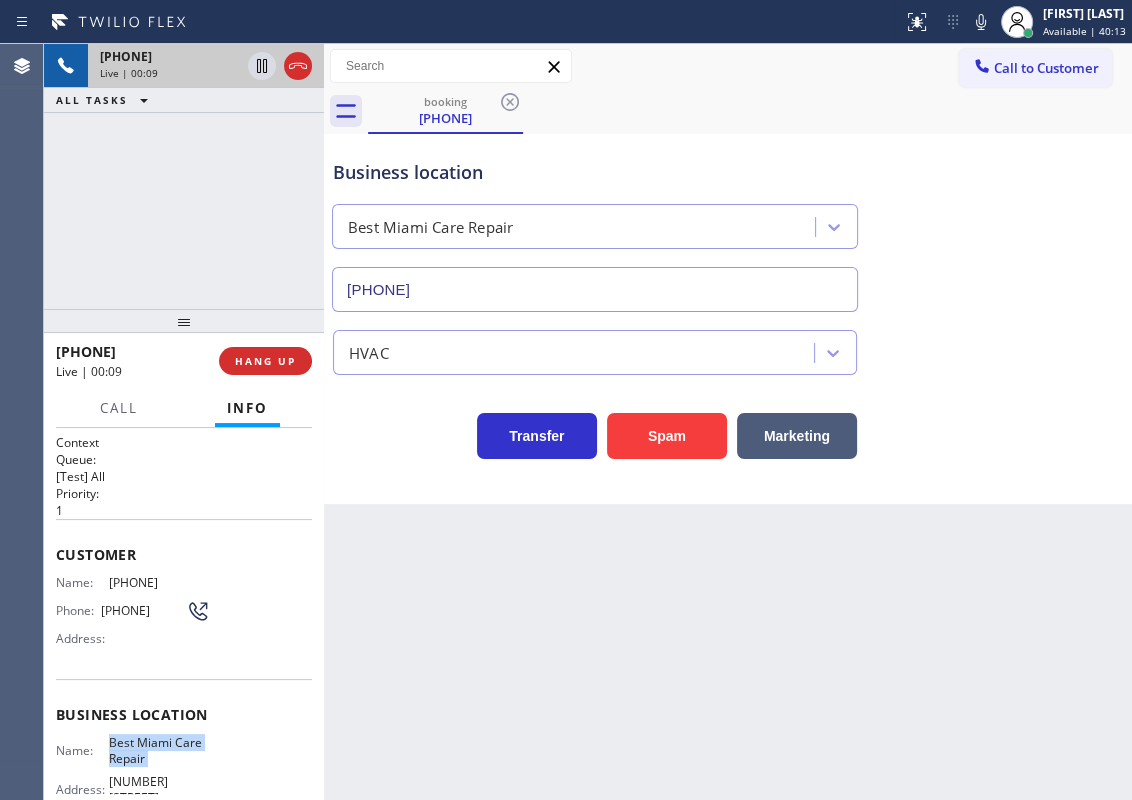 copy on "Best Miami Care Repair" 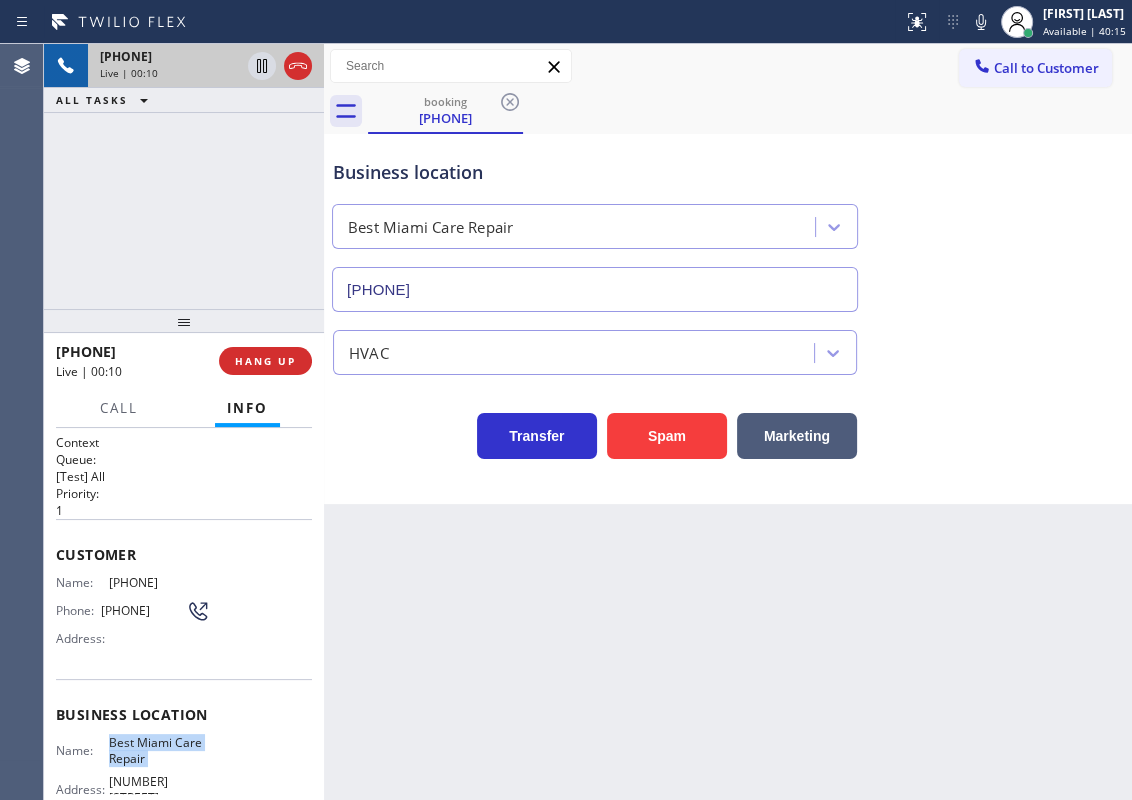 click on "[PHONE]" at bounding box center (595, 289) 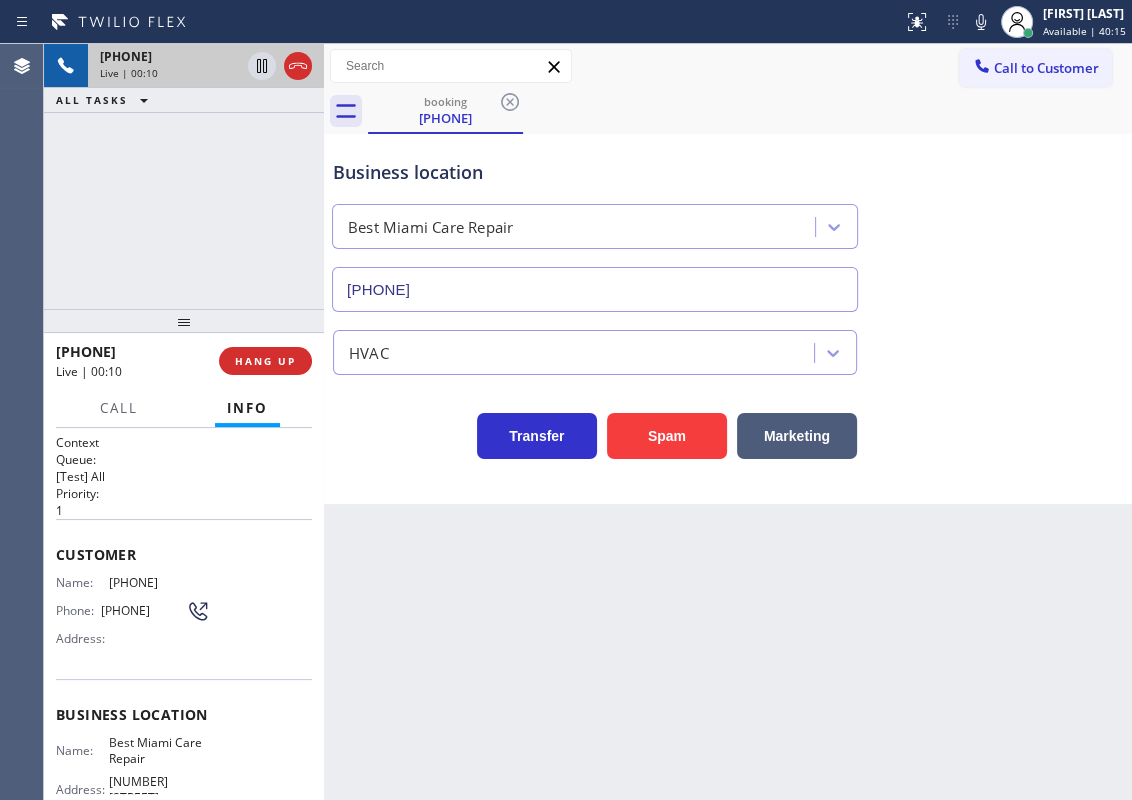 click on "[PHONE]" at bounding box center [595, 289] 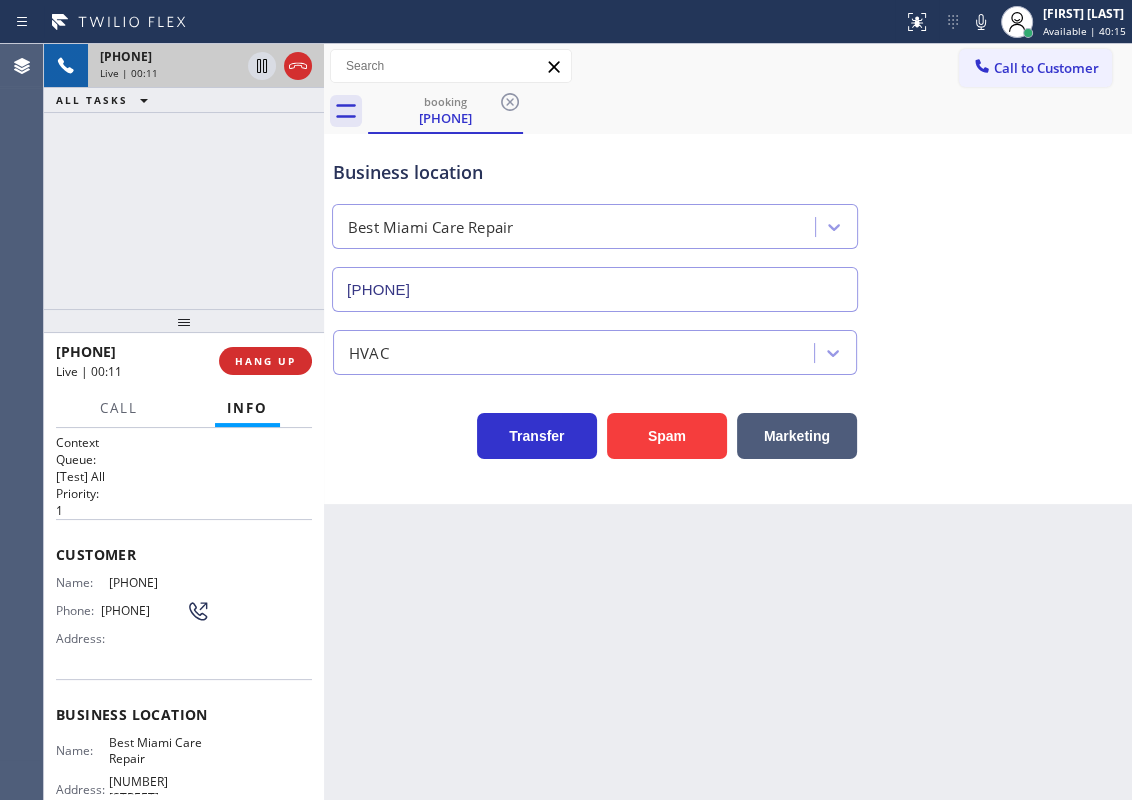 click on "[PHONE]" at bounding box center [595, 289] 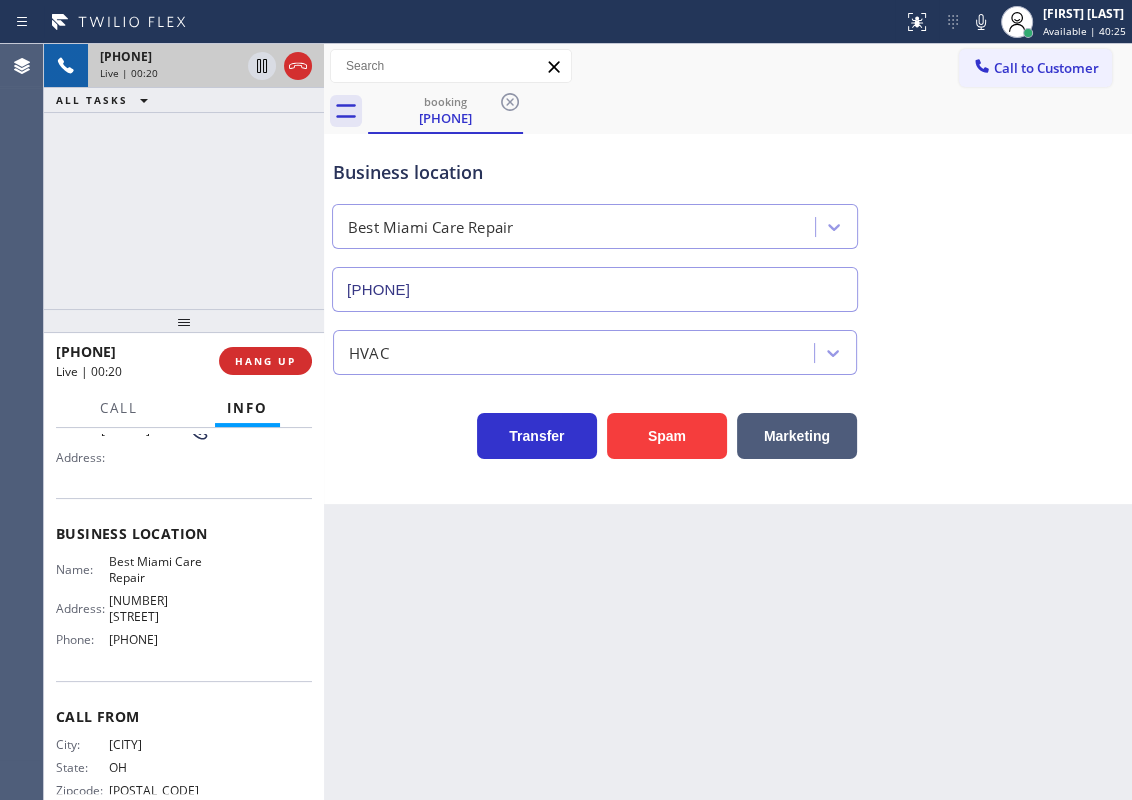 scroll, scrollTop: 207, scrollLeft: 0, axis: vertical 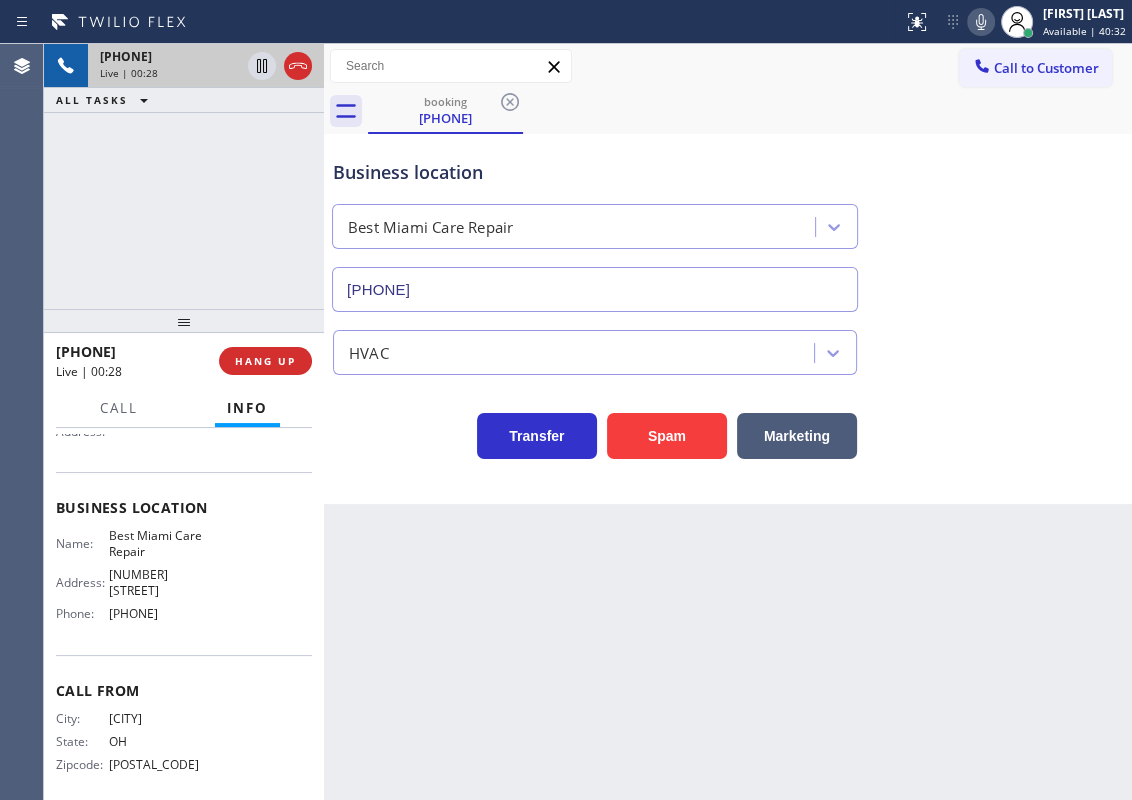 click 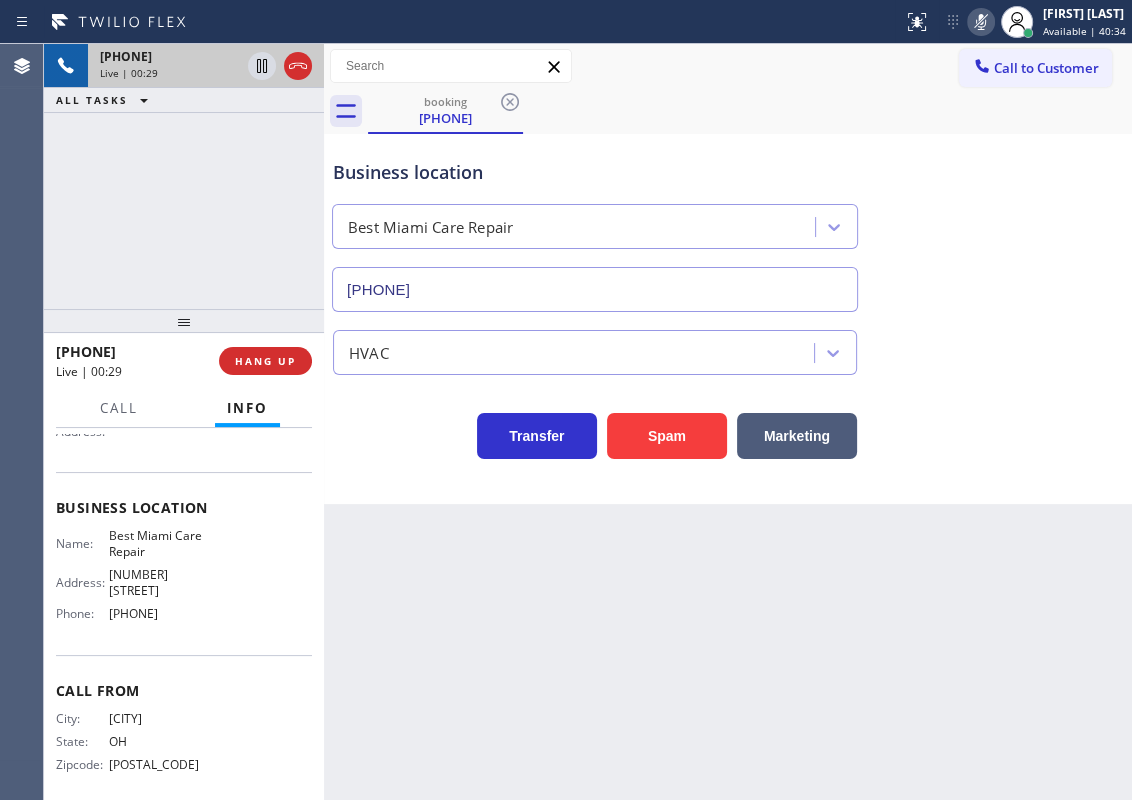 click 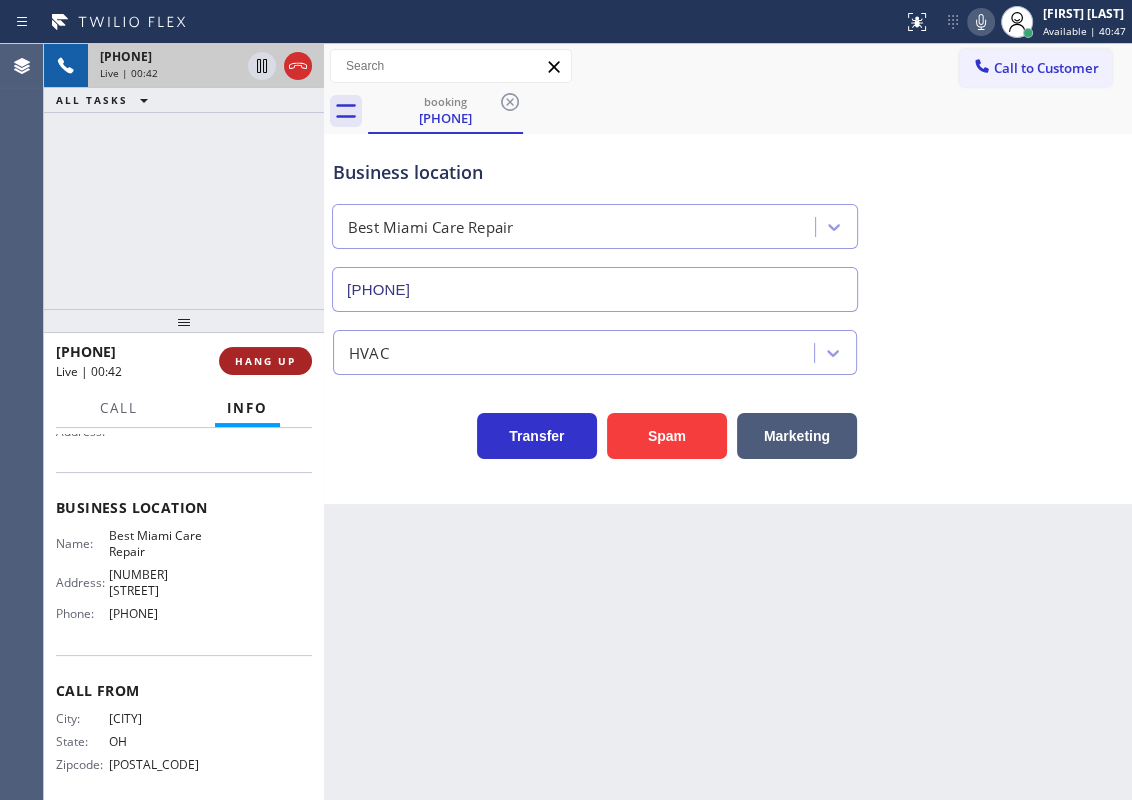 click on "HANG UP" at bounding box center [265, 361] 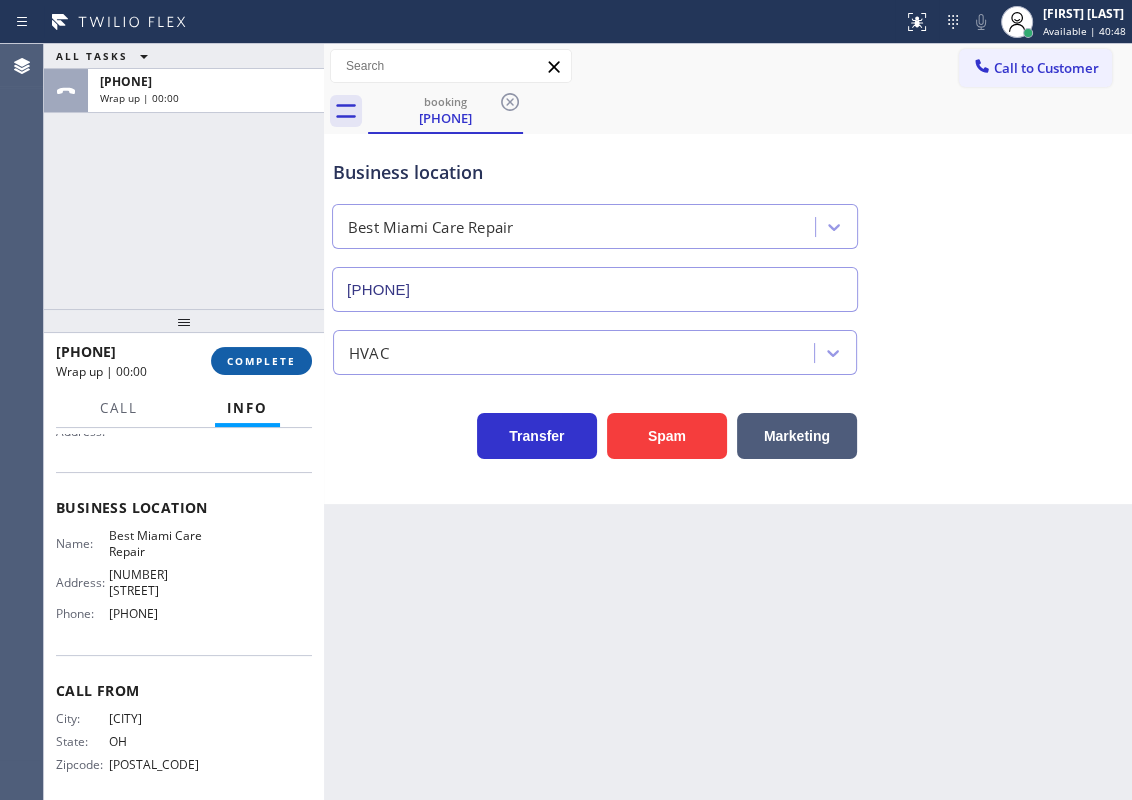 click on "COMPLETE" at bounding box center (261, 361) 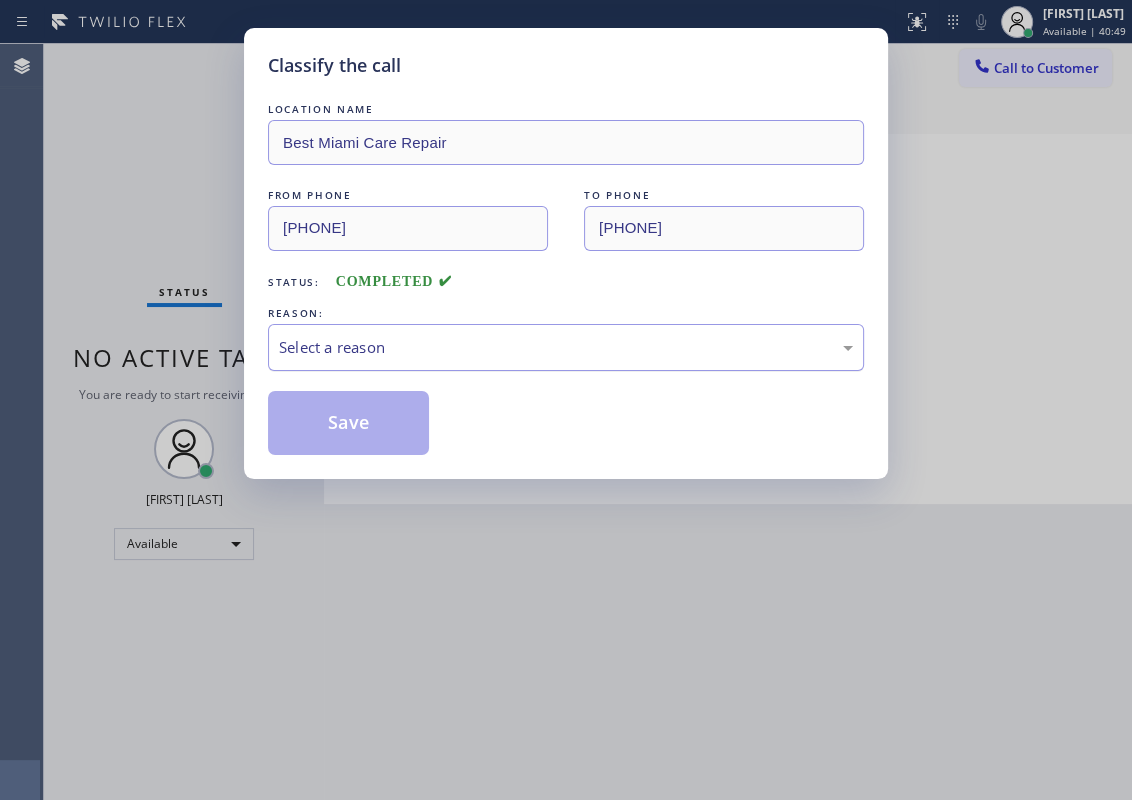 click on "Select a reason" at bounding box center (566, 347) 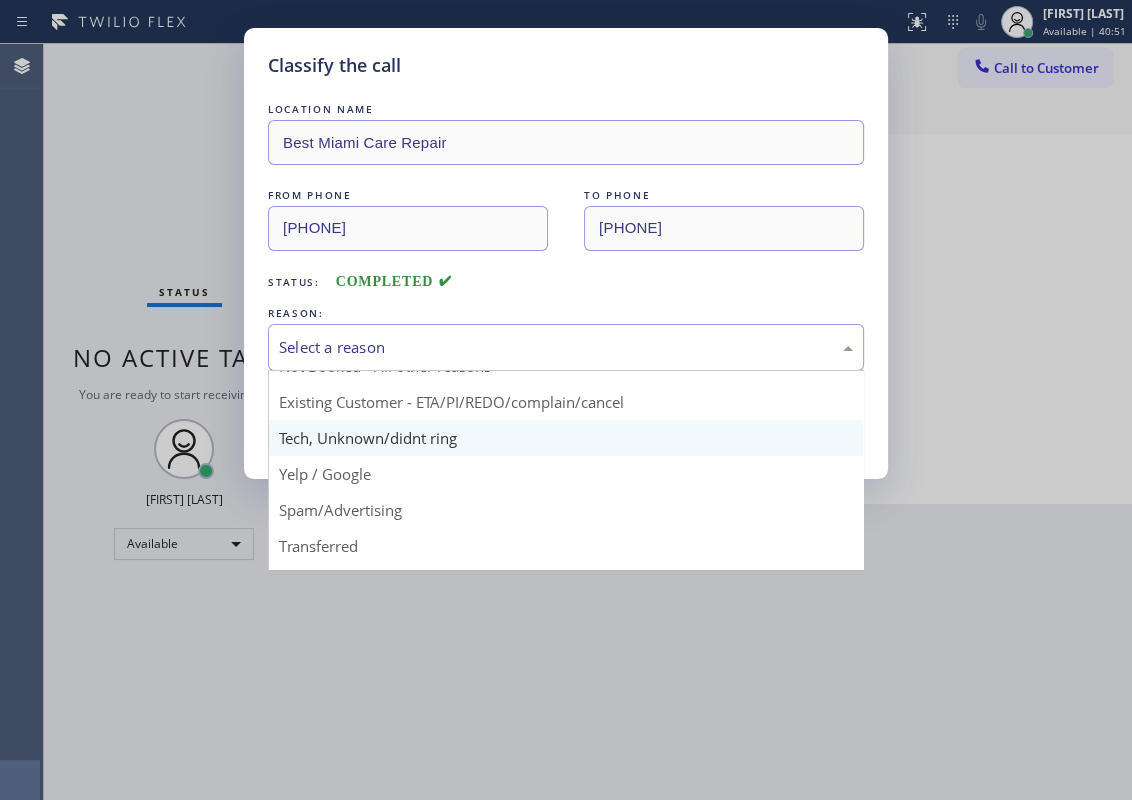 scroll, scrollTop: 90, scrollLeft: 0, axis: vertical 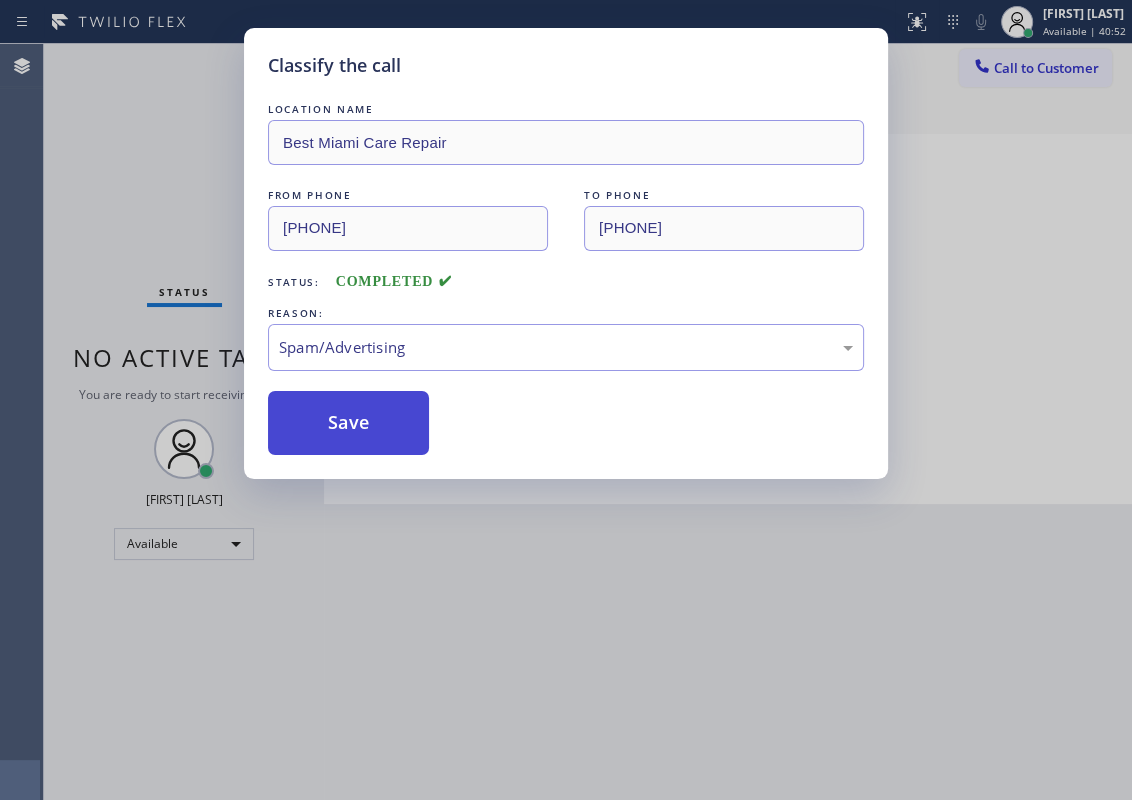 click on "Save" at bounding box center [348, 423] 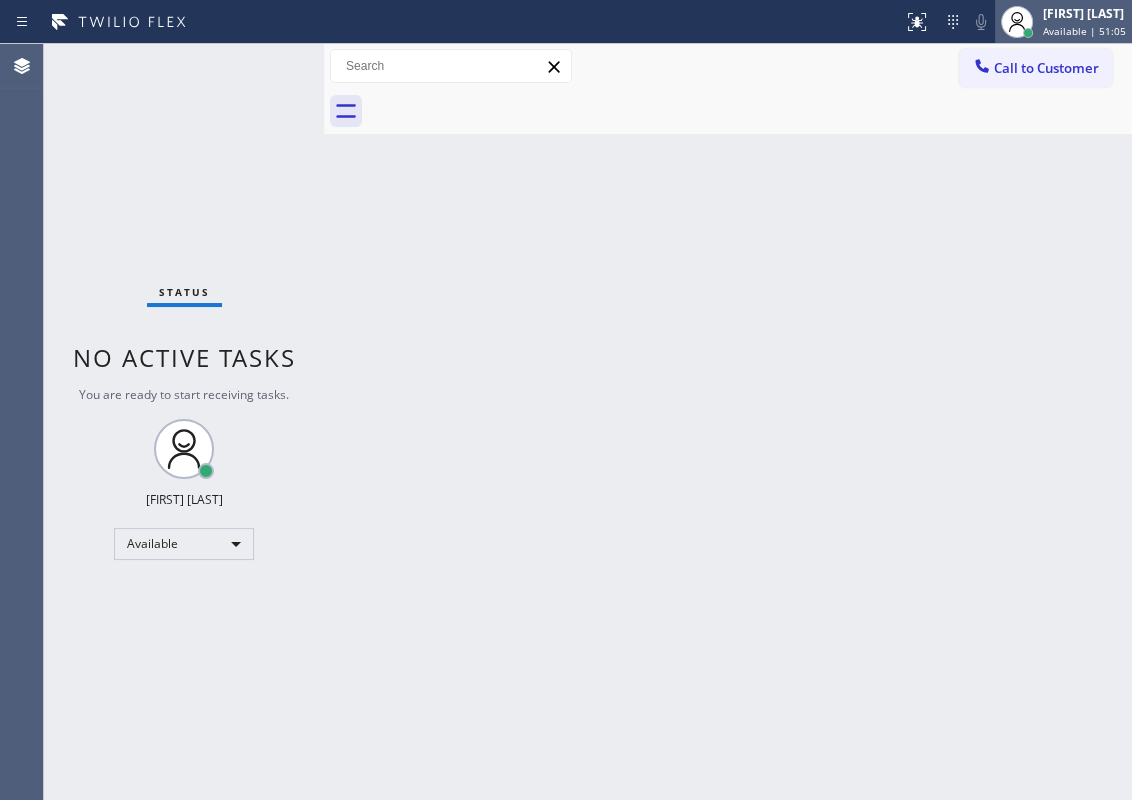 click on "Available | 51:05" at bounding box center [1084, 31] 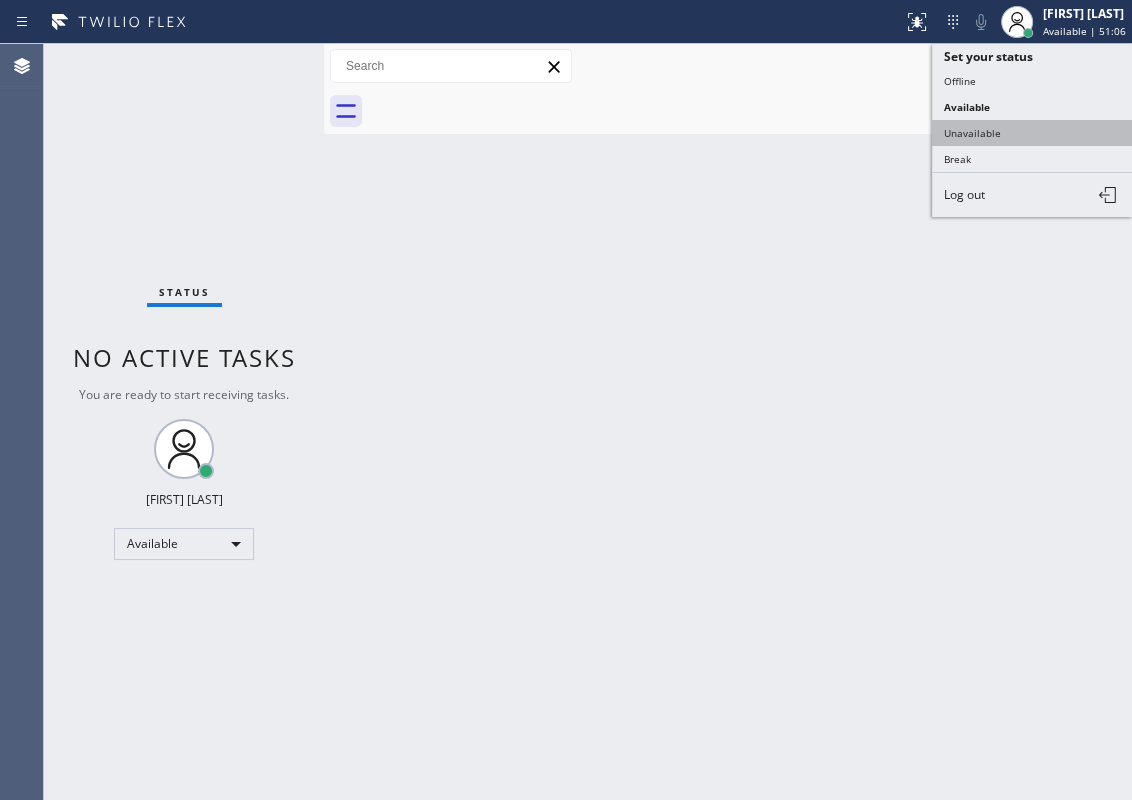 click on "Unavailable" at bounding box center (1032, 133) 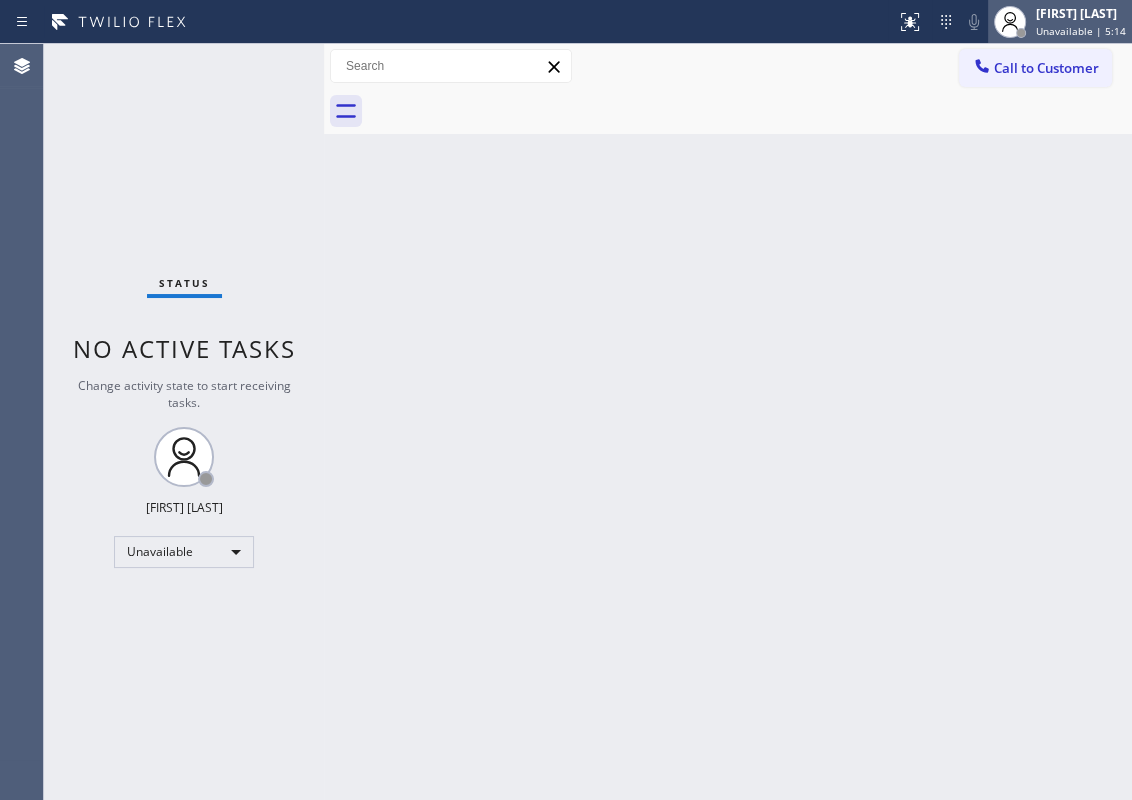 click on "[FIRST] [LAST]" at bounding box center (1081, 13) 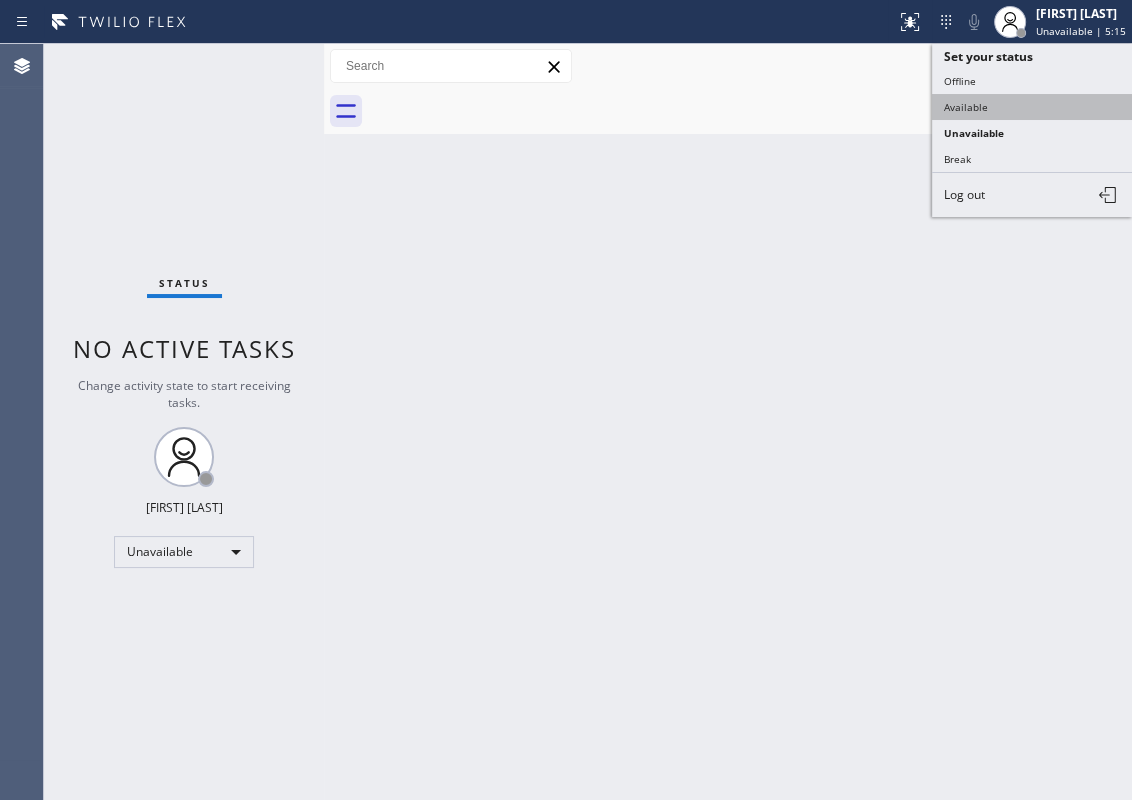 click on "Available" at bounding box center (1032, 107) 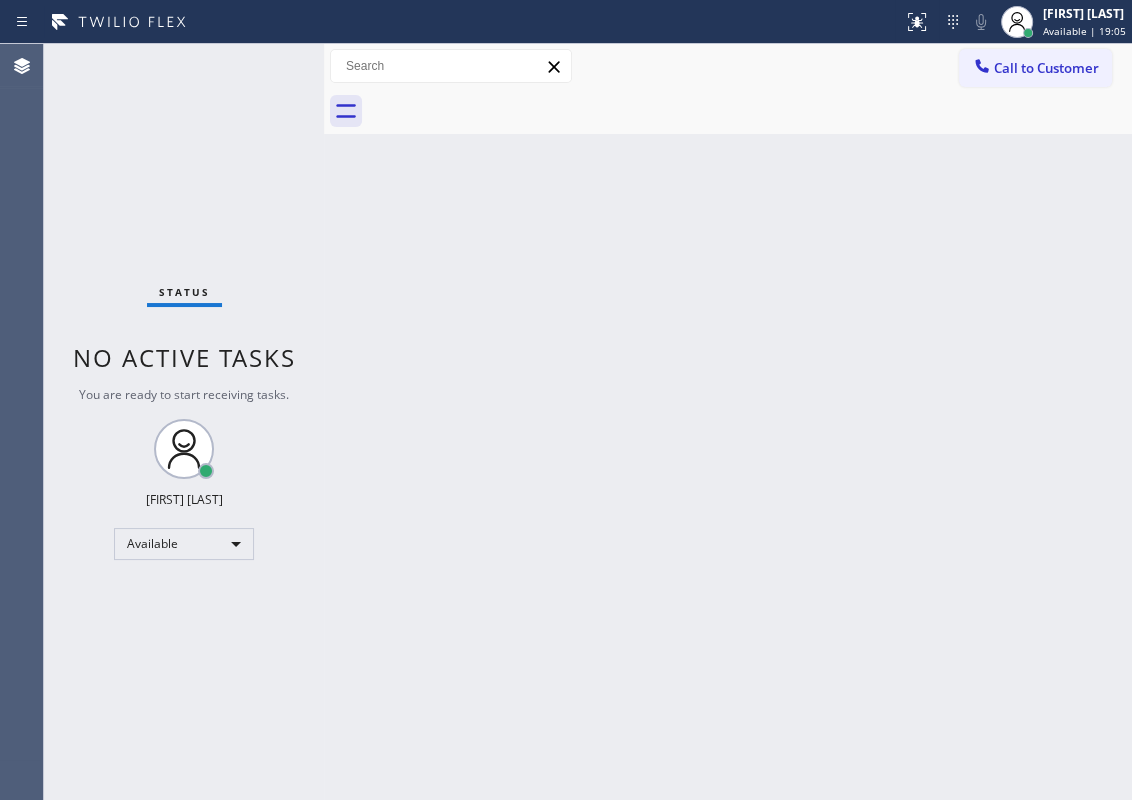 click on "Back to Dashboard Change Sender ID Customers Technicians Select a contact Outbound call Technician Search Technician Your caller id phone number Your caller id phone number Call Technician info Name   Phone none Address none Change Sender ID HVAC +18559994417 5 Star Appliance +18557314952 Appliance Repair +18554611149 Plumbing +18889090120 Air Duct Cleaning +18006865038  Electricians +18005688664 Cancel Change Check personal SMS Reset Change No tabs Call to Customer Outbound call Location Search location Your caller id phone number Customer number Call Outbound call Technician Search Technician Your caller id phone number Your caller id phone number Call" at bounding box center (728, 422) 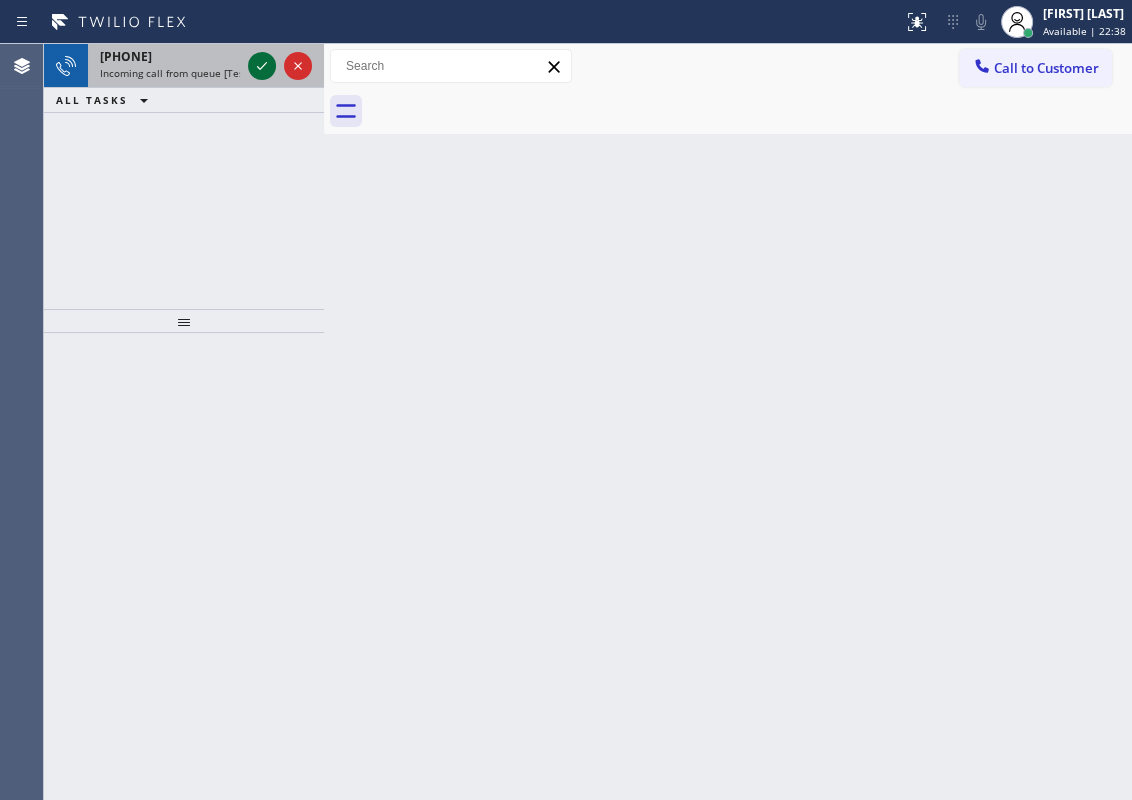 click 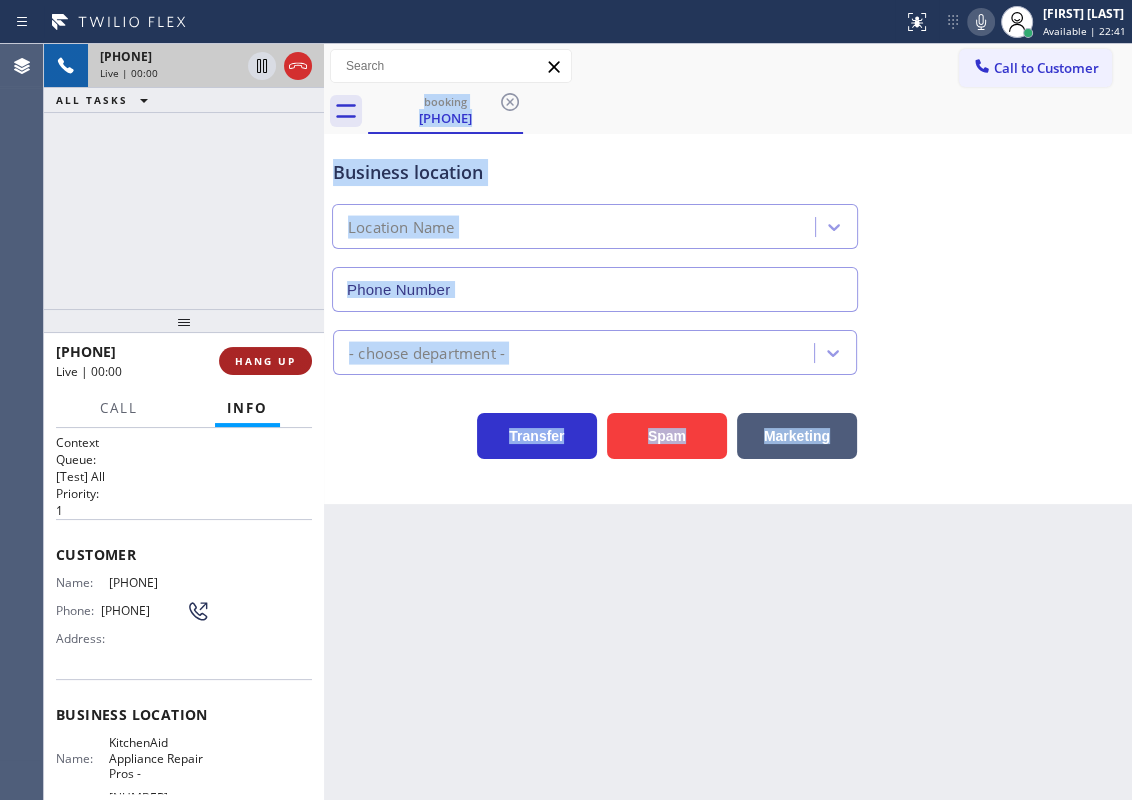 type on "[PHONE]" 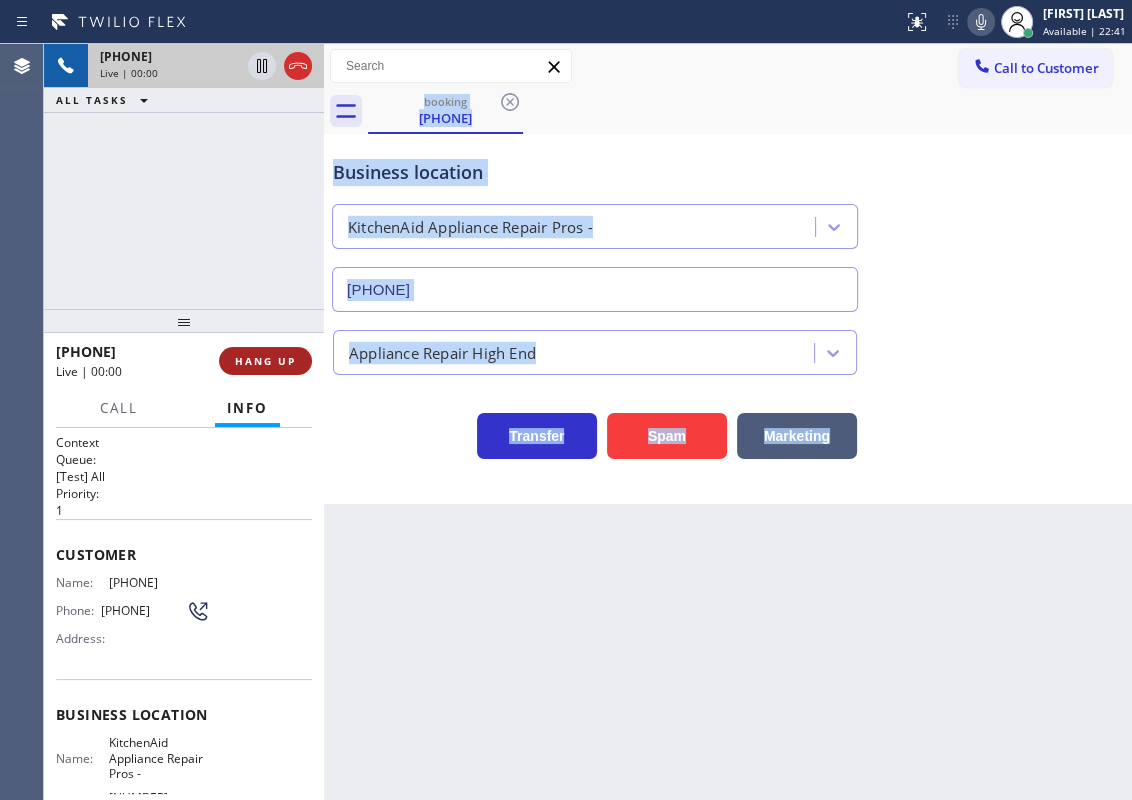 click on "HANG UP" at bounding box center (265, 361) 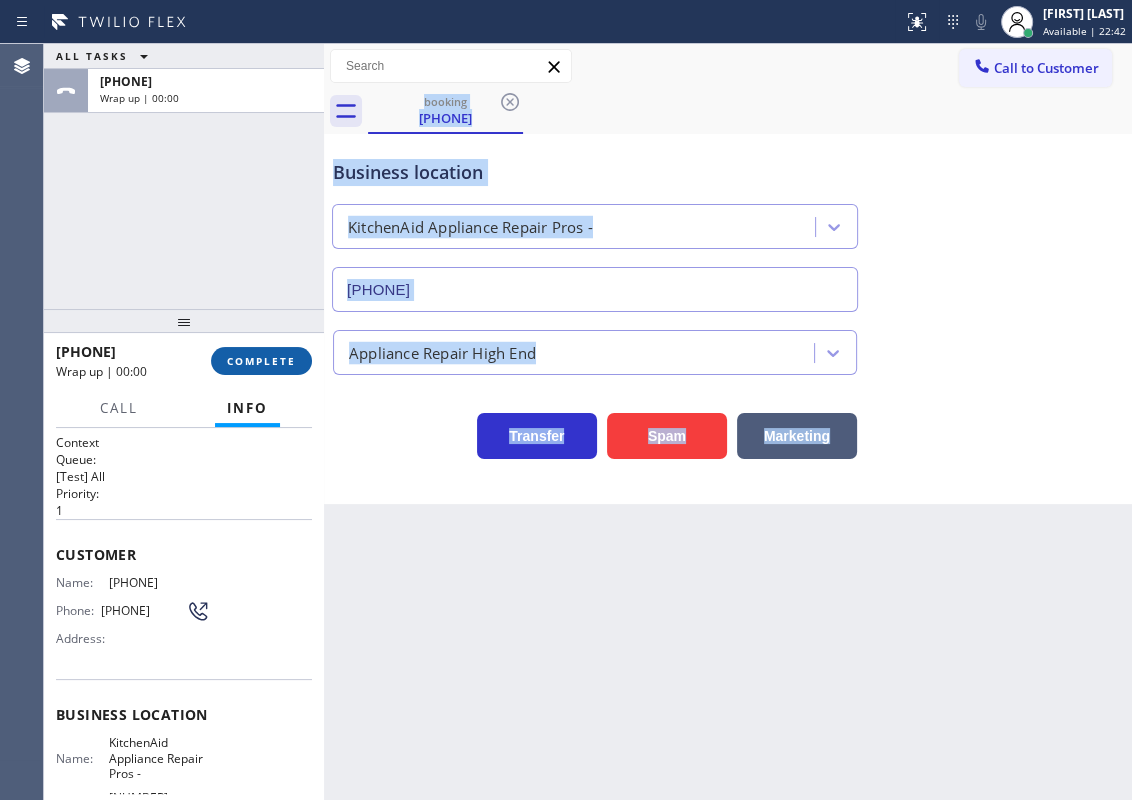 click on "COMPLETE" at bounding box center (261, 361) 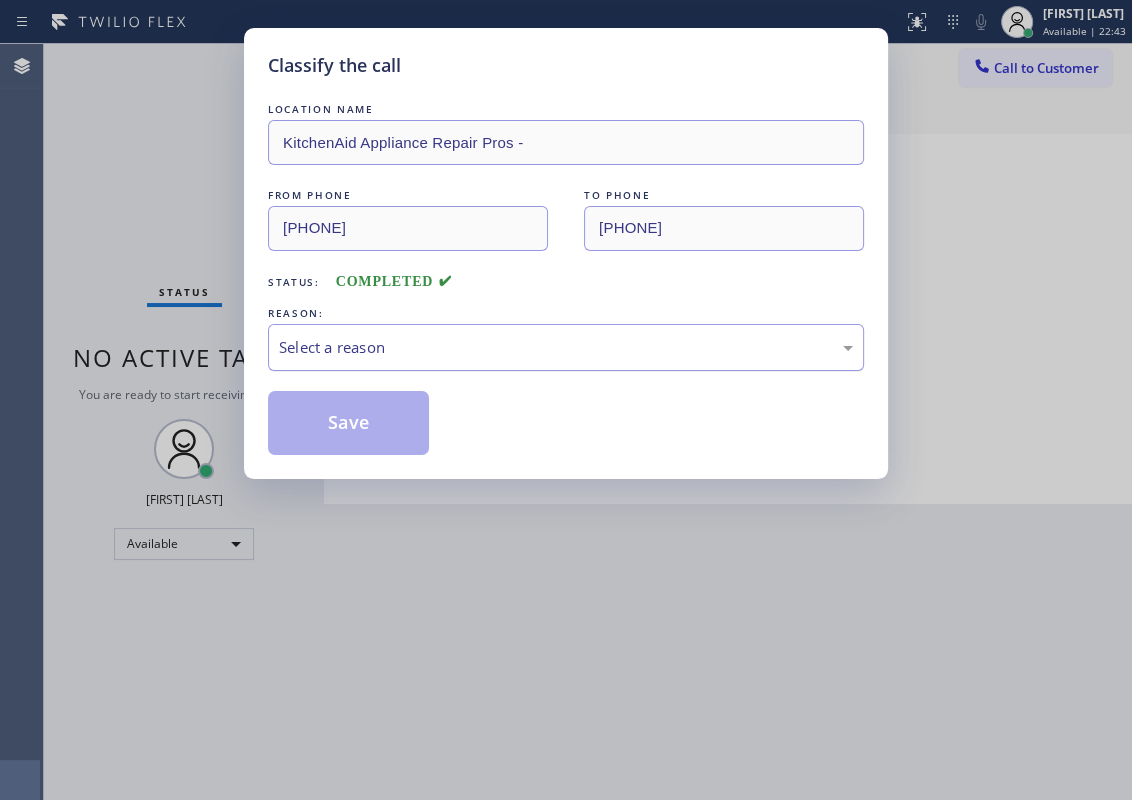 click on "Select a reason" at bounding box center (566, 347) 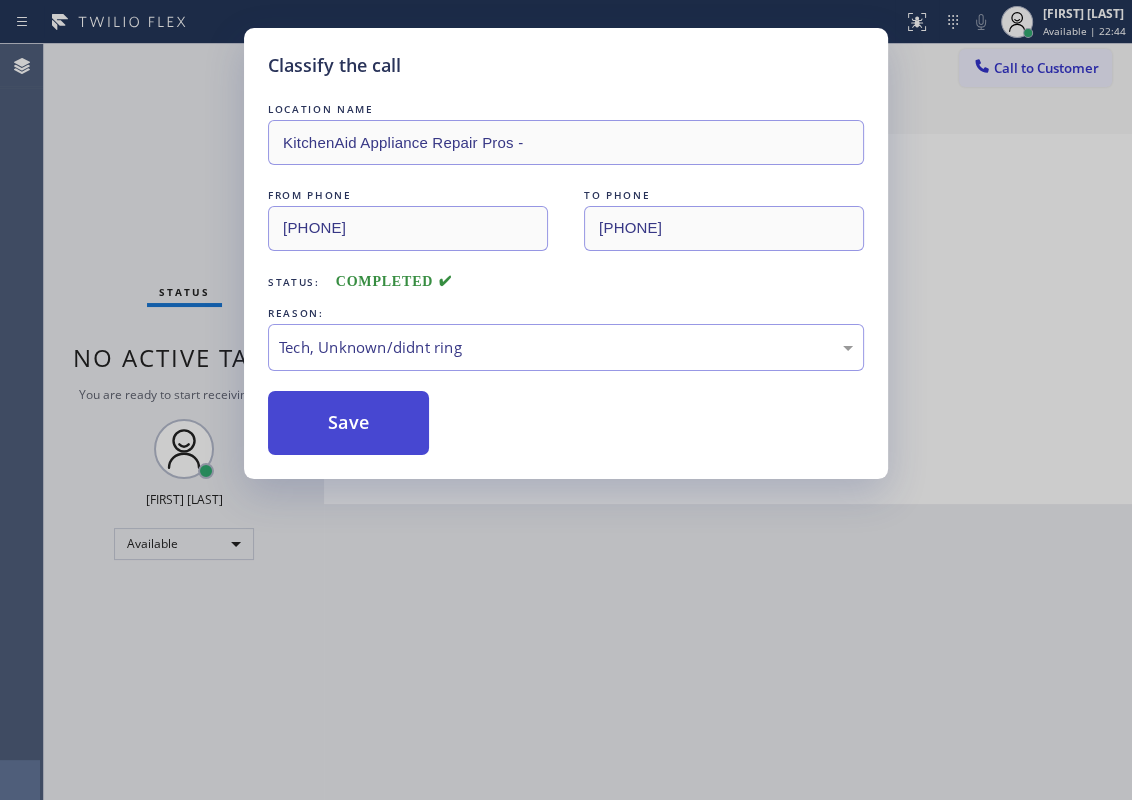 click on "Save" at bounding box center [348, 423] 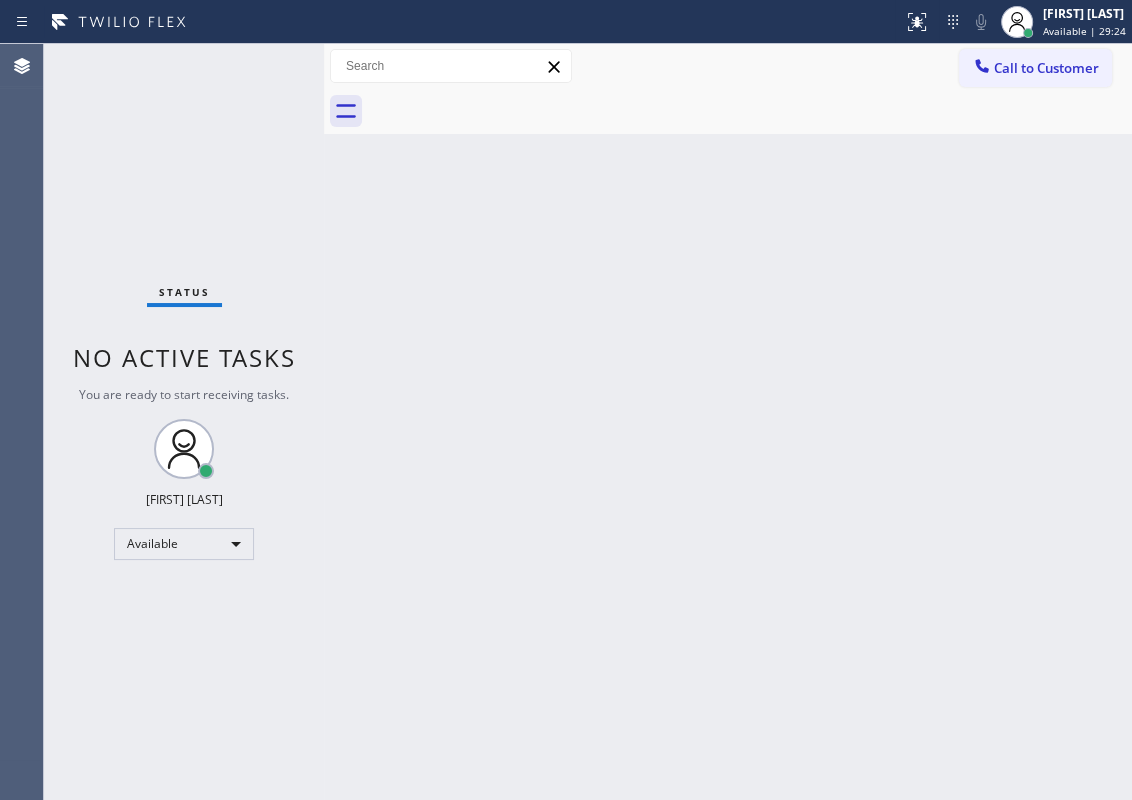 click on "Back to Dashboard Change Sender ID Customers Technicians Select a contact Outbound call Technician Search Technician Your caller id phone number Your caller id phone number Call Technician info Name   Phone none Address none Change Sender ID HVAC +18559994417 5 Star Appliance +18557314952 Appliance Repair +18554611149 Plumbing +18889090120 Air Duct Cleaning +18006865038  Electricians +18005688664 Cancel Change Check personal SMS Reset Change No tabs Call to Customer Outbound call Location Search location Your caller id phone number Customer number Call Outbound call Technician Search Technician Your caller id phone number Your caller id phone number Call" at bounding box center (728, 422) 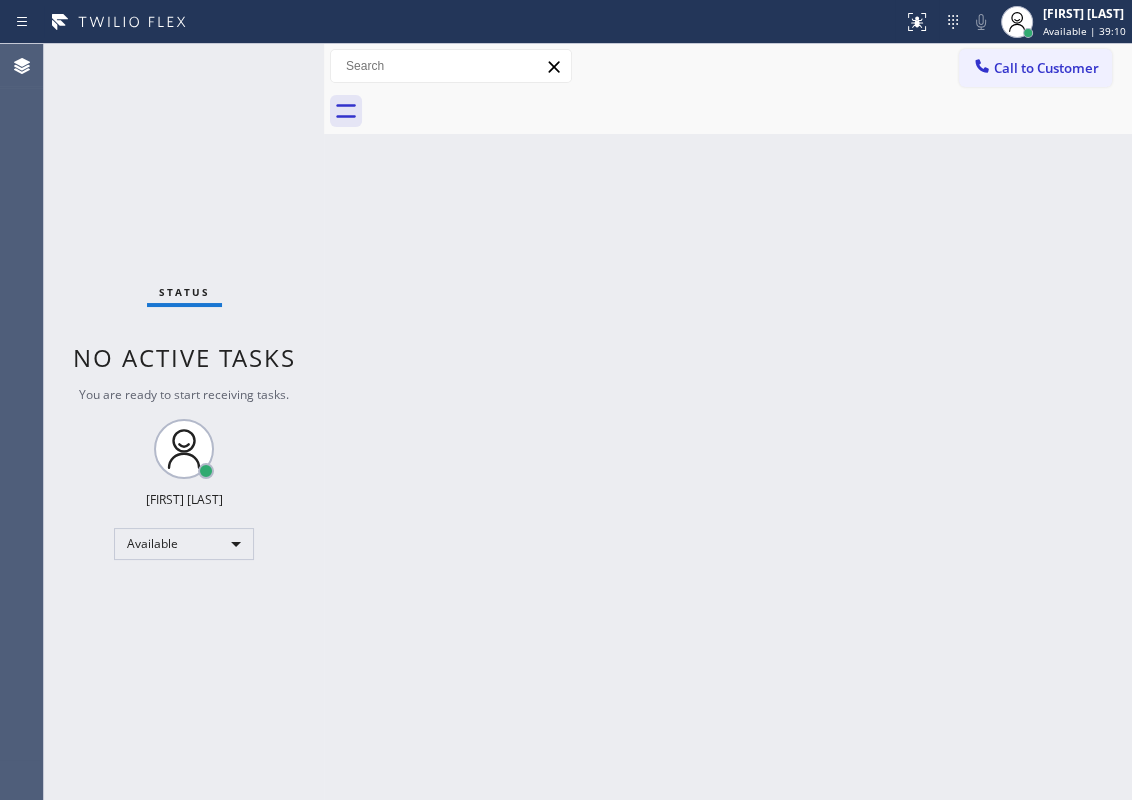 click on "Back to Dashboard Change Sender ID Customers Technicians Select a contact Outbound call Technician Search Technician Your caller id phone number Your caller id phone number Call Technician info Name   Phone none Address none Change Sender ID HVAC +18559994417 5 Star Appliance +18557314952 Appliance Repair +18554611149 Plumbing +18889090120 Air Duct Cleaning +18006865038  Electricians +18005688664 Cancel Change Check personal SMS Reset Change No tabs Call to Customer Outbound call Location Search location Your caller id phone number Customer number Call Outbound call Technician Search Technician Your caller id phone number Your caller id phone number Call" at bounding box center [728, 422] 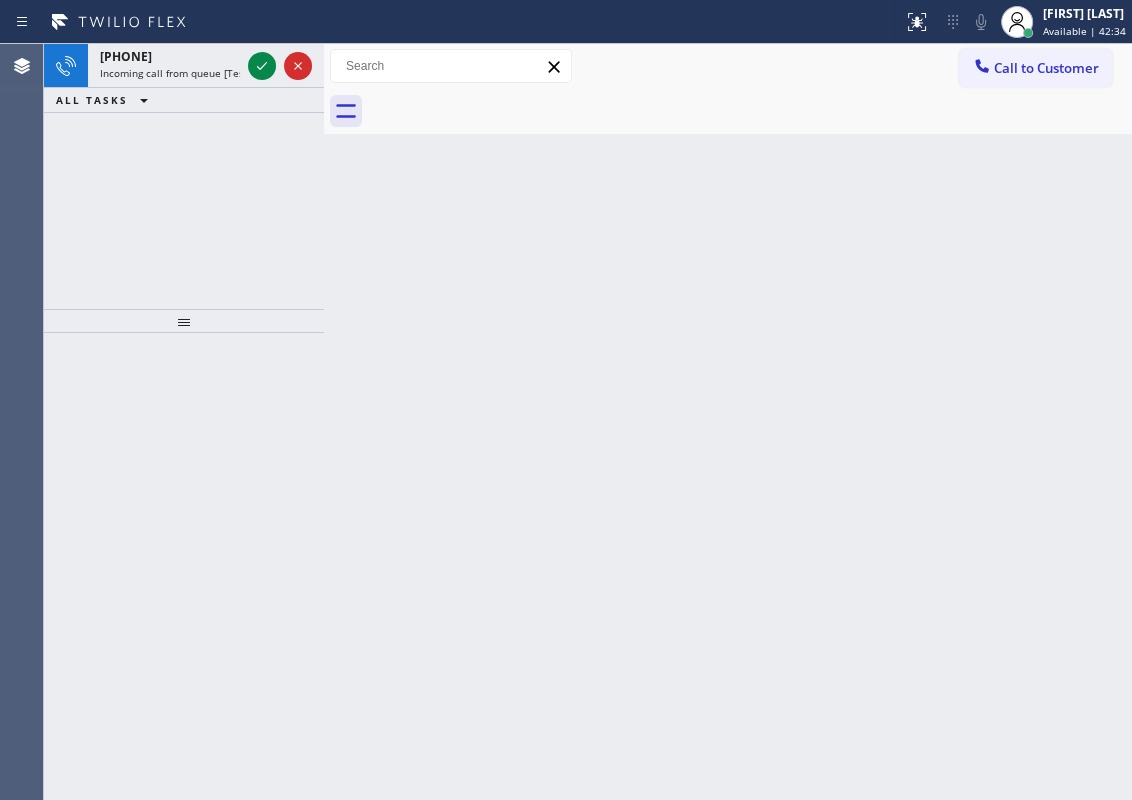 click on "Back to Dashboard Change Sender ID Customers Technicians Select a contact Outbound call Technician Search Technician Your caller id phone number Your caller id phone number Call Technician info Name   Phone none Address none Change Sender ID HVAC +18559994417 5 Star Appliance +18557314952 Appliance Repair +18554611149 Plumbing +18889090120 Air Duct Cleaning +18006865038  Electricians +18005688664 Cancel Change Check personal SMS Reset Change No tabs Call to Customer Outbound call Location Search location Your caller id phone number Customer number Call Outbound call Technician Search Technician Your caller id phone number Your caller id phone number Call" at bounding box center [728, 422] 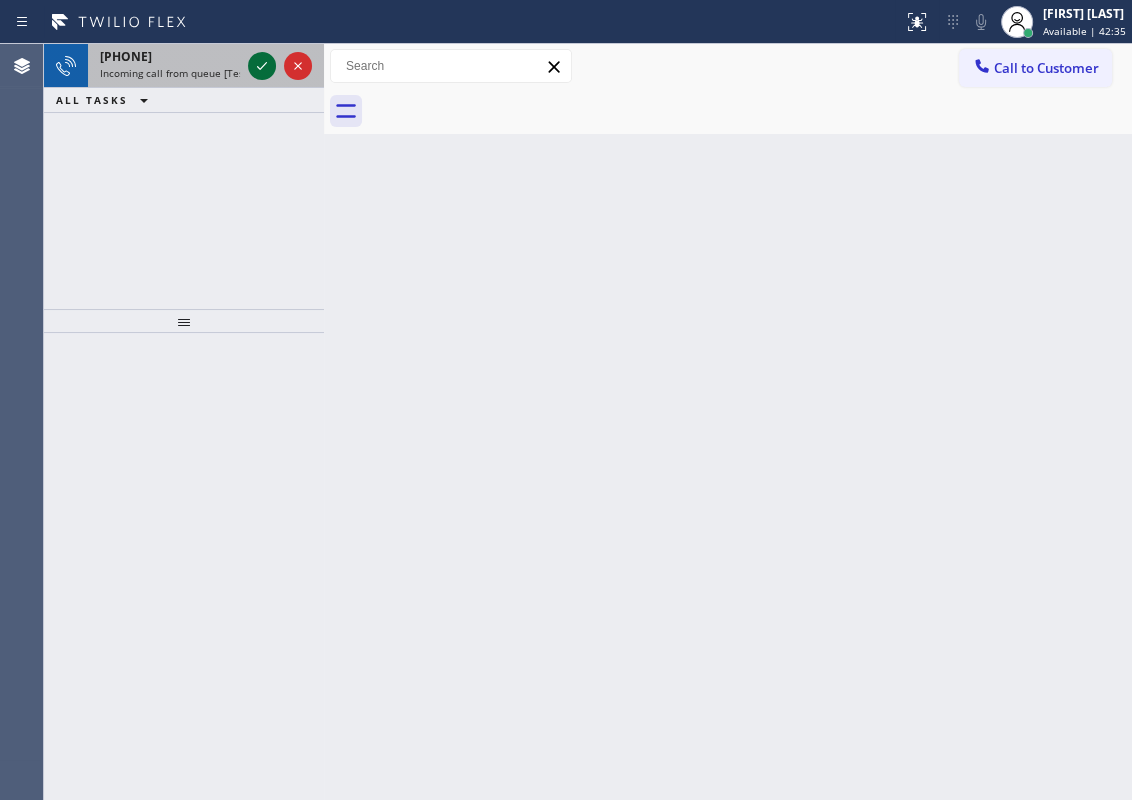 click 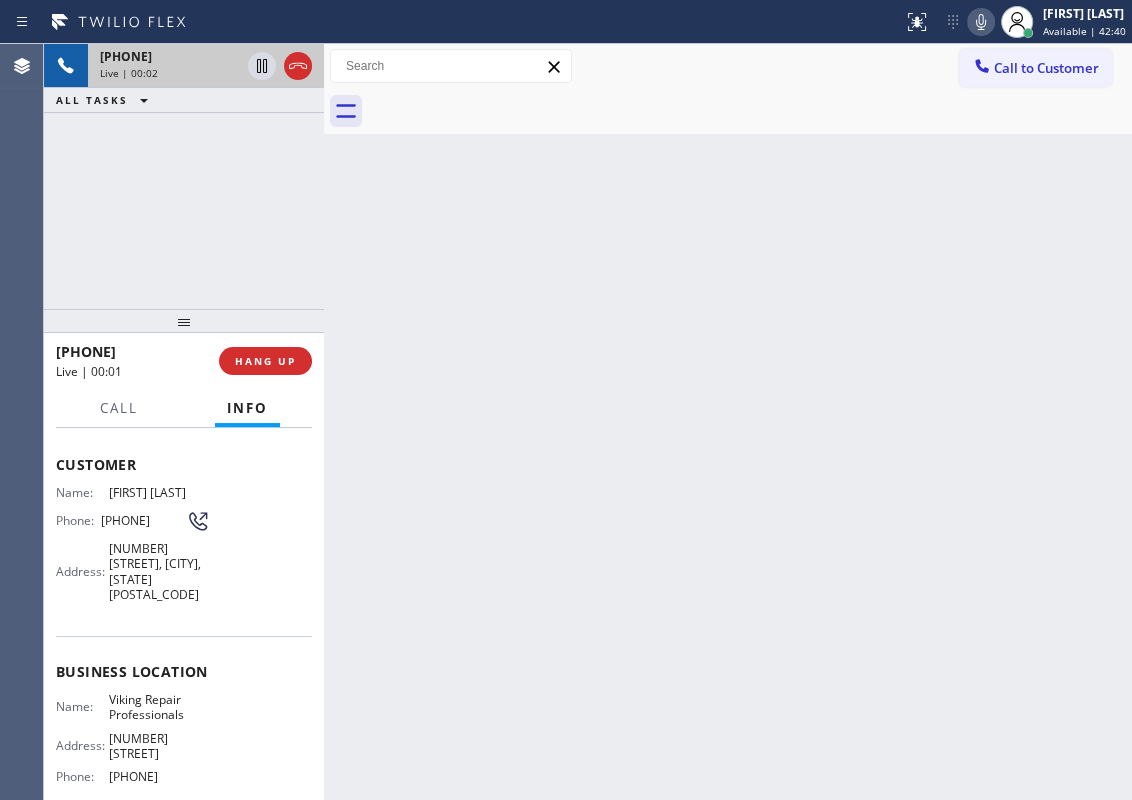 scroll, scrollTop: 181, scrollLeft: 0, axis: vertical 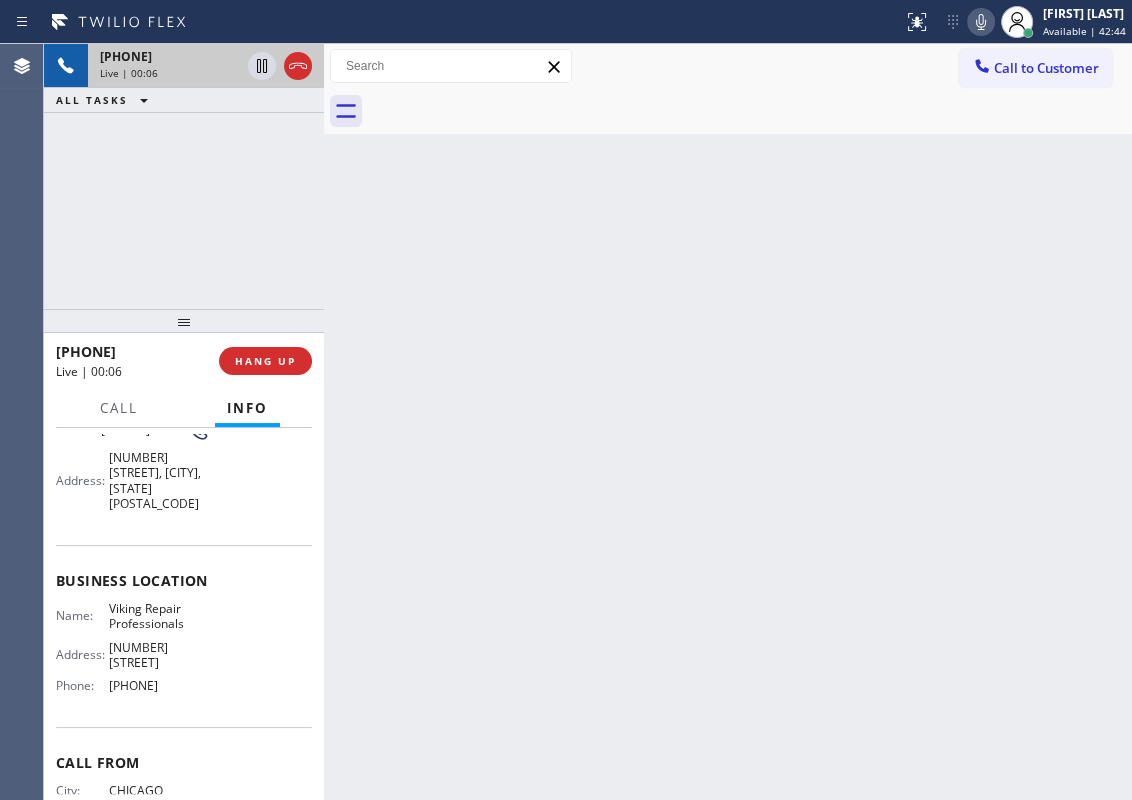 click 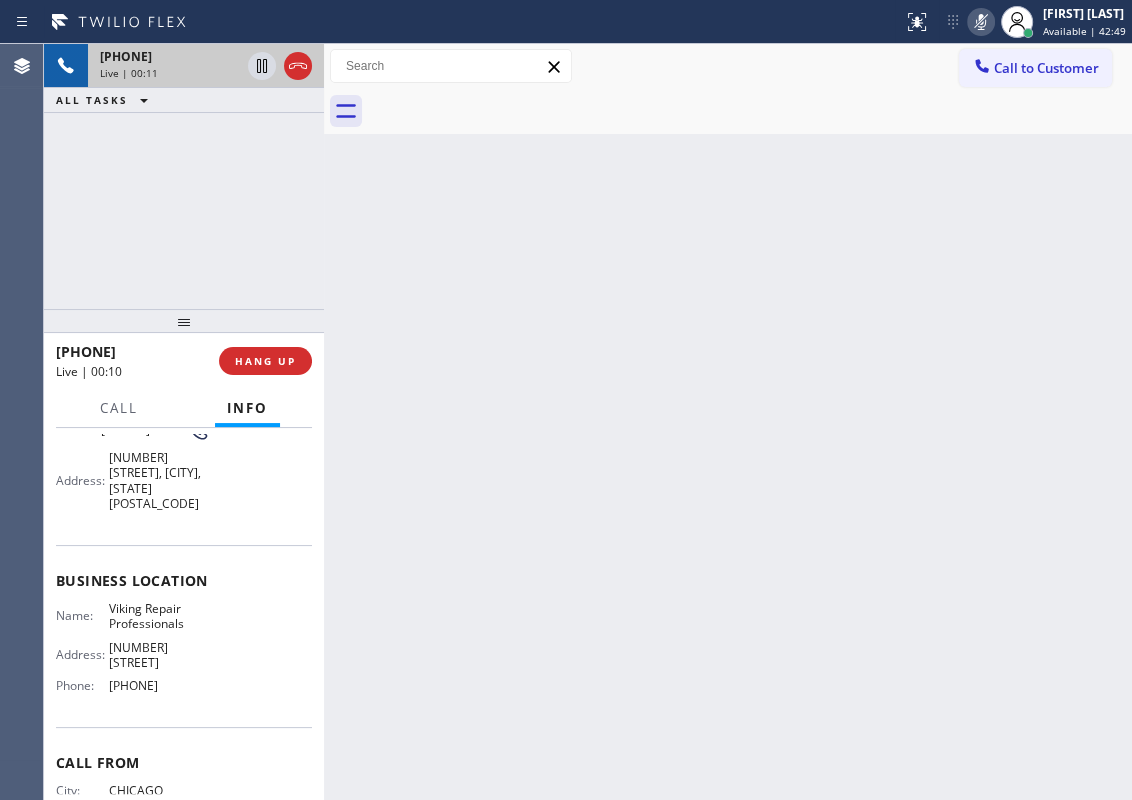 click 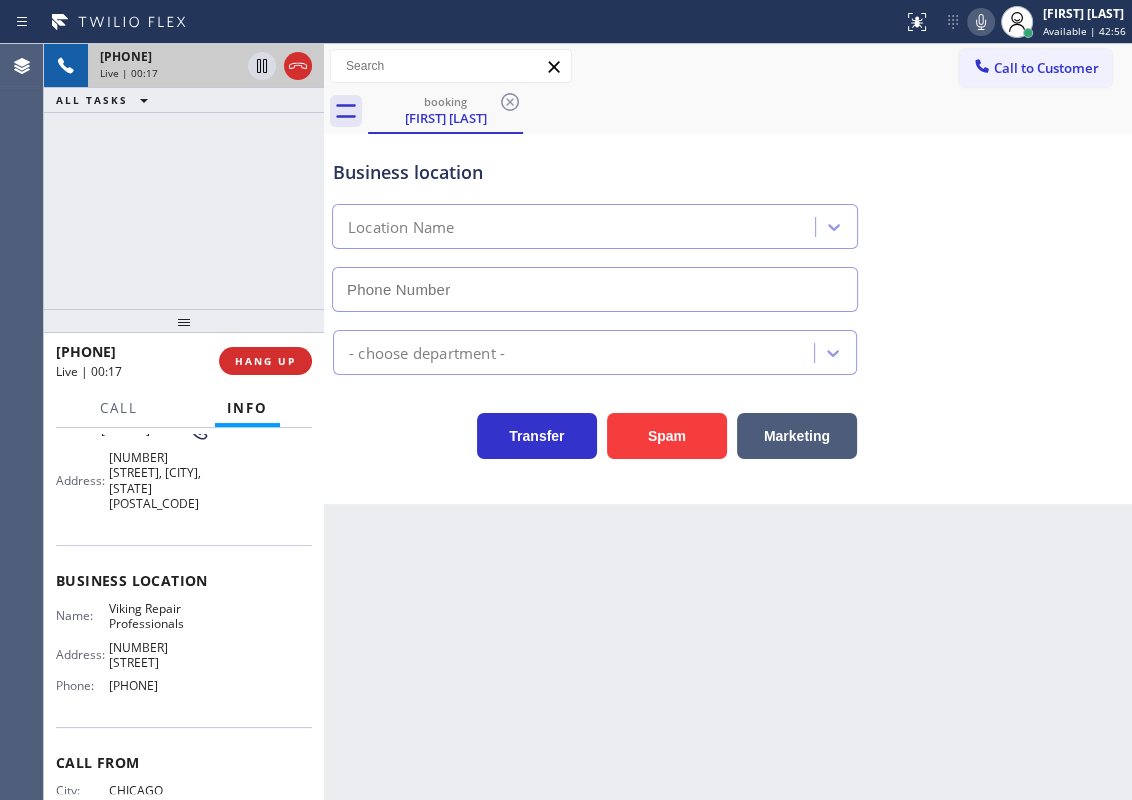 type on "[PHONE]" 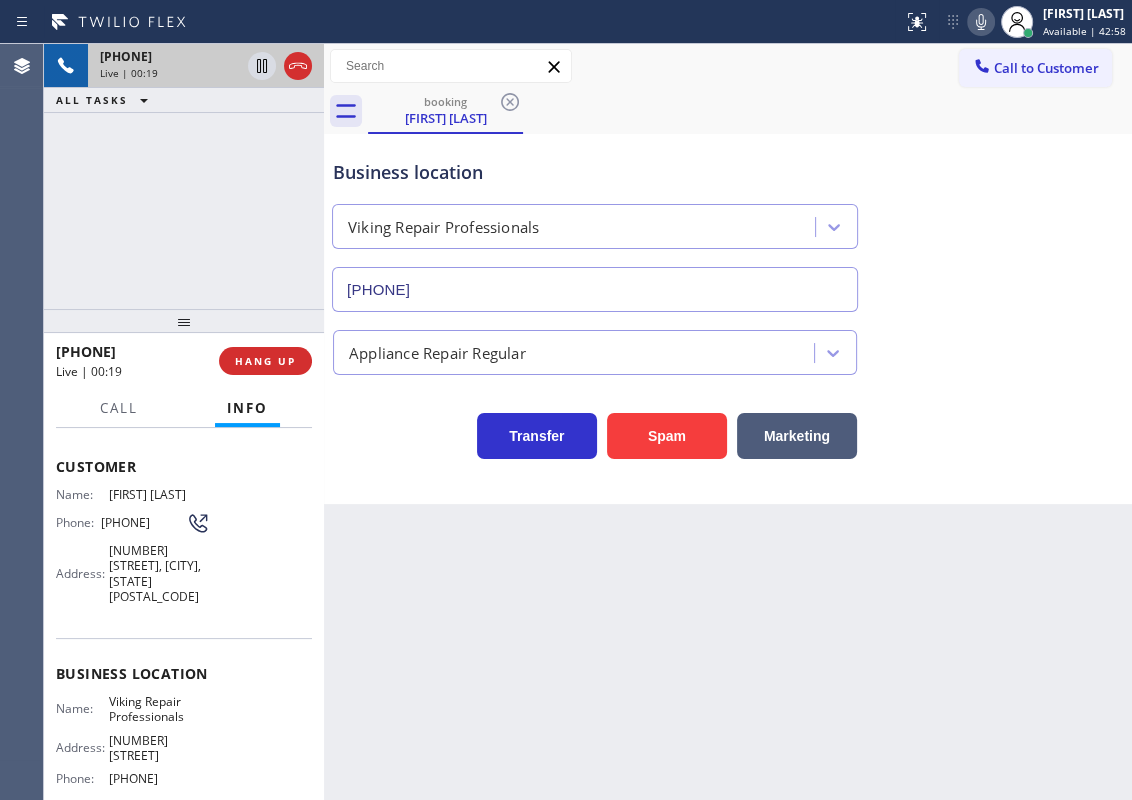 scroll, scrollTop: 0, scrollLeft: 0, axis: both 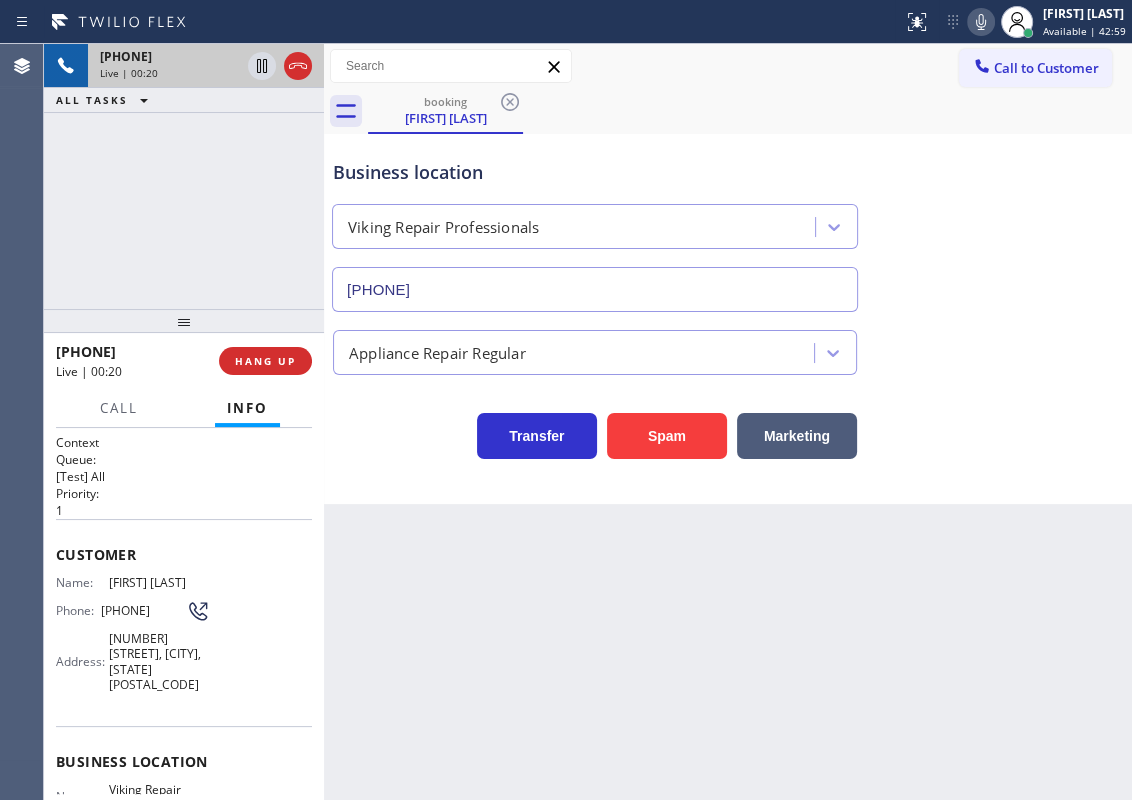 click on "[FIRST] [LAST]" at bounding box center (159, 582) 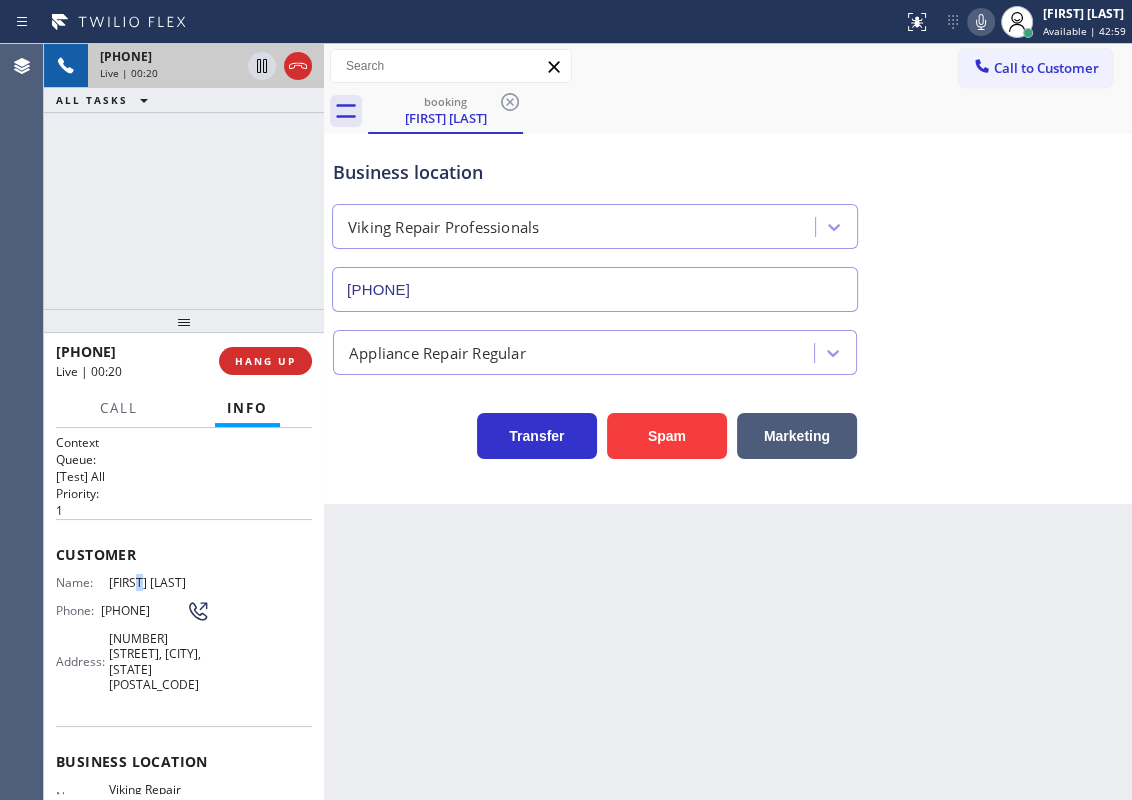 click on "[FIRST] [LAST]" at bounding box center (159, 582) 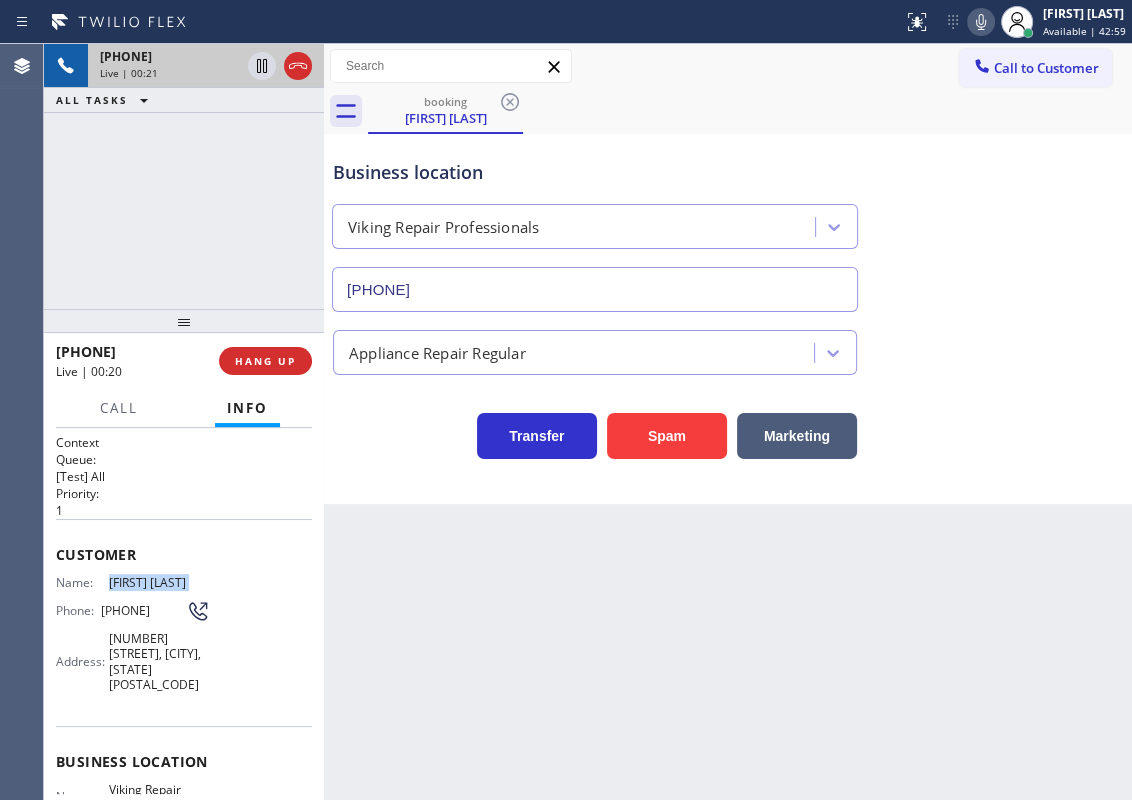 click on "[FIRST] [LAST]" at bounding box center (159, 582) 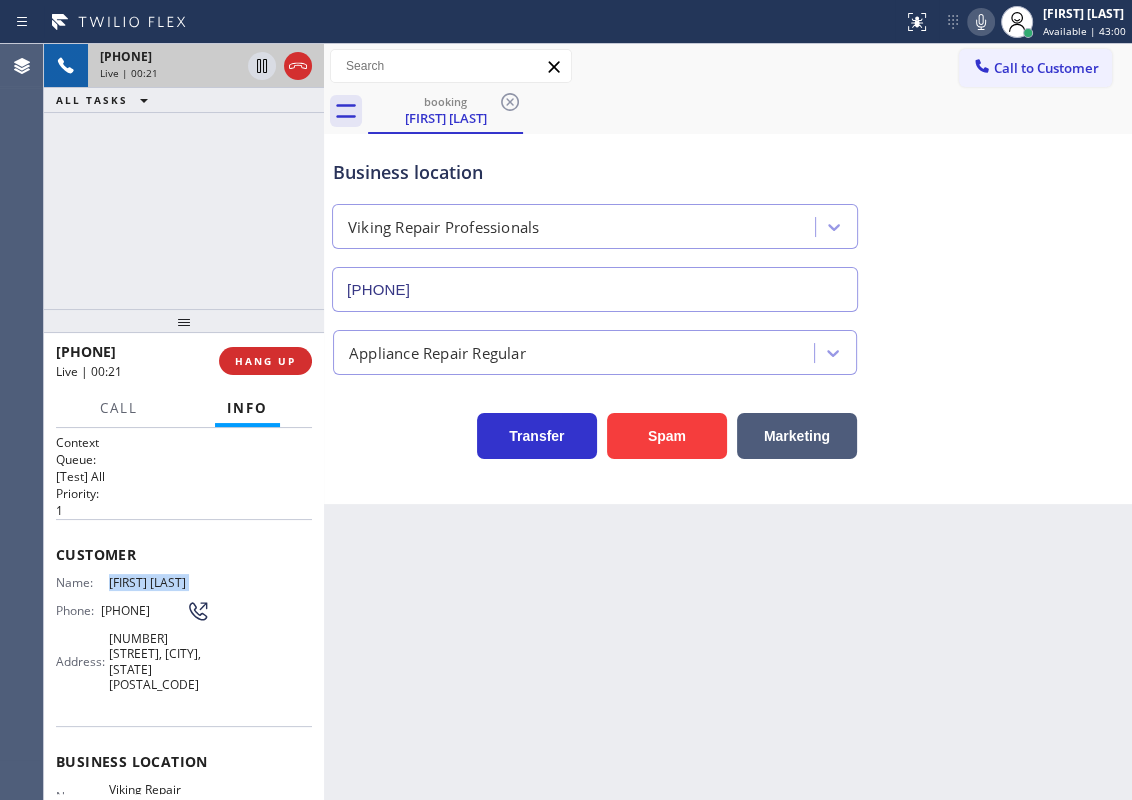 copy on "[FIRST] [LAST]" 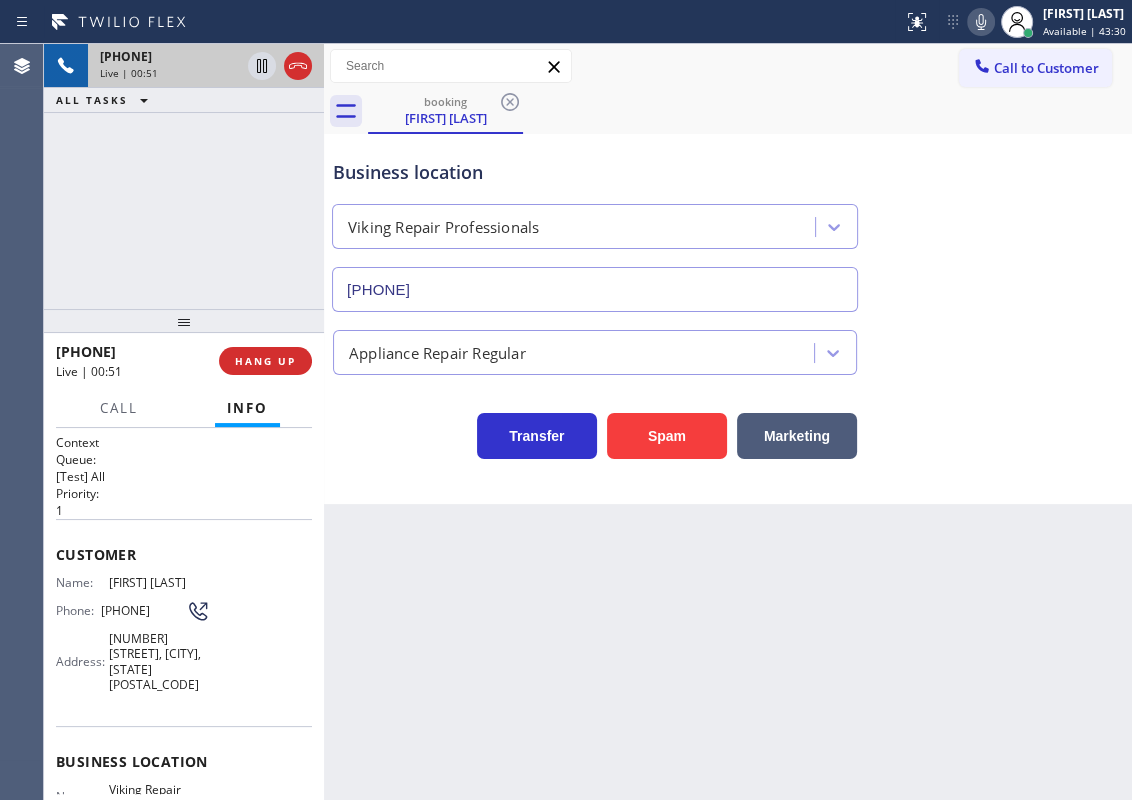click on "[PHONE]" at bounding box center (143, 610) 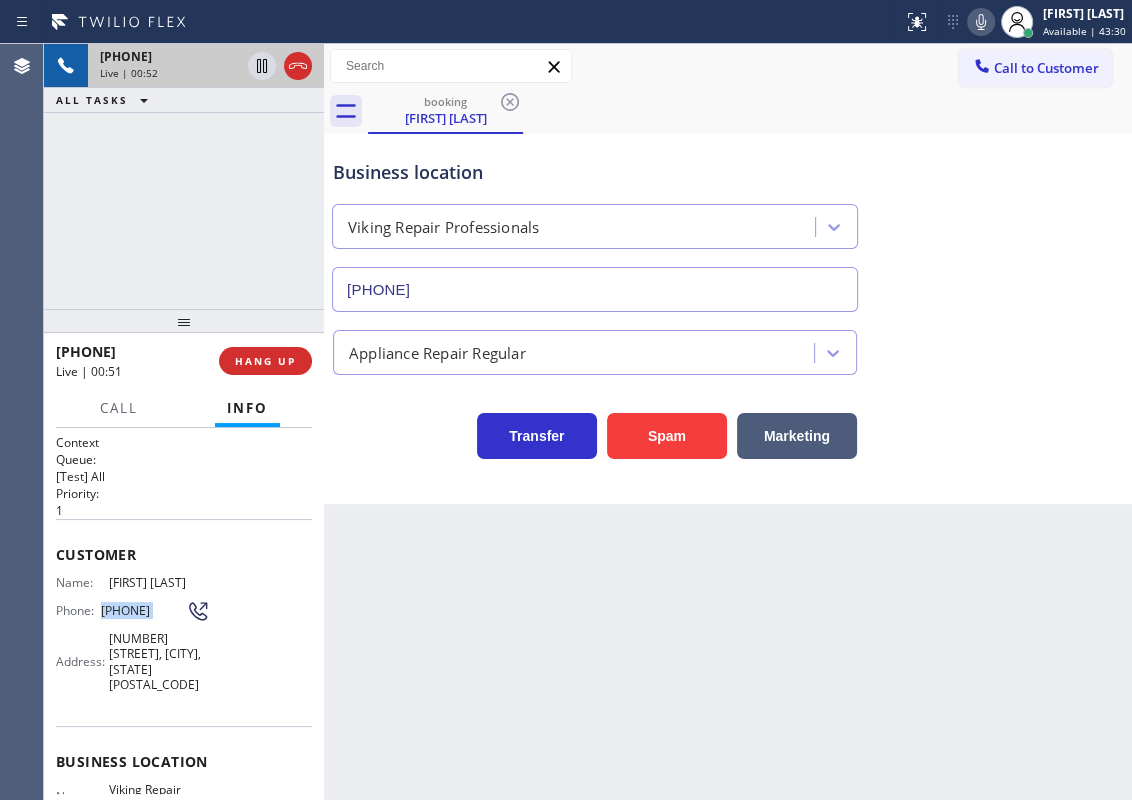 click on "[PHONE]" at bounding box center (143, 610) 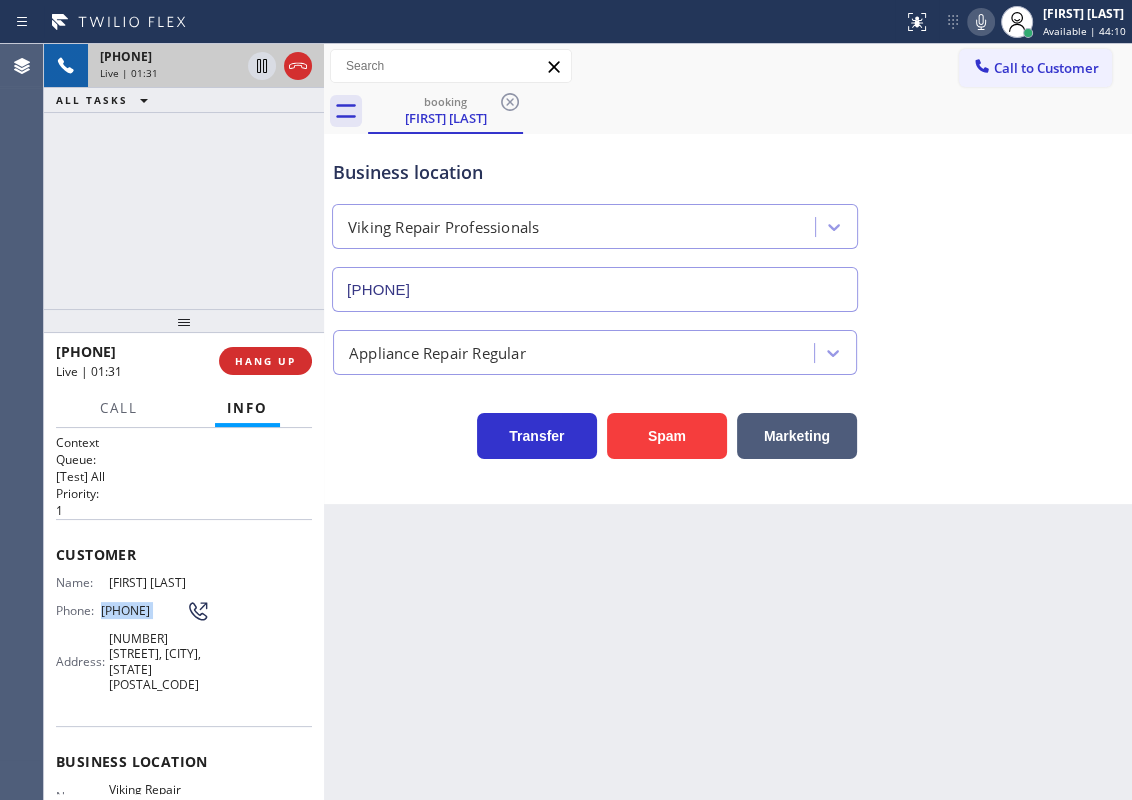 click on "[PHONE]" at bounding box center (143, 610) 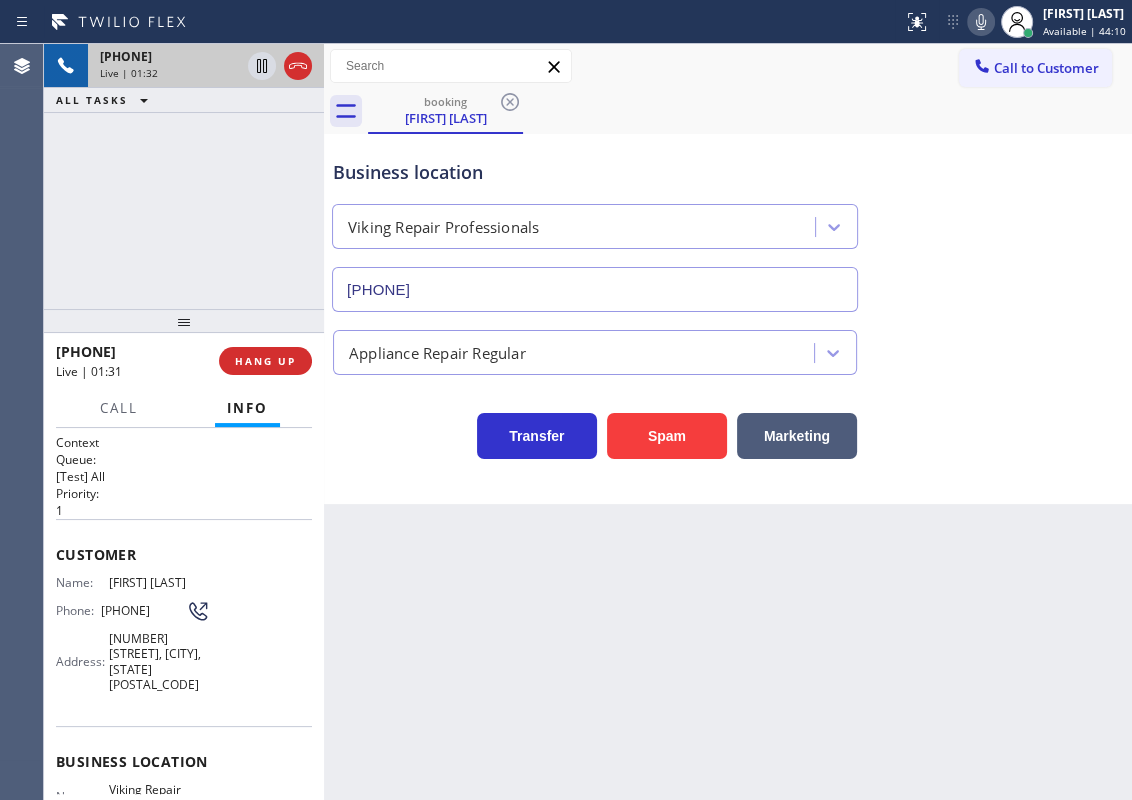 click on "[PHONE]" at bounding box center [143, 610] 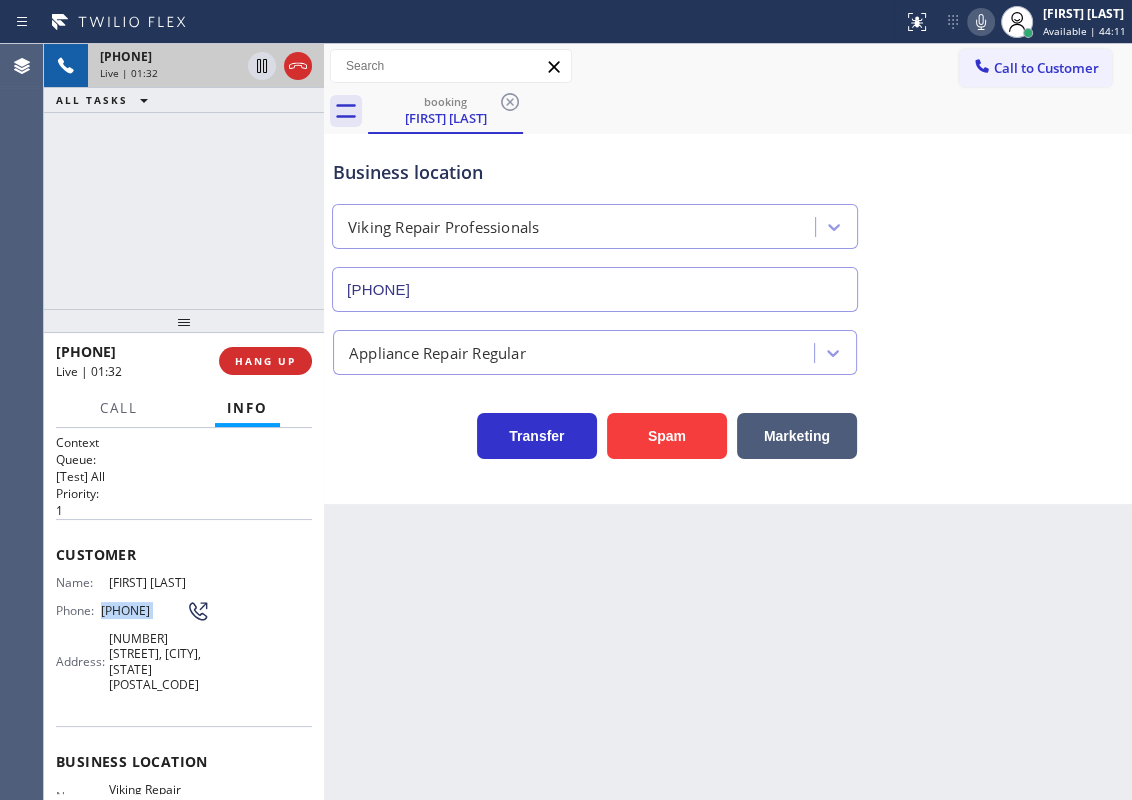 click on "[PHONE]" at bounding box center (143, 610) 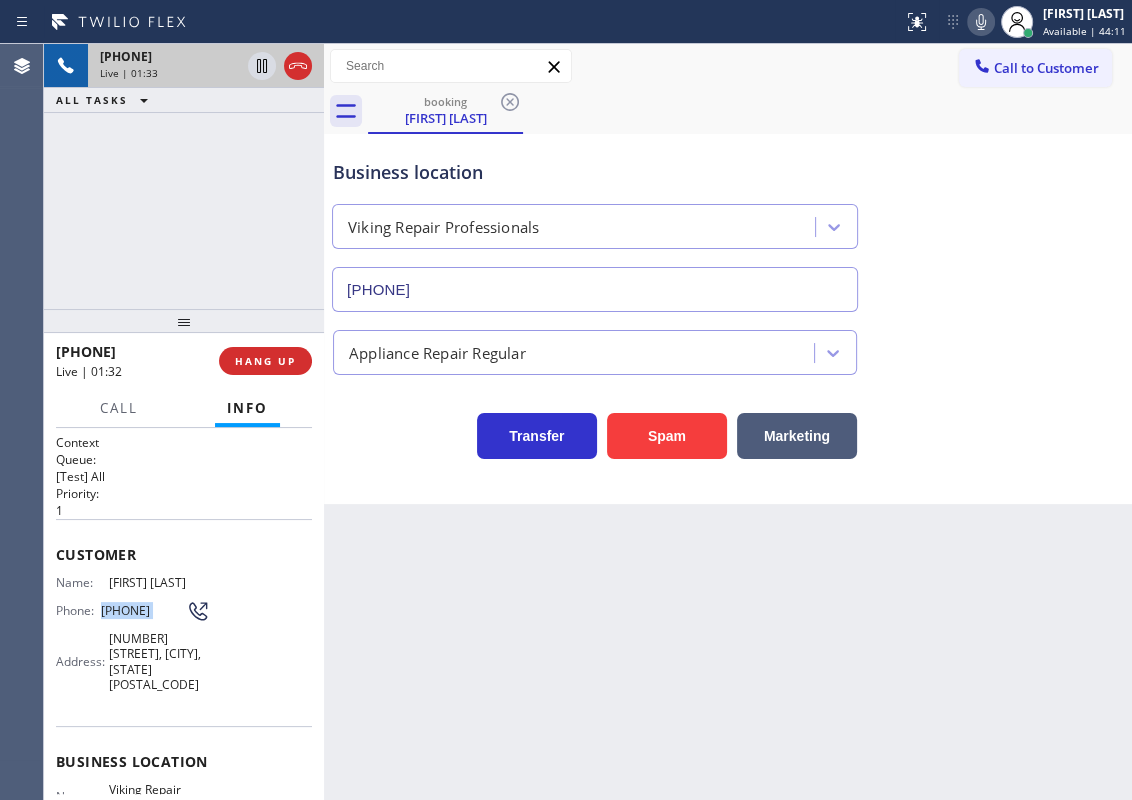 click on "[PHONE]" at bounding box center [143, 610] 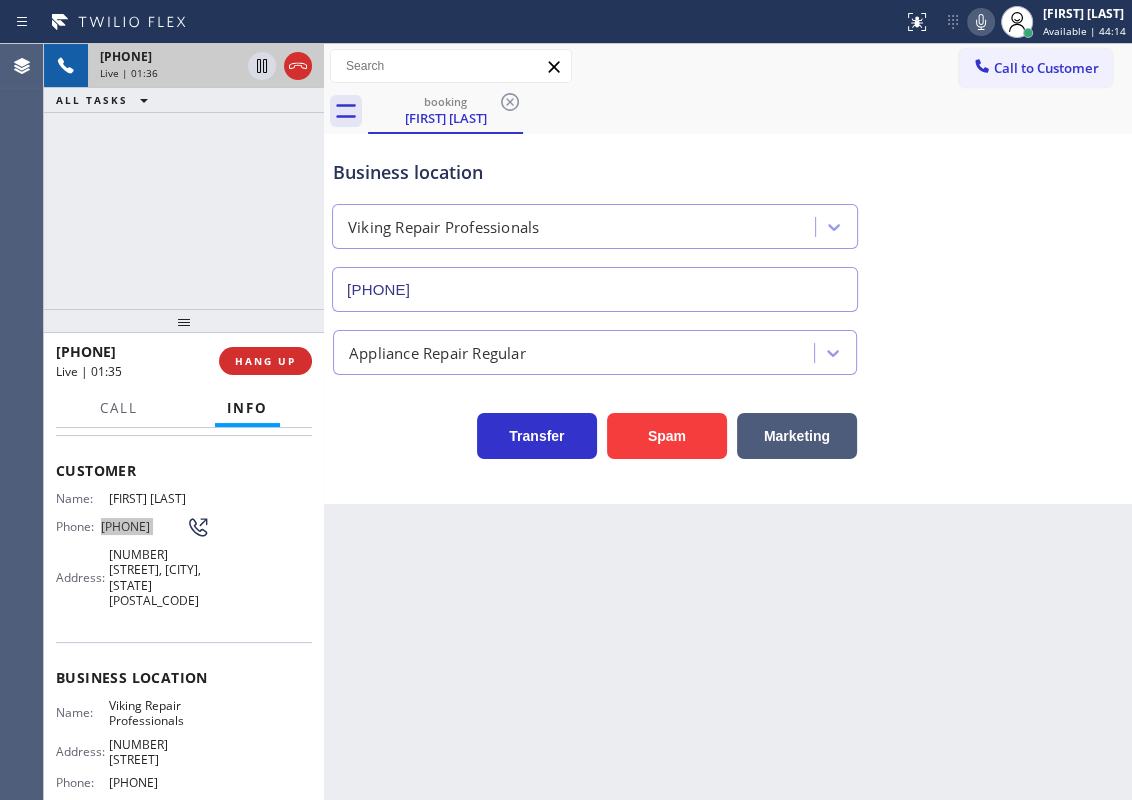 scroll, scrollTop: 181, scrollLeft: 0, axis: vertical 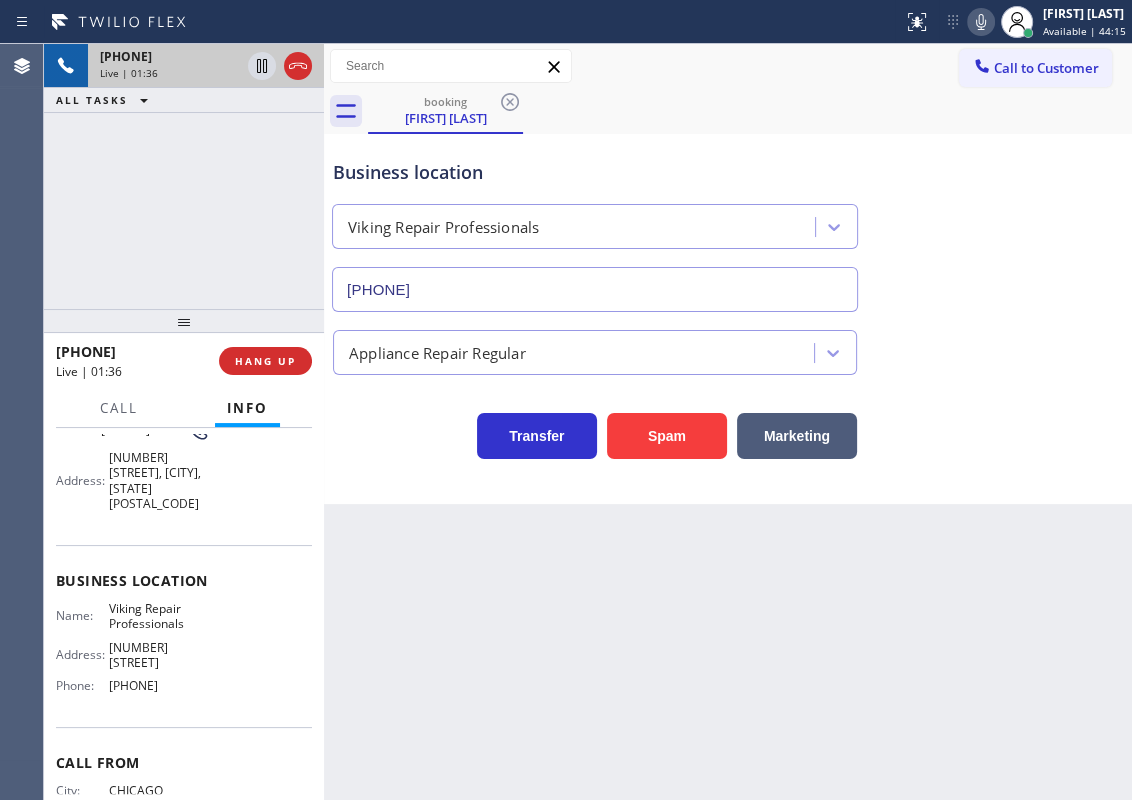 click on "Viking Repair Professionals" at bounding box center (159, 616) 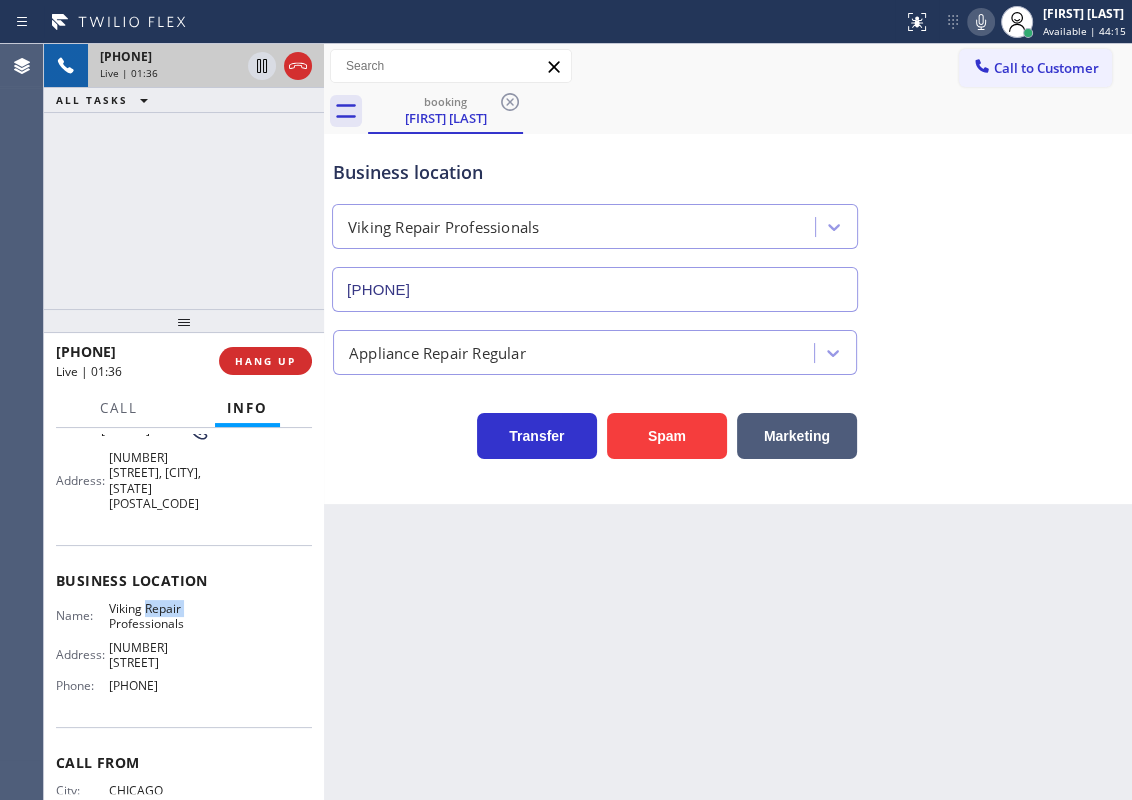 click on "Viking Repair Professionals" at bounding box center (159, 616) 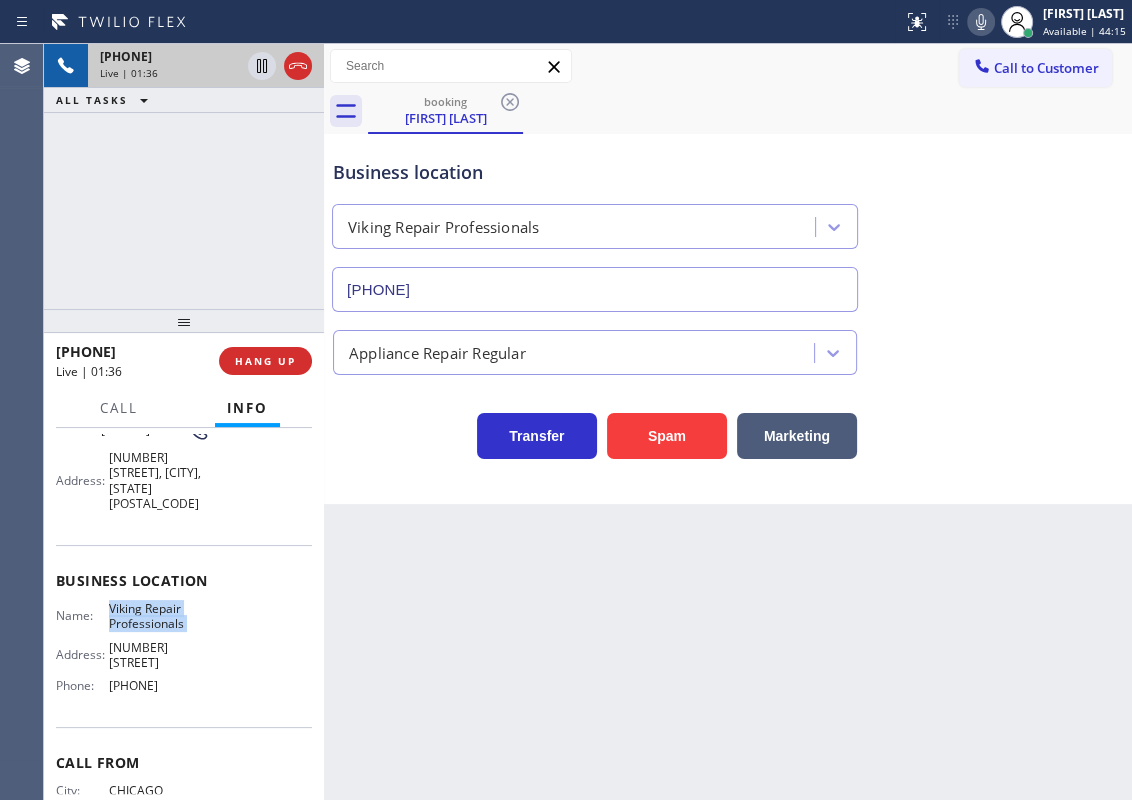 click on "Viking Repair Professionals" at bounding box center [159, 616] 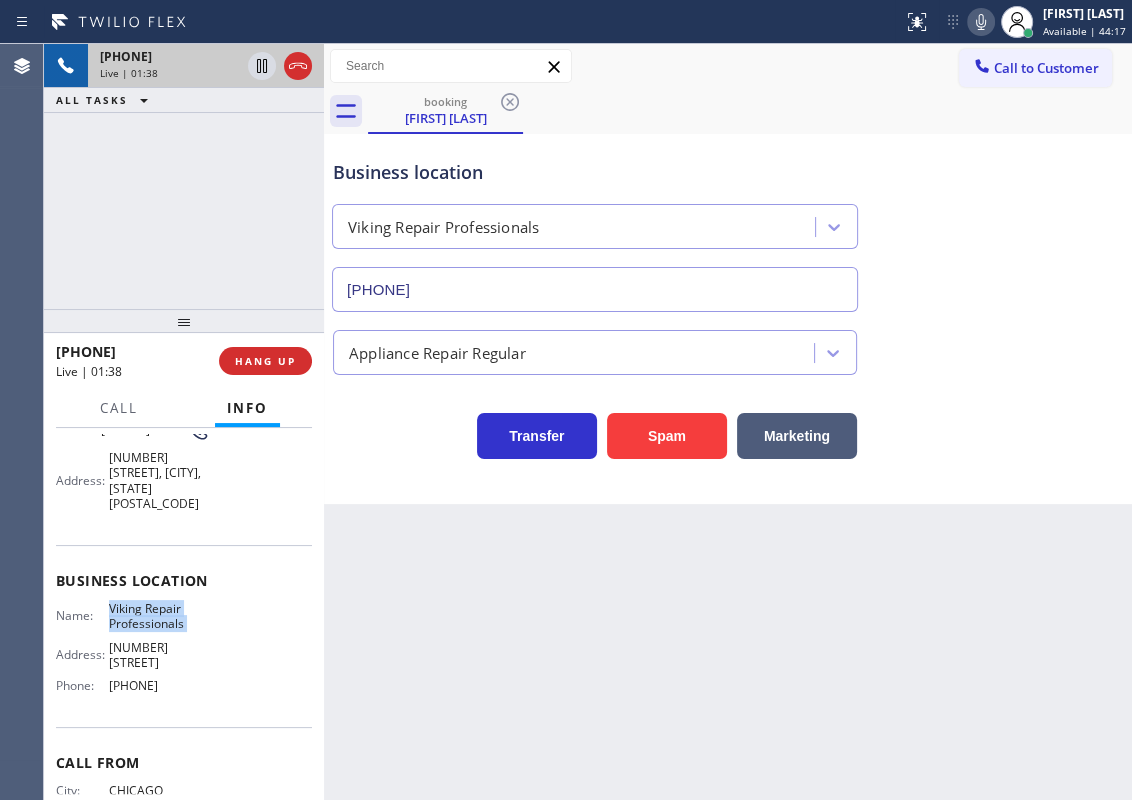 click on "[PHONE]" at bounding box center [595, 289] 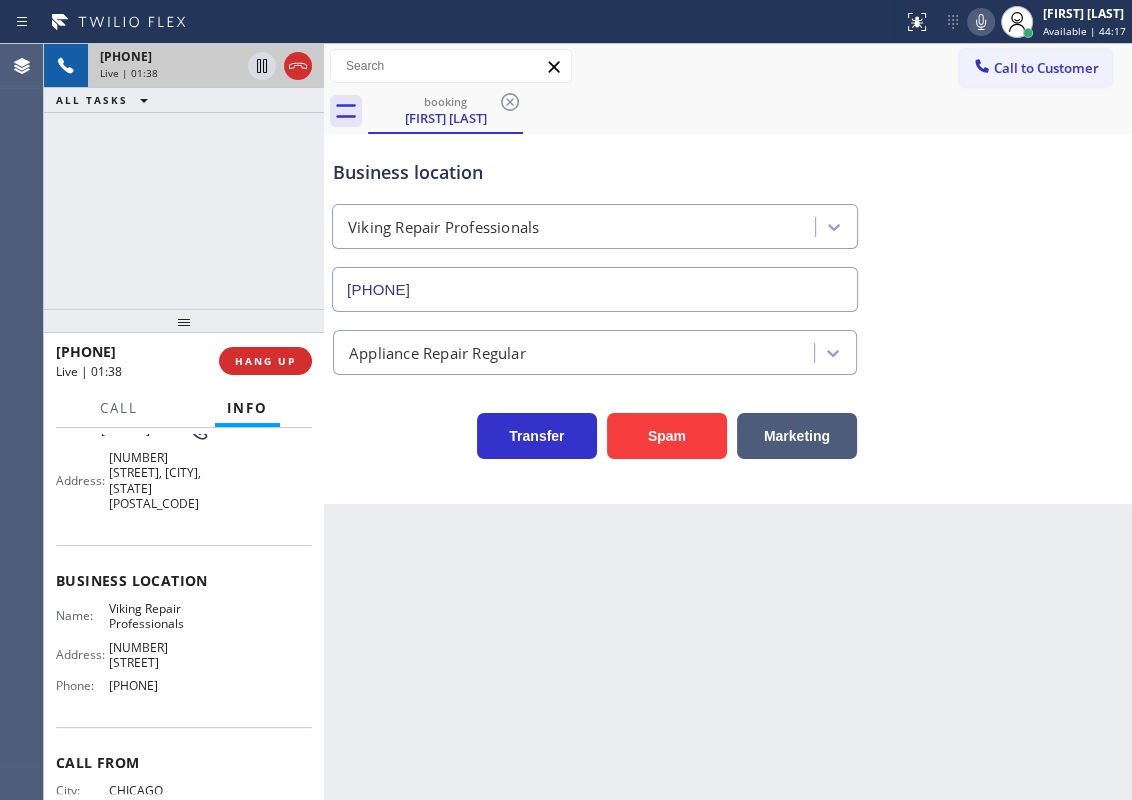 click on "[PHONE]" at bounding box center (595, 289) 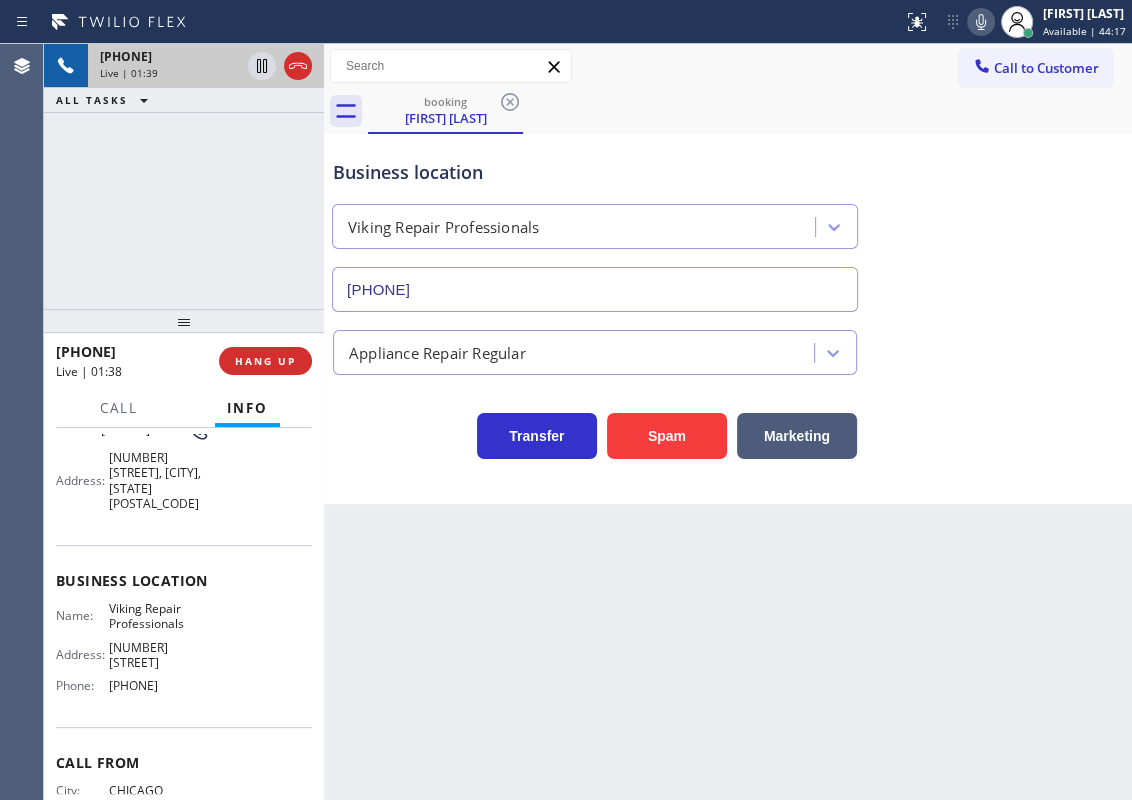 click on "[PHONE]" at bounding box center (595, 289) 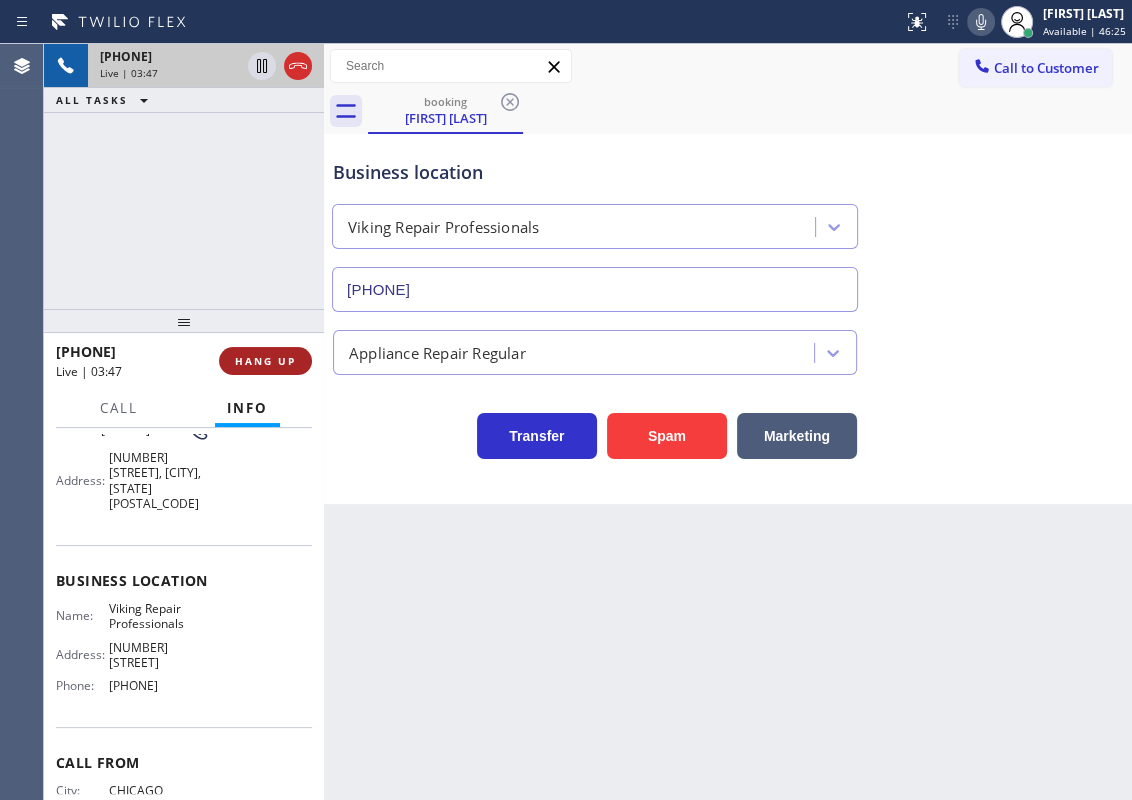 click on "HANG UP" at bounding box center [265, 361] 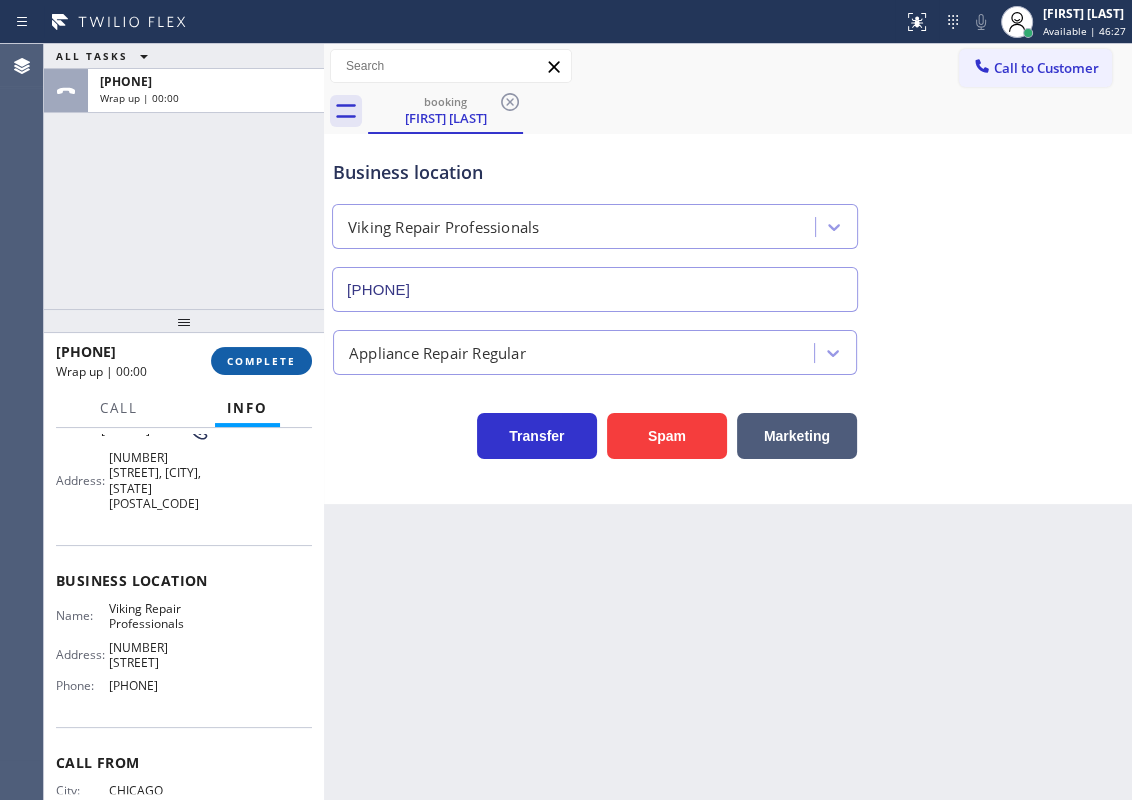 click on "COMPLETE" at bounding box center (261, 361) 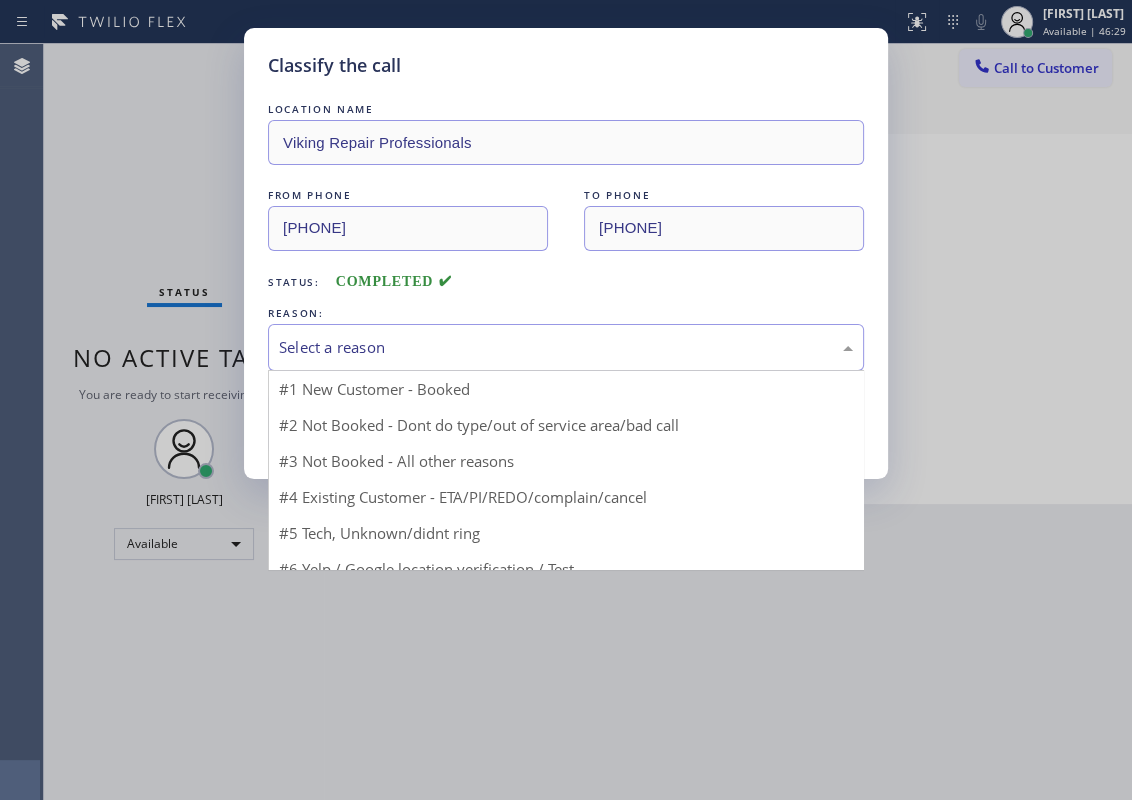 drag, startPoint x: 434, startPoint y: 342, endPoint x: 377, endPoint y: 424, distance: 99.86491 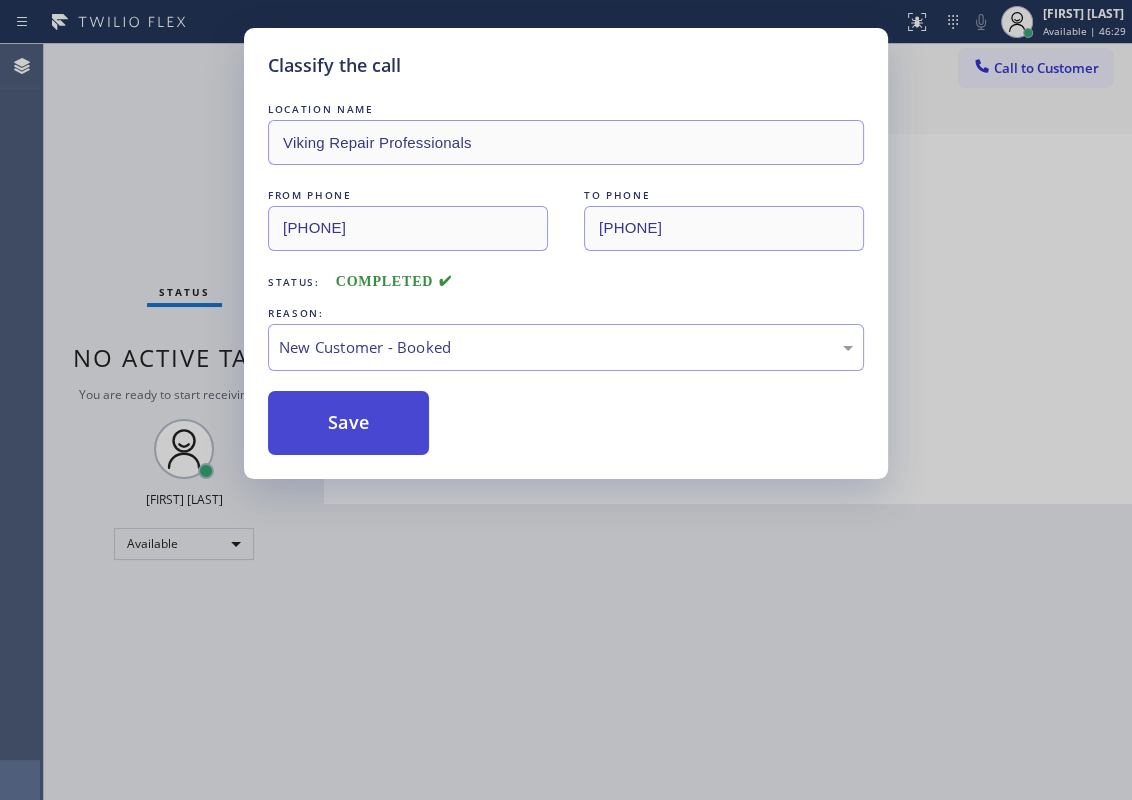click on "Save" at bounding box center [348, 423] 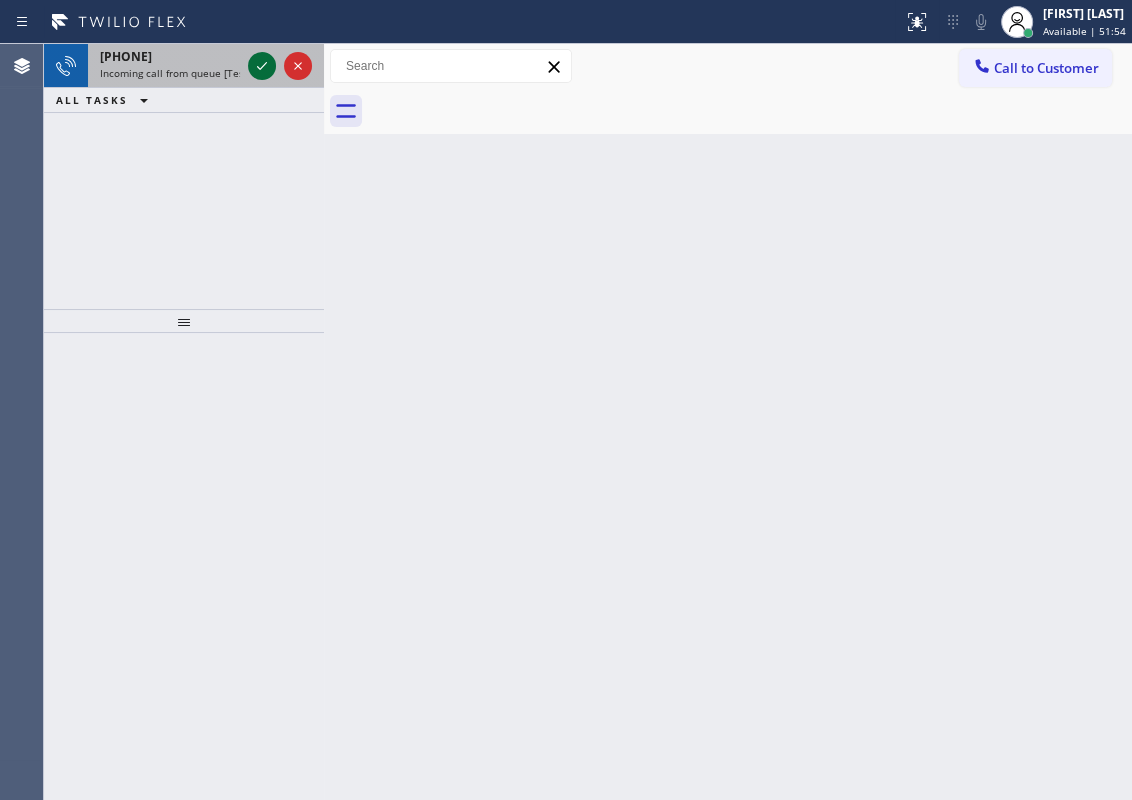 click 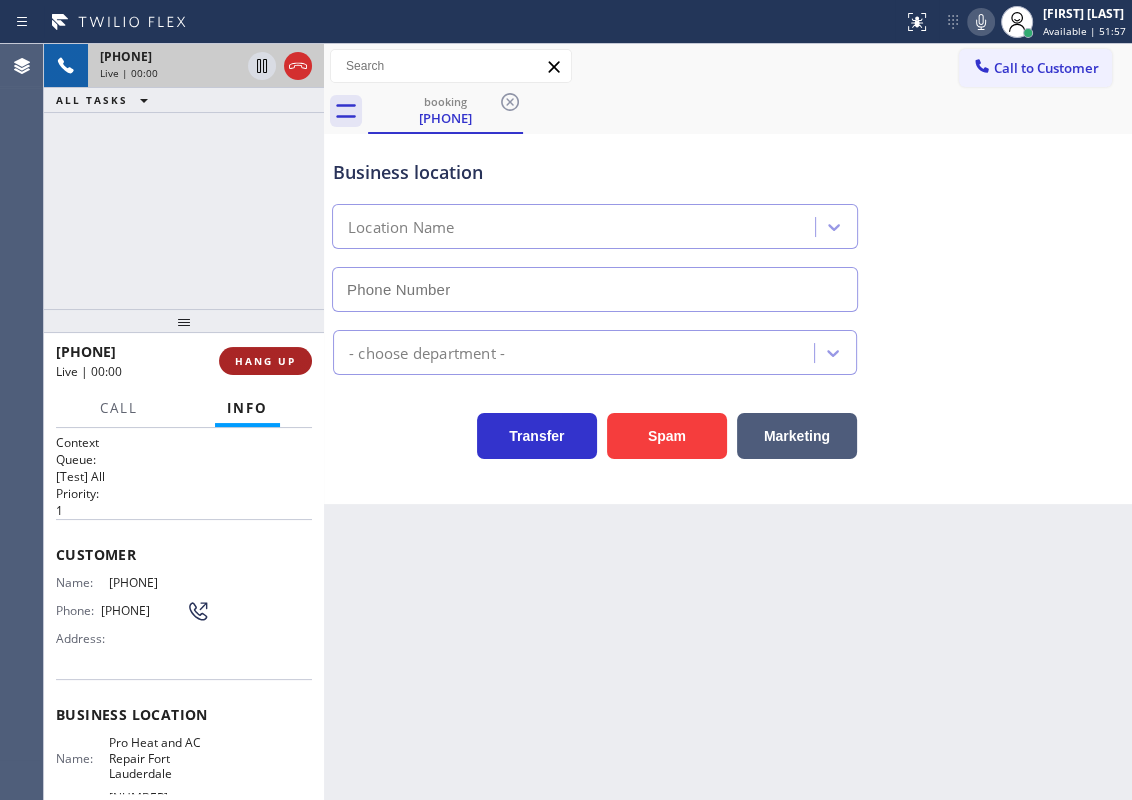 type on "[PHONE]" 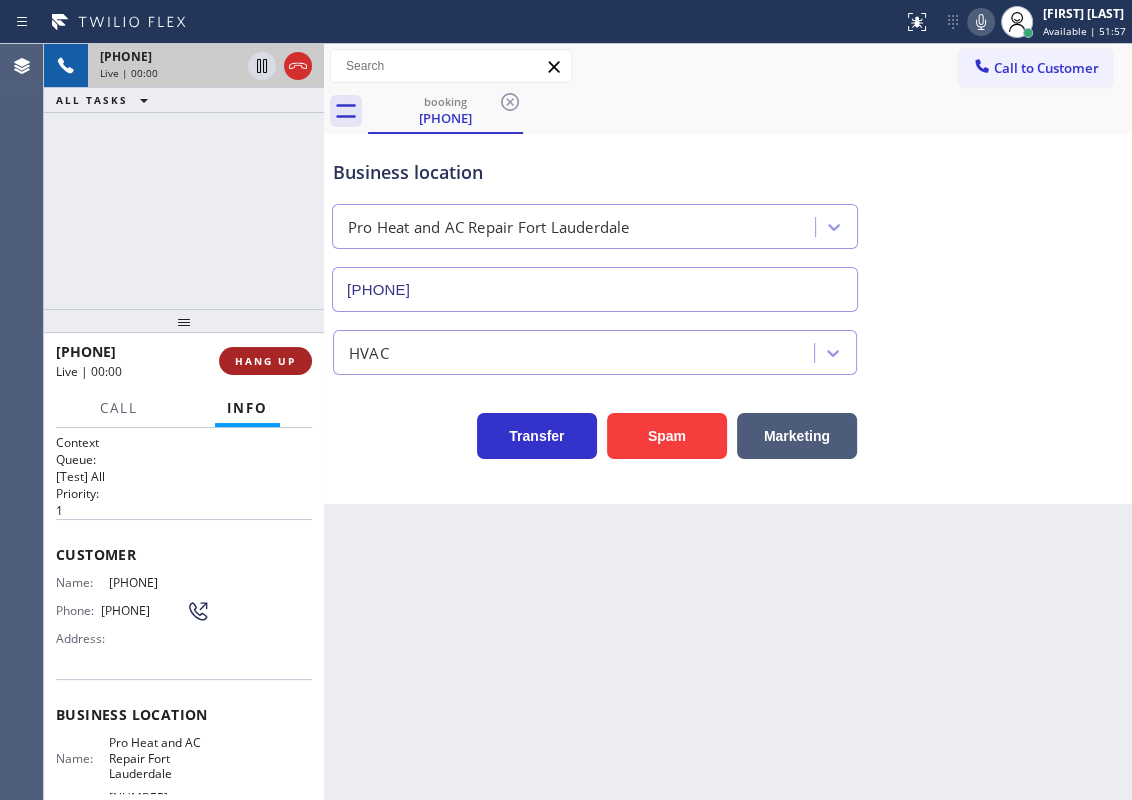 click on "HANG UP" at bounding box center (265, 361) 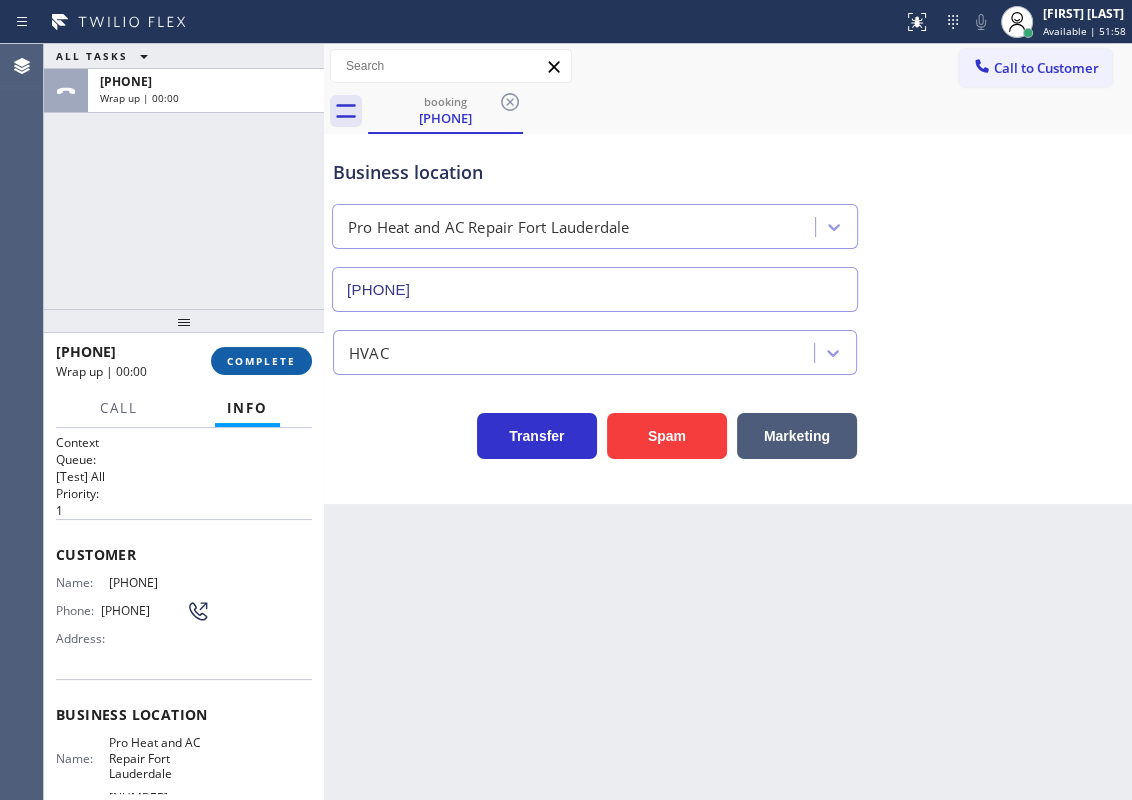 click on "COMPLETE" at bounding box center (261, 361) 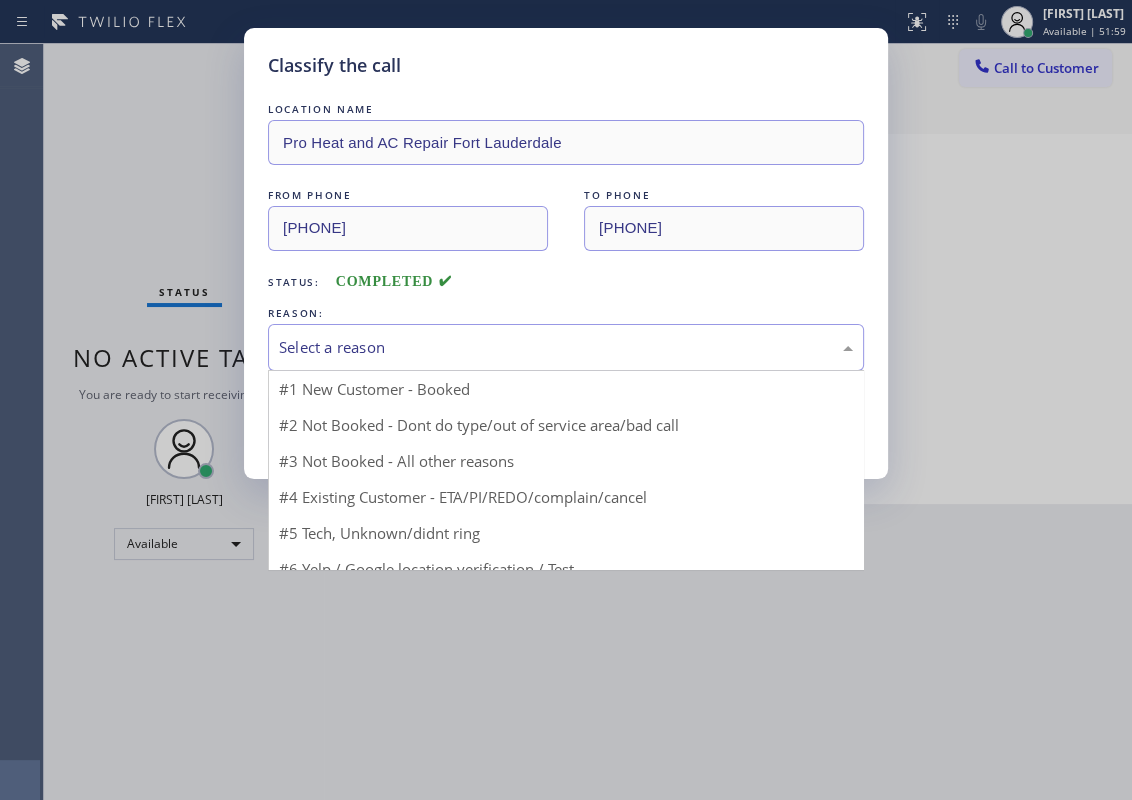 click on "Select a reason" at bounding box center (566, 347) 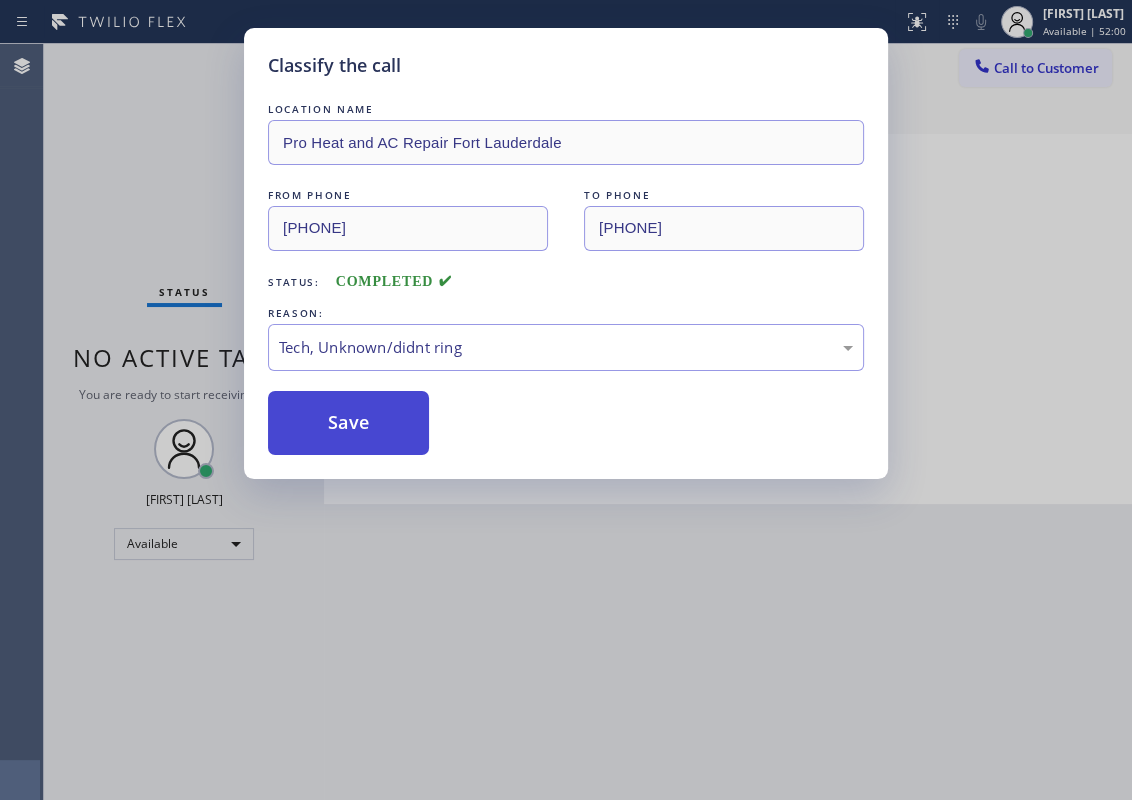 click on "Save" at bounding box center (348, 423) 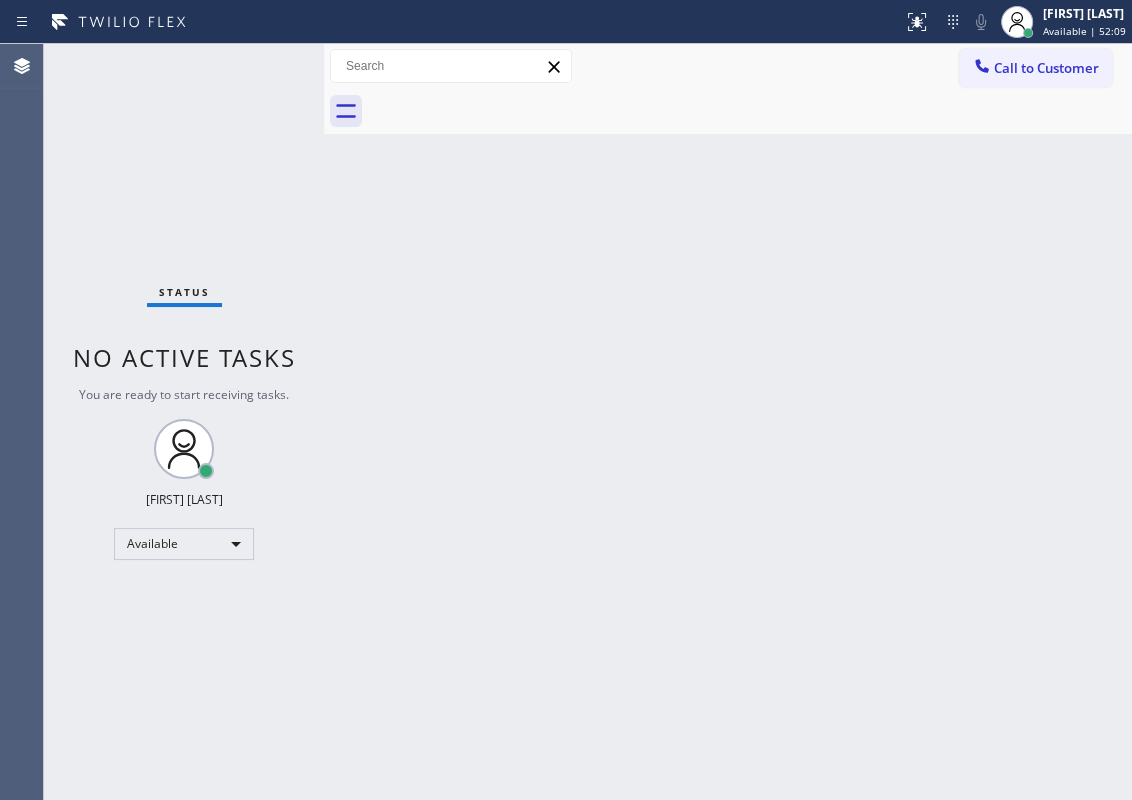 click on "Back to Dashboard Change Sender ID Customers Technicians Select a contact Outbound call Technician Search Technician Your caller id phone number Your caller id phone number Call Technician info Name   Phone none Address none Change Sender ID HVAC +18559994417 5 Star Appliance +18557314952 Appliance Repair +18554611149 Plumbing +18889090120 Air Duct Cleaning +18006865038  Electricians +18005688664 Cancel Change Check personal SMS Reset Change No tabs Call to Customer Outbound call Location Search location Your caller id phone number Customer number Call Outbound call Technician Search Technician Your caller id phone number Your caller id phone number Call" at bounding box center [728, 422] 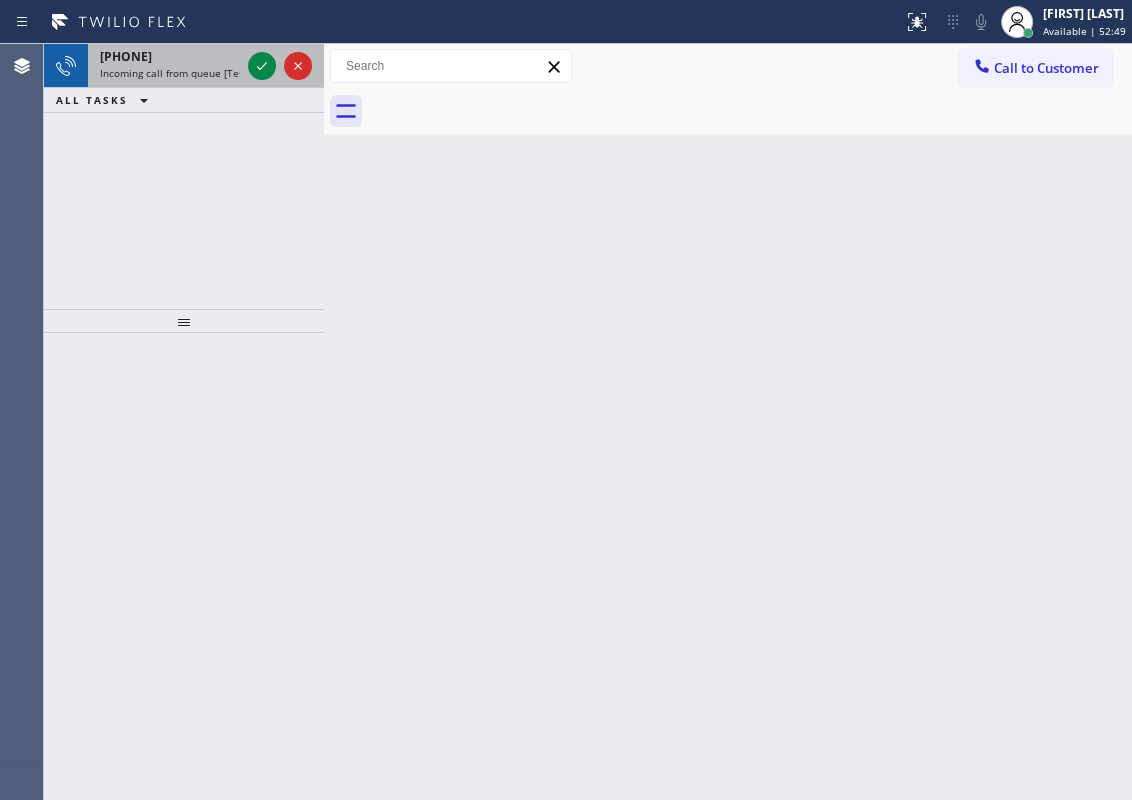 click on "[PHONE]" at bounding box center [126, 56] 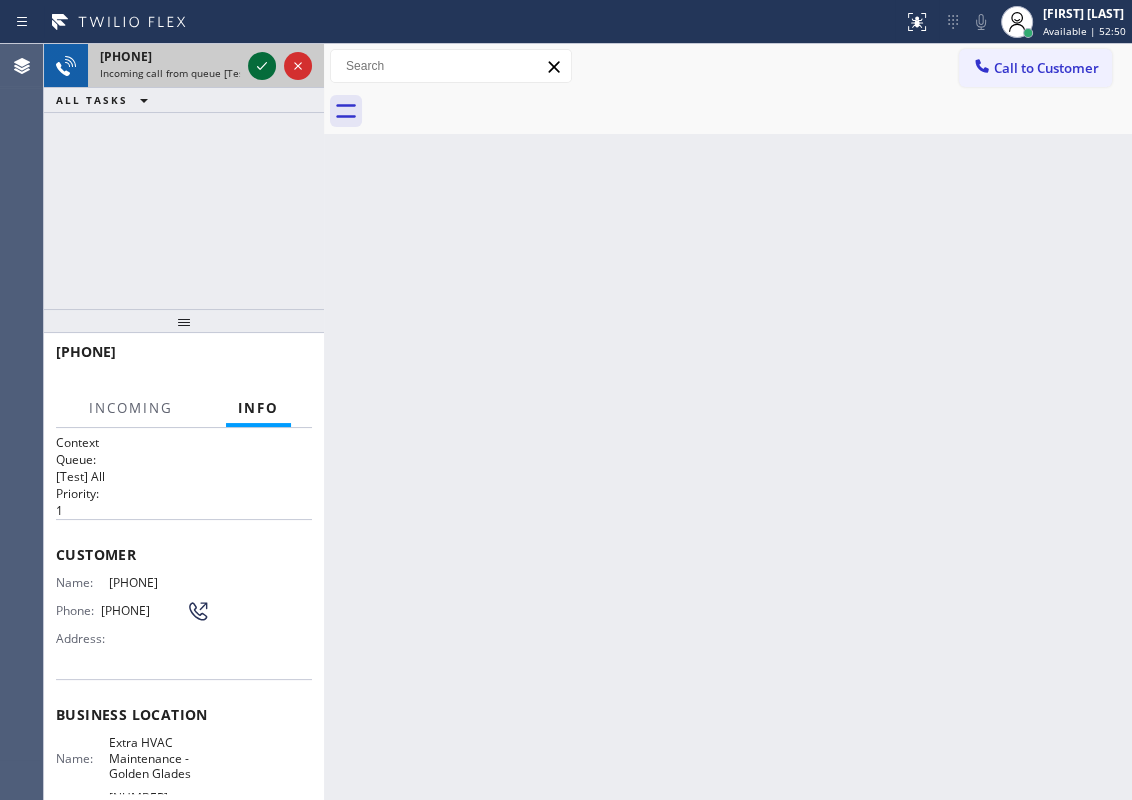 click 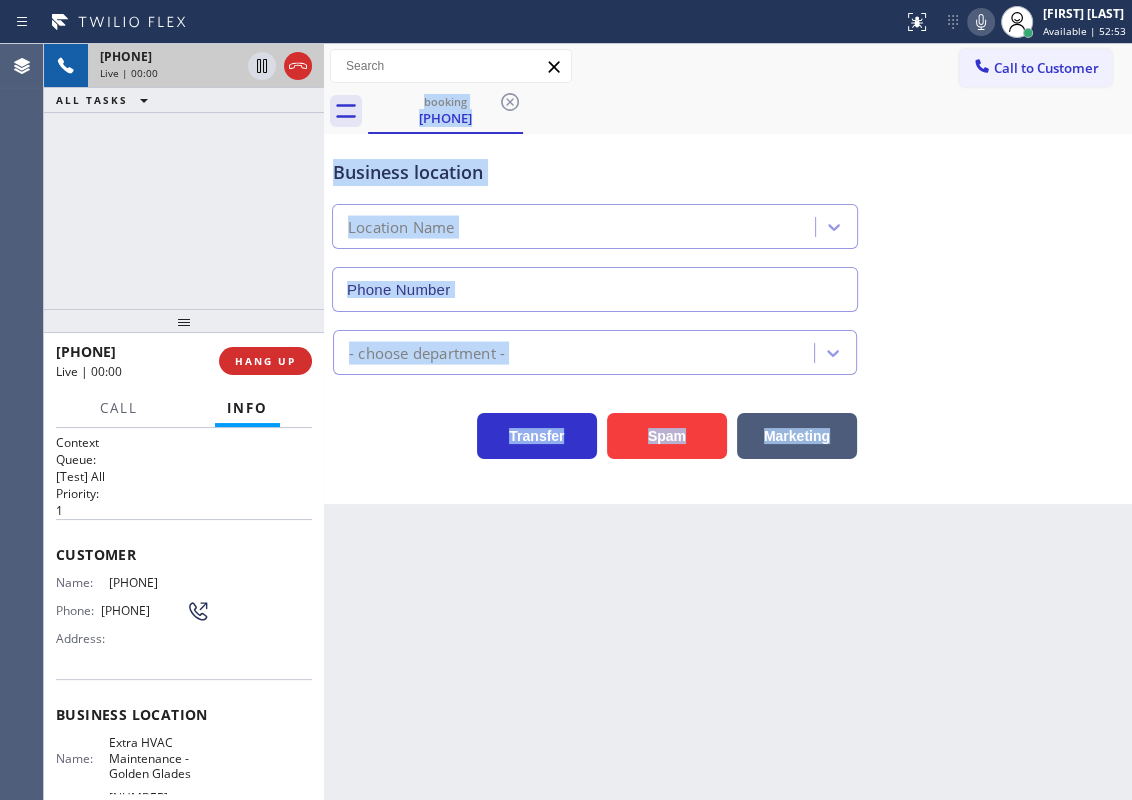 type on "[PHONE]" 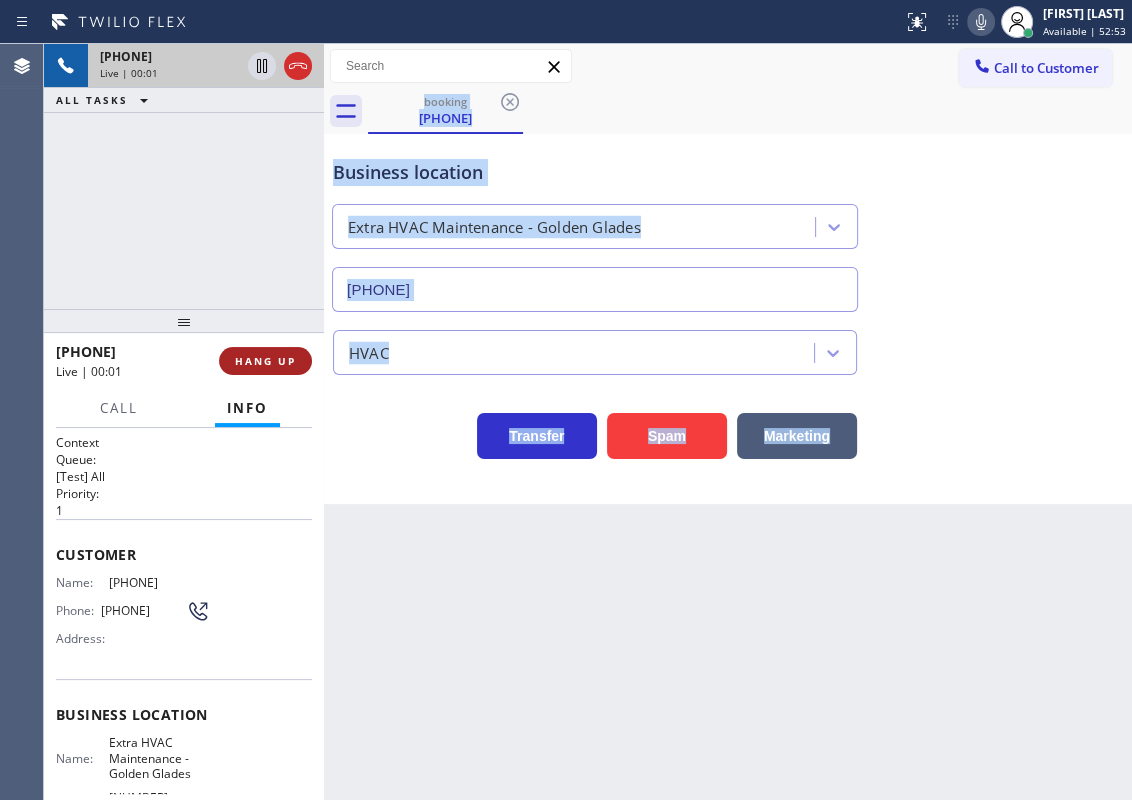 click on "HANG UP" at bounding box center [265, 361] 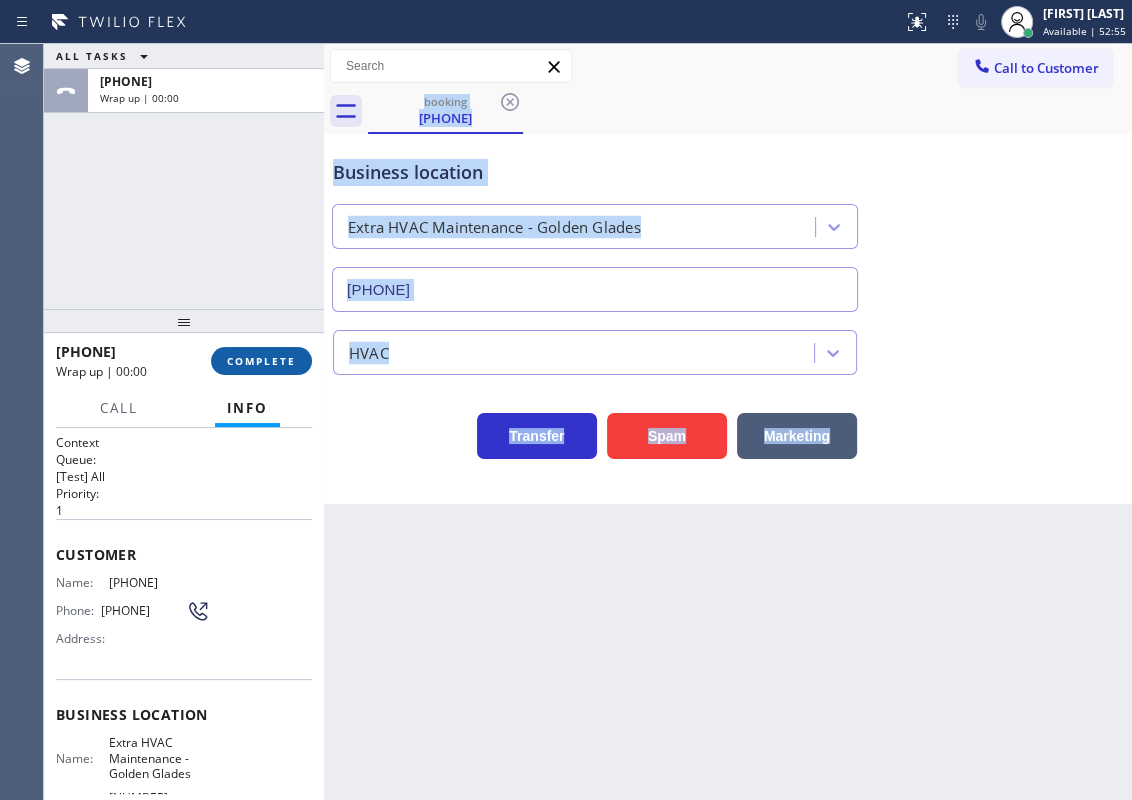 click on "COMPLETE" at bounding box center [261, 361] 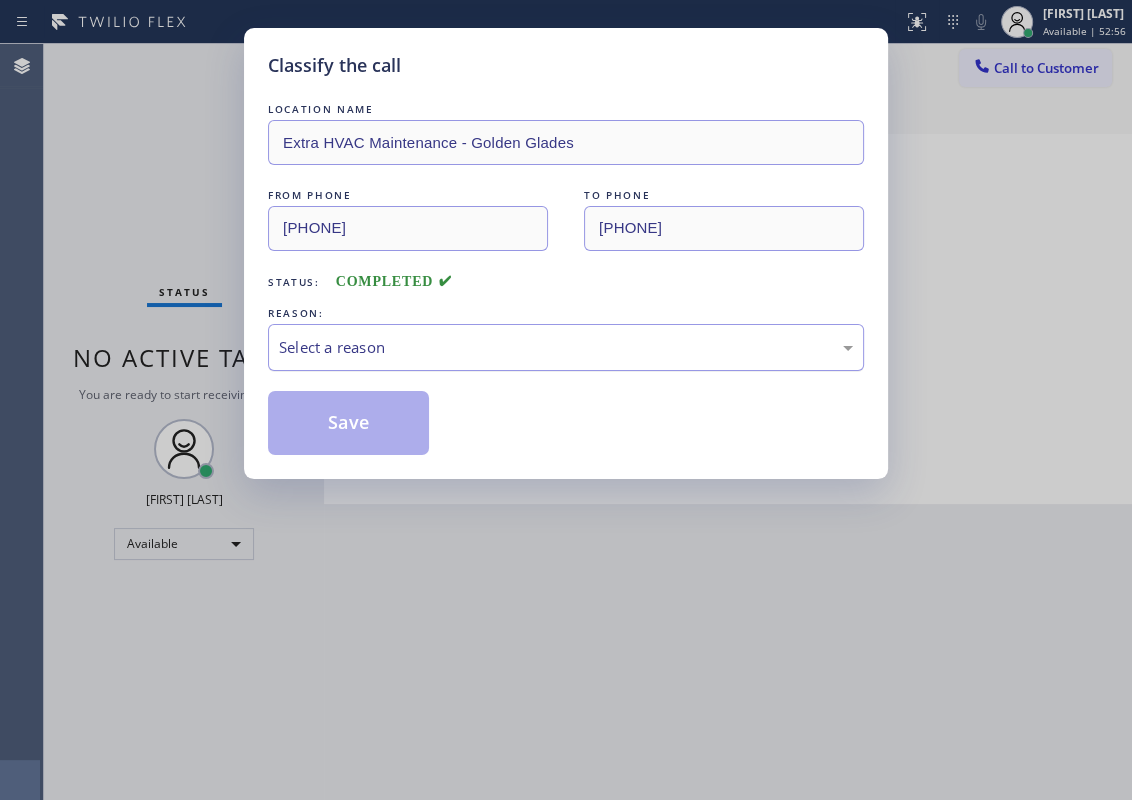click on "Select a reason" at bounding box center (566, 347) 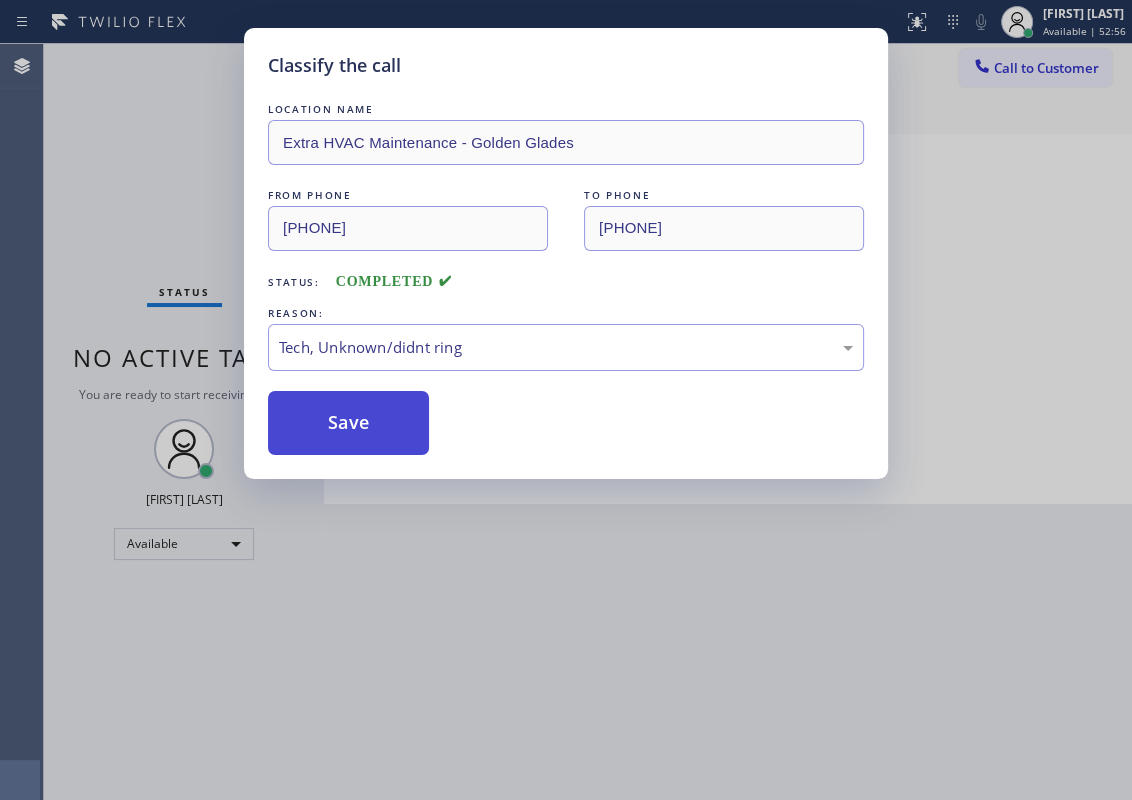 click on "Save" at bounding box center [348, 423] 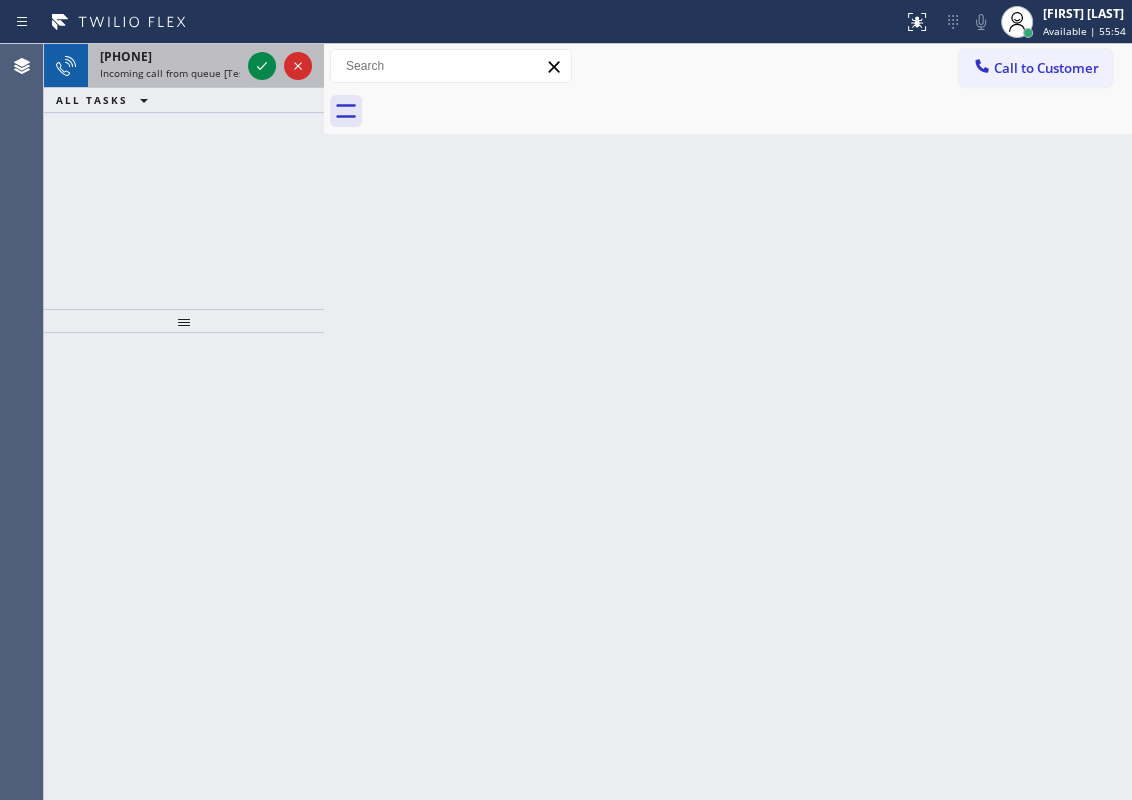 click on "[PHONE]" at bounding box center [126, 56] 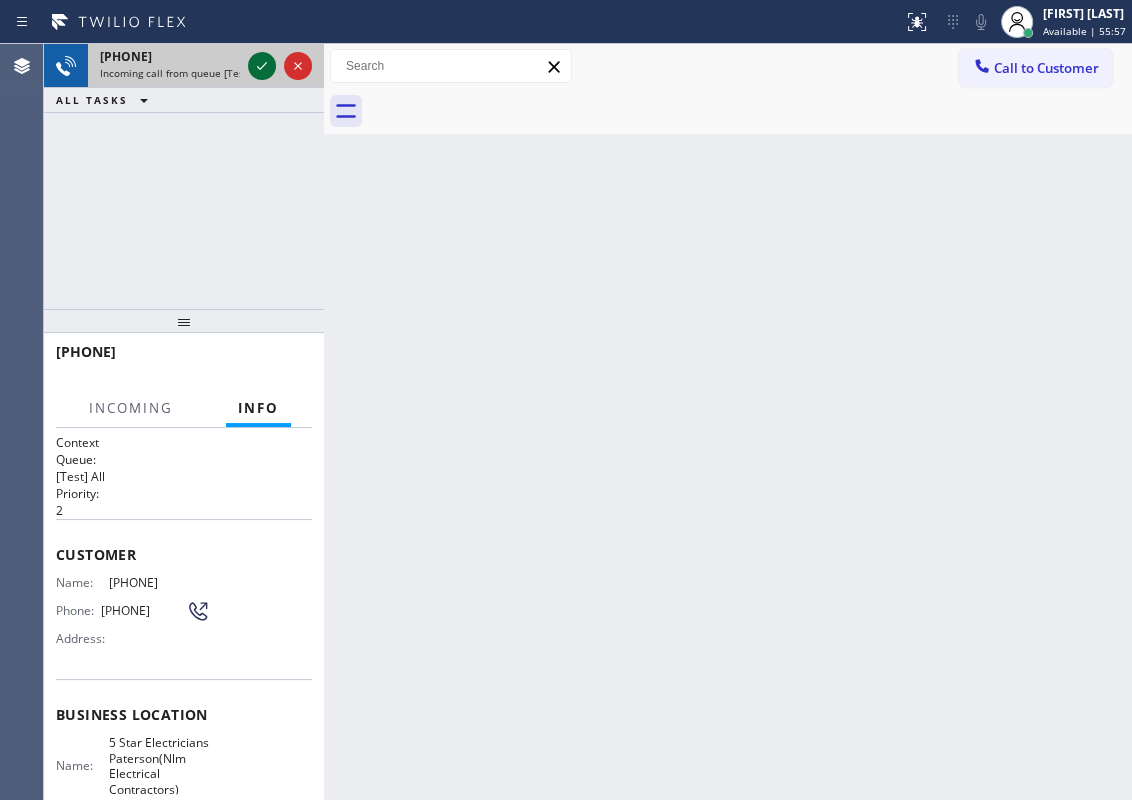 click 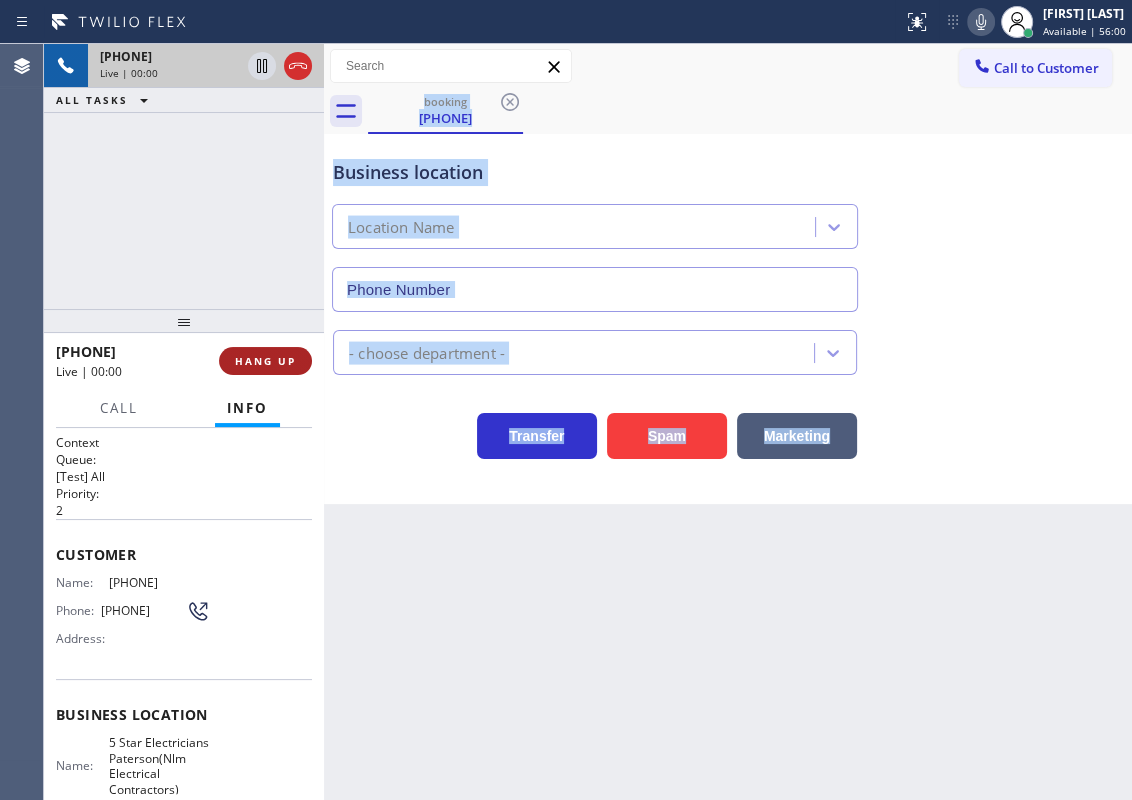 type on "[PHONE]" 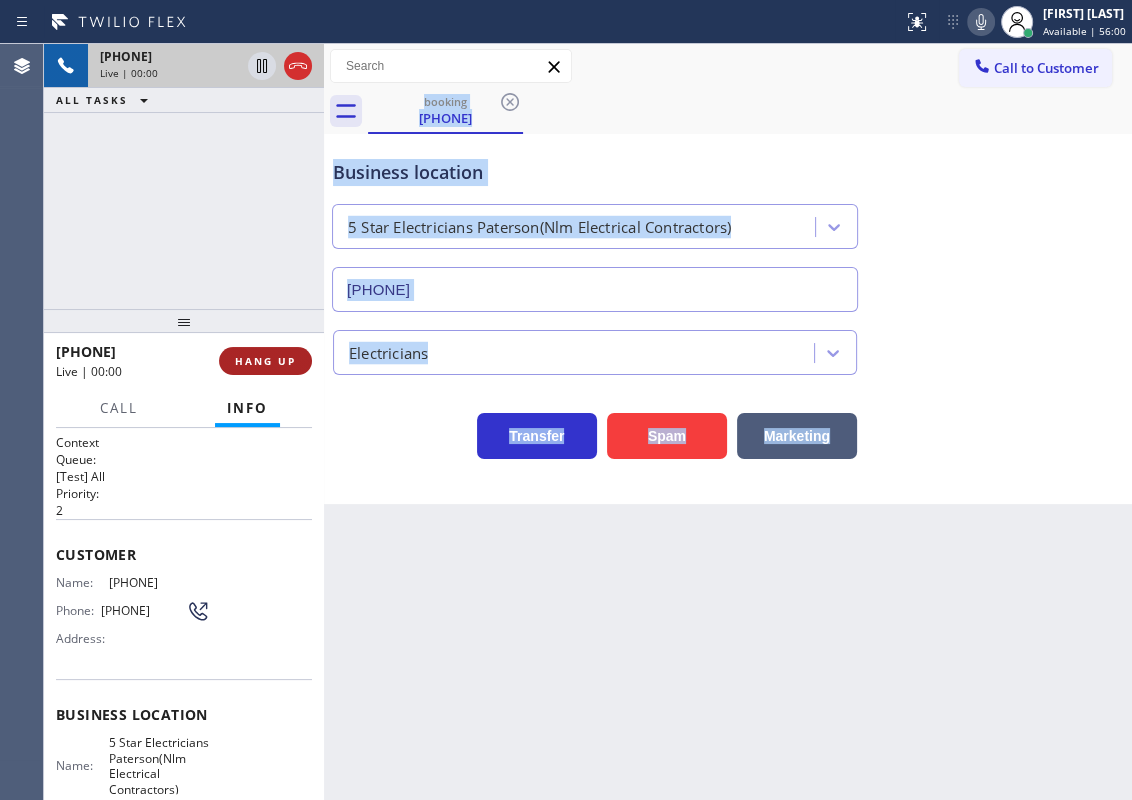 click on "HANG UP" at bounding box center (265, 361) 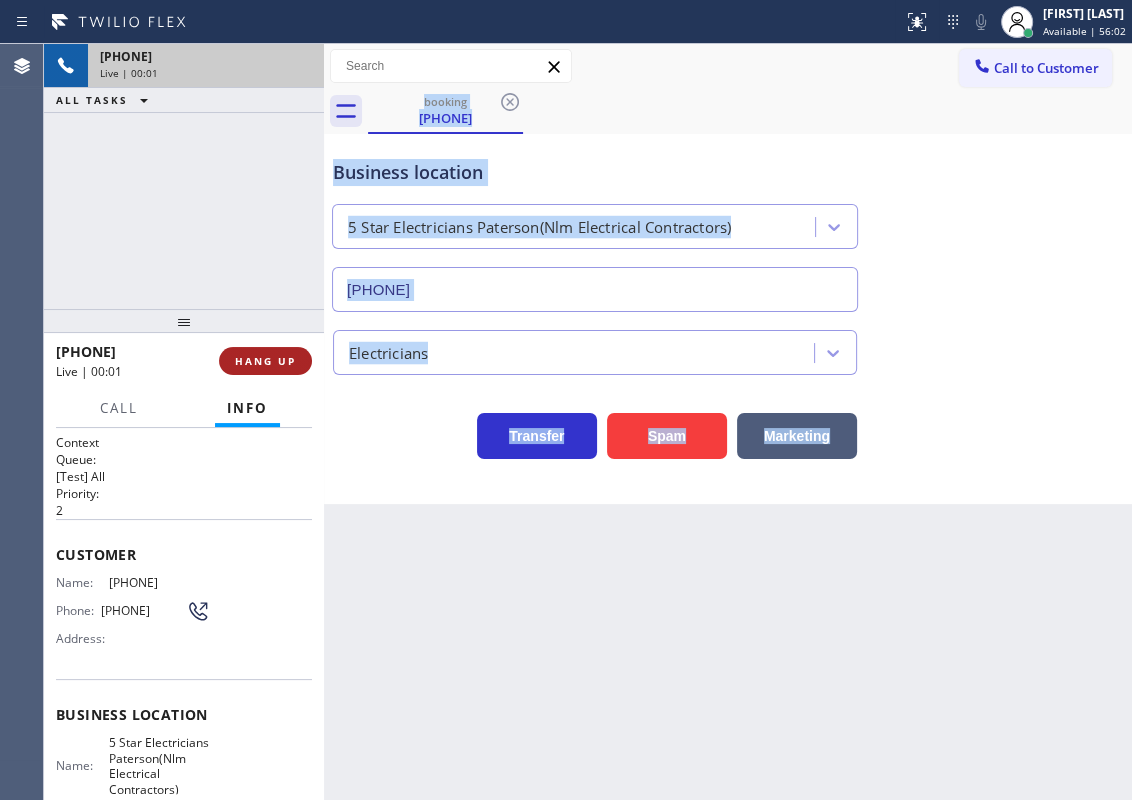 click on "HANG UP" at bounding box center [265, 361] 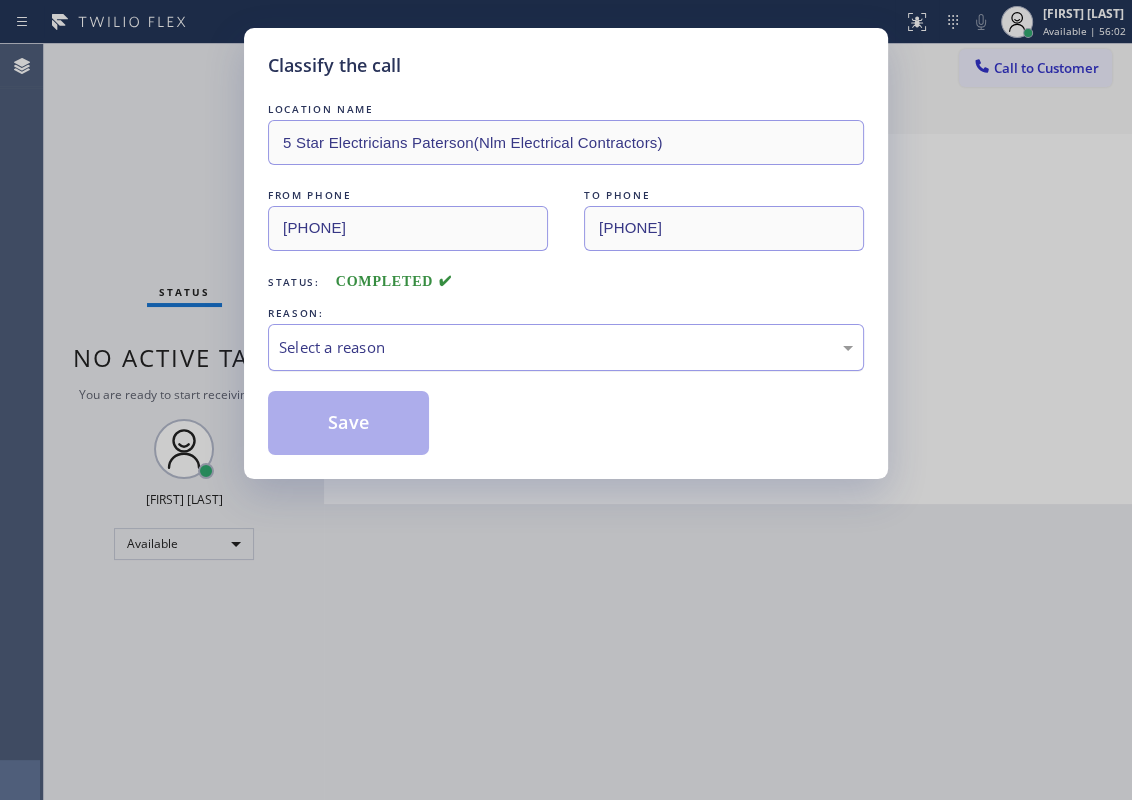 click on "Select a reason" at bounding box center [566, 347] 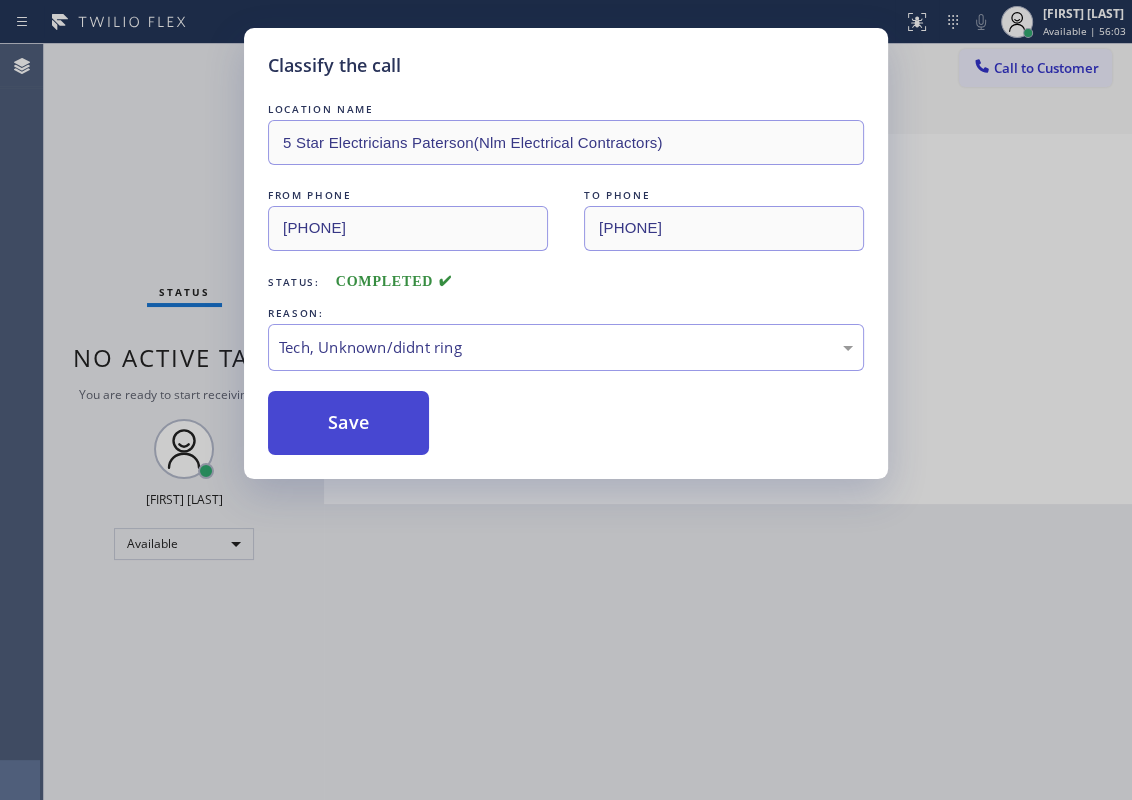 click on "Save" at bounding box center [348, 423] 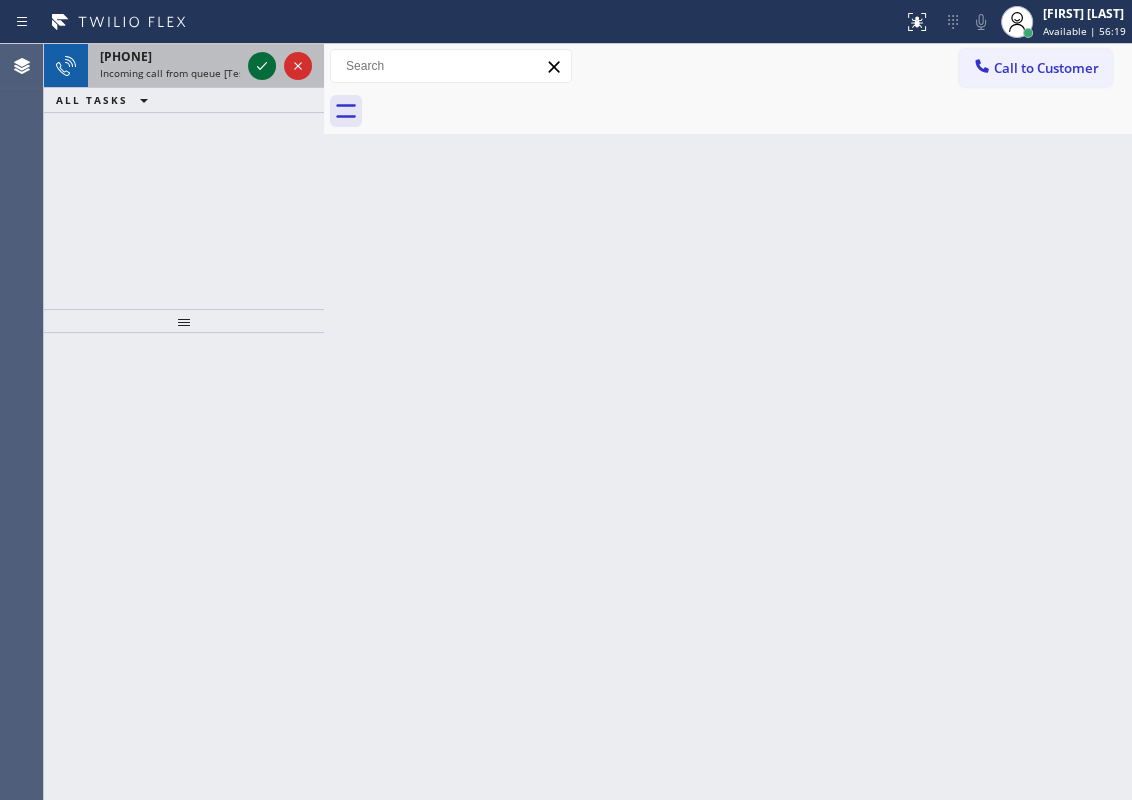 click 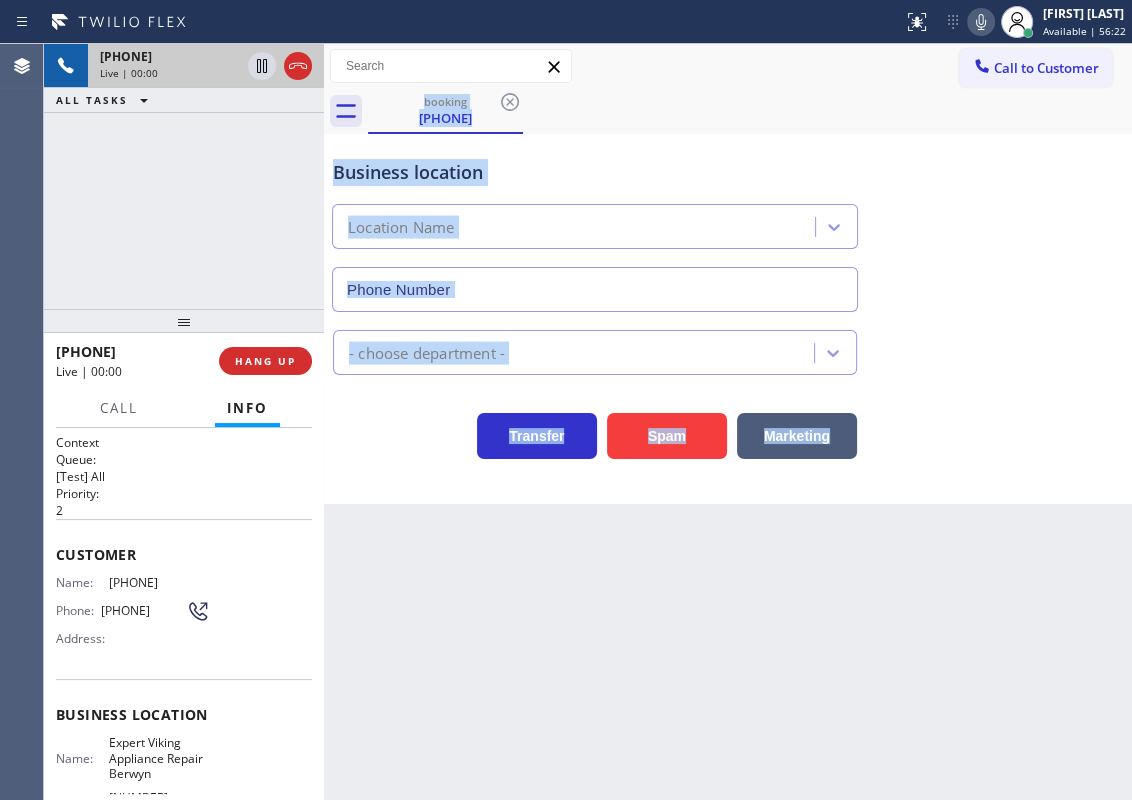 type on "[PHONE]" 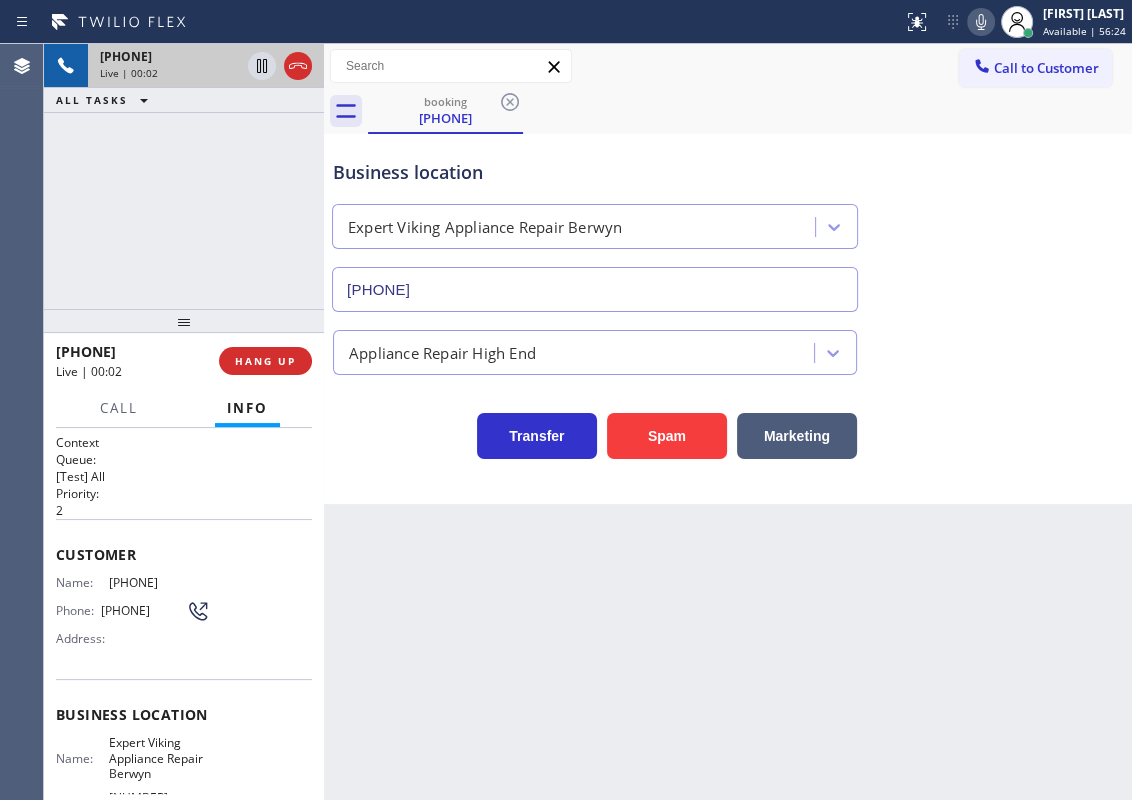 click on "Expert Viking Appliance Repair Berwyn" at bounding box center (159, 758) 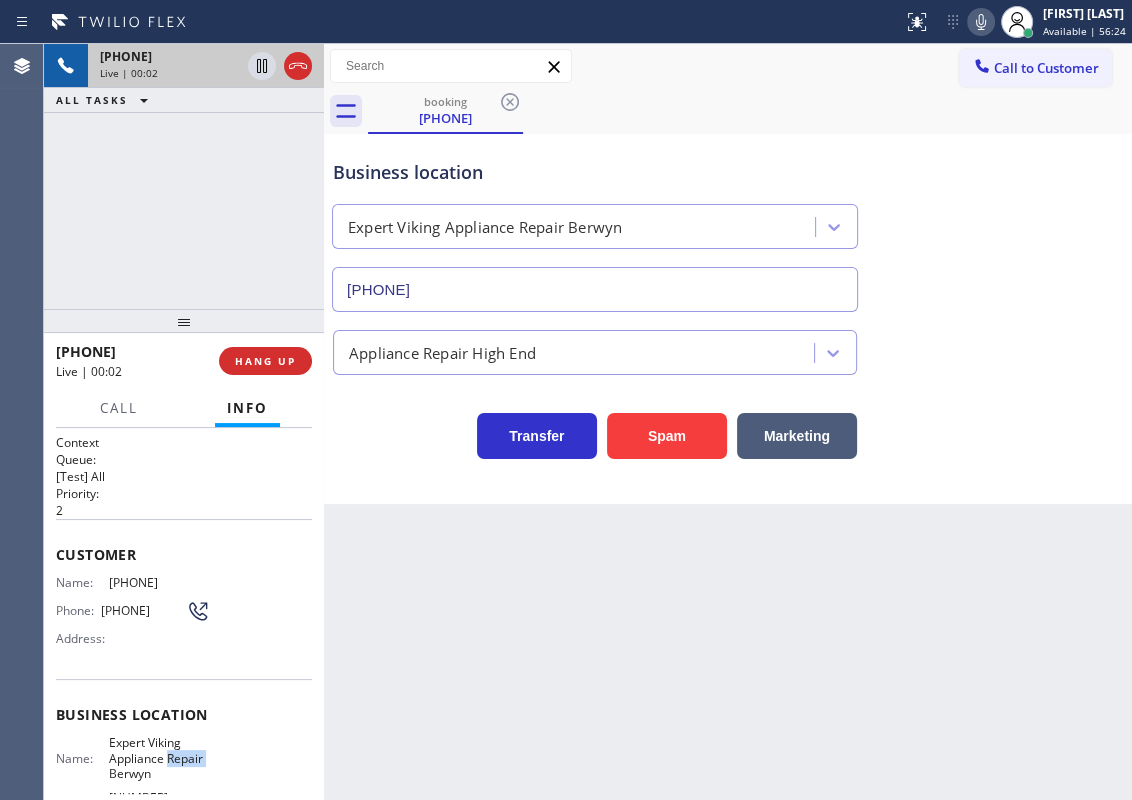 click on "Expert Viking Appliance Repair Berwyn" at bounding box center (159, 758) 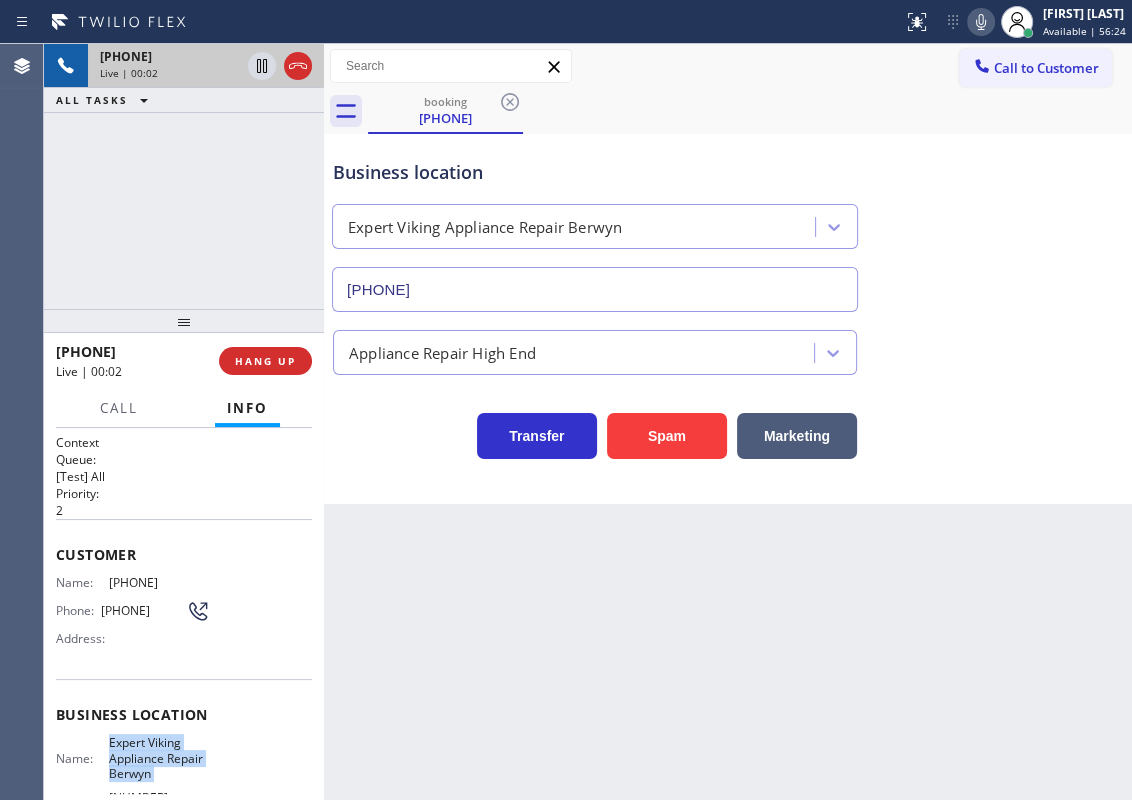 click on "Expert Viking Appliance Repair Berwyn" at bounding box center (159, 758) 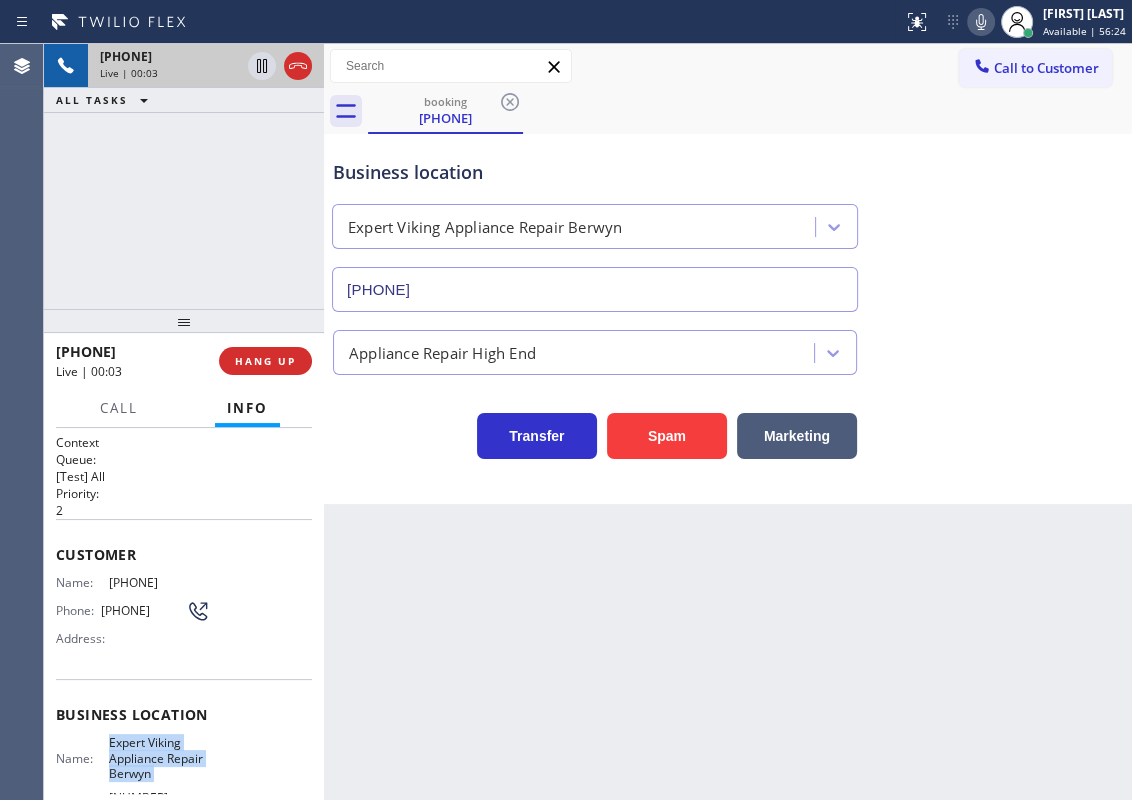 copy on "Expert Viking Appliance Repair Berwyn" 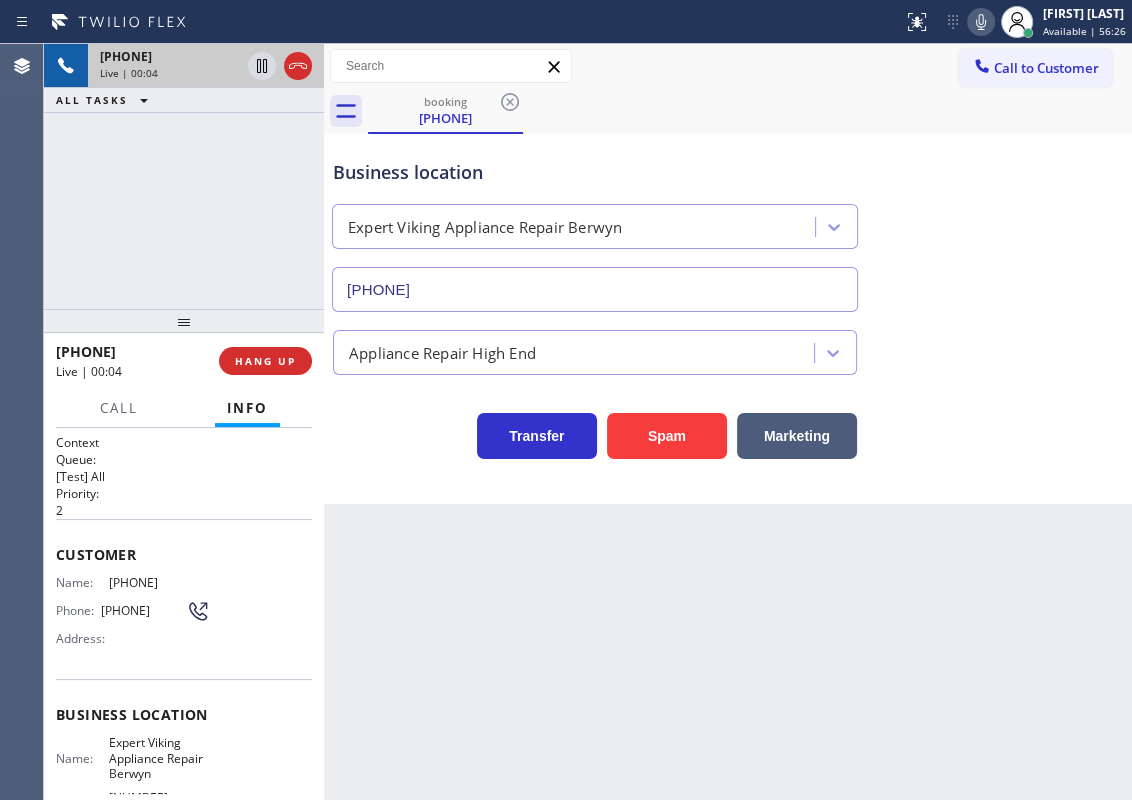 click on "[PHONE]" at bounding box center (595, 289) 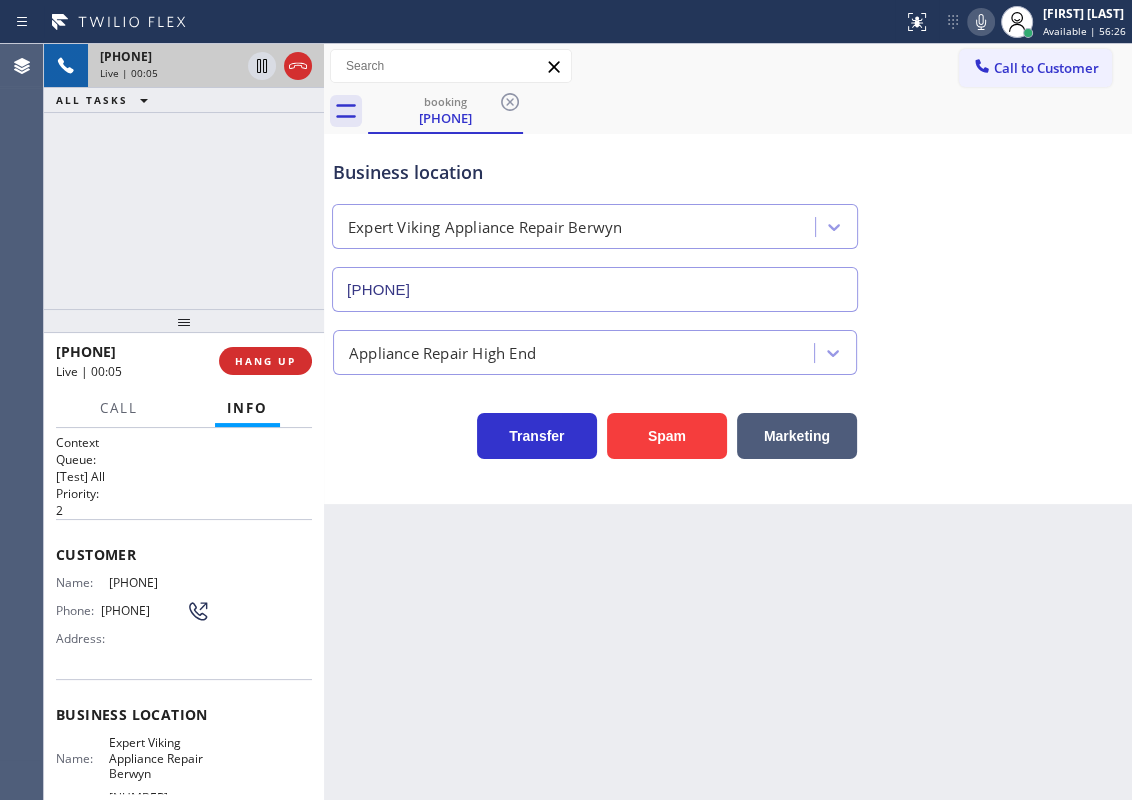 click on "[PHONE]" at bounding box center (595, 289) 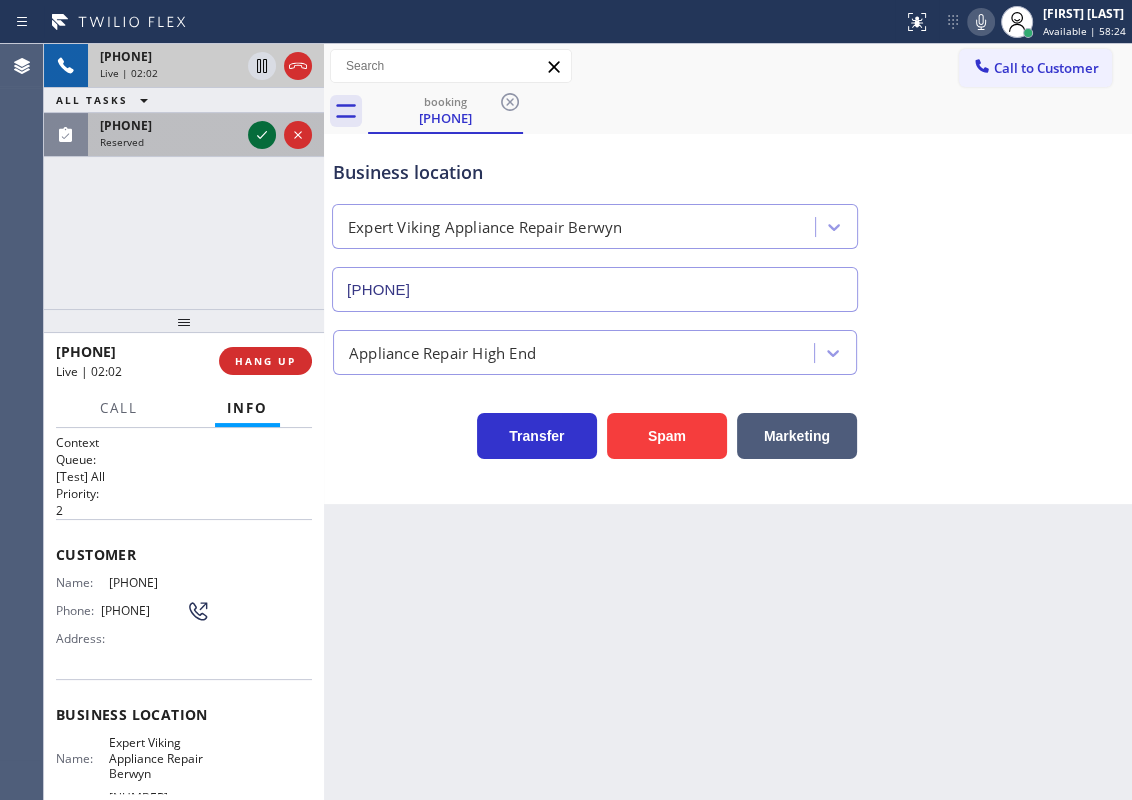 click 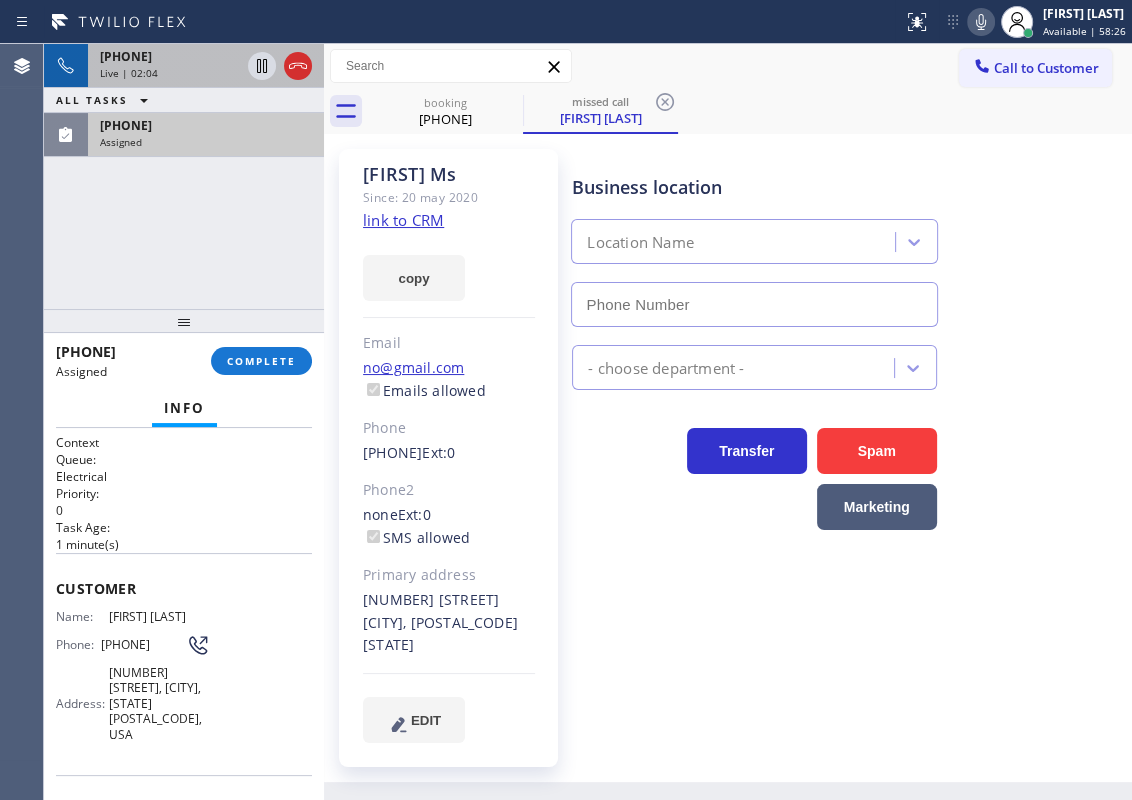 type on "[PHONE]" 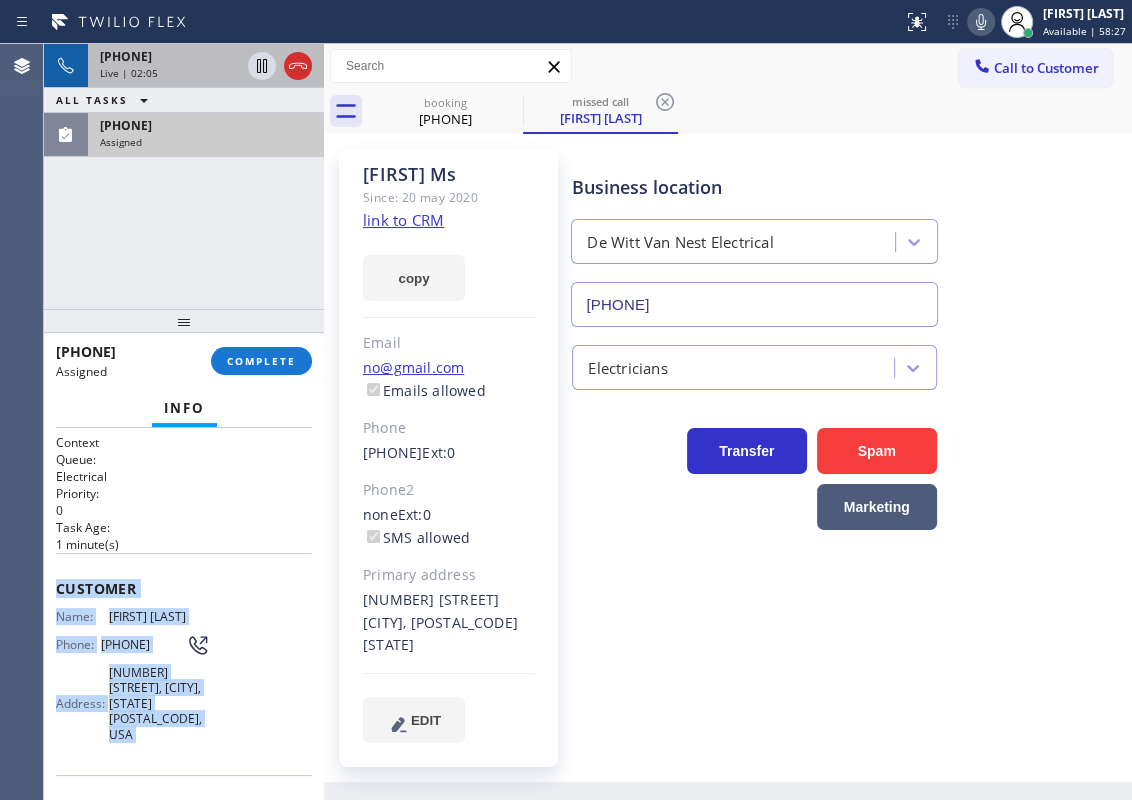 scroll, scrollTop: 301, scrollLeft: 0, axis: vertical 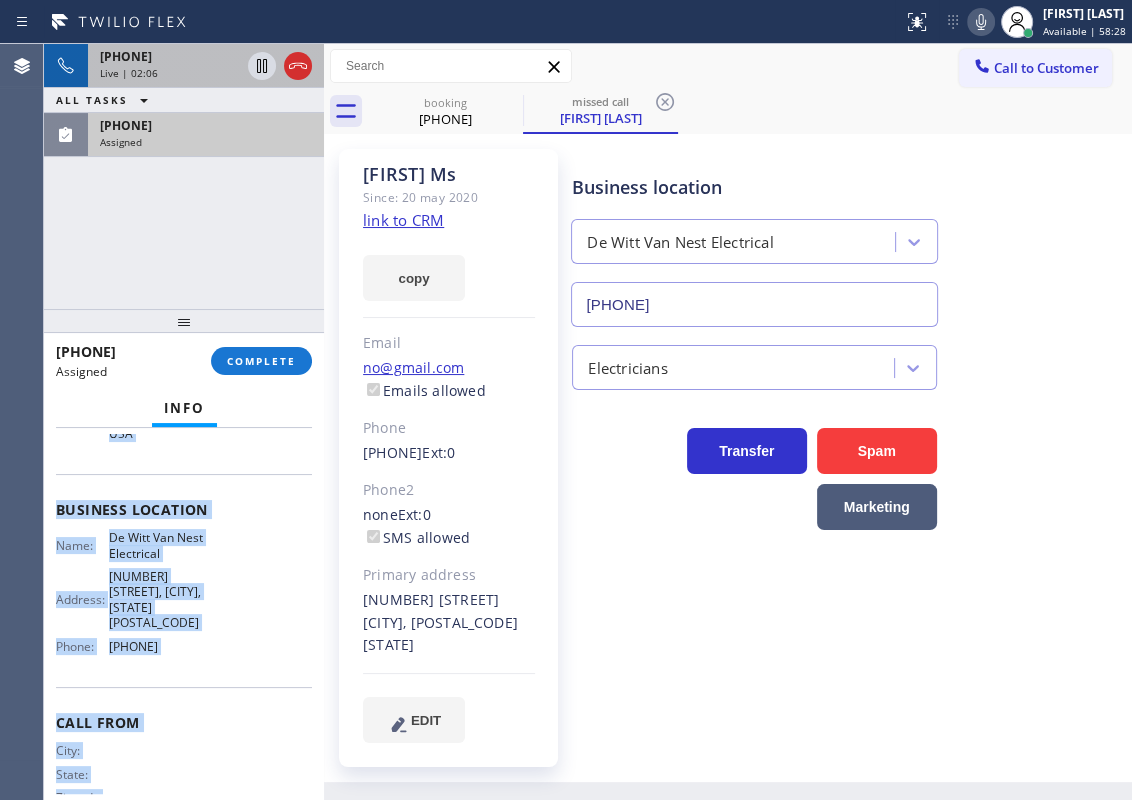 drag, startPoint x: 56, startPoint y: 584, endPoint x: 169, endPoint y: 829, distance: 269.80362 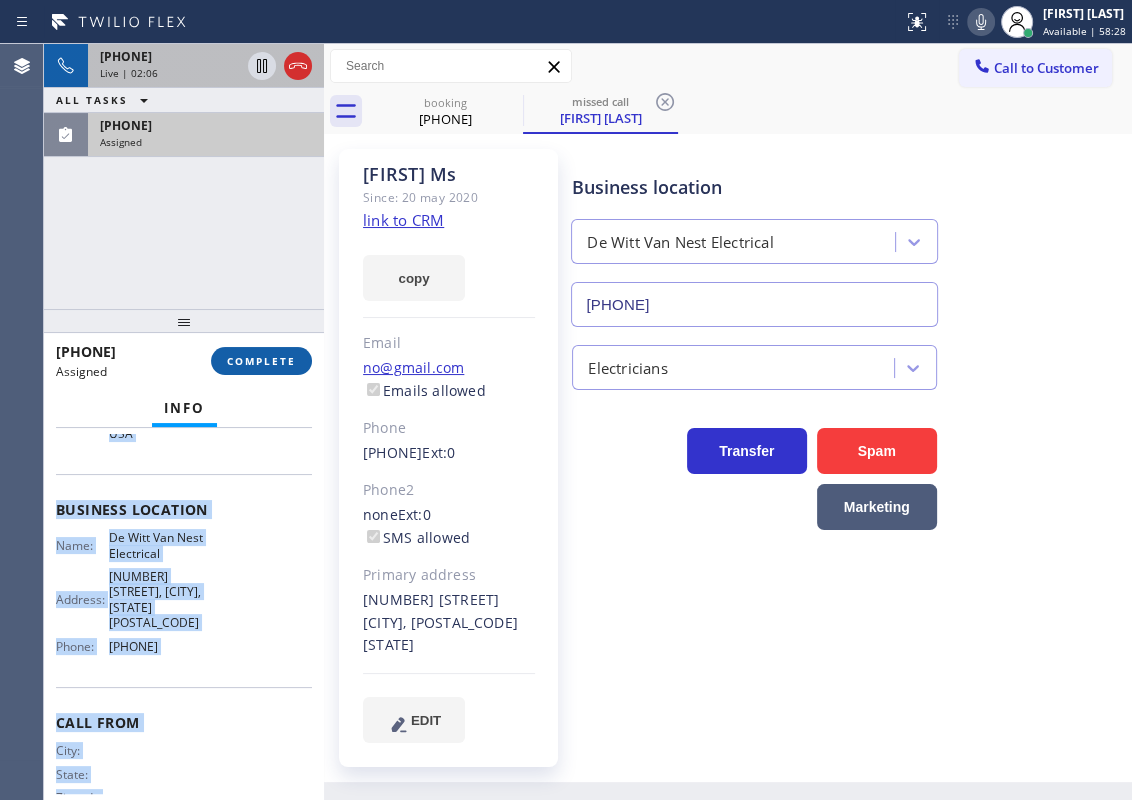 click on "COMPLETE" at bounding box center (261, 361) 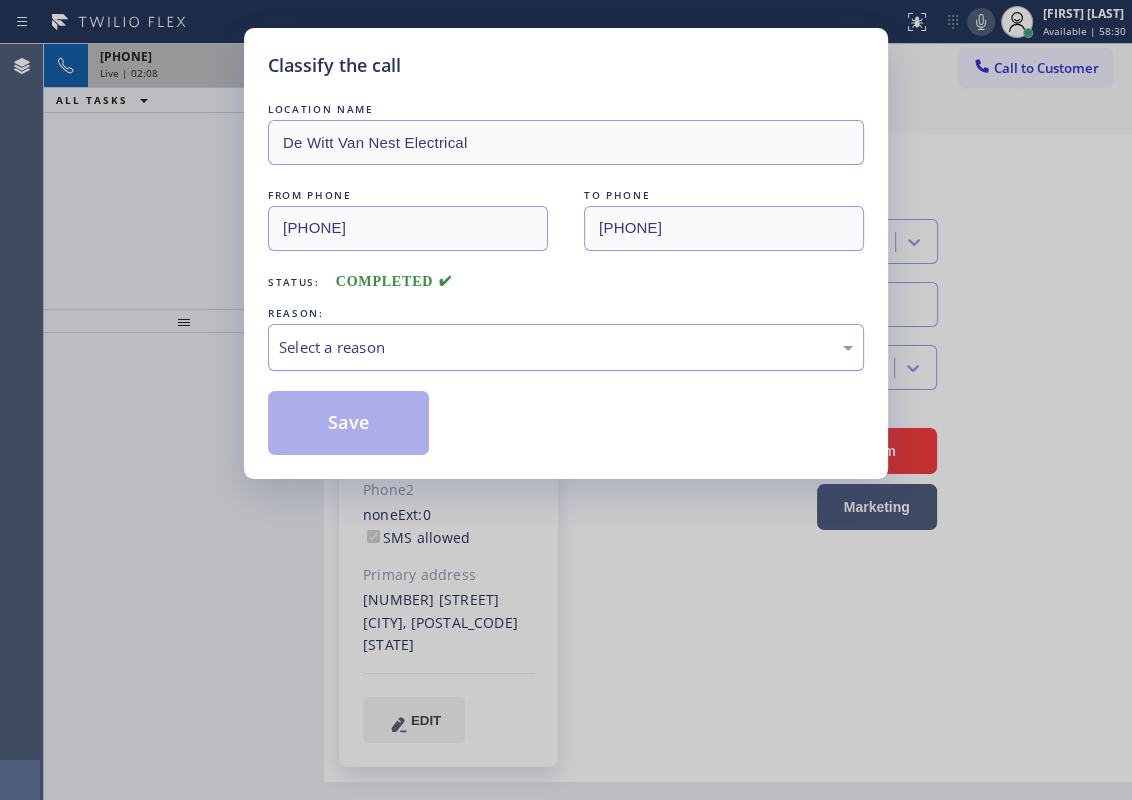 click on "Select a reason" at bounding box center (566, 347) 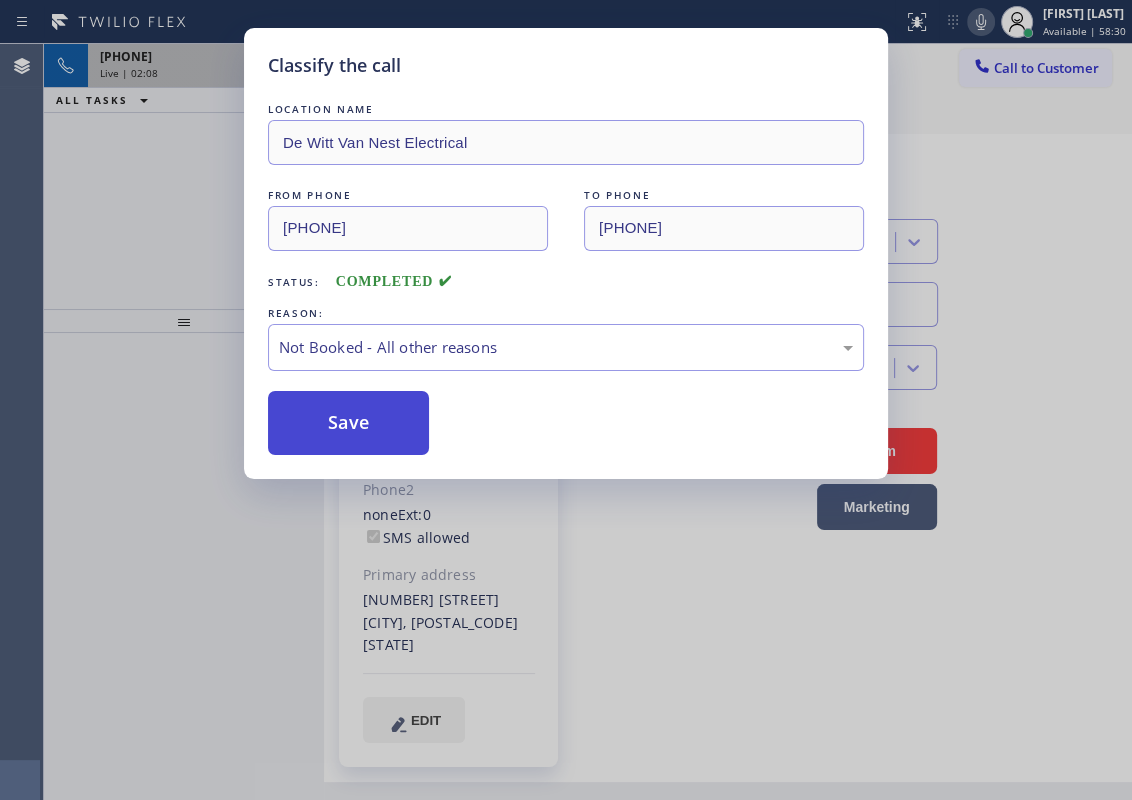 click on "Save" at bounding box center [348, 423] 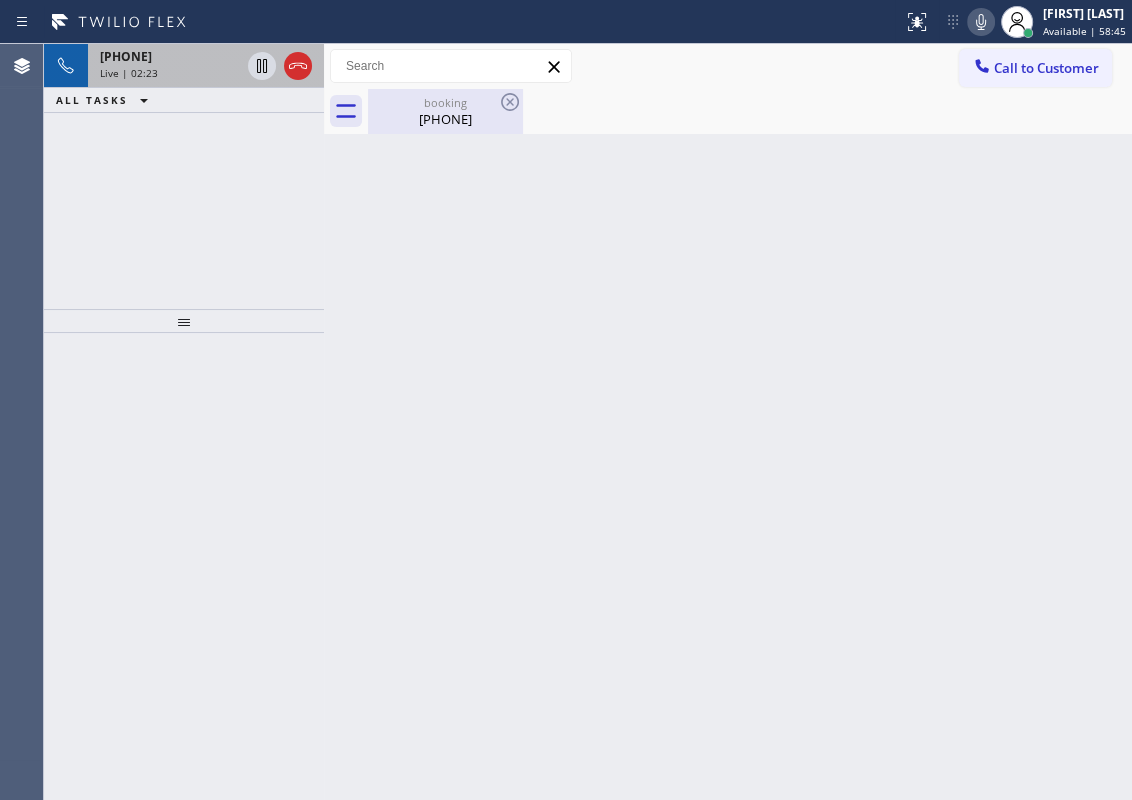 click on "booking" at bounding box center [445, 102] 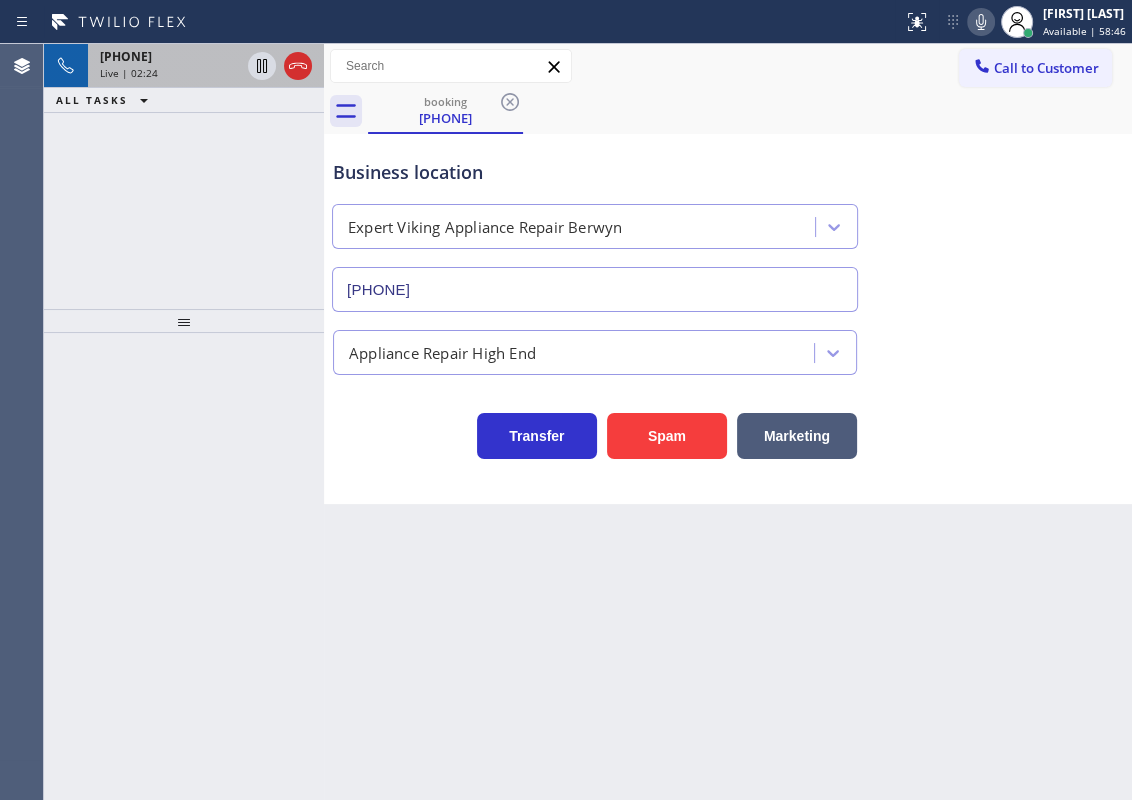 click on "[PHONE] Live | 02:24" at bounding box center (166, 66) 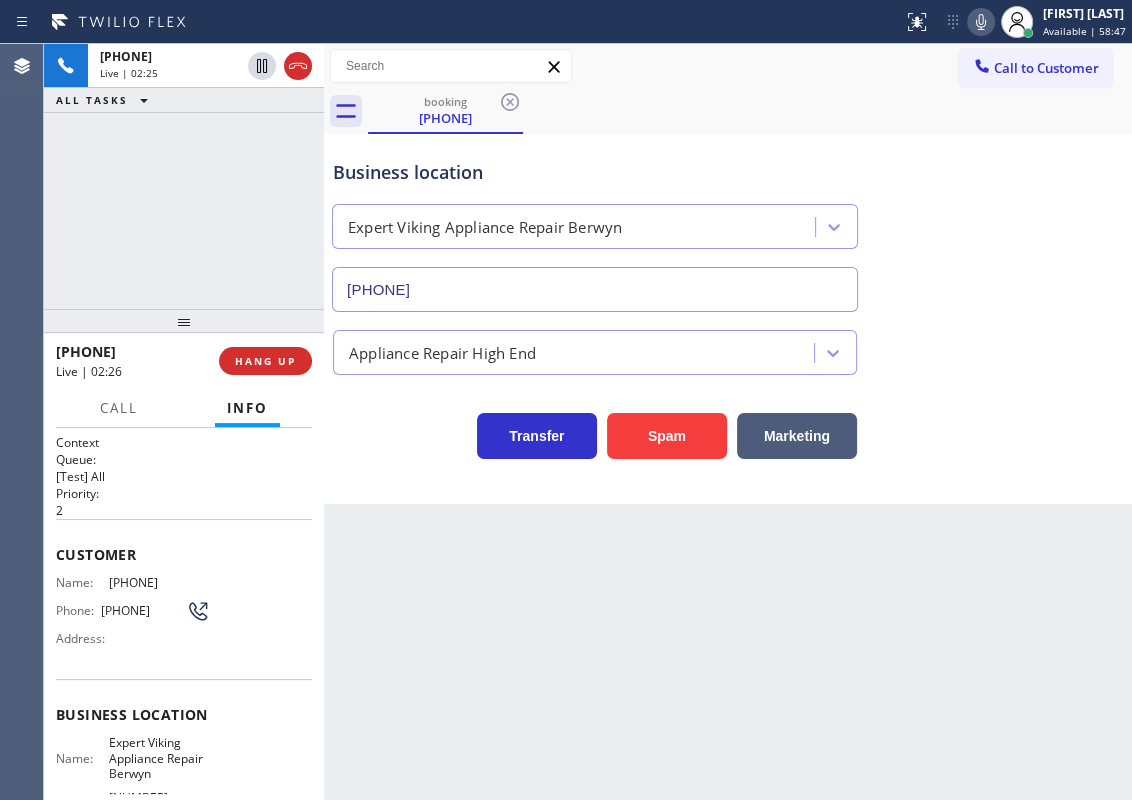 click on "Name: [PHONE] Phone: [PHONE] Address:" at bounding box center [133, 614] 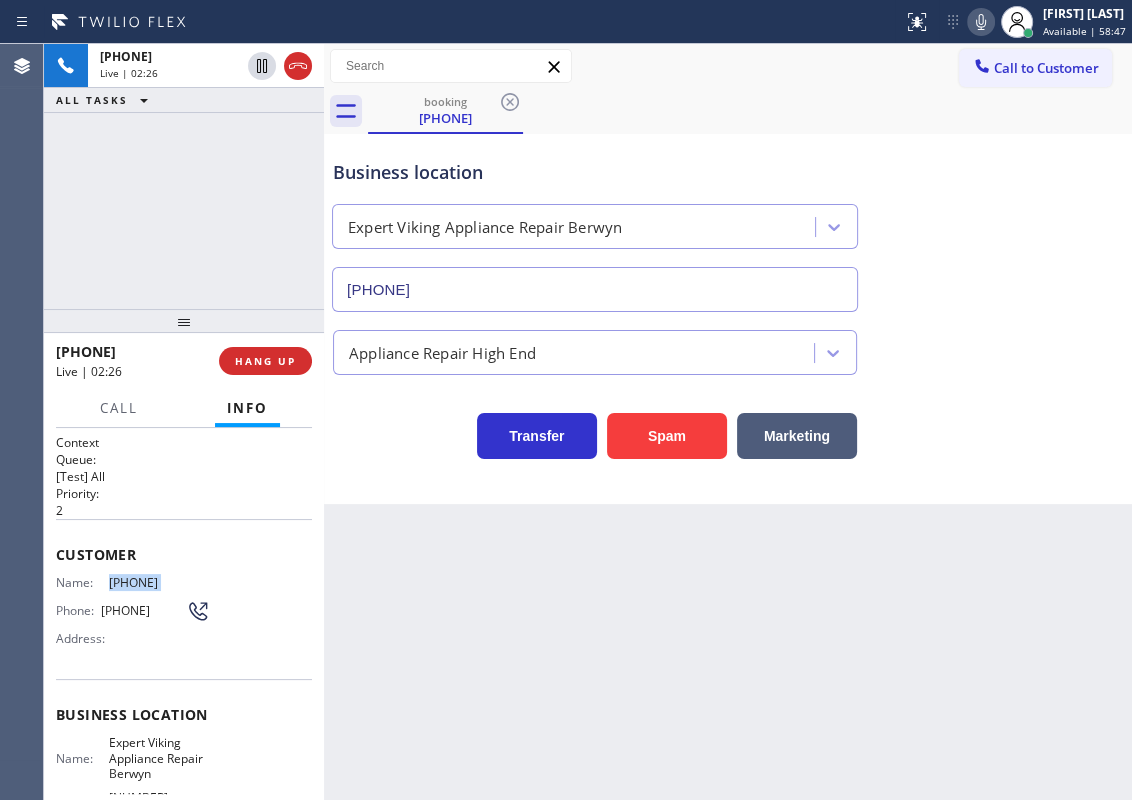 click on "Name: [PHONE] Phone: [PHONE] Address:" at bounding box center (133, 614) 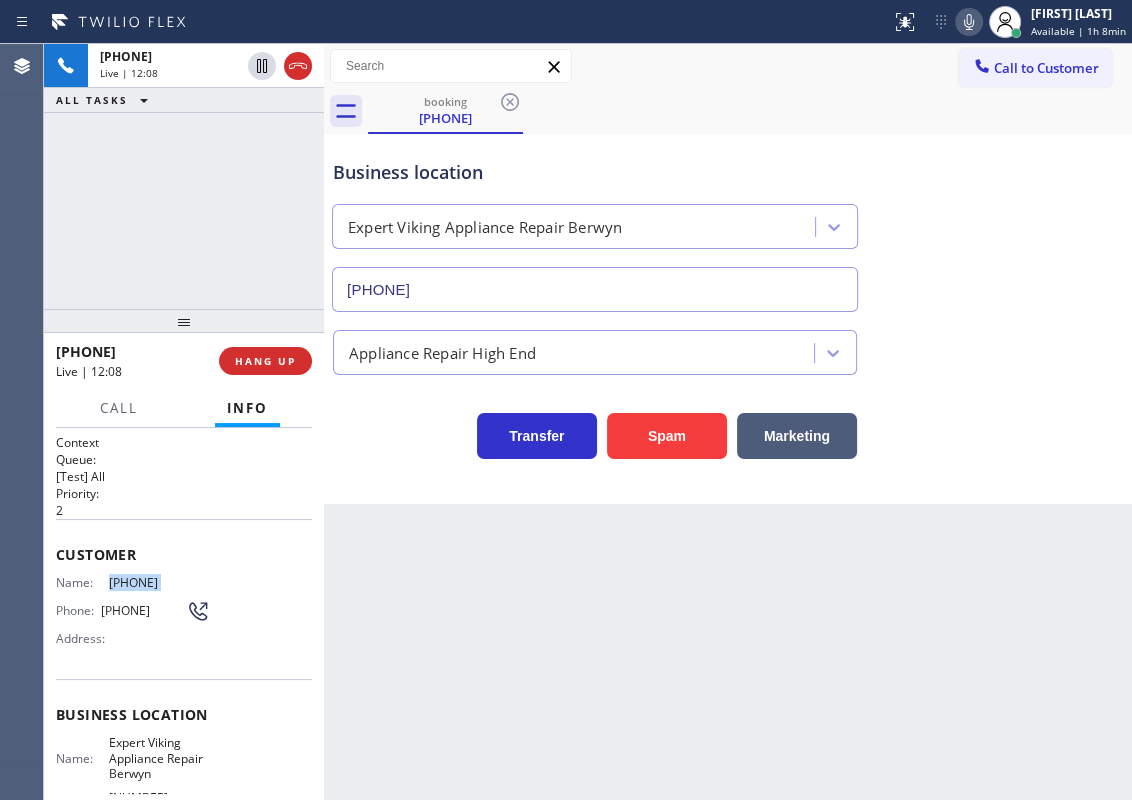 click 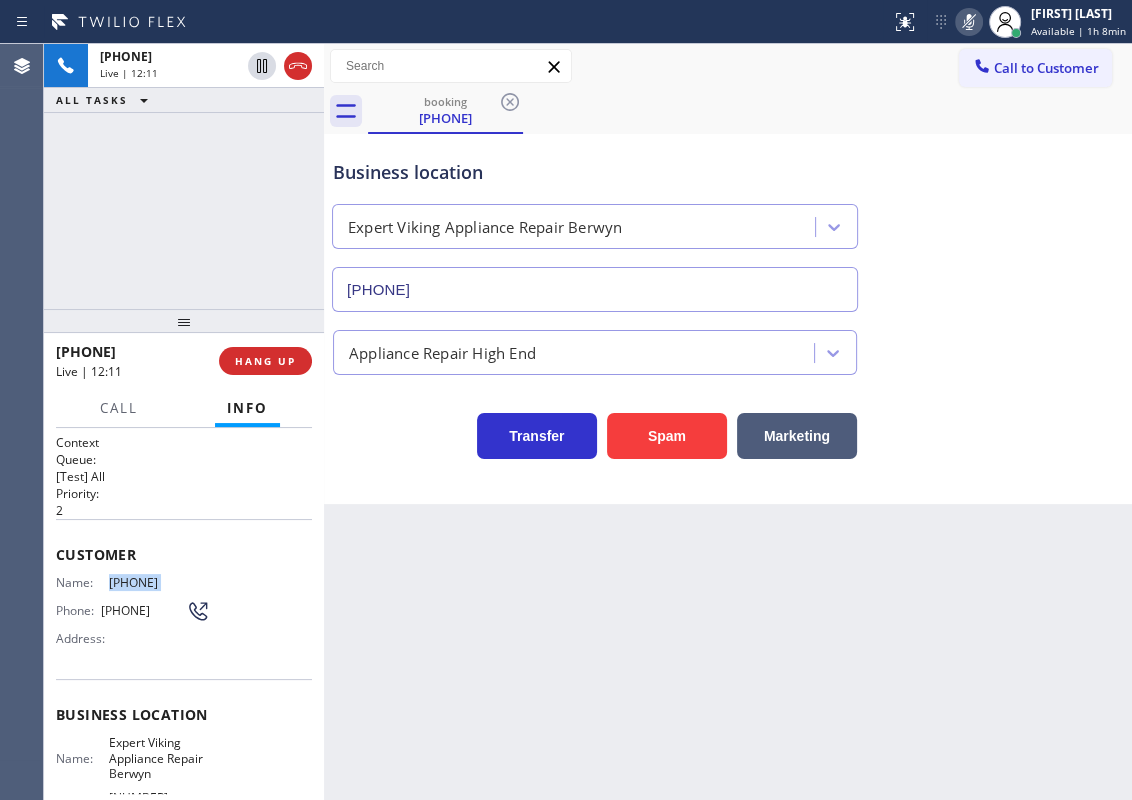 click 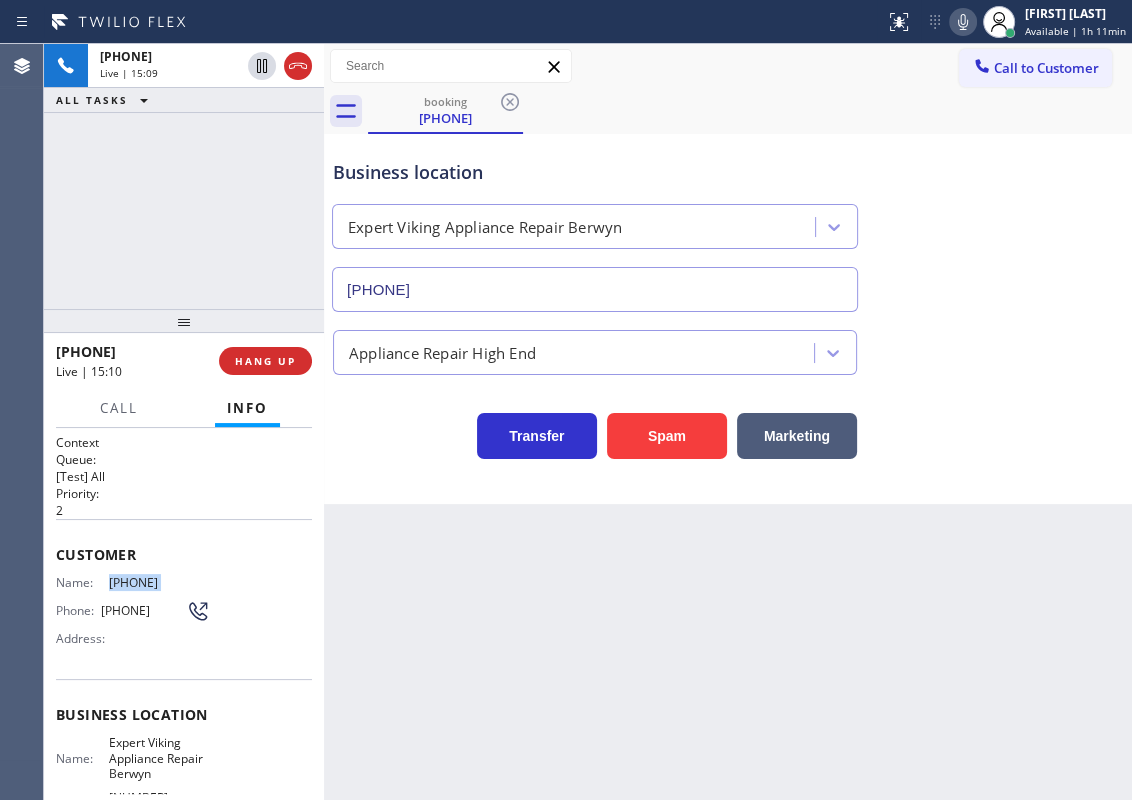 click 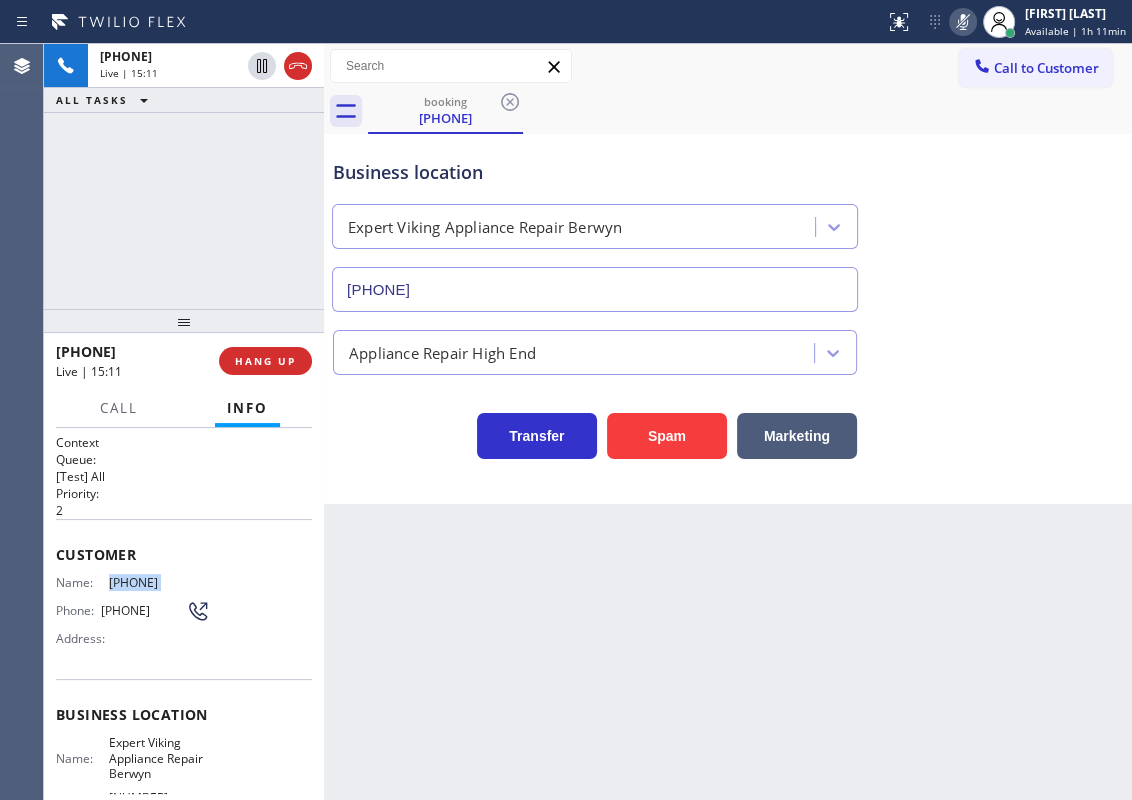 click 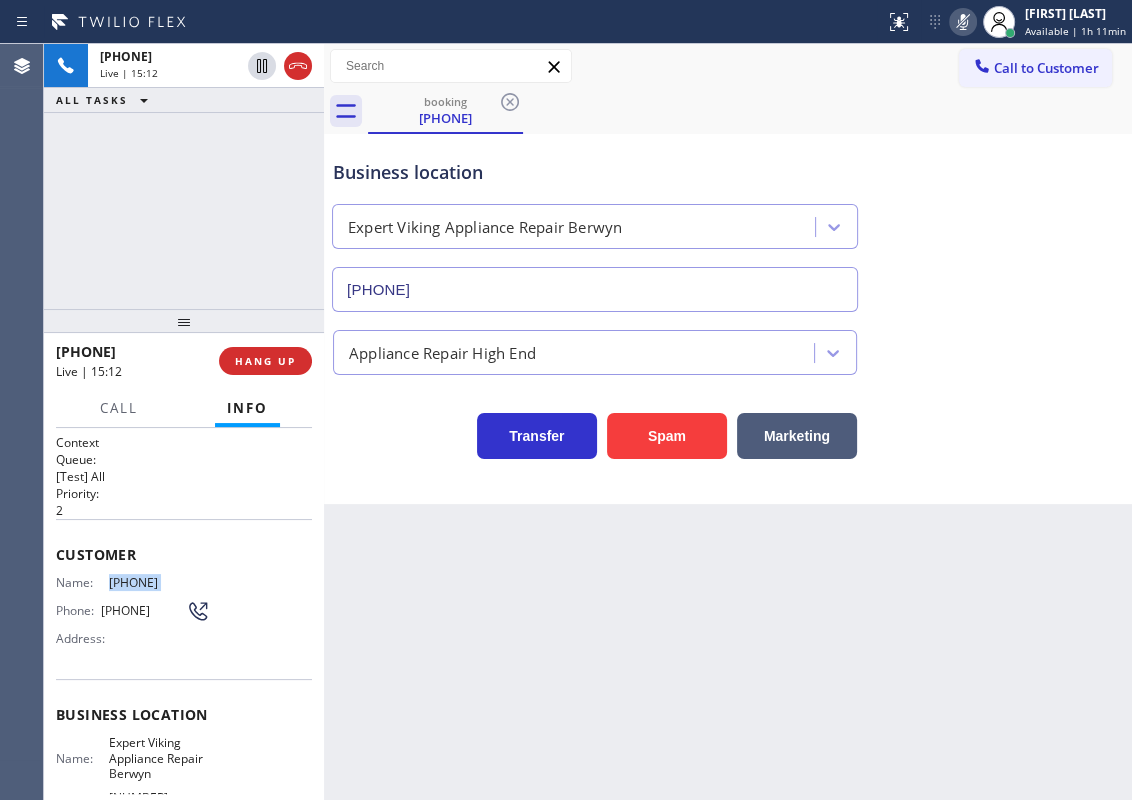 click 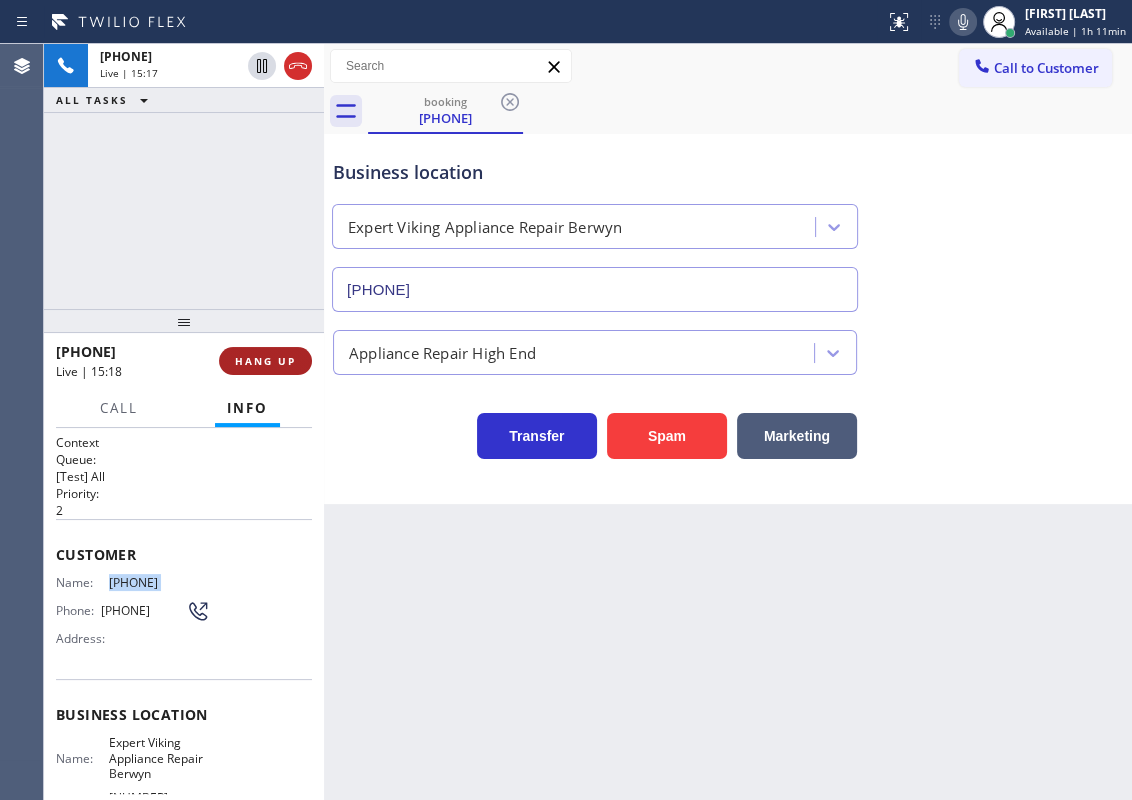 click on "HANG UP" at bounding box center (265, 361) 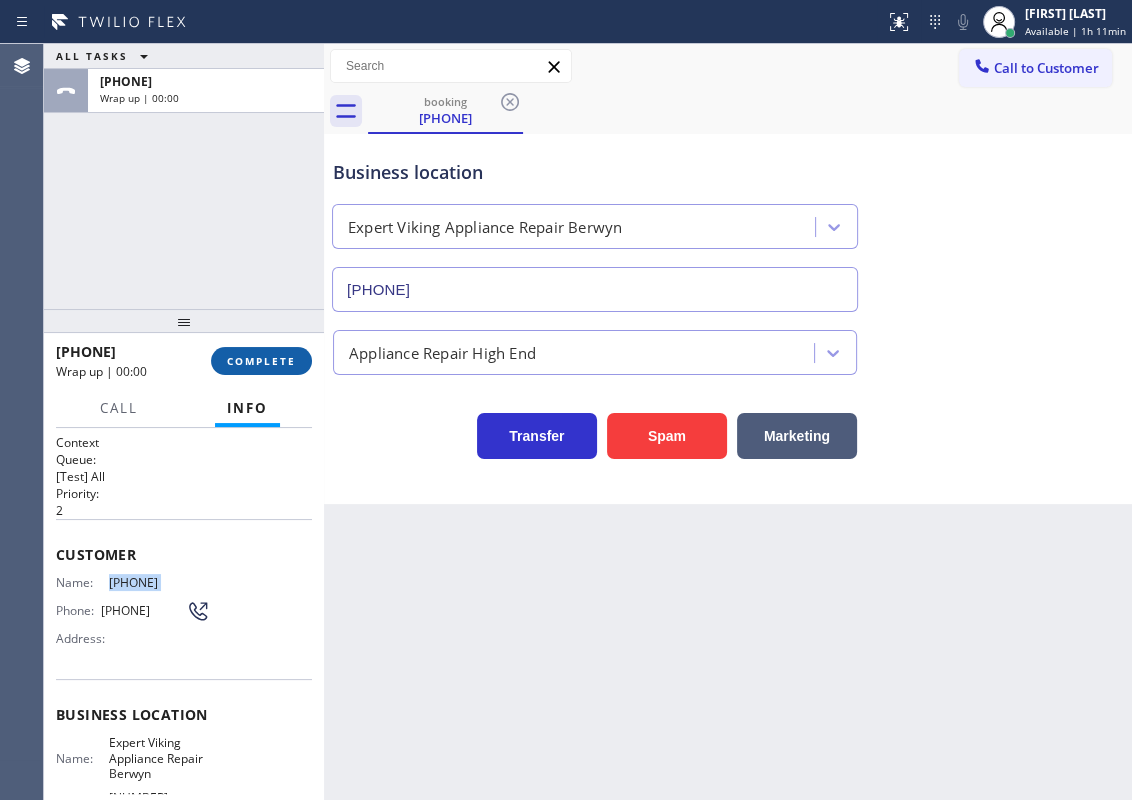click on "COMPLETE" at bounding box center (261, 361) 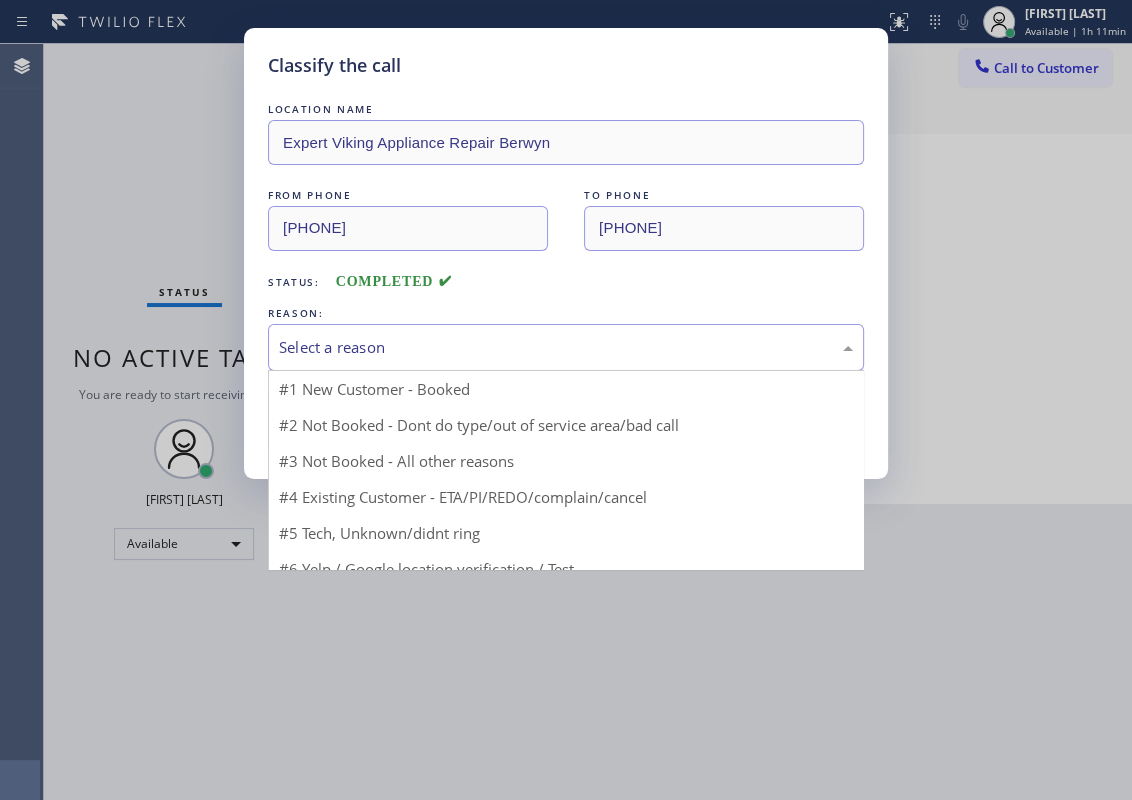 click on "Select a reason" at bounding box center (566, 347) 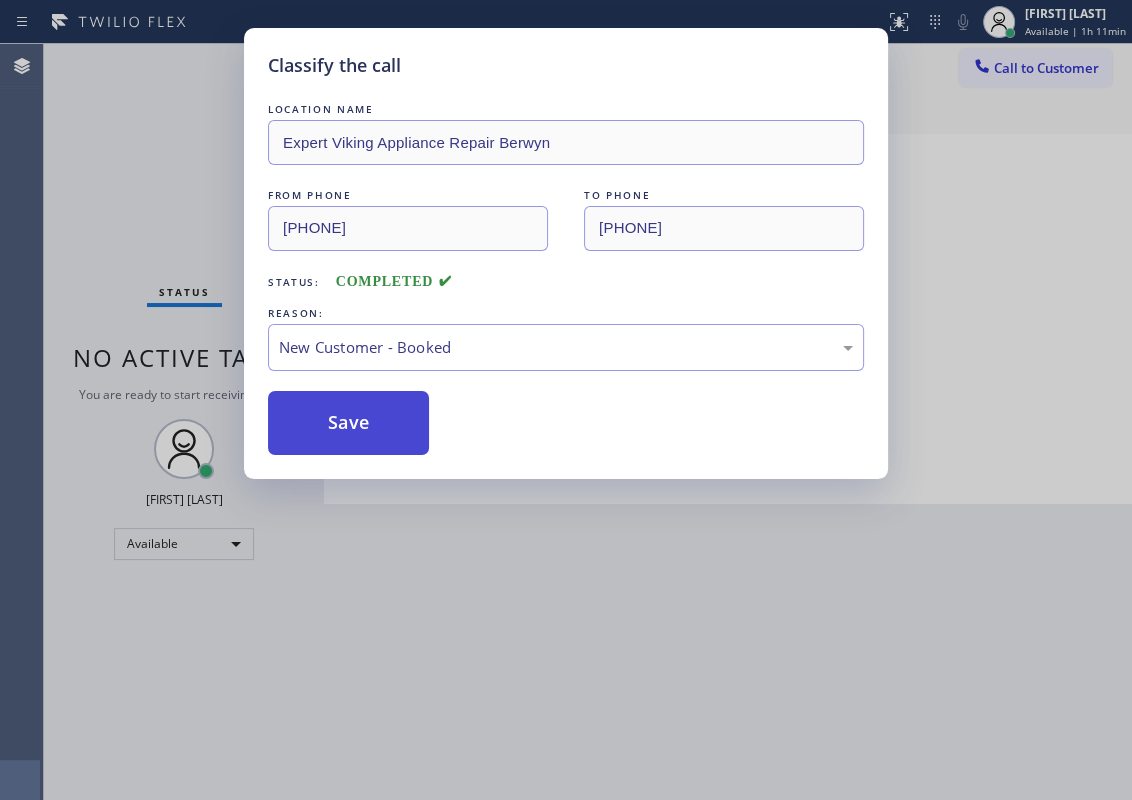 click on "Save" at bounding box center [348, 423] 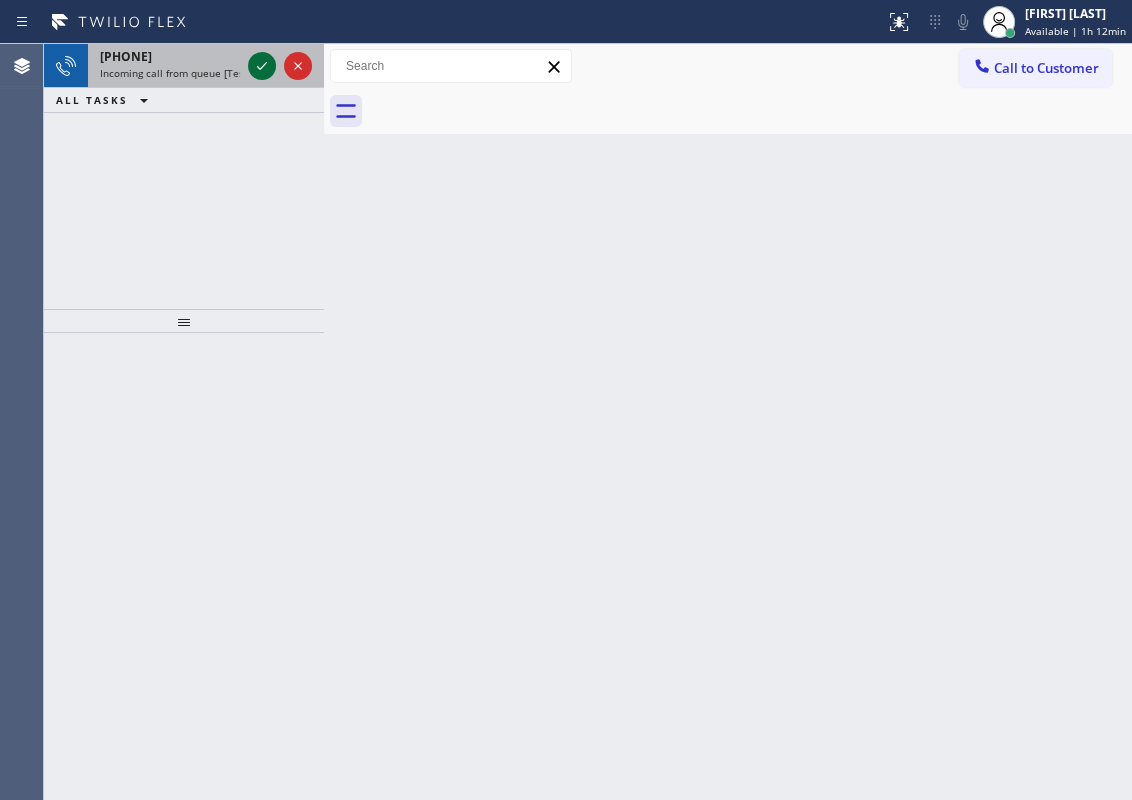 click 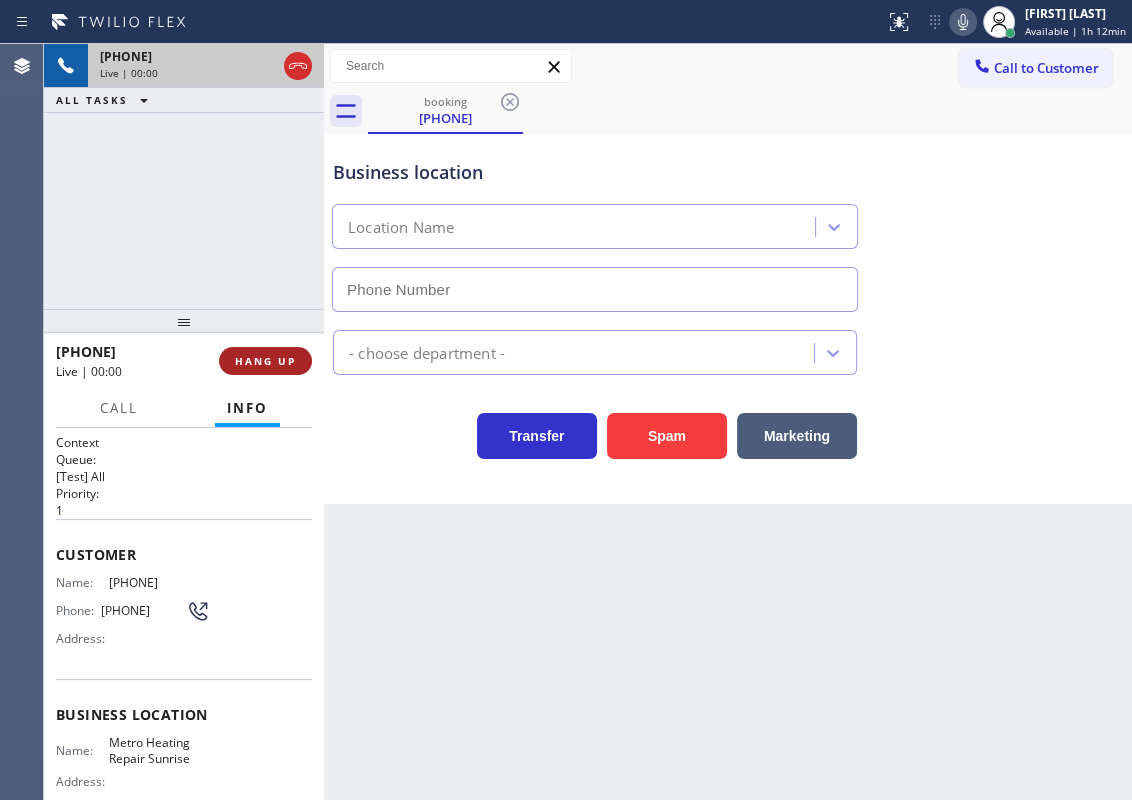 type on "[PHONE]" 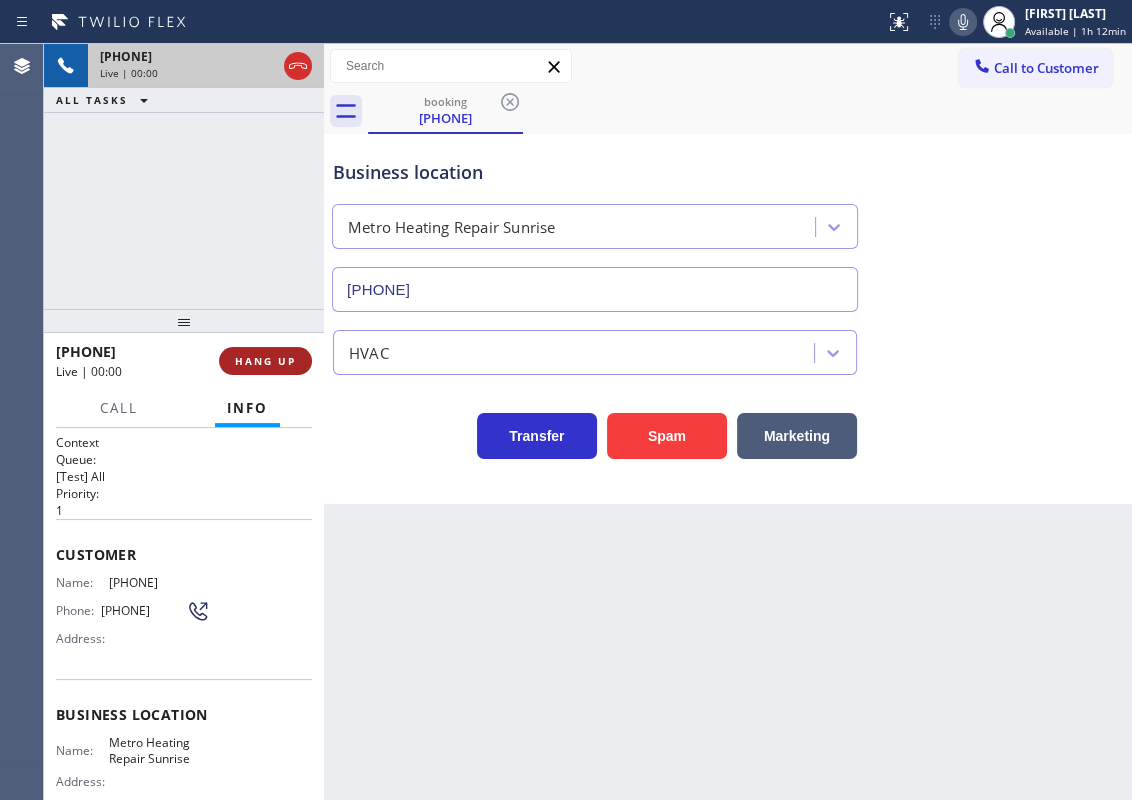 click on "HANG UP" at bounding box center (265, 361) 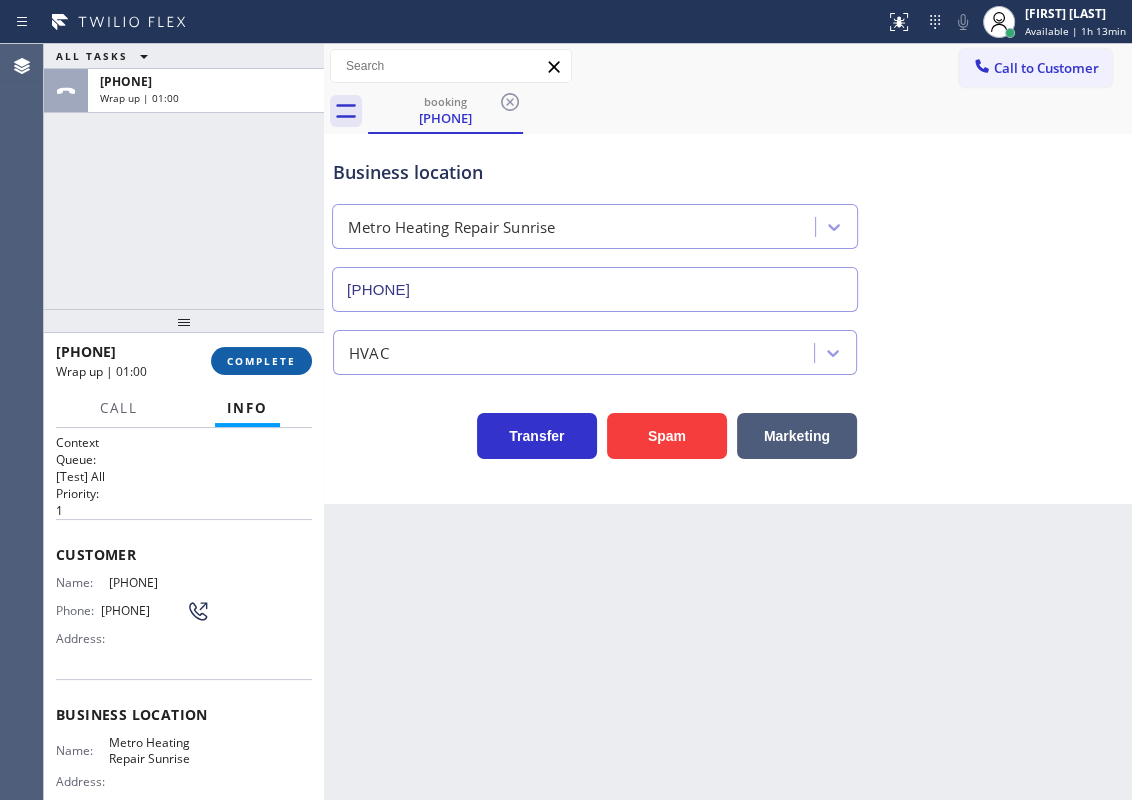 click on "COMPLETE" at bounding box center (261, 361) 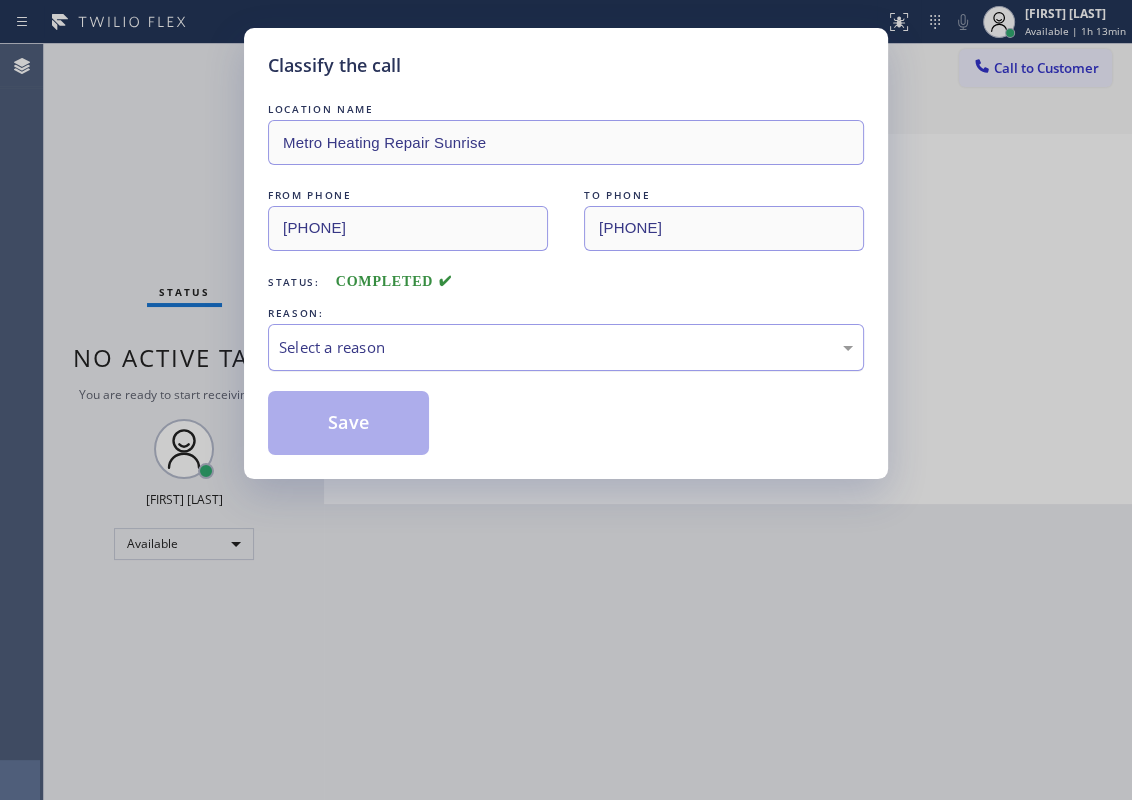 click on "Select a reason" at bounding box center (566, 347) 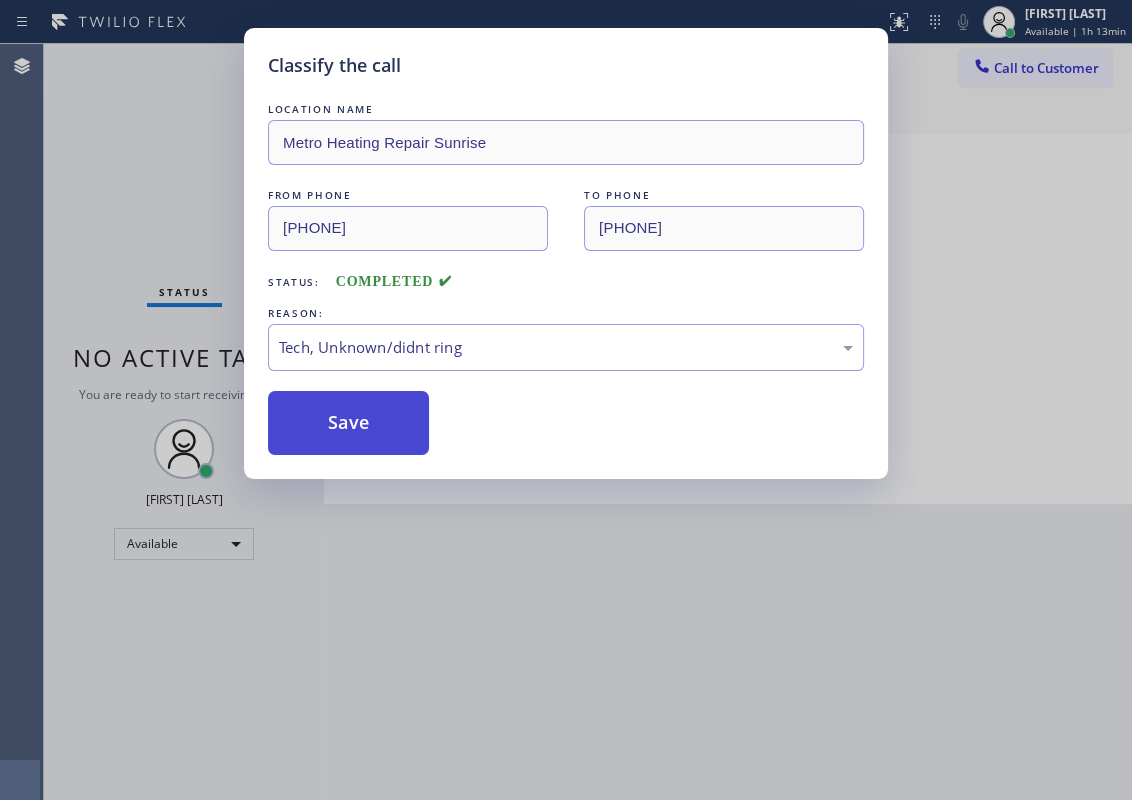 click on "Save" at bounding box center (348, 423) 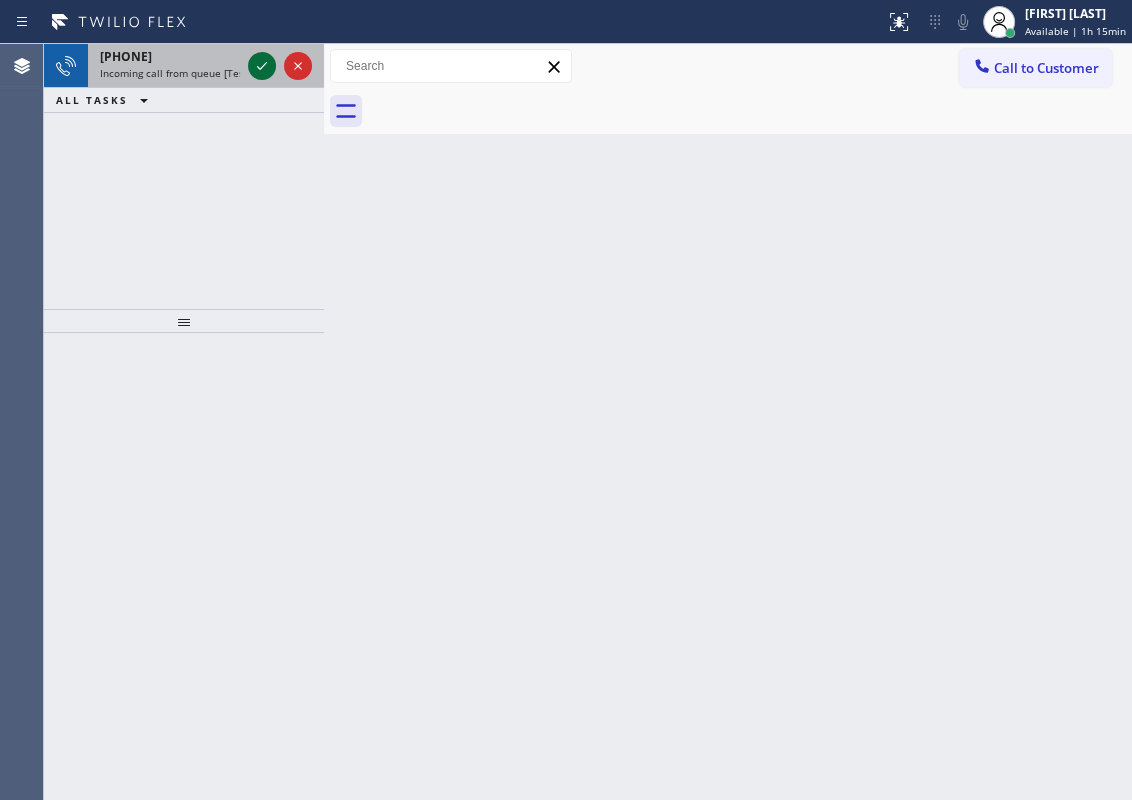 click 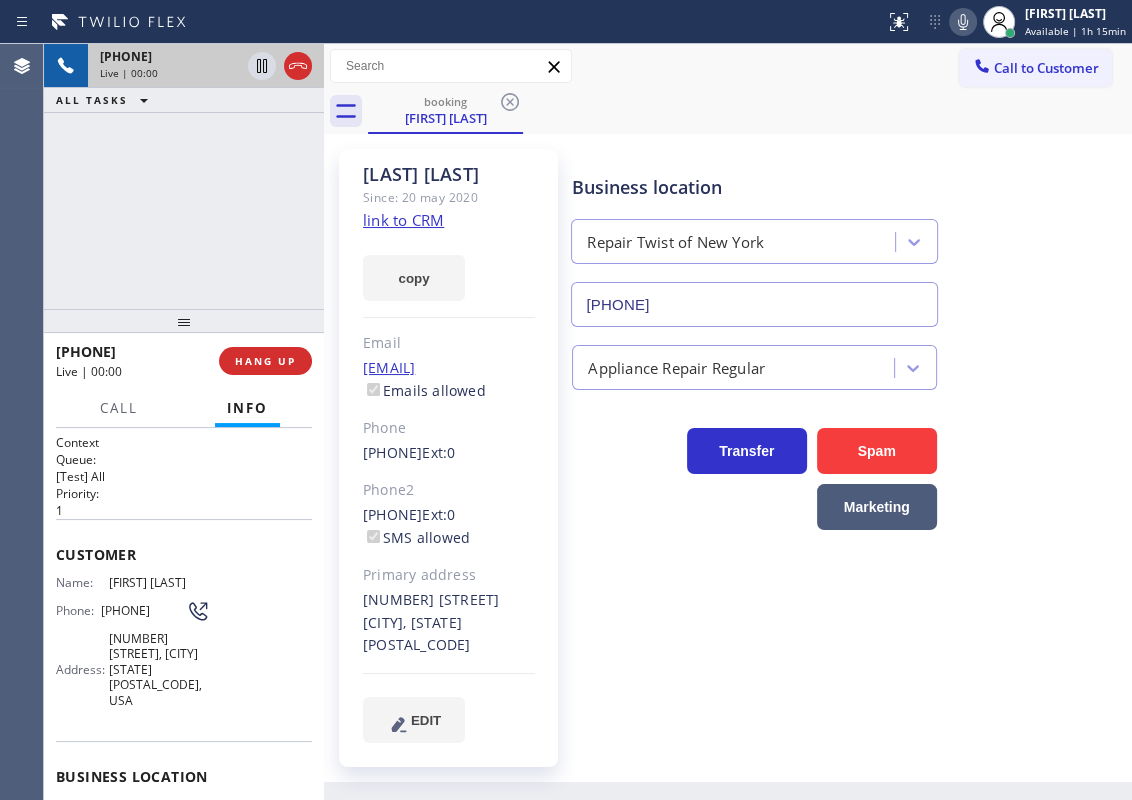 type on "[PHONE]" 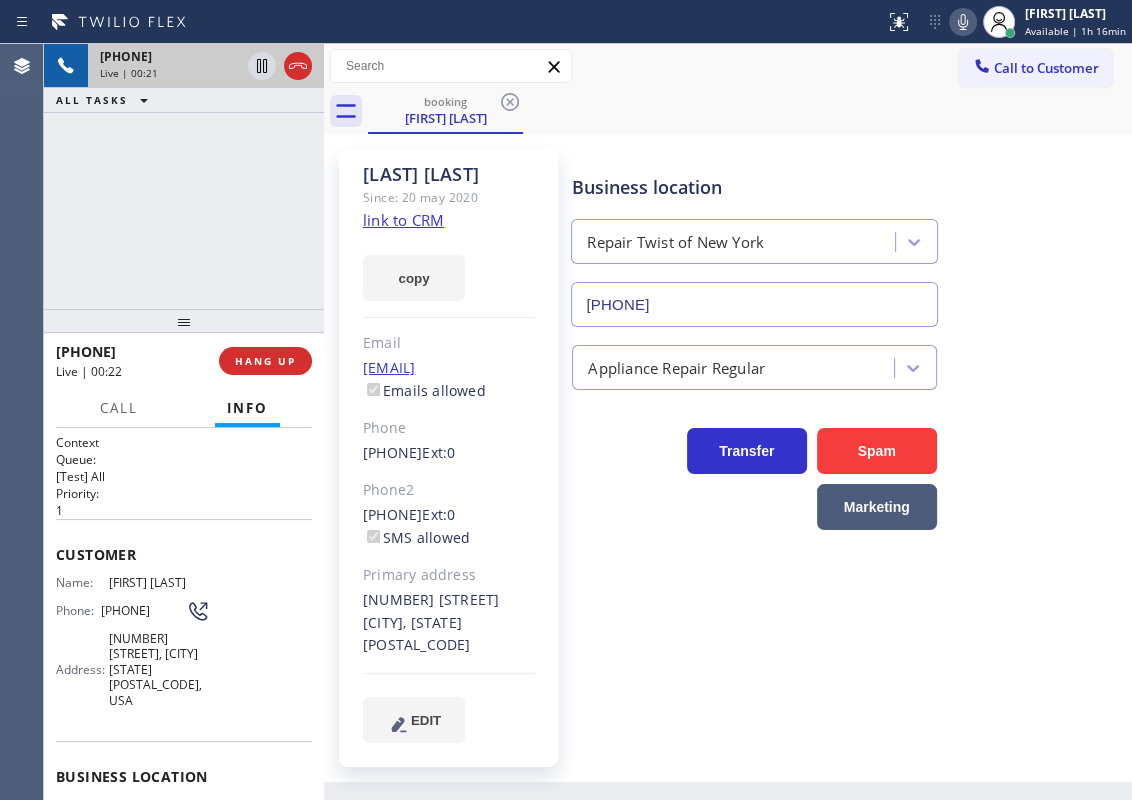 click on "link to CRM" 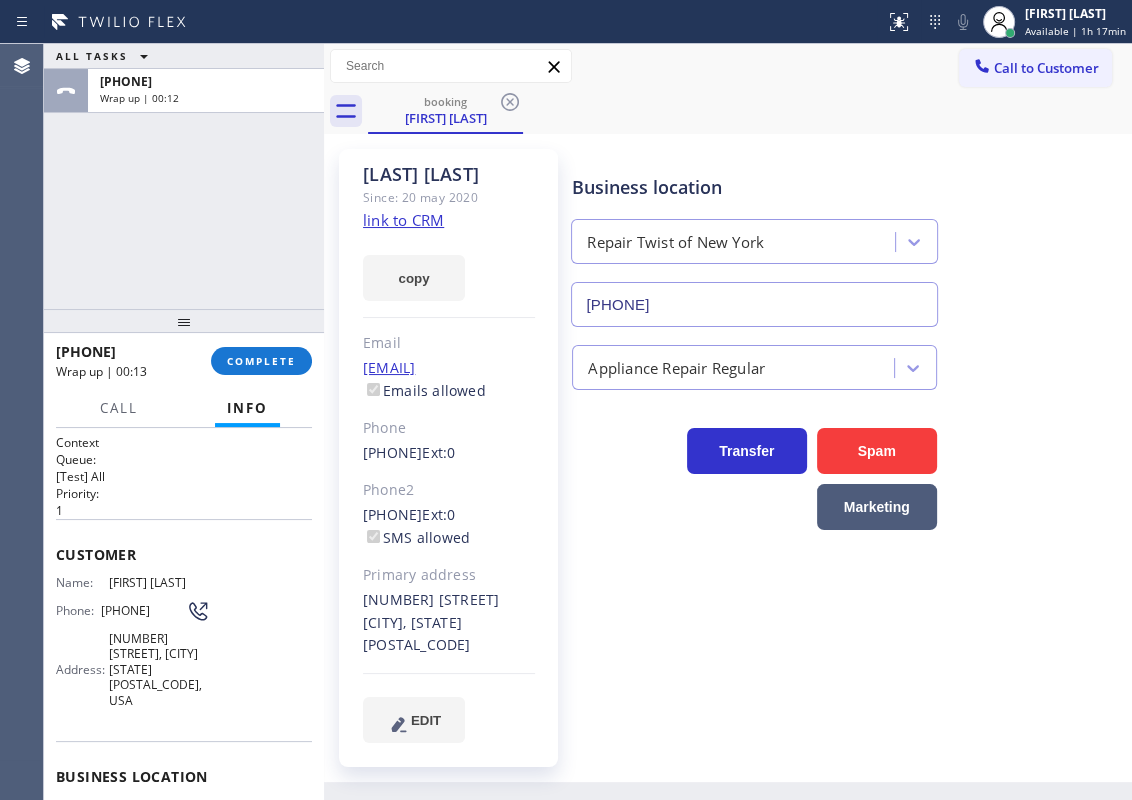 click on "Wrap up | 00:13 COMPLETE" at bounding box center [184, 361] 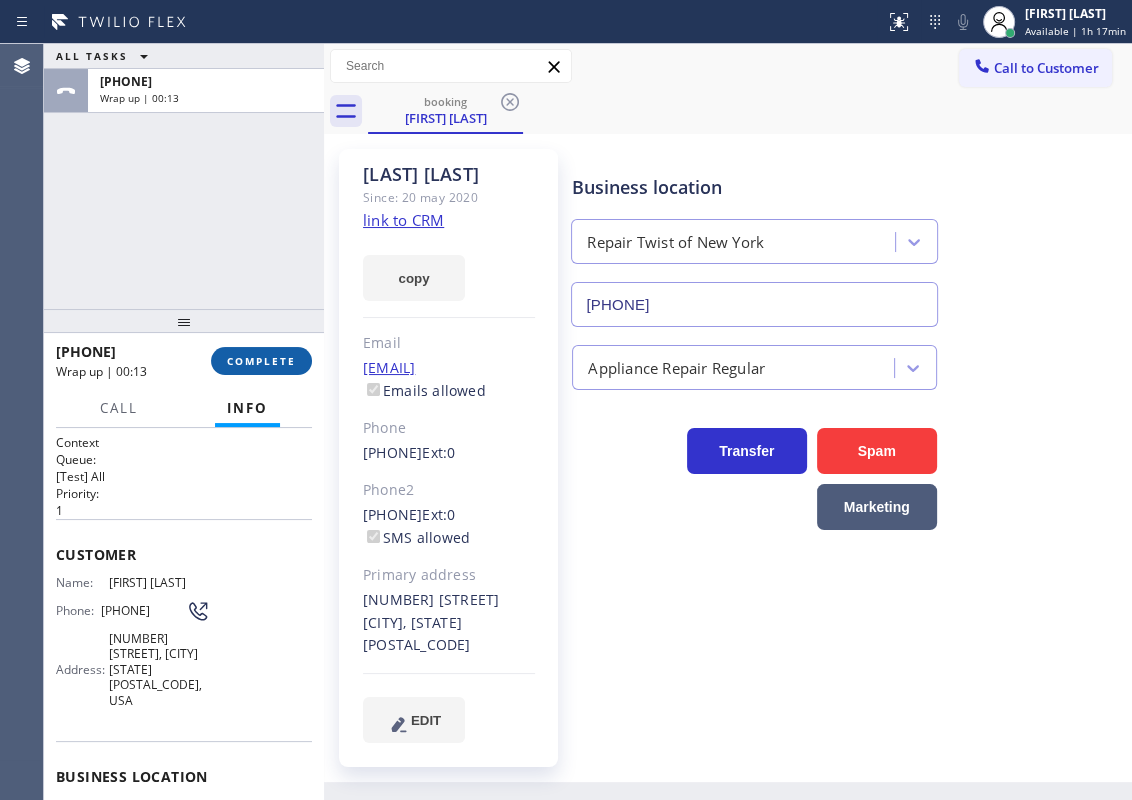 click on "COMPLETE" at bounding box center (261, 361) 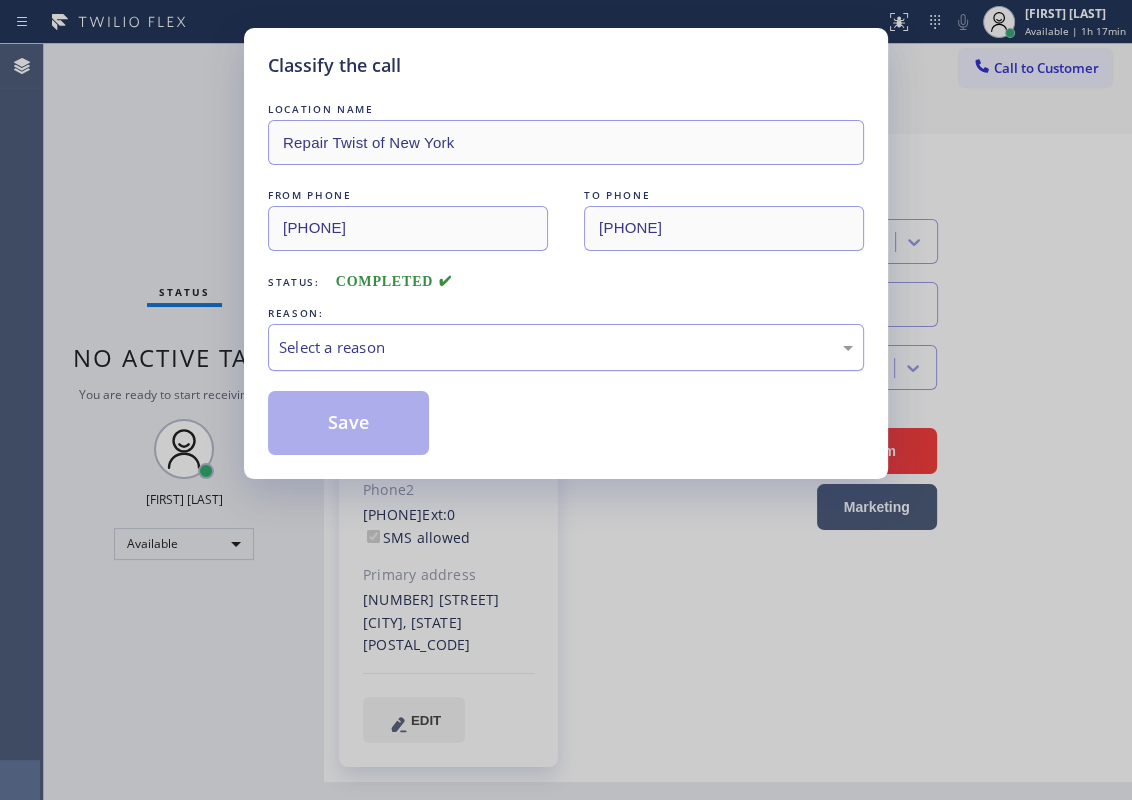 click on "Select a reason" at bounding box center [566, 347] 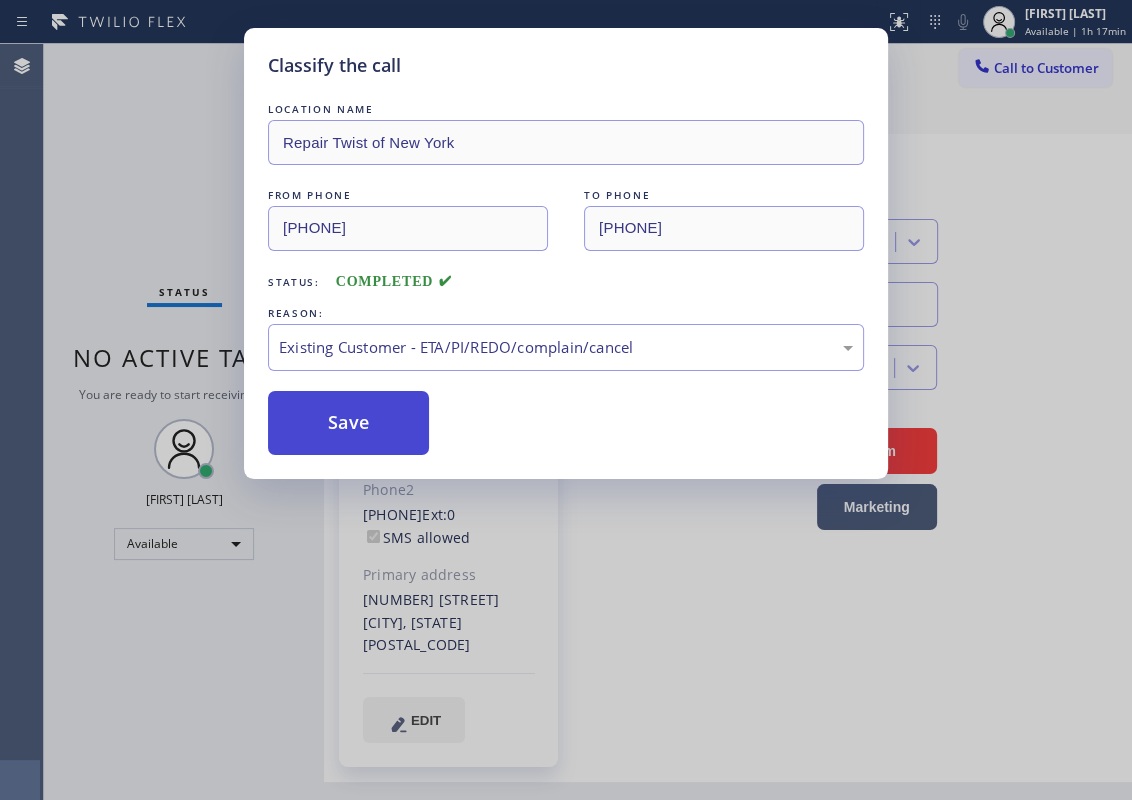 click on "Save" at bounding box center [348, 423] 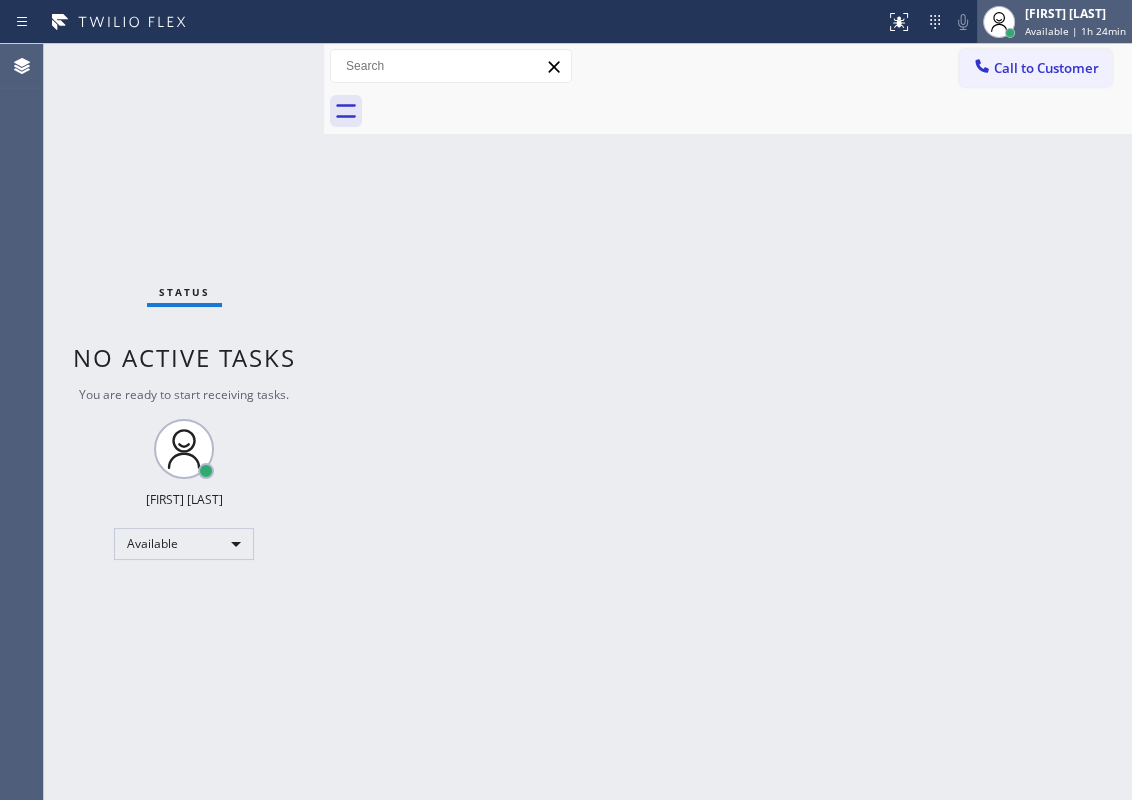 click on "Available | 1h 24min" at bounding box center (1075, 31) 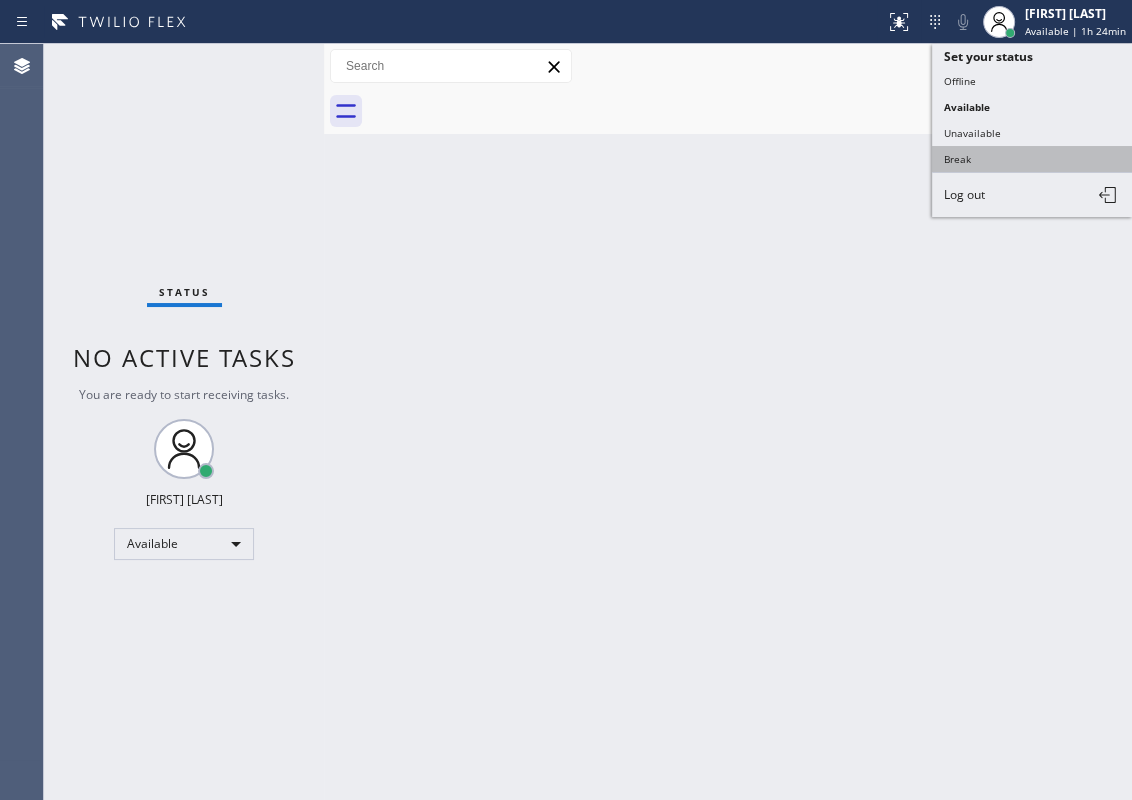 click on "Break" at bounding box center [1032, 159] 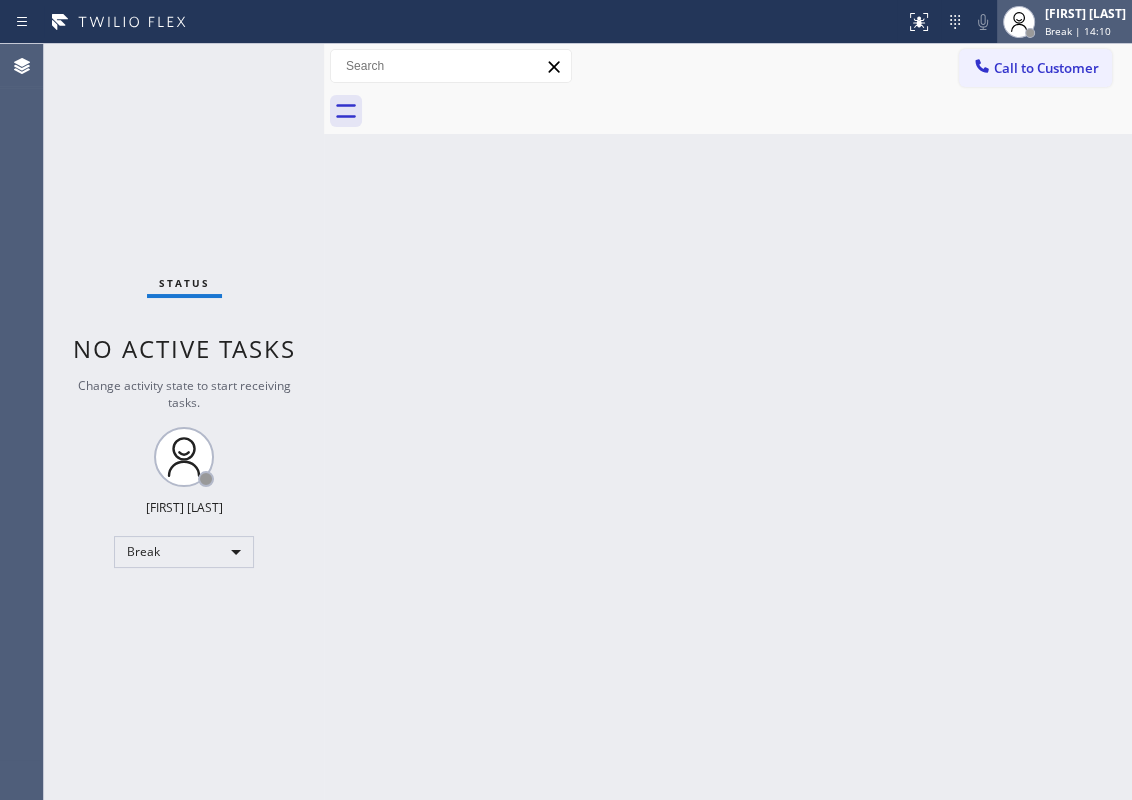 click on "[FIRST] [LAST] Break | 14:10" at bounding box center [1086, 21] 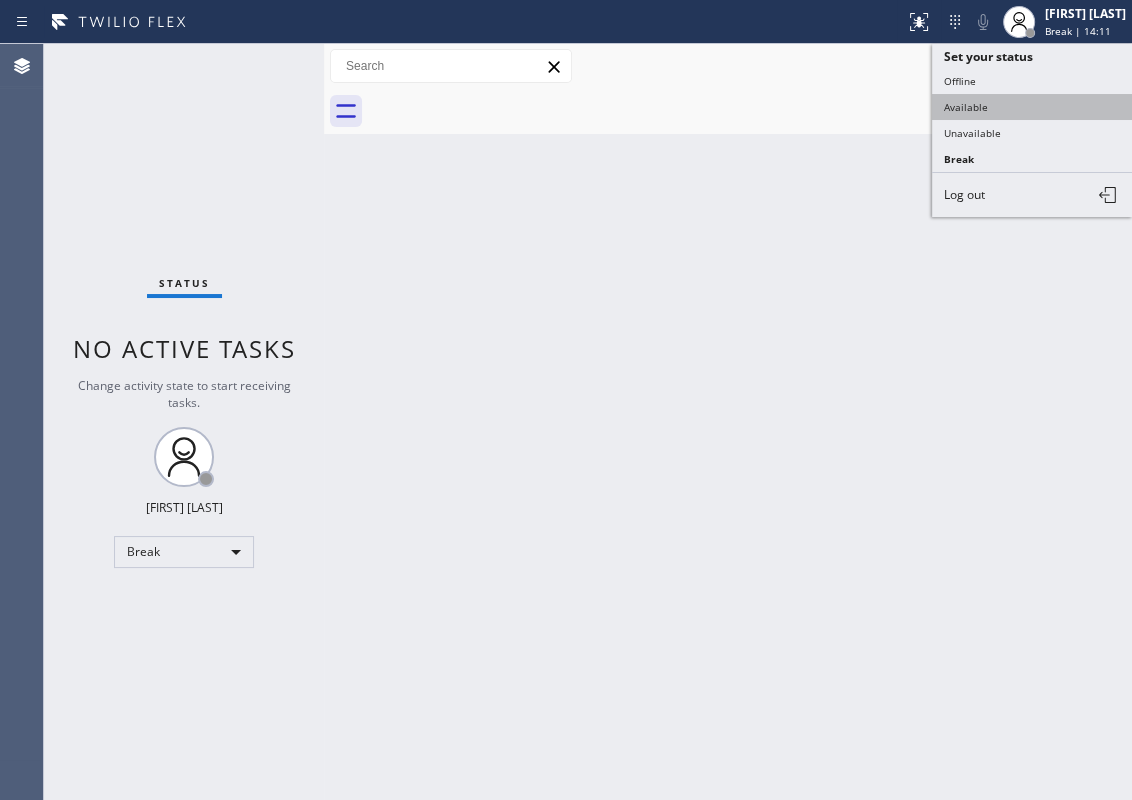 click on "Available" at bounding box center (1032, 107) 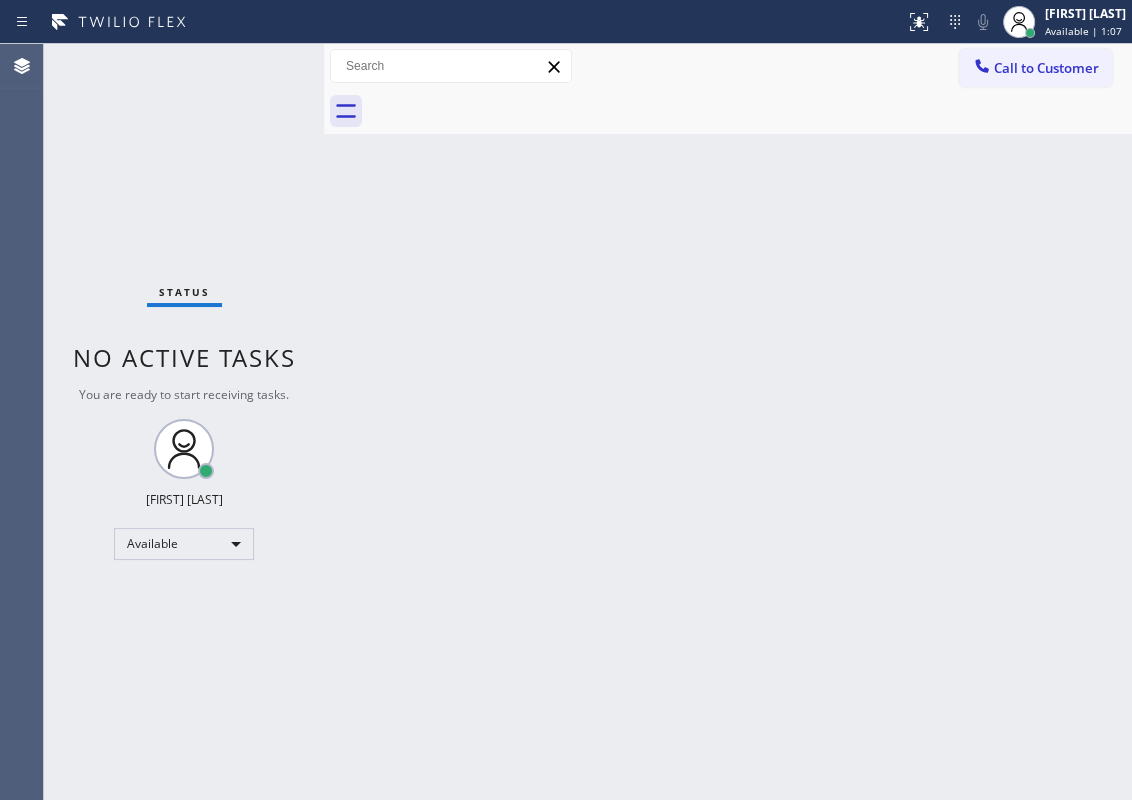 drag, startPoint x: 958, startPoint y: 345, endPoint x: 935, endPoint y: 384, distance: 45.276924 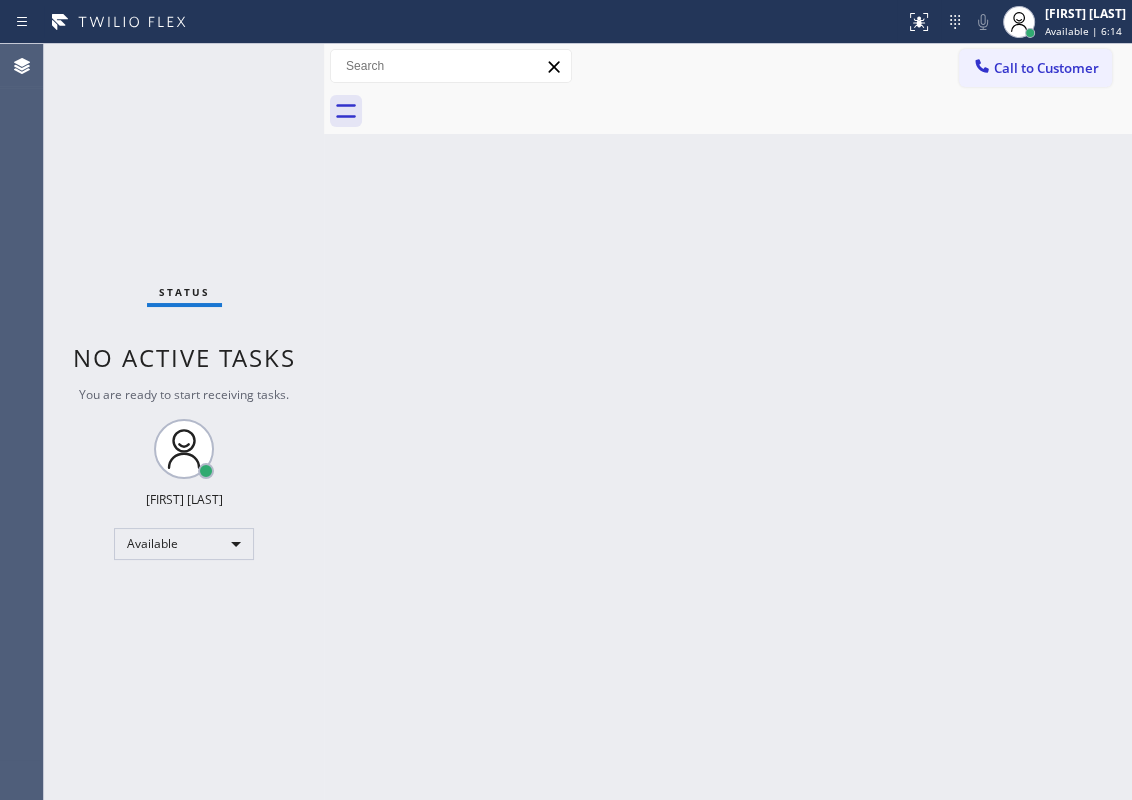 click on "Back to Dashboard Change Sender ID Customers Technicians Select a contact Outbound call Technician Search Technician Your caller id phone number Your caller id phone number Call Technician info Name   Phone none Address none Change Sender ID HVAC +18559994417 5 Star Appliance +18557314952 Appliance Repair +18554611149 Plumbing +18889090120 Air Duct Cleaning +18006865038  Electricians +18005688664 Cancel Change Check personal SMS Reset Change No tabs Call to Customer Outbound call Location Search location Your caller id phone number Customer number Call Outbound call Technician Search Technician Your caller id phone number Your caller id phone number Call" at bounding box center [728, 422] 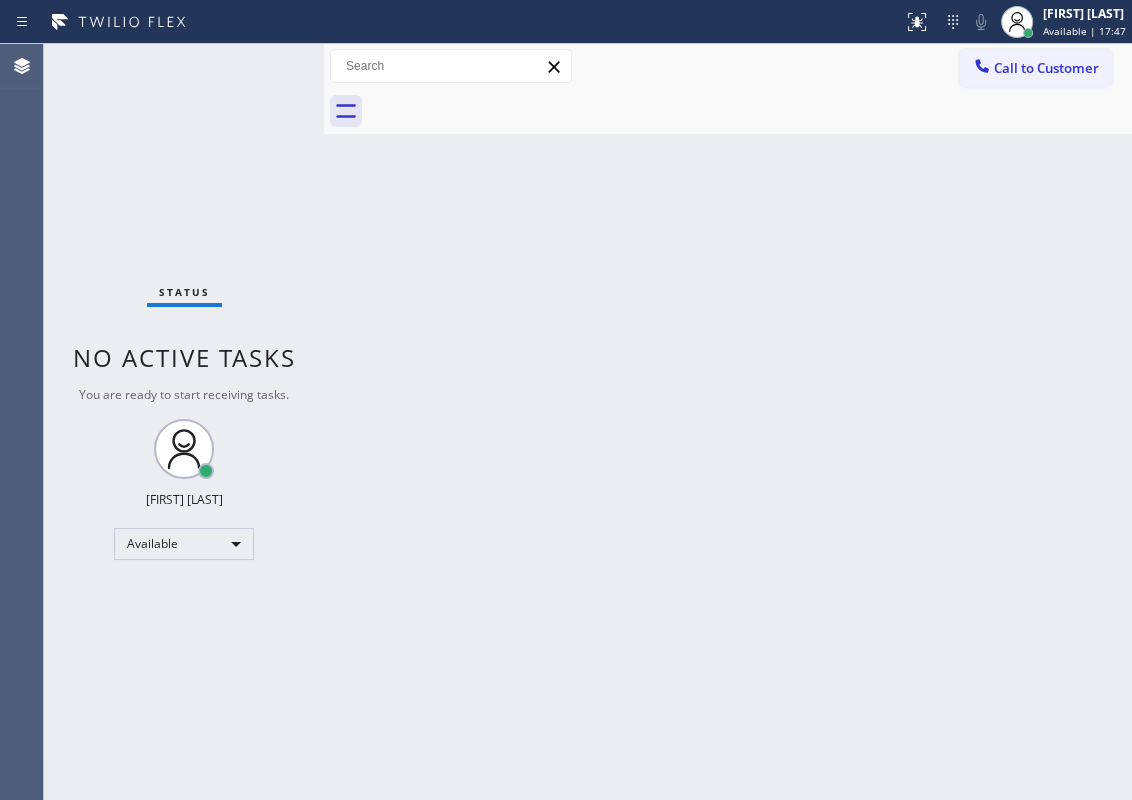 drag, startPoint x: 1008, startPoint y: 192, endPoint x: 989, endPoint y: 182, distance: 21.470911 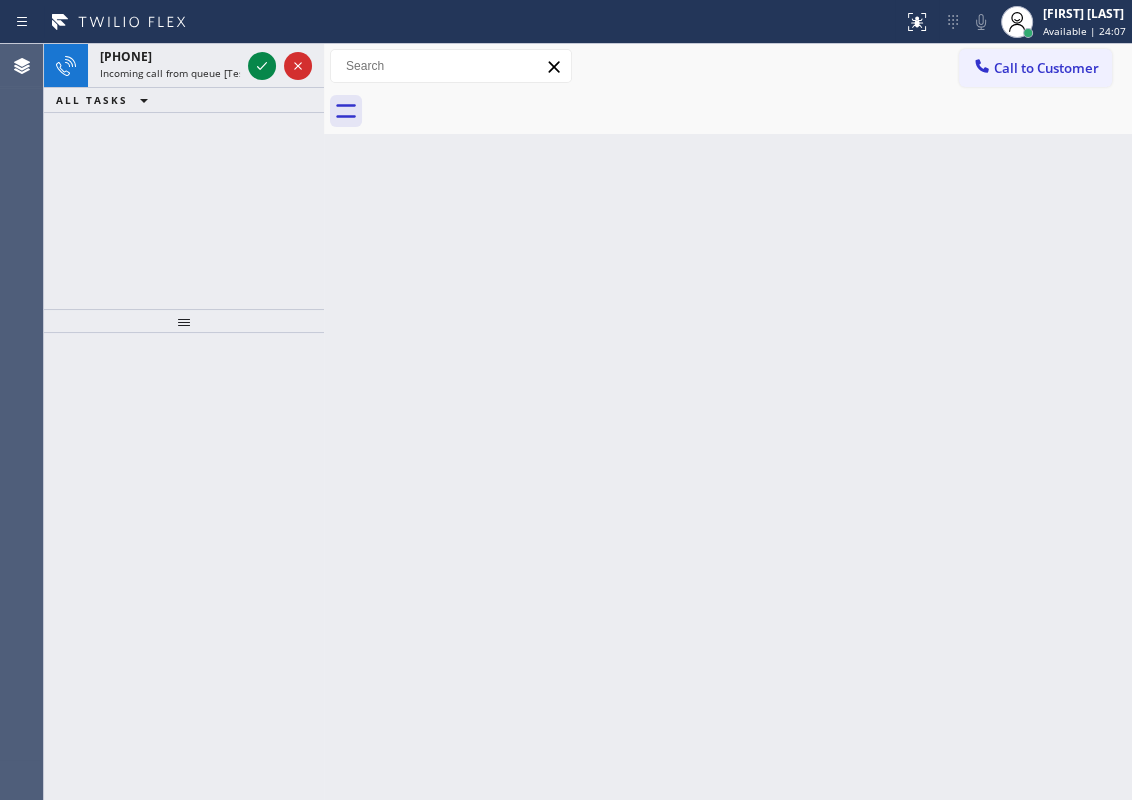 click on "[PHONE] Incoming call from queue [Test] All ALL TASKS ALL TASKS ACTIVE TASKS TASKS IN WRAP UP" at bounding box center (184, 176) 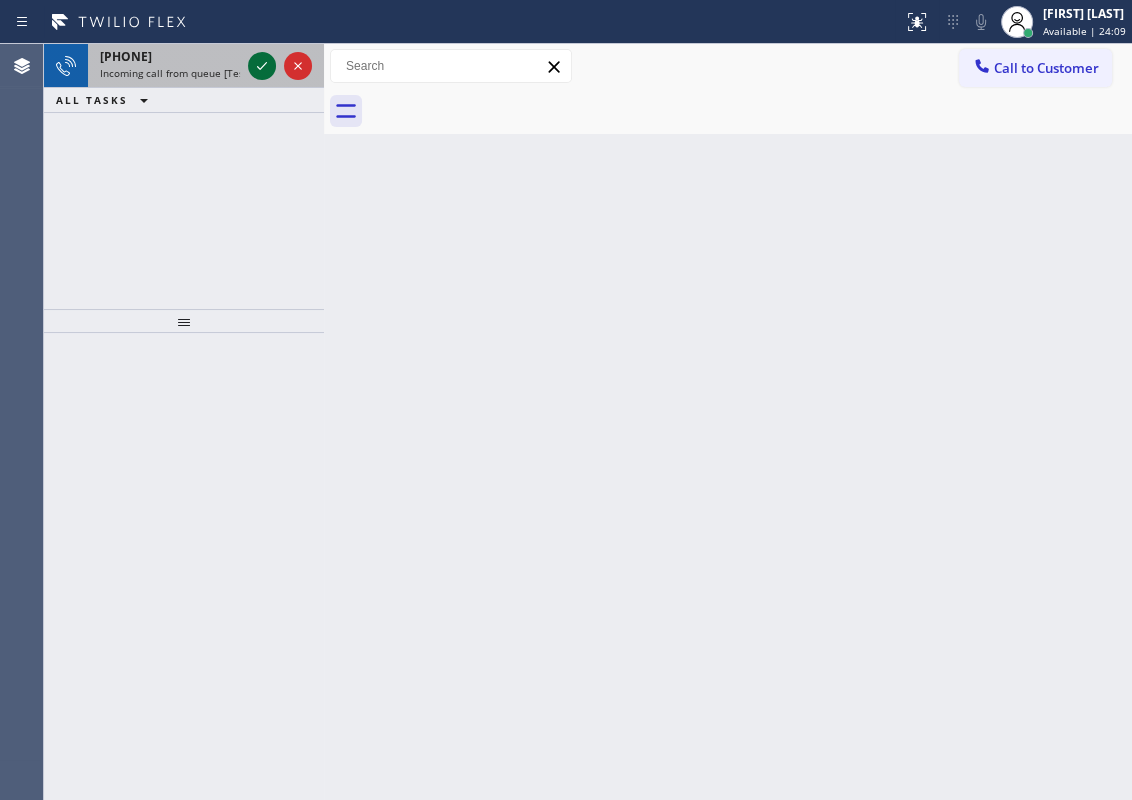 click 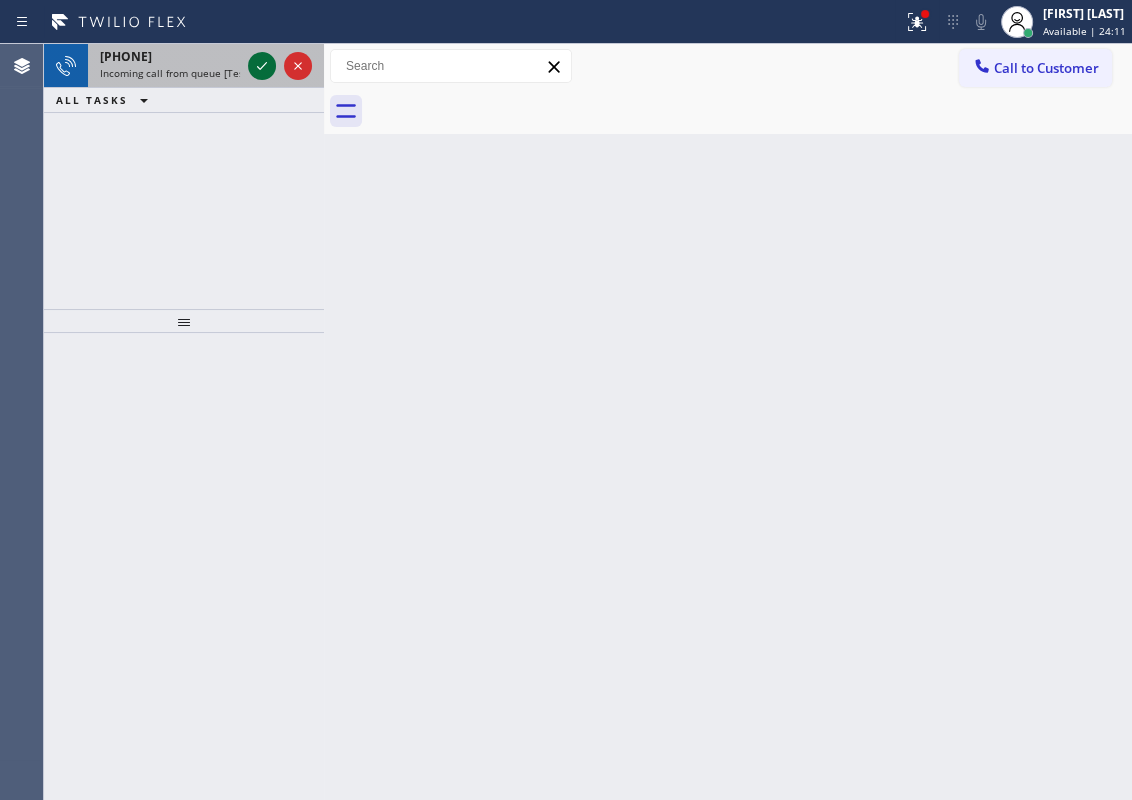 click 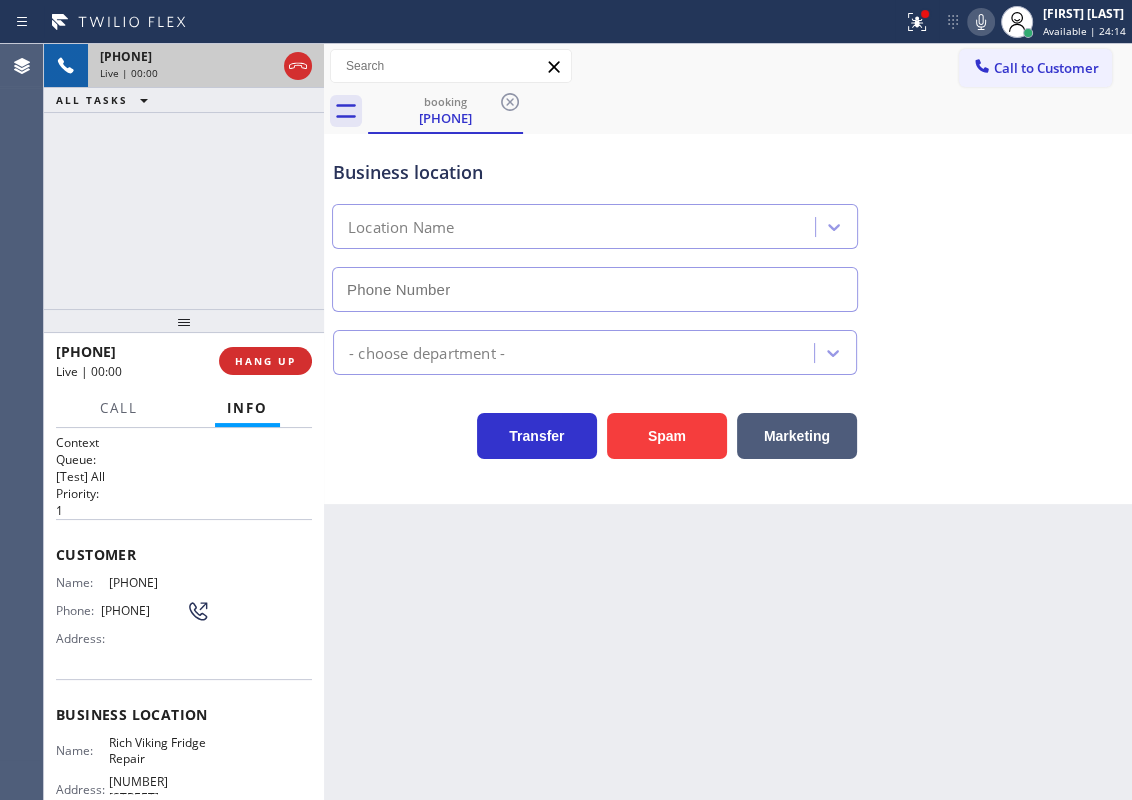 type on "[PHONE]" 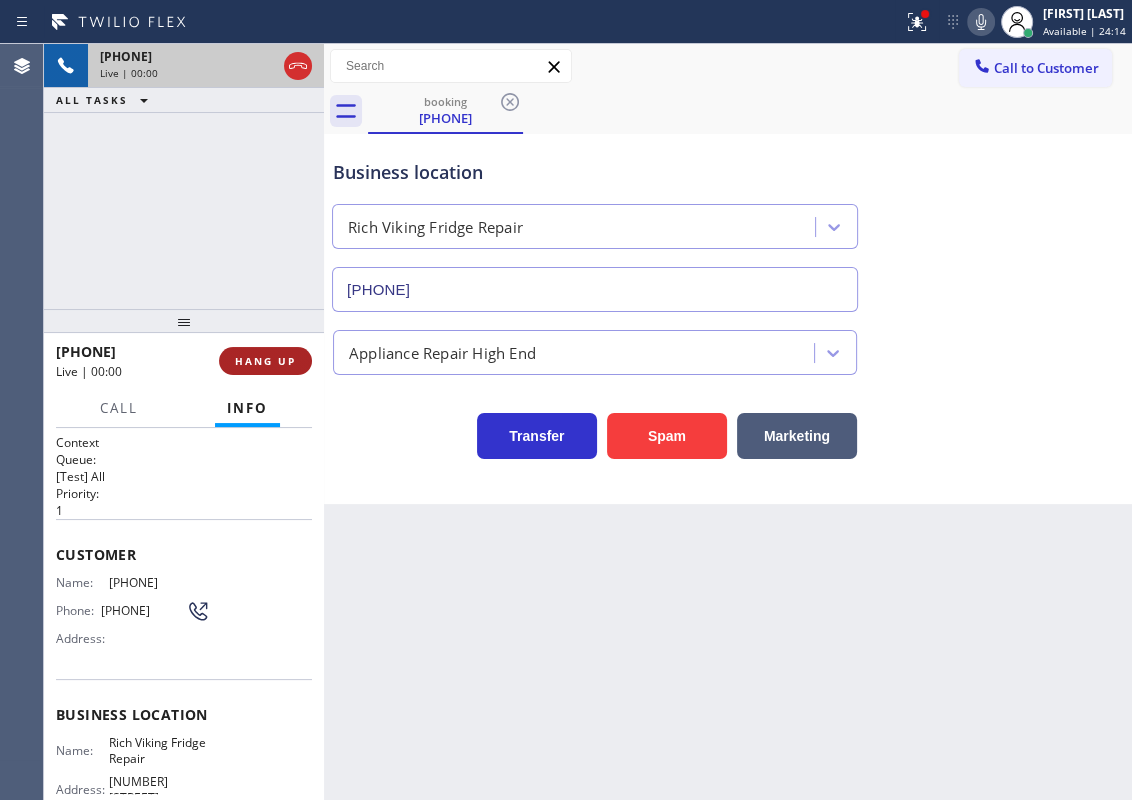 click on "HANG UP" at bounding box center [265, 361] 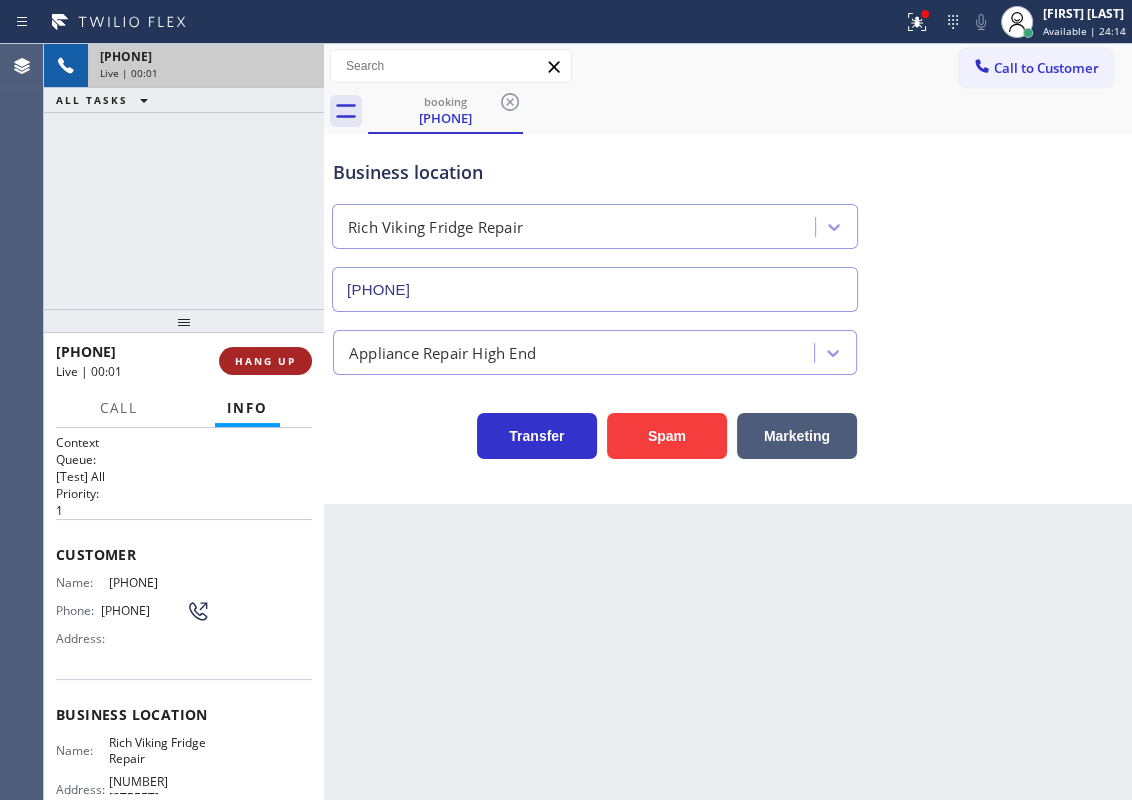 click on "HANG UP" at bounding box center (265, 361) 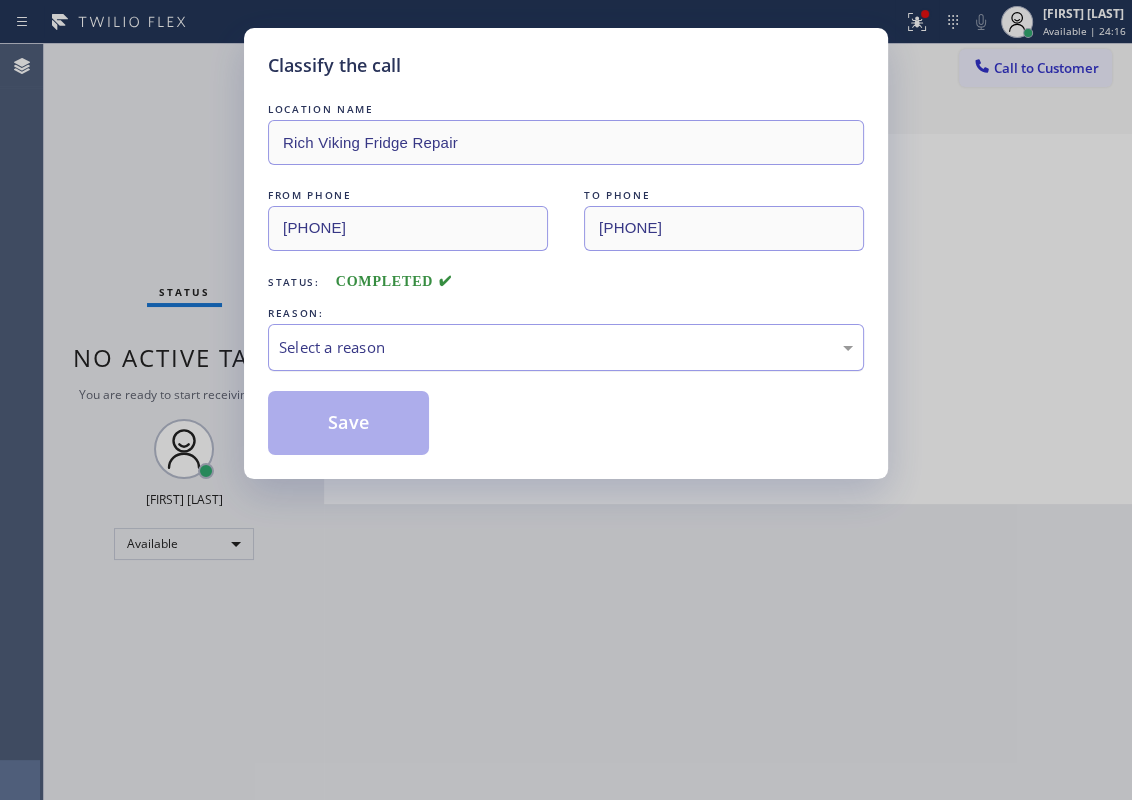 click on "Select a reason" at bounding box center (566, 347) 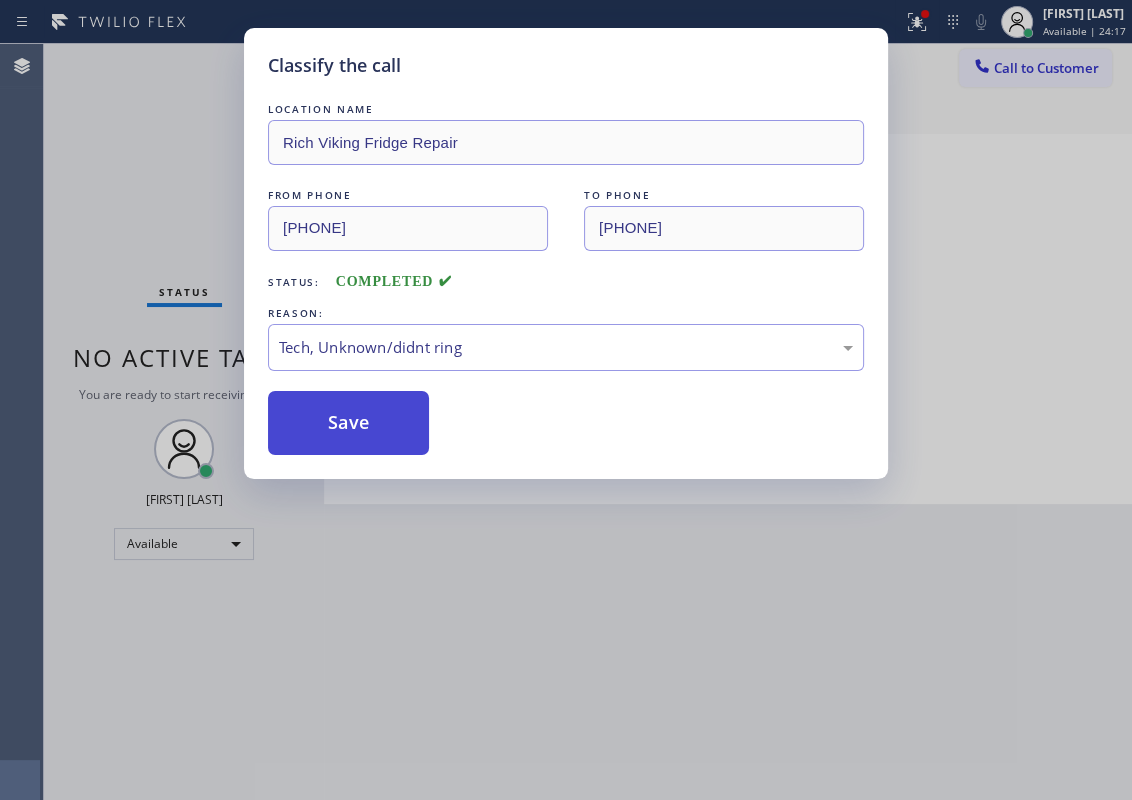 click on "Save" at bounding box center [348, 423] 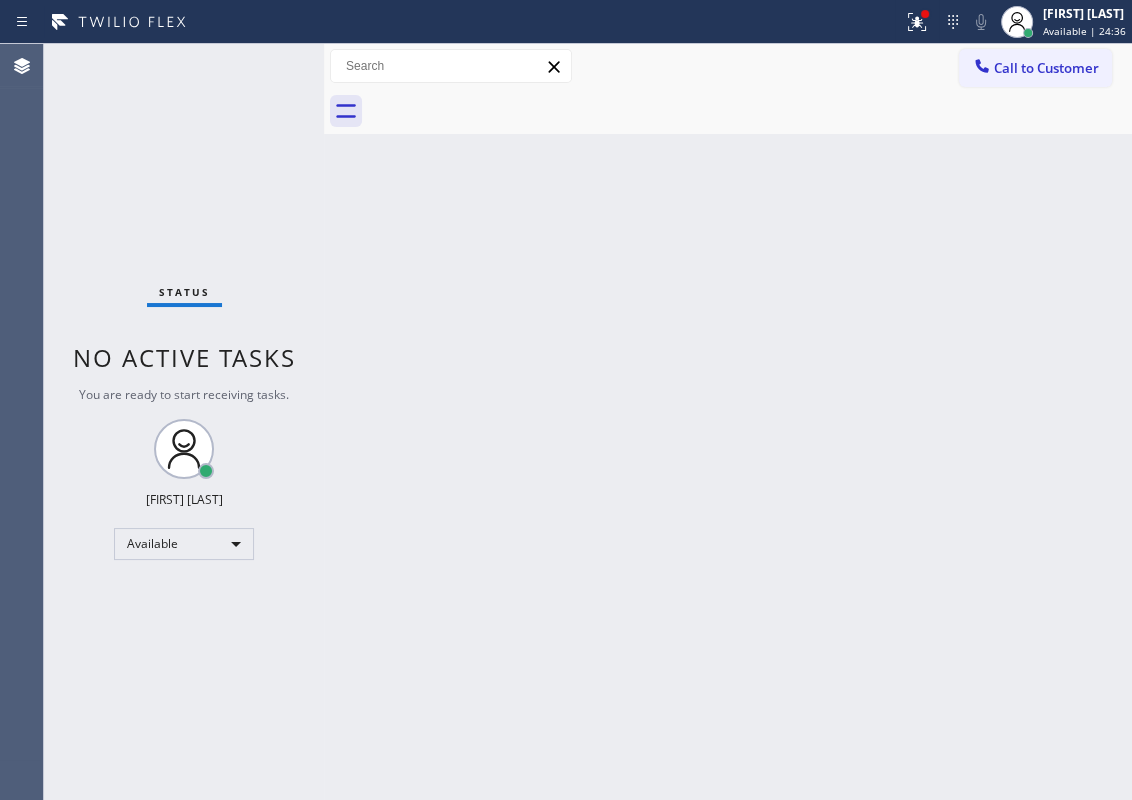click on "Back to Dashboard Change Sender ID Customers Technicians Select a contact Outbound call Technician Search Technician Your caller id phone number Your caller id phone number Call Technician info Name   Phone none Address none Change Sender ID HVAC +18559994417 5 Star Appliance +18557314952 Appliance Repair +18554611149 Plumbing +18889090120 Air Duct Cleaning +18006865038  Electricians +18005688664 Cancel Change Check personal SMS Reset Change No tabs Call to Customer Outbound call Location Search location Your caller id phone number Customer number Call Outbound call Technician Search Technician Your caller id phone number Your caller id phone number Call" at bounding box center [728, 422] 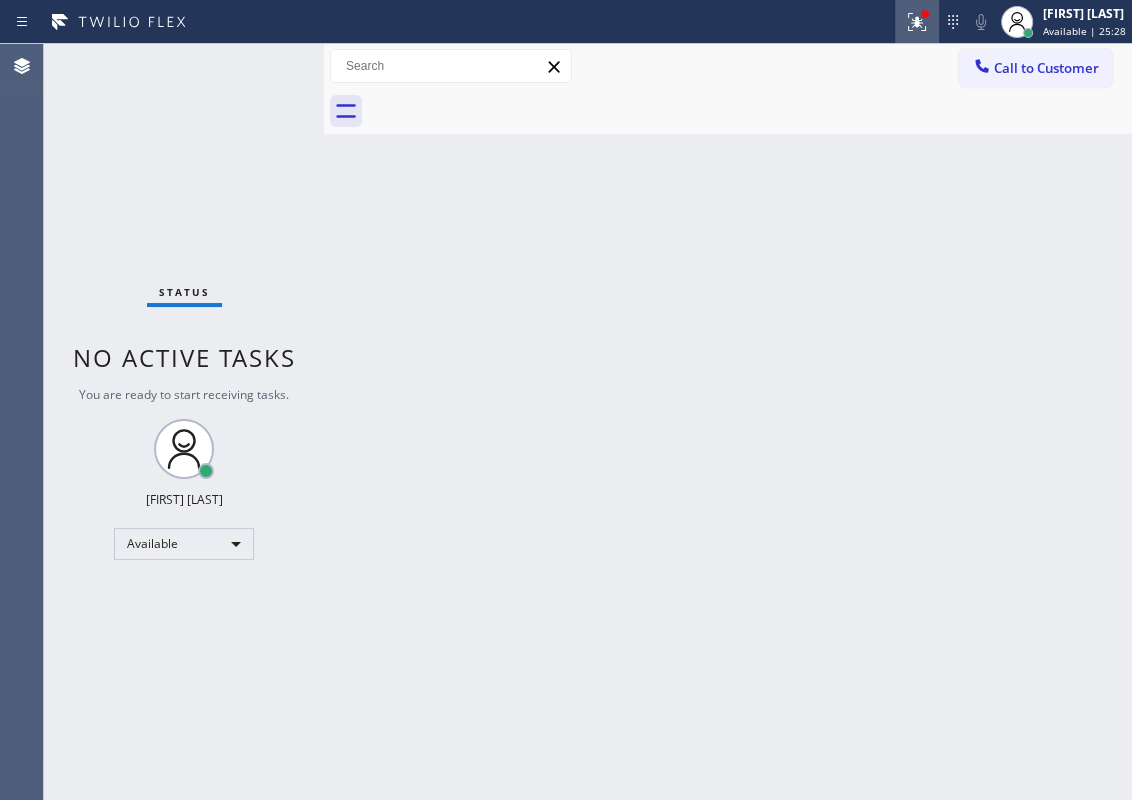 click at bounding box center [917, 22] 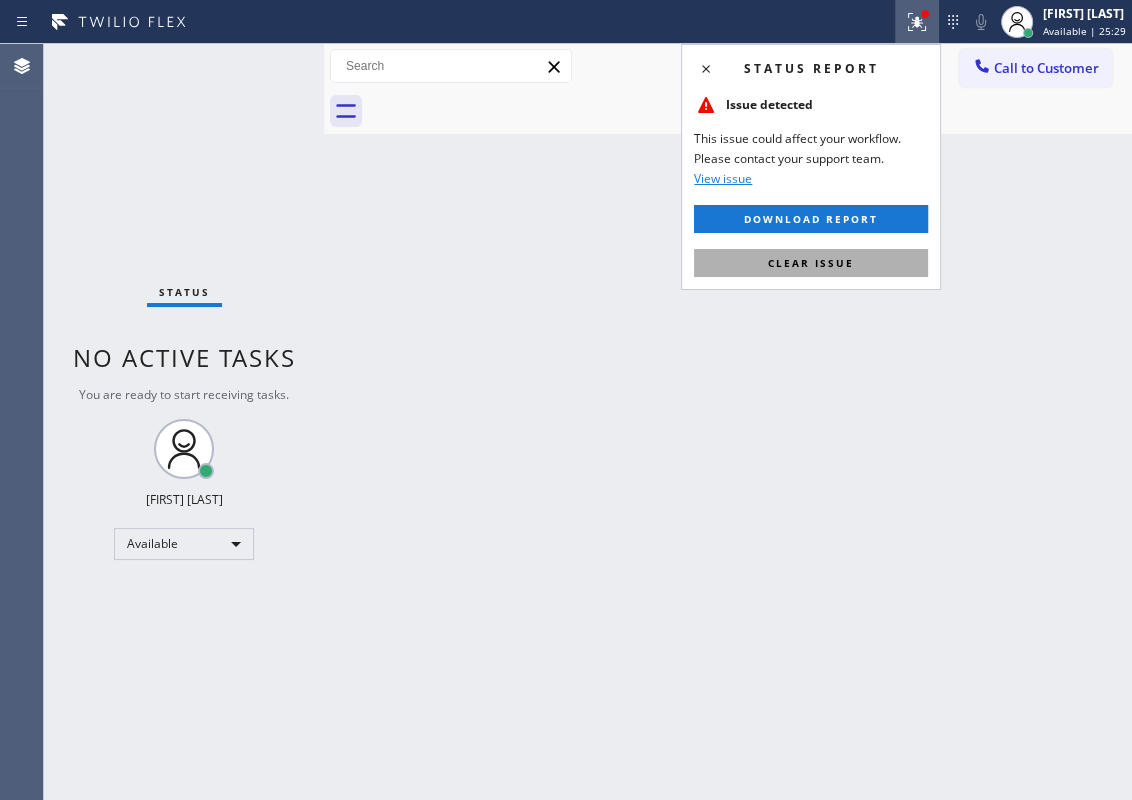 click on "Clear issue" at bounding box center [811, 263] 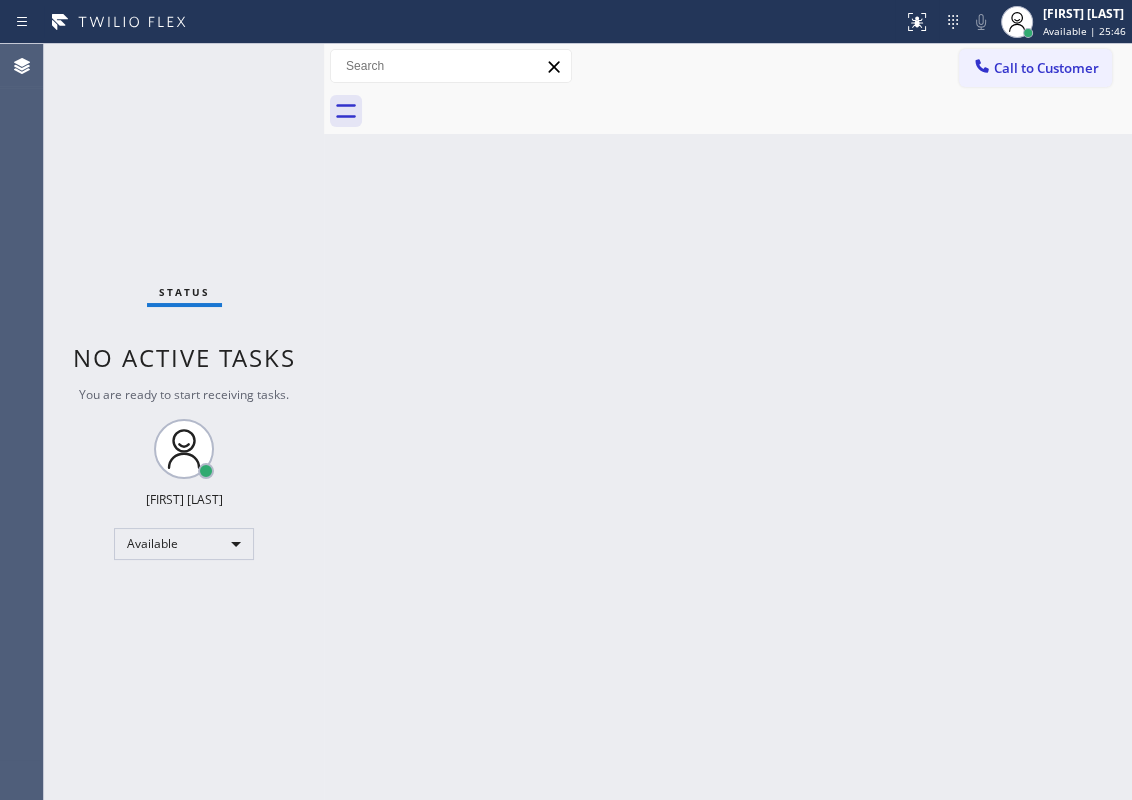 click on "Back to Dashboard Change Sender ID Customers Technicians Select a contact Outbound call Technician Search Technician Your caller id phone number Your caller id phone number Call Technician info Name   Phone none Address none Change Sender ID HVAC +18559994417 5 Star Appliance +18557314952 Appliance Repair +18554611149 Plumbing +18889090120 Air Duct Cleaning +18006865038  Electricians +18005688664 Cancel Change Check personal SMS Reset Change No tabs Call to Customer Outbound call Location Search location Your caller id phone number Customer number Call Outbound call Technician Search Technician Your caller id phone number Your caller id phone number Call" at bounding box center (728, 422) 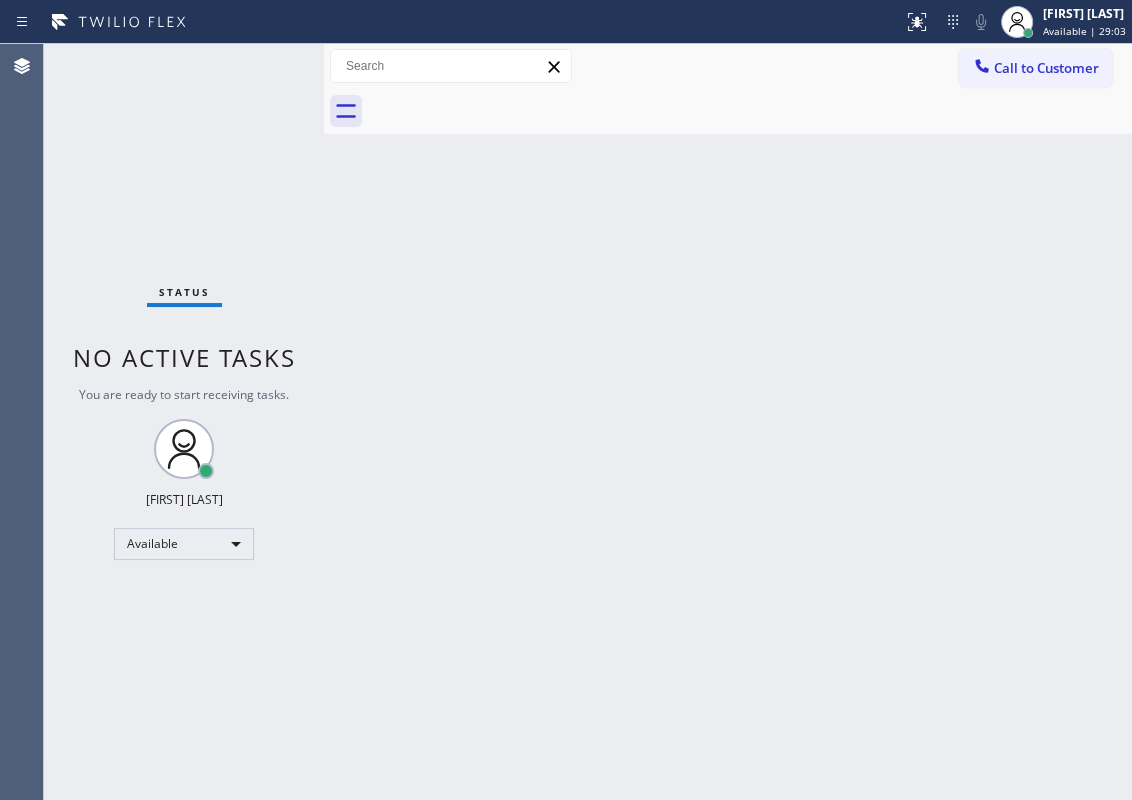click on "Back to Dashboard Change Sender ID Customers Technicians Select a contact Outbound call Technician Search Technician Your caller id phone number Your caller id phone number Call Technician info Name   Phone none Address none Change Sender ID HVAC +18559994417 5 Star Appliance +18557314952 Appliance Repair +18554611149 Plumbing +18889090120 Air Duct Cleaning +18006865038  Electricians +18005688664 Cancel Change Check personal SMS Reset Change No tabs Call to Customer Outbound call Location Search location Your caller id phone number Customer number Call Outbound call Technician Search Technician Your caller id phone number Your caller id phone number Call" at bounding box center [728, 422] 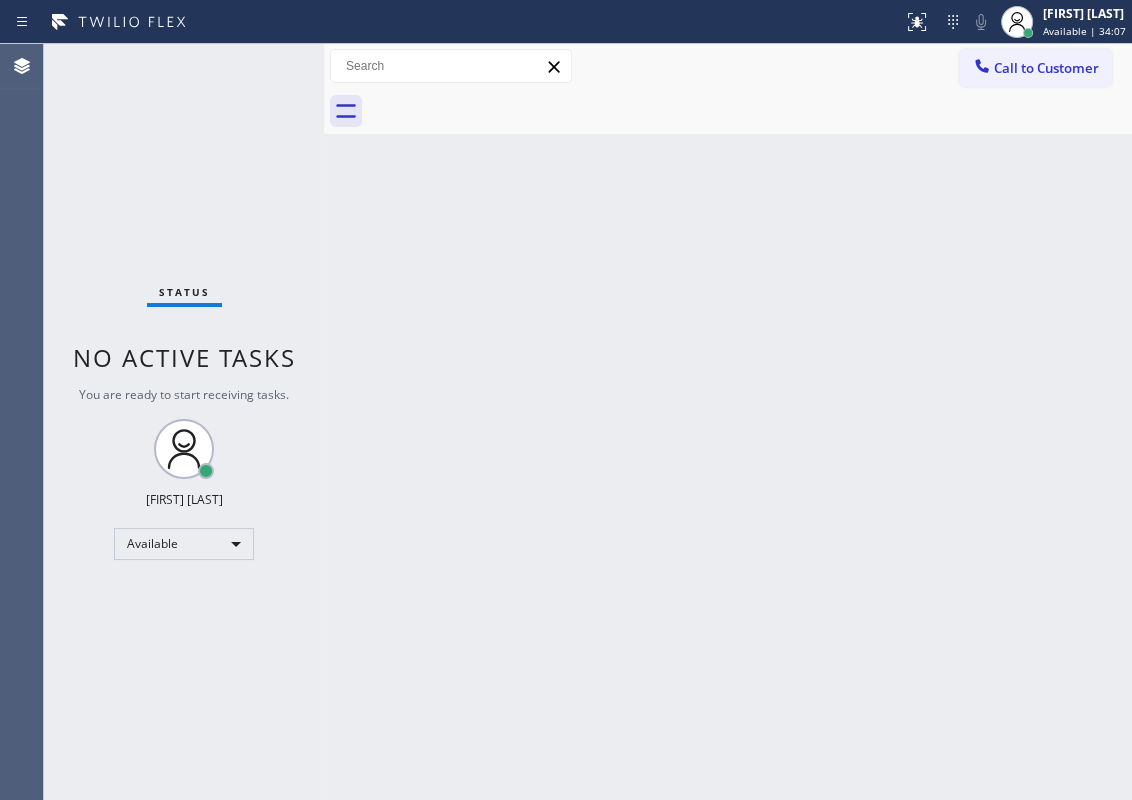 click on "Back to Dashboard Change Sender ID Customers Technicians Select a contact Outbound call Technician Search Technician Your caller id phone number Your caller id phone number Call Technician info Name   Phone none Address none Change Sender ID HVAC +18559994417 5 Star Appliance +18557314952 Appliance Repair +18554611149 Plumbing +18889090120 Air Duct Cleaning +18006865038  Electricians +18005688664 Cancel Change Check personal SMS Reset Change No tabs Call to Customer Outbound call Location Search location Your caller id phone number Customer number Call Outbound call Technician Search Technician Your caller id phone number Your caller id phone number Call" at bounding box center (728, 422) 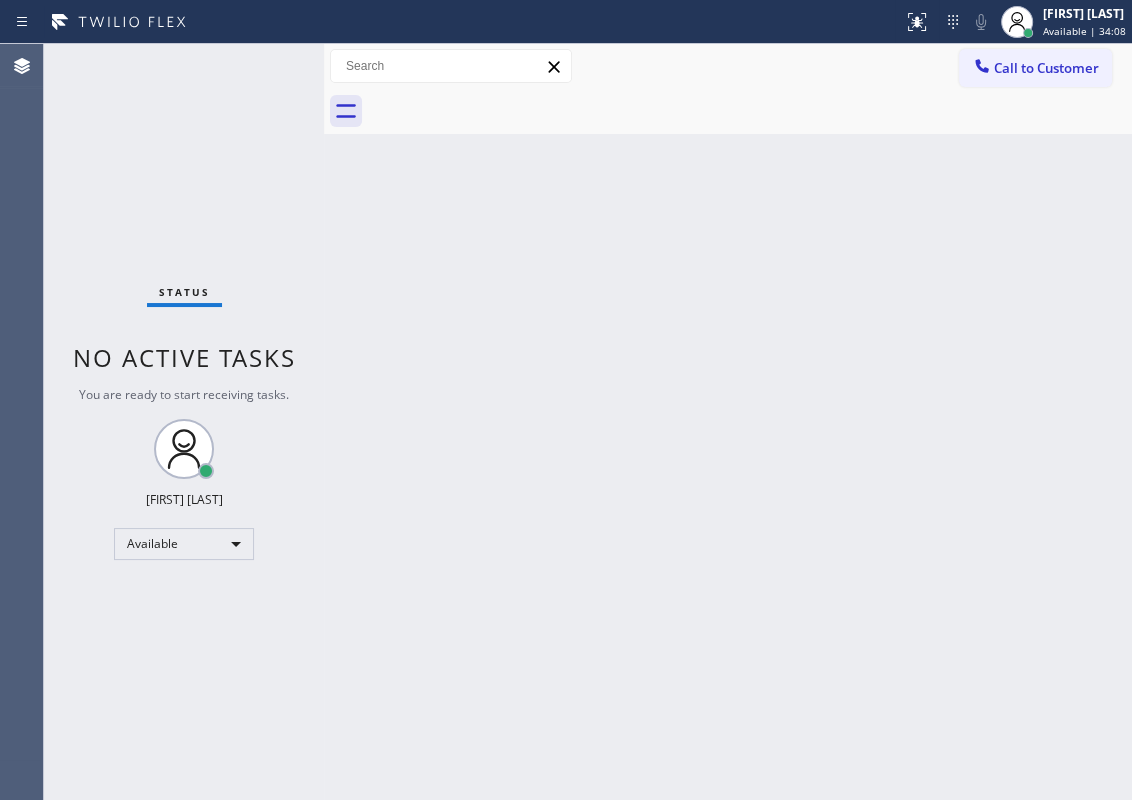 click on "Back to Dashboard Change Sender ID Customers Technicians Select a contact Outbound call Technician Search Technician Your caller id phone number Your caller id phone number Call Technician info Name   Phone none Address none Change Sender ID HVAC +18559994417 5 Star Appliance +18557314952 Appliance Repair +18554611149 Plumbing +18889090120 Air Duct Cleaning +18006865038  Electricians +18005688664 Cancel Change Check personal SMS Reset Change No tabs Call to Customer Outbound call Location Search location Your caller id phone number Customer number Call Outbound call Technician Search Technician Your caller id phone number Your caller id phone number Call" at bounding box center [728, 422] 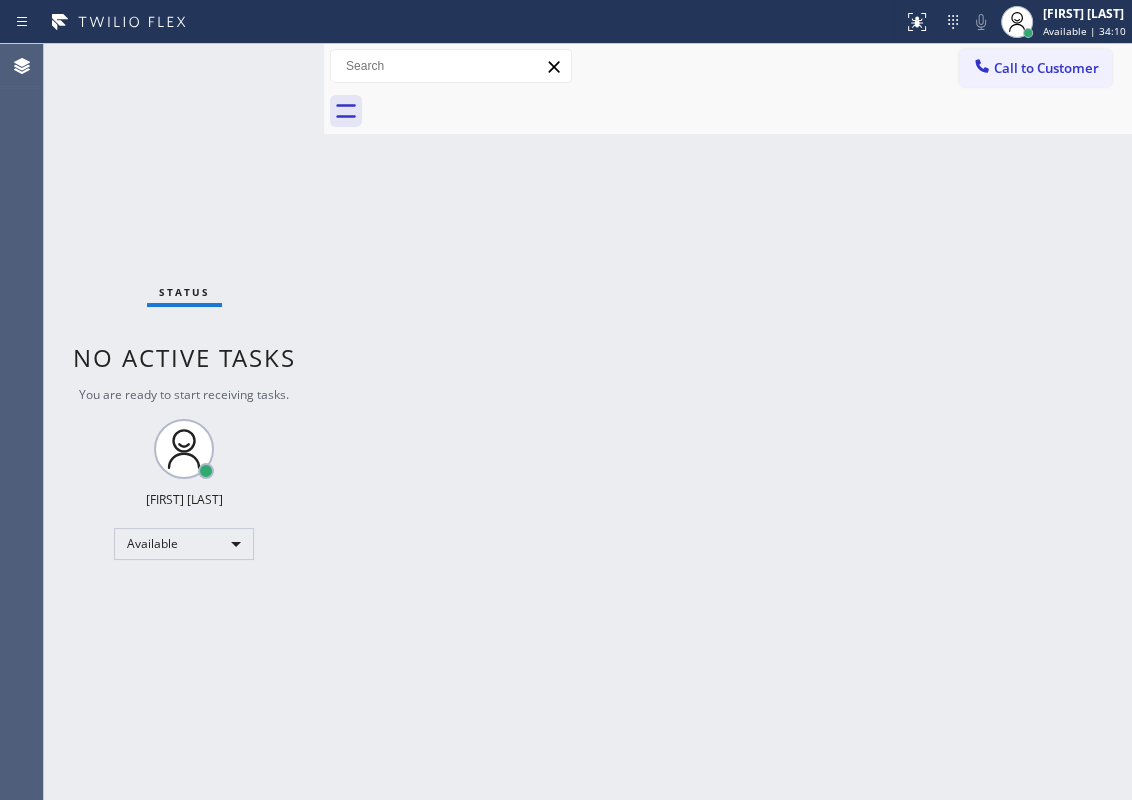 click on "Back to Dashboard Change Sender ID Customers Technicians Select a contact Outbound call Technician Search Technician Your caller id phone number Your caller id phone number Call Technician info Name   Phone none Address none Change Sender ID HVAC +18559994417 5 Star Appliance +18557314952 Appliance Repair +18554611149 Plumbing +18889090120 Air Duct Cleaning +18006865038  Electricians +18005688664 Cancel Change Check personal SMS Reset Change No tabs Call to Customer Outbound call Location Search location Your caller id phone number Customer number Call Outbound call Technician Search Technician Your caller id phone number Your caller id phone number Call" at bounding box center (728, 422) 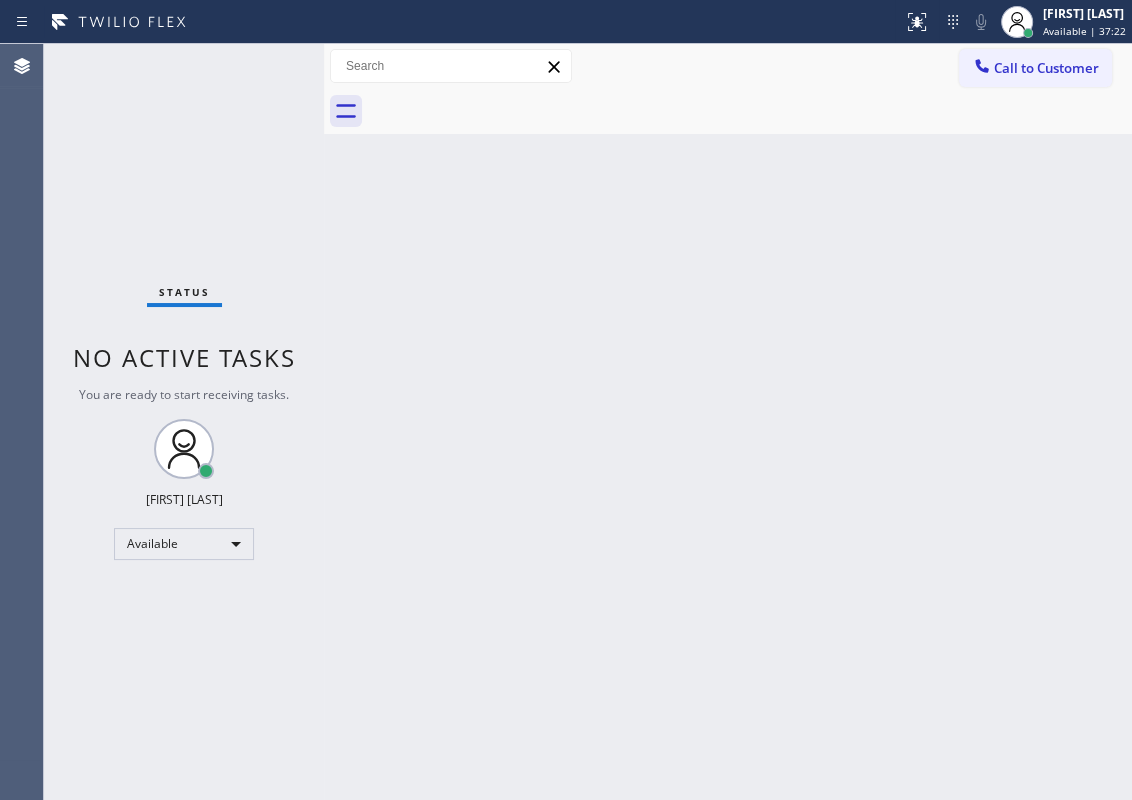click on "Back to Dashboard Change Sender ID Customers Technicians Select a contact Outbound call Technician Search Technician Your caller id phone number Your caller id phone number Call Technician info Name   Phone none Address none Change Sender ID HVAC +18559994417 5 Star Appliance +18557314952 Appliance Repair +18554611149 Plumbing +18889090120 Air Duct Cleaning +18006865038  Electricians +18005688664 Cancel Change Check personal SMS Reset Change No tabs Call to Customer Outbound call Location Search location Your caller id phone number Customer number Call Outbound call Technician Search Technician Your caller id phone number Your caller id phone number Call" at bounding box center (728, 422) 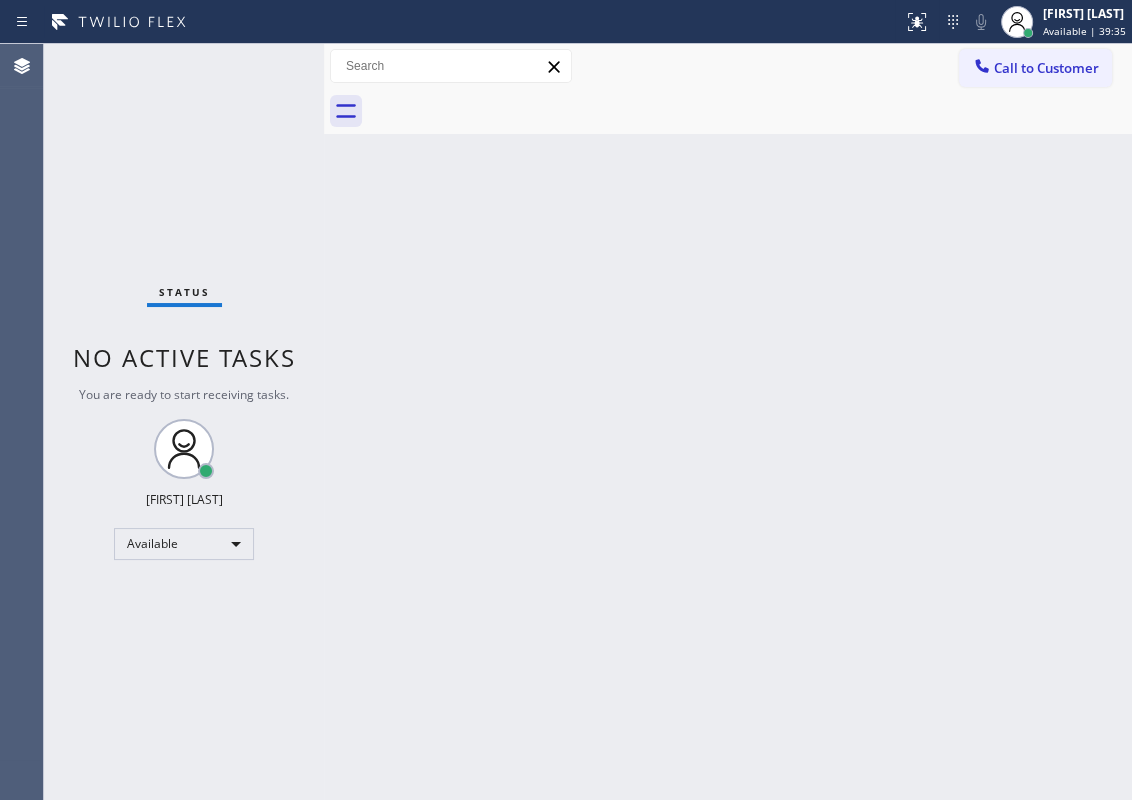 click on "Status   No active tasks     You are ready to start receiving tasks.   [FIRST] [LAST] Available" at bounding box center (184, 422) 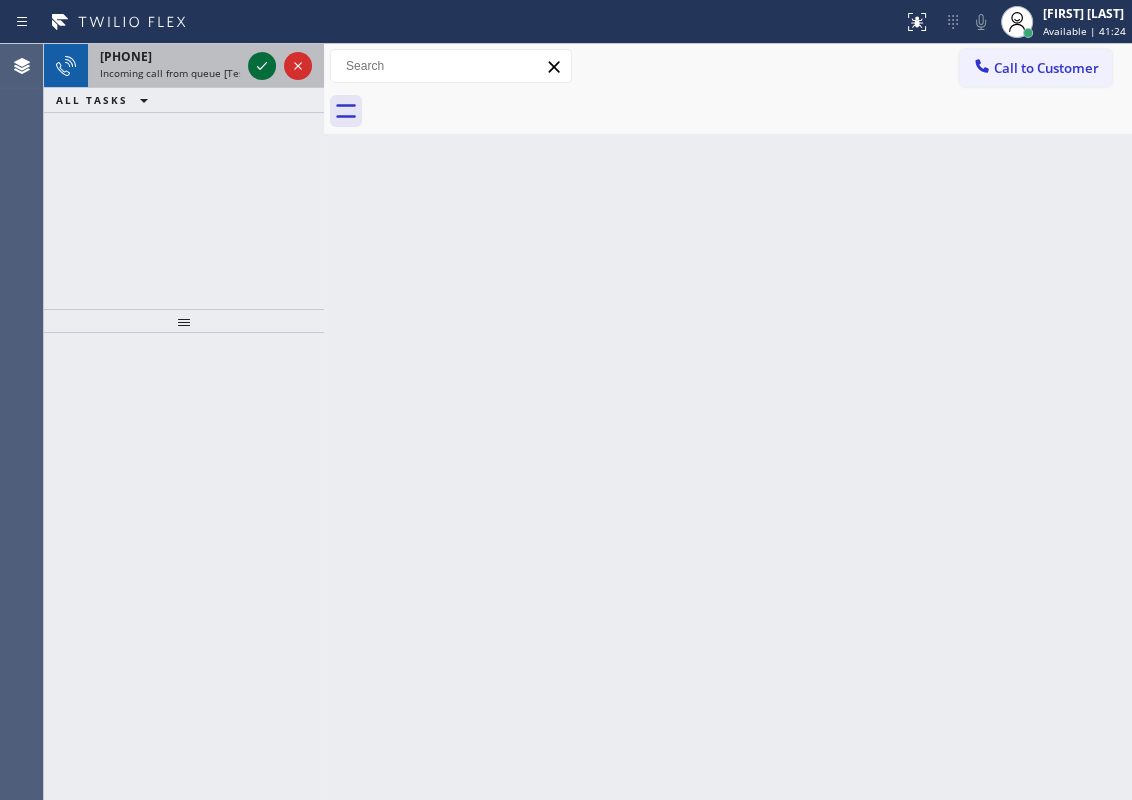 click 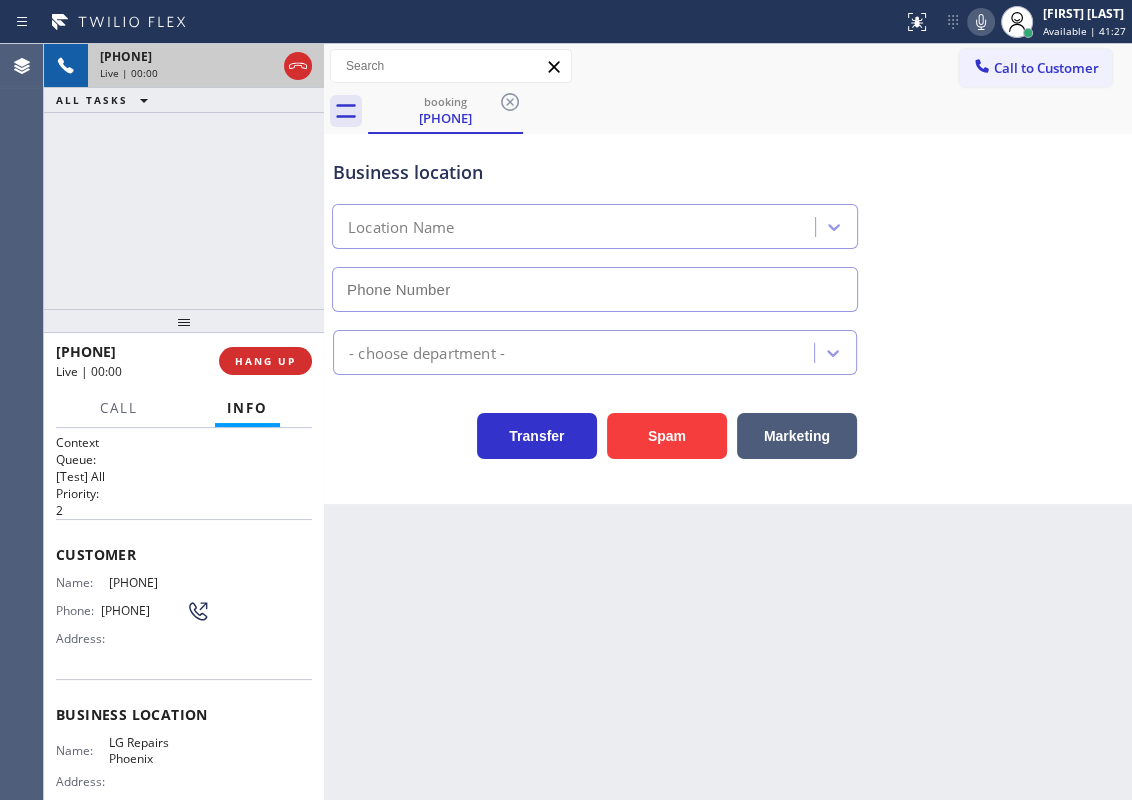 type on "[PHONE]" 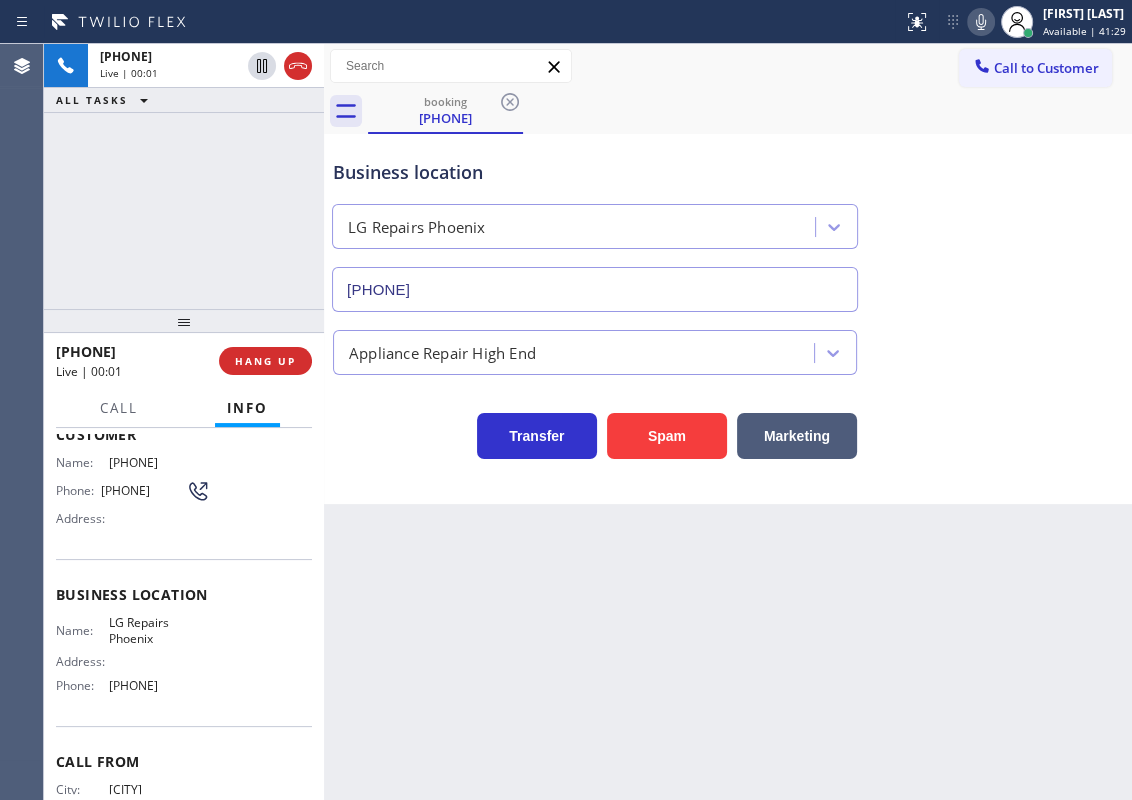 scroll, scrollTop: 181, scrollLeft: 0, axis: vertical 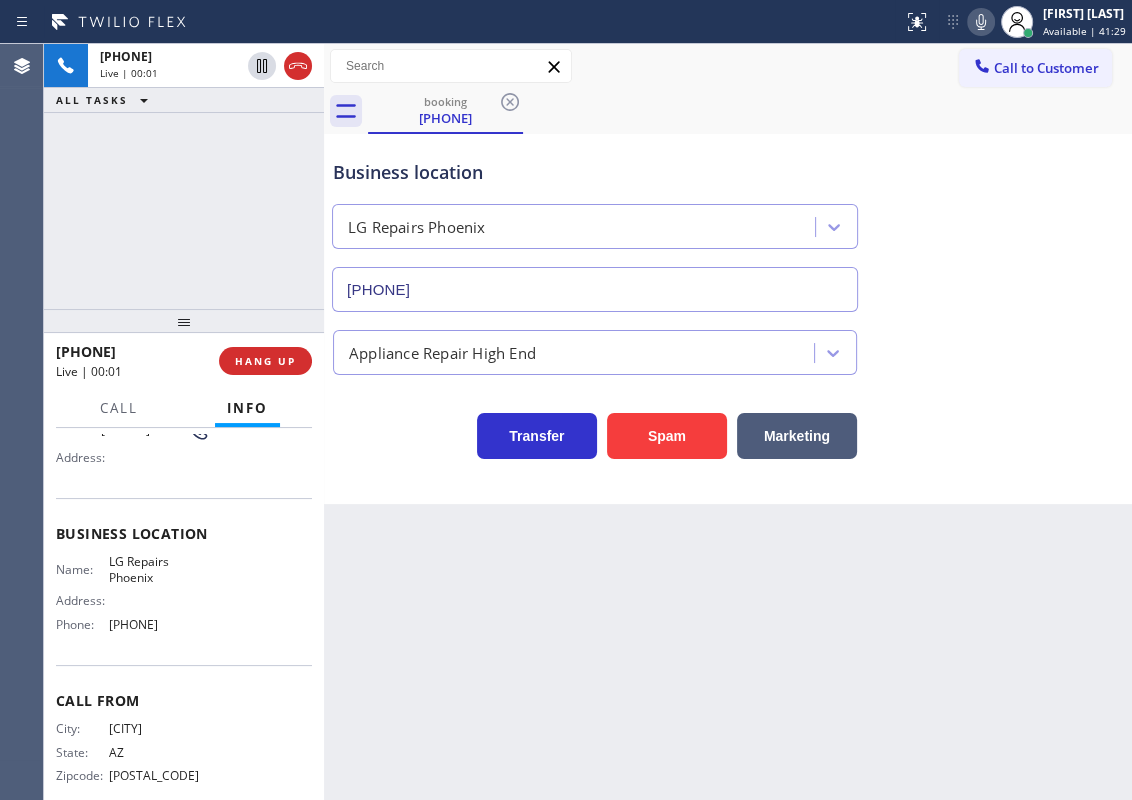 click on "LG Repairs Phoenix" at bounding box center [159, 569] 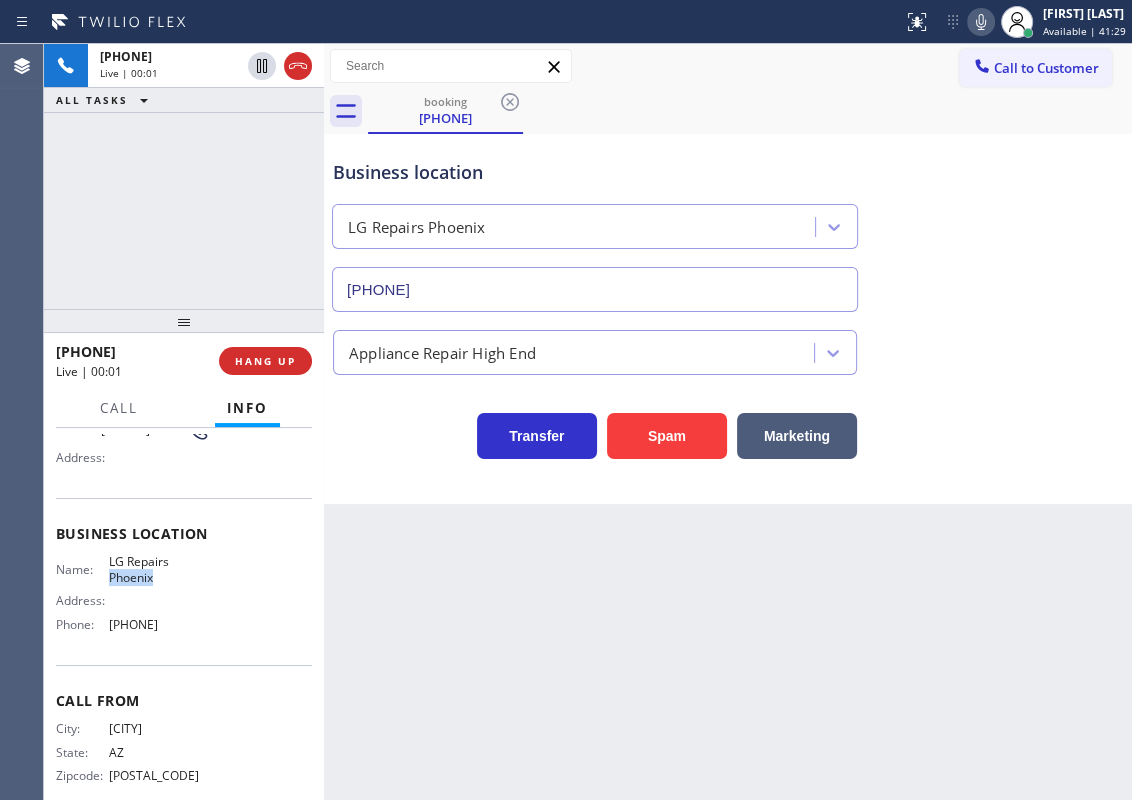 click on "LG Repairs Phoenix" at bounding box center [159, 569] 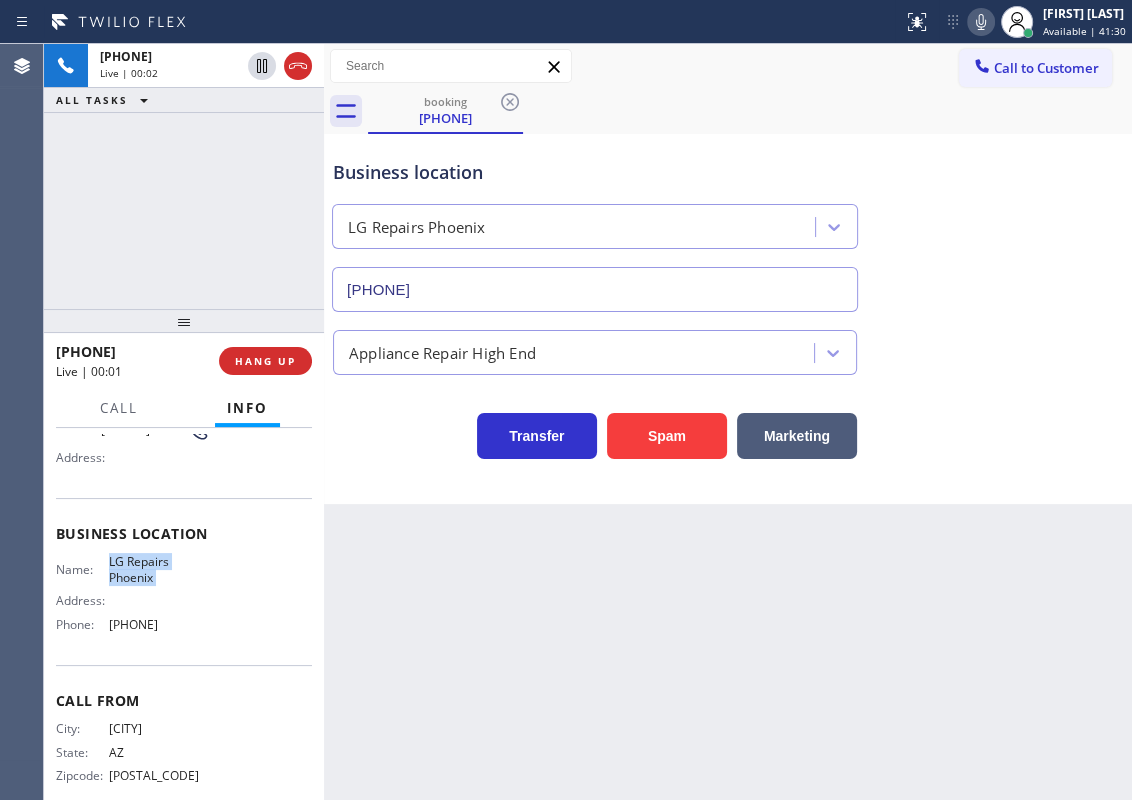 click on "LG Repairs Phoenix" at bounding box center [159, 569] 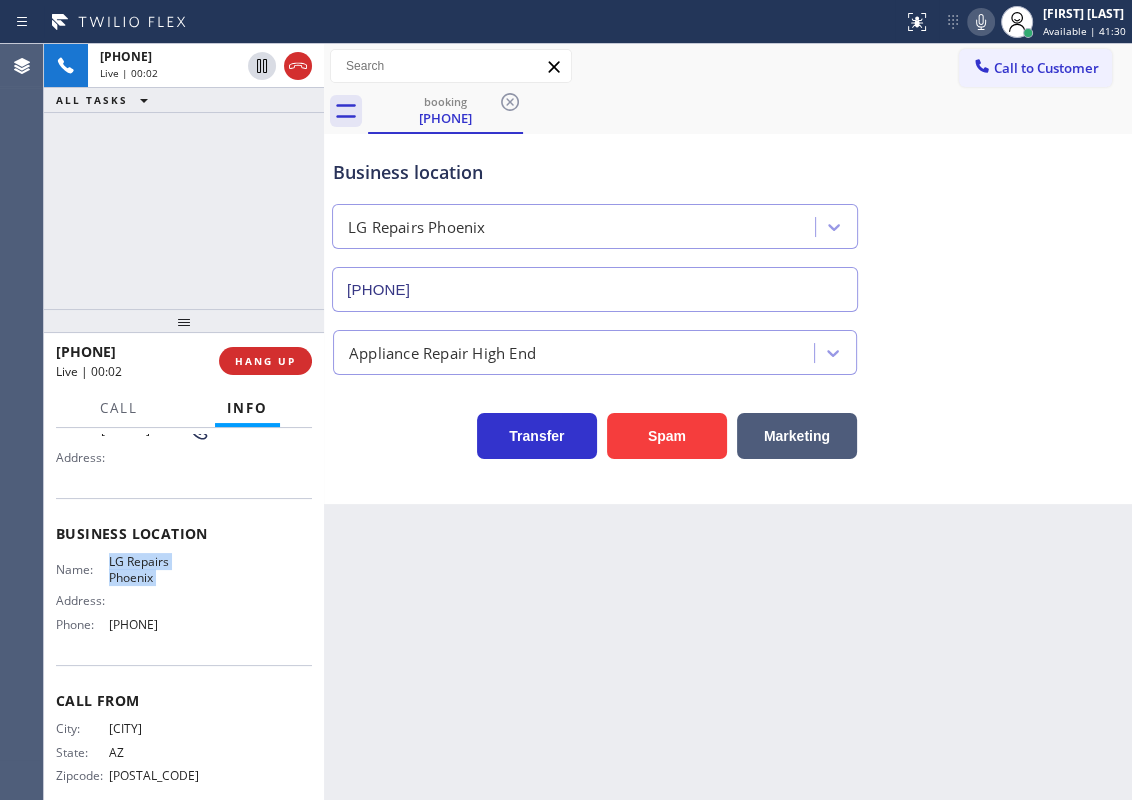 copy on "LG Repairs Phoenix" 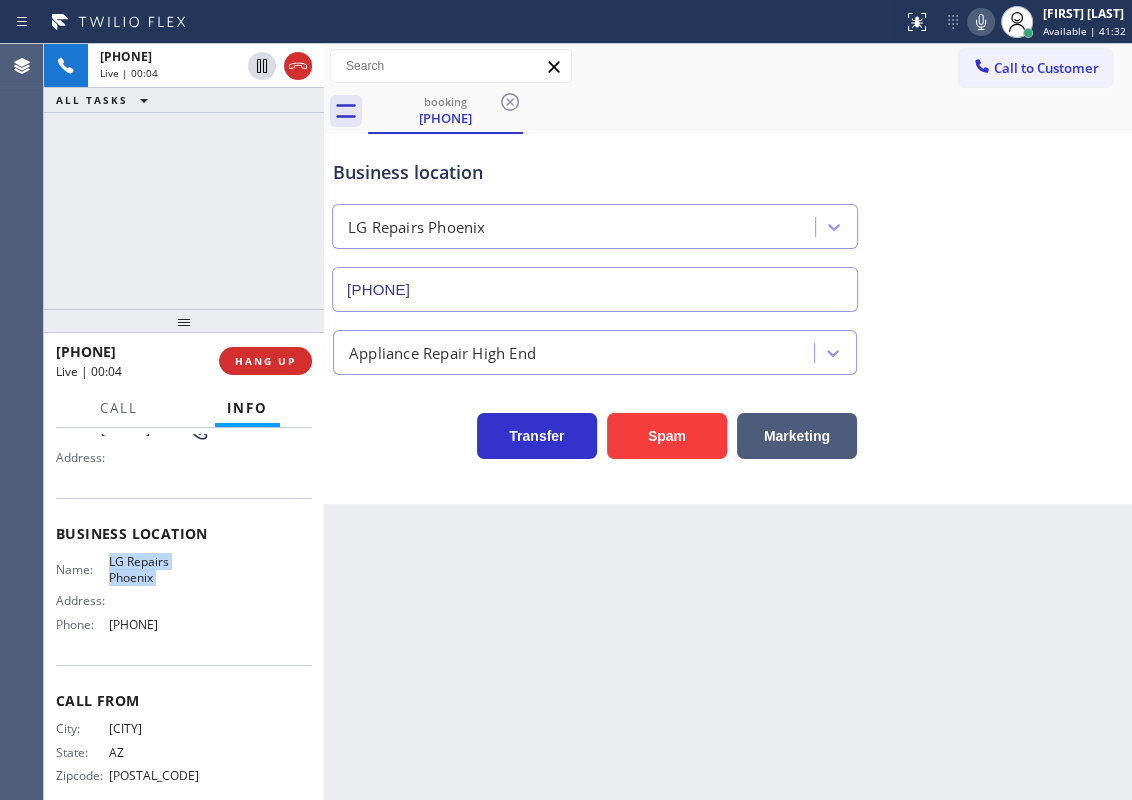 click on "[PHONE]" at bounding box center [595, 289] 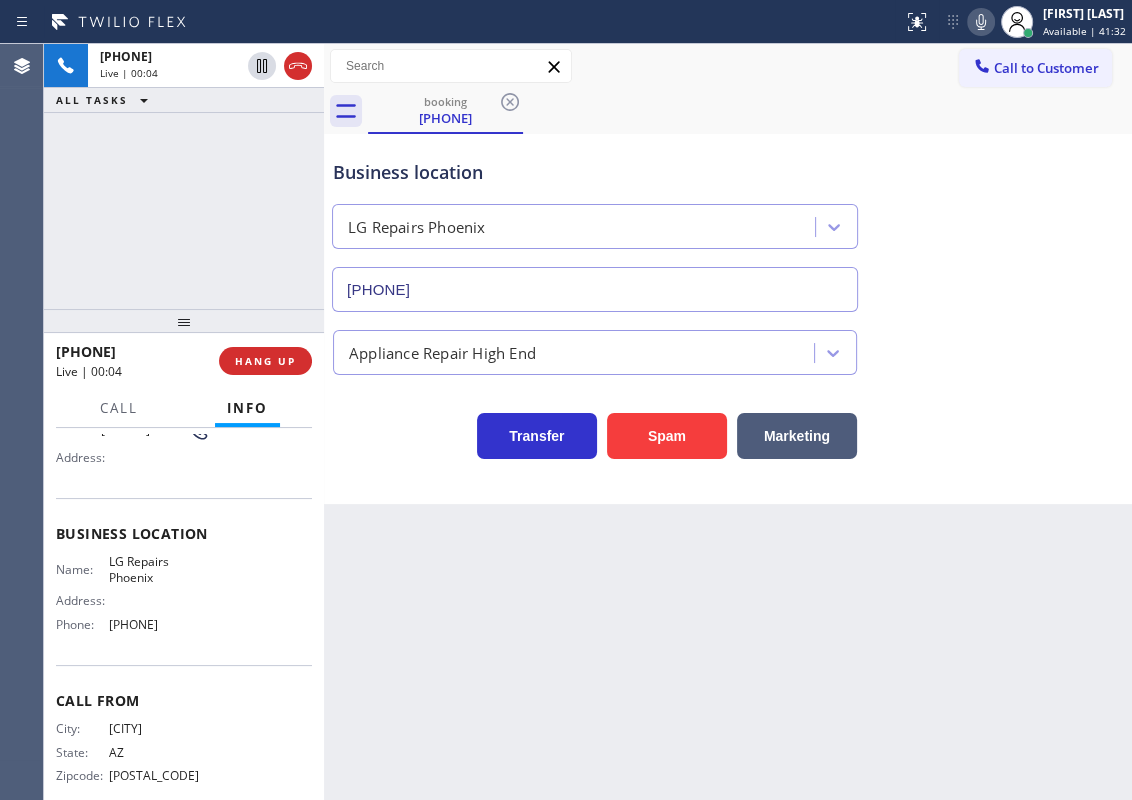 click on "[PHONE]" at bounding box center [595, 289] 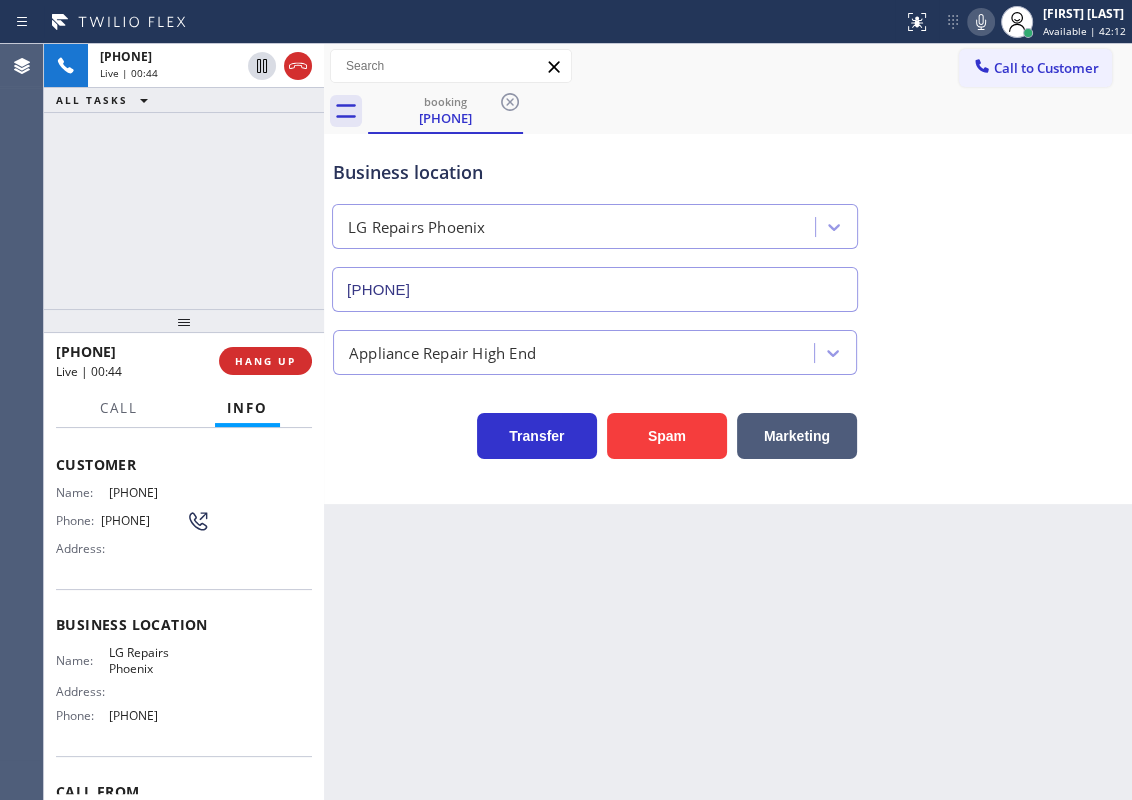 scroll, scrollTop: 0, scrollLeft: 0, axis: both 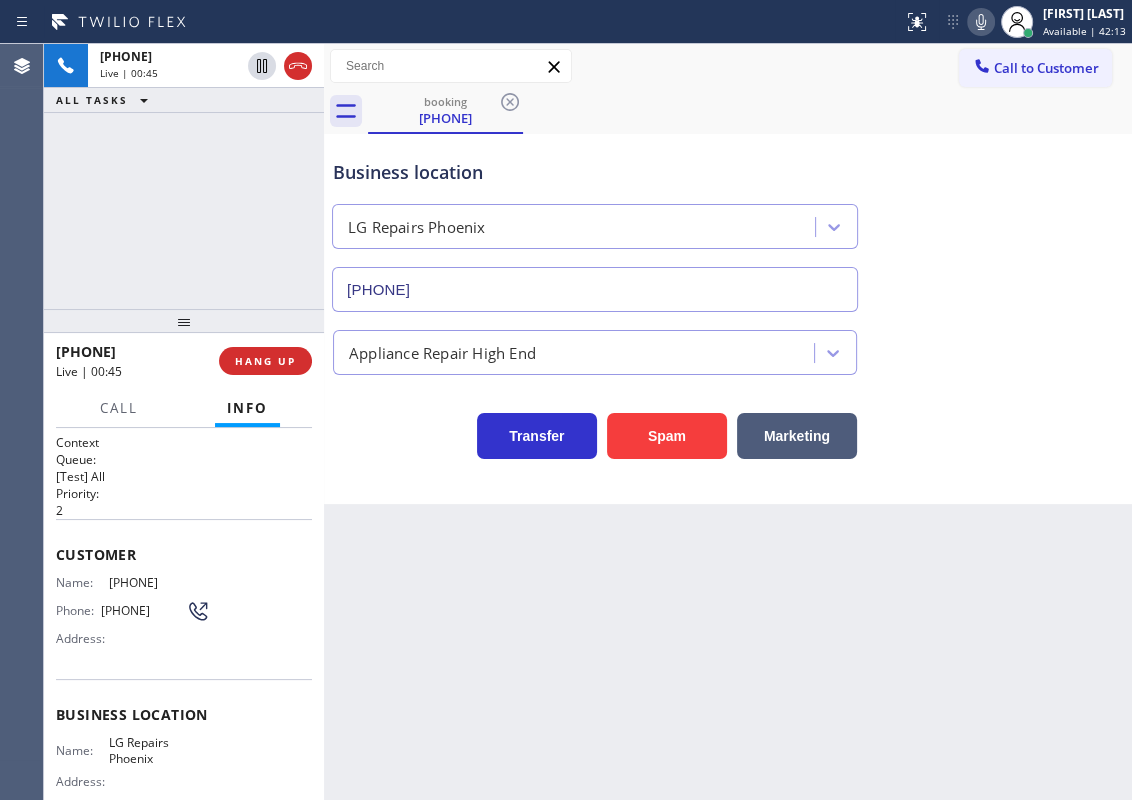 click on "[PHONE]" at bounding box center (159, 582) 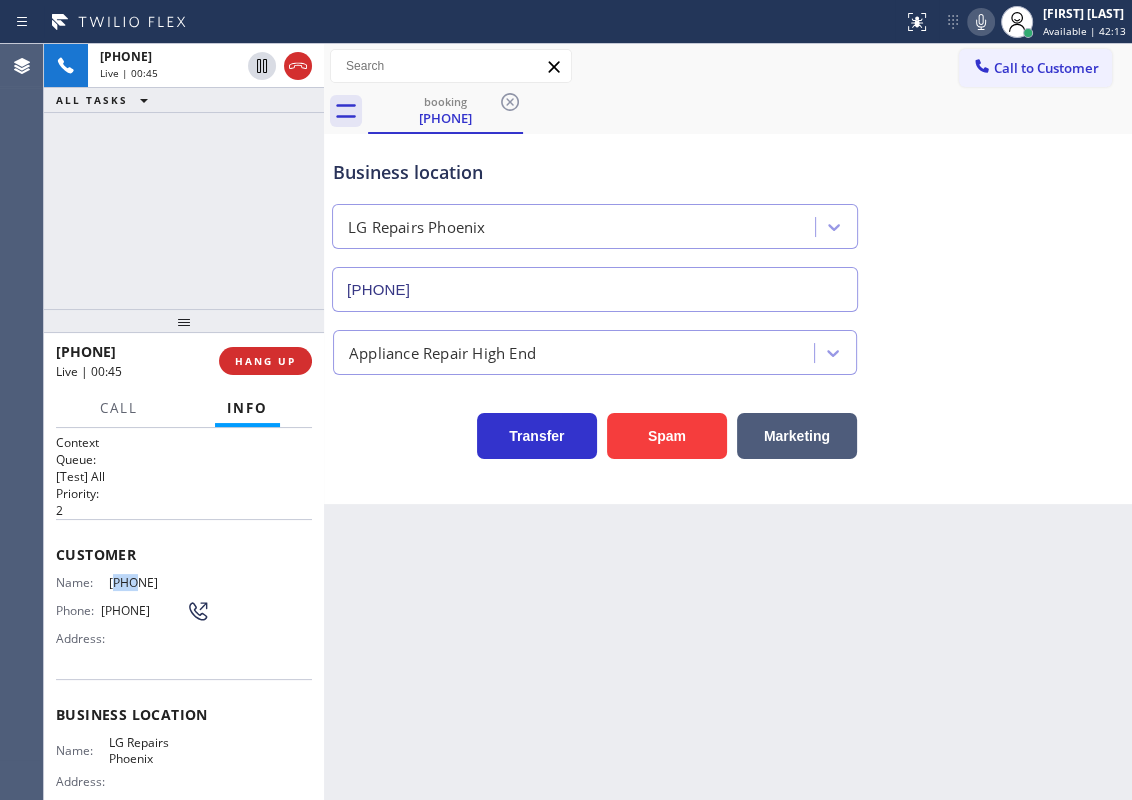click on "[PHONE]" at bounding box center [159, 582] 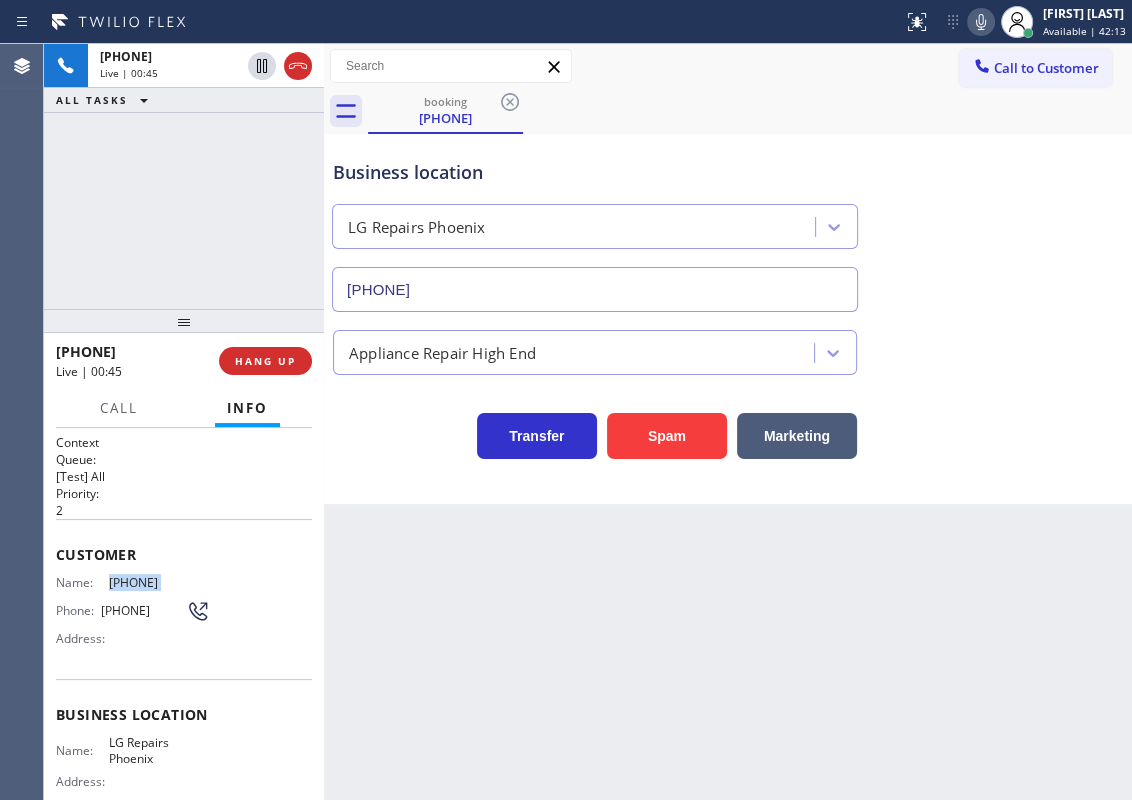 click on "[PHONE]" at bounding box center [159, 582] 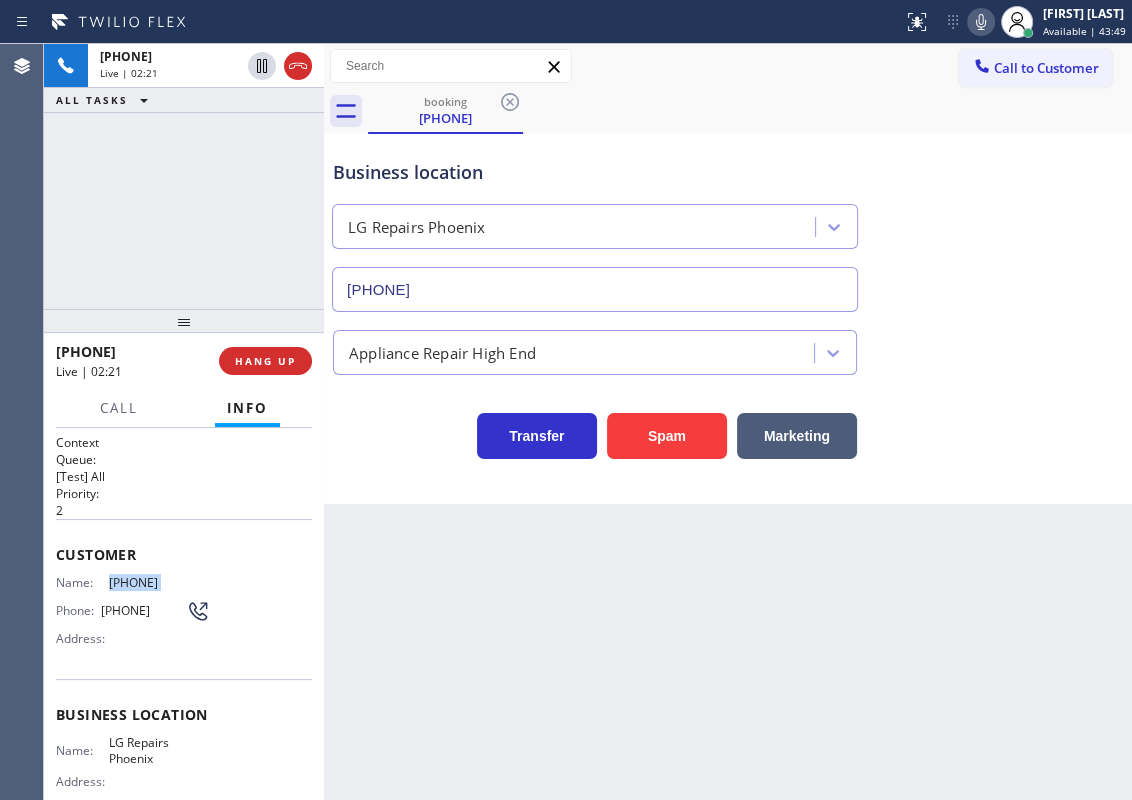click 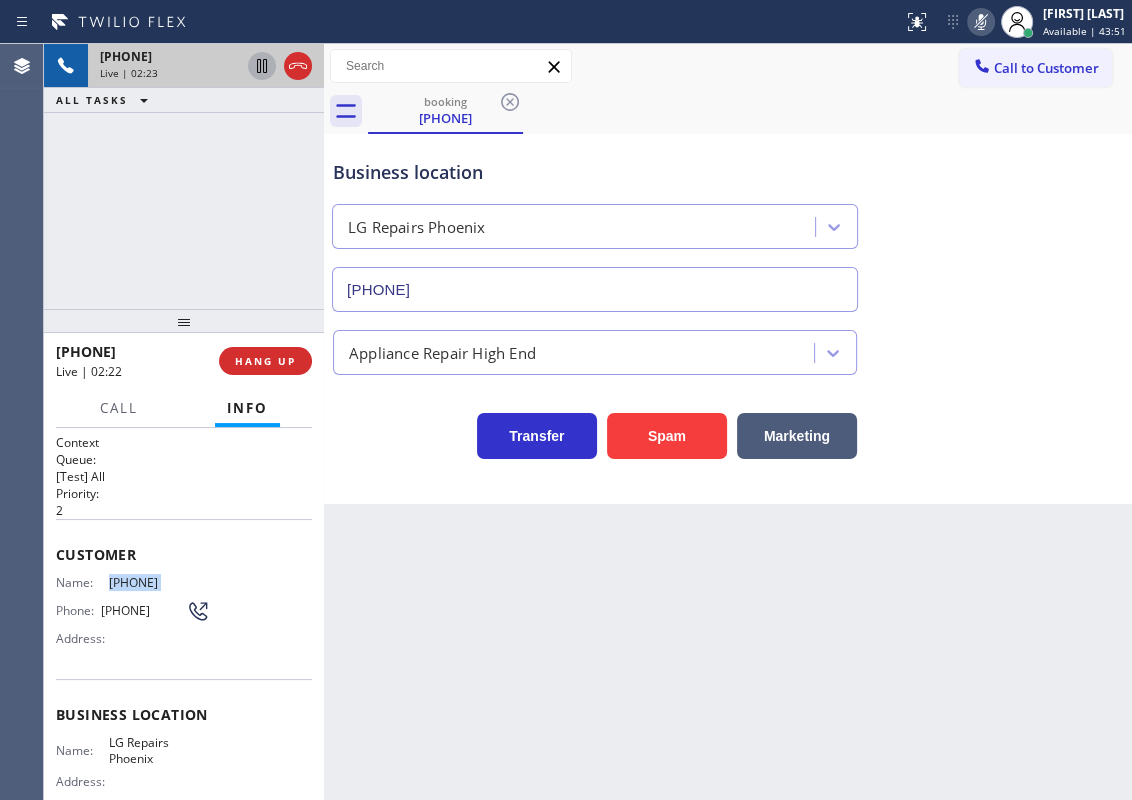 click 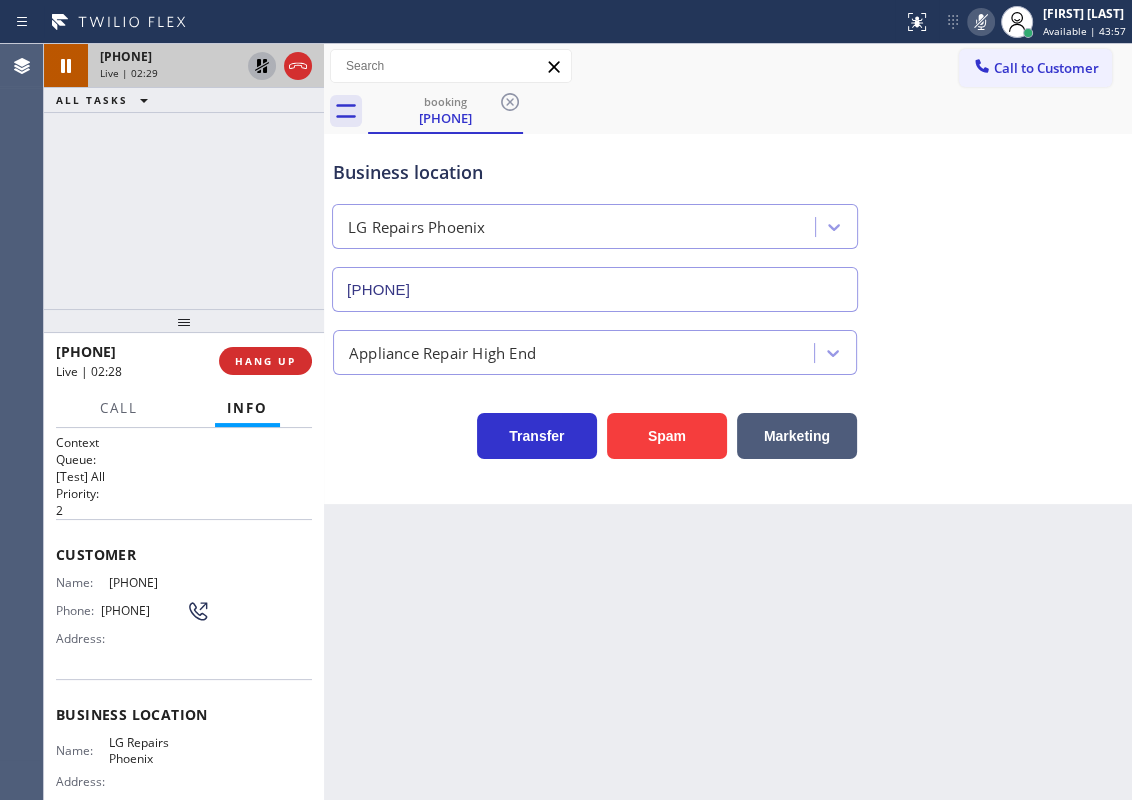 click on "Business location LG Repairs Phoenix [PHONE]" at bounding box center [728, 221] 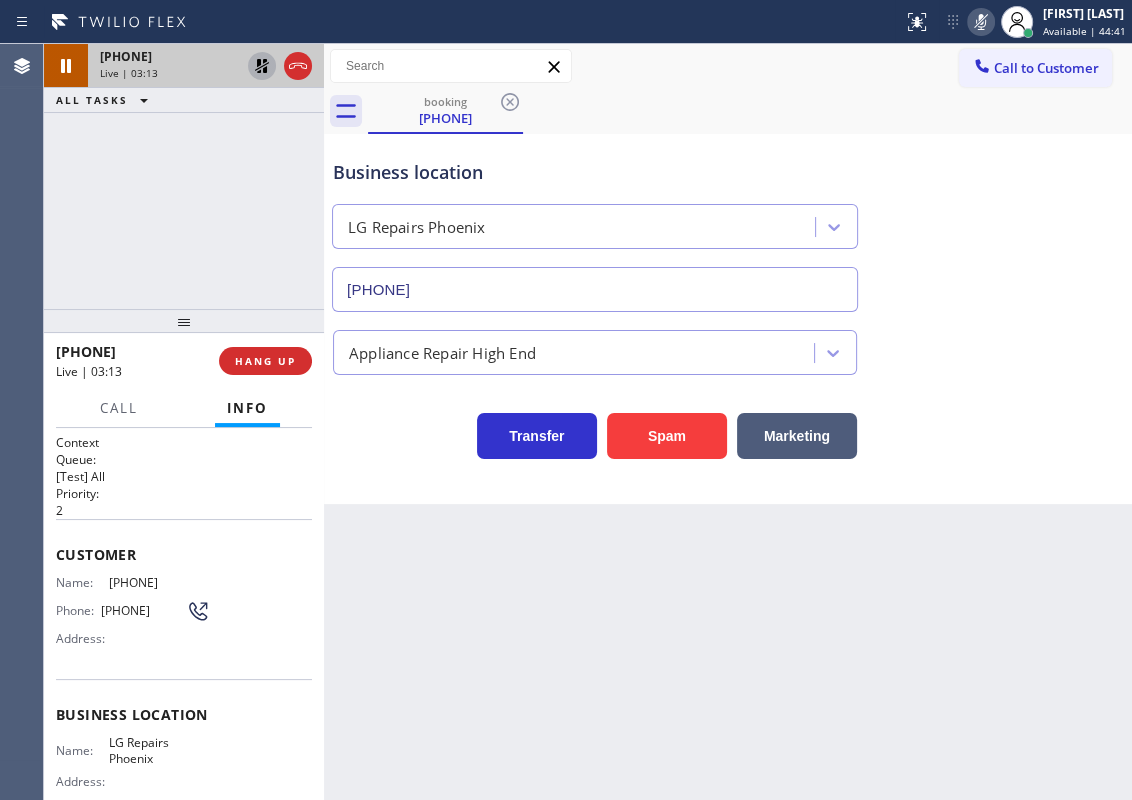 click 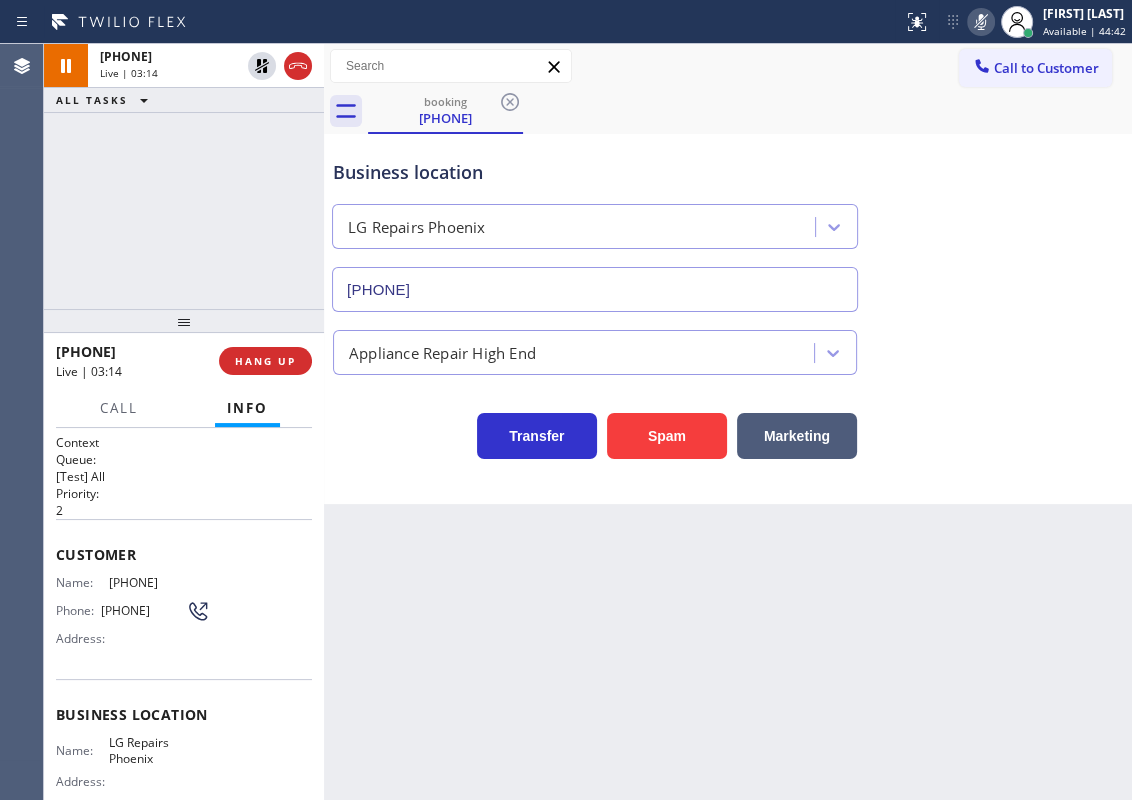 click 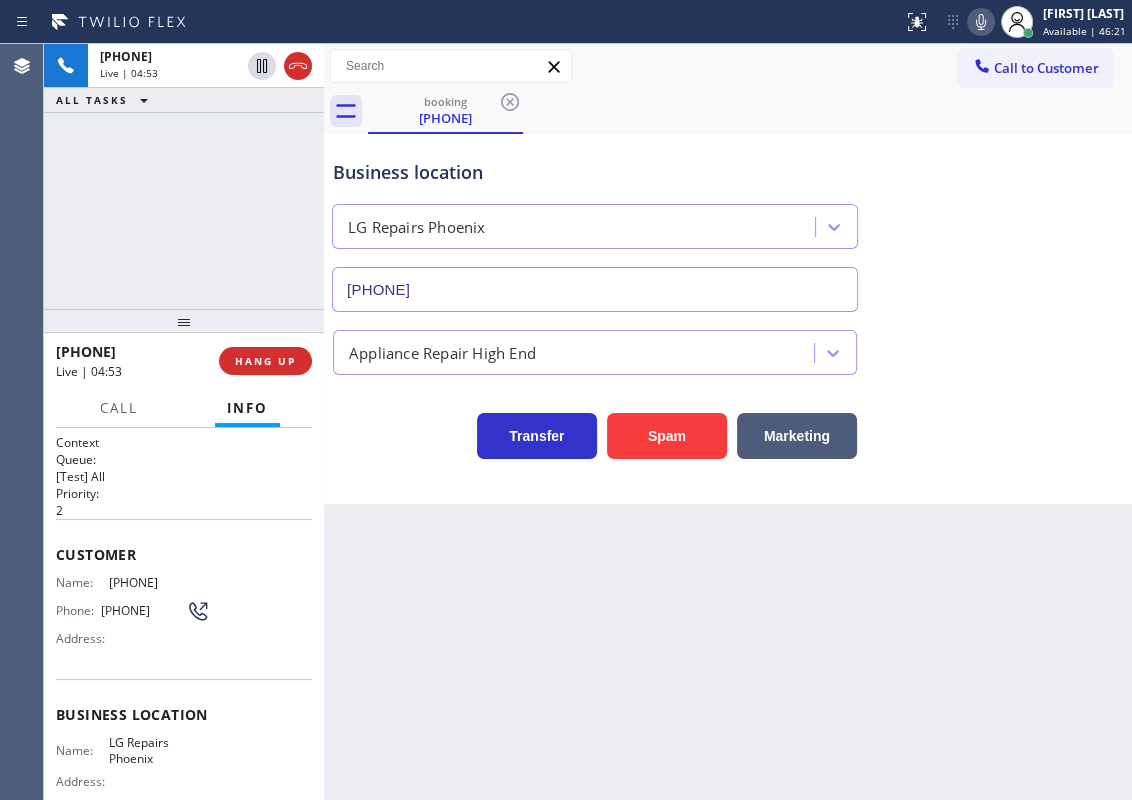 click 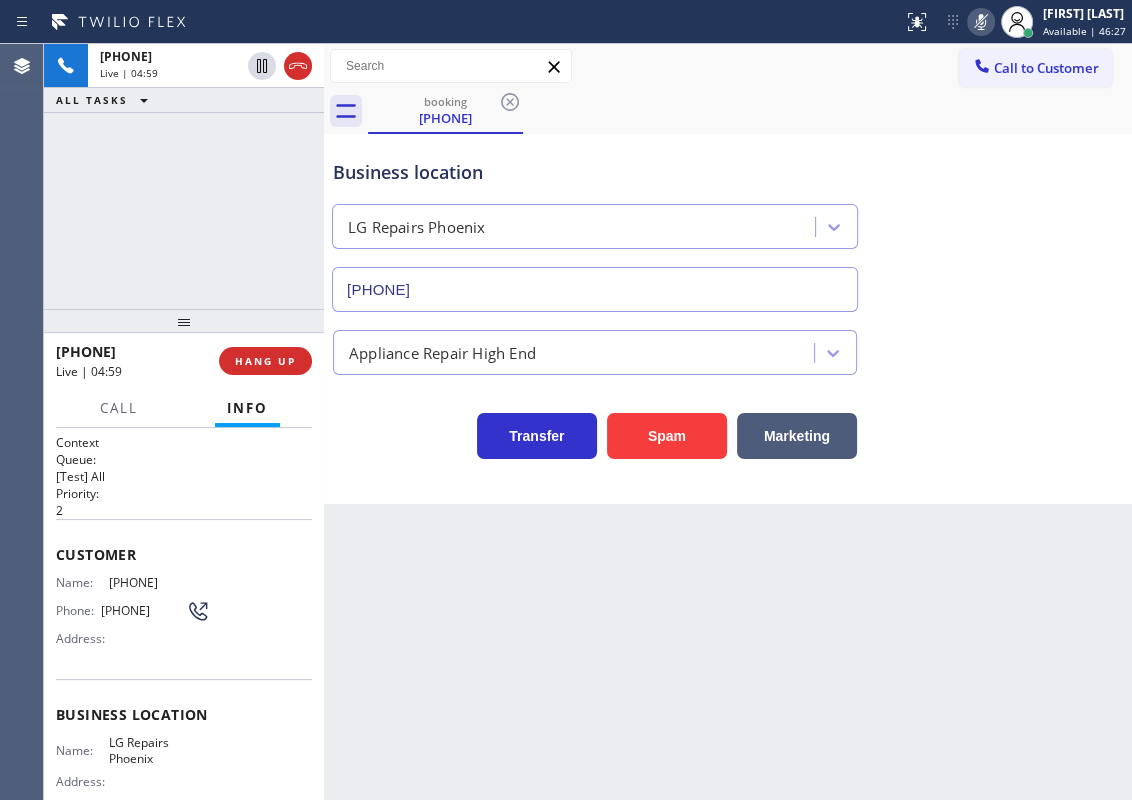 click 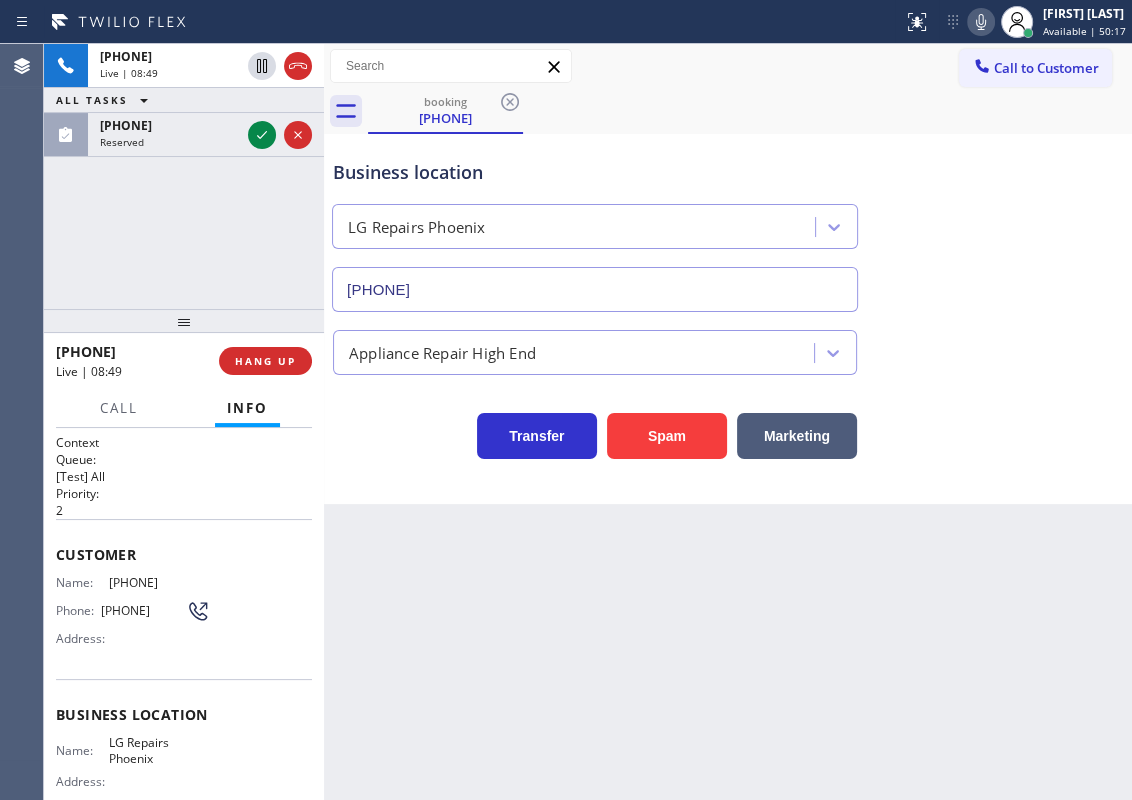 click on "HANG UP" at bounding box center [265, 361] 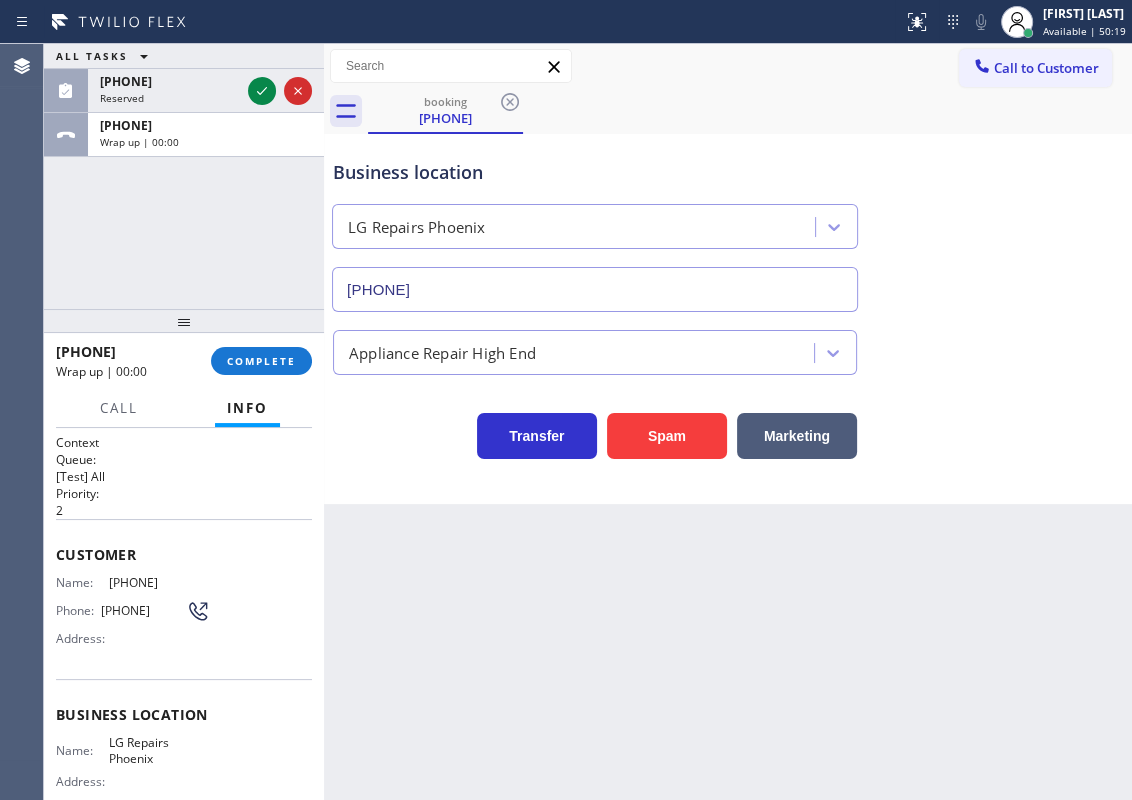 click on "COMPLETE" at bounding box center [261, 361] 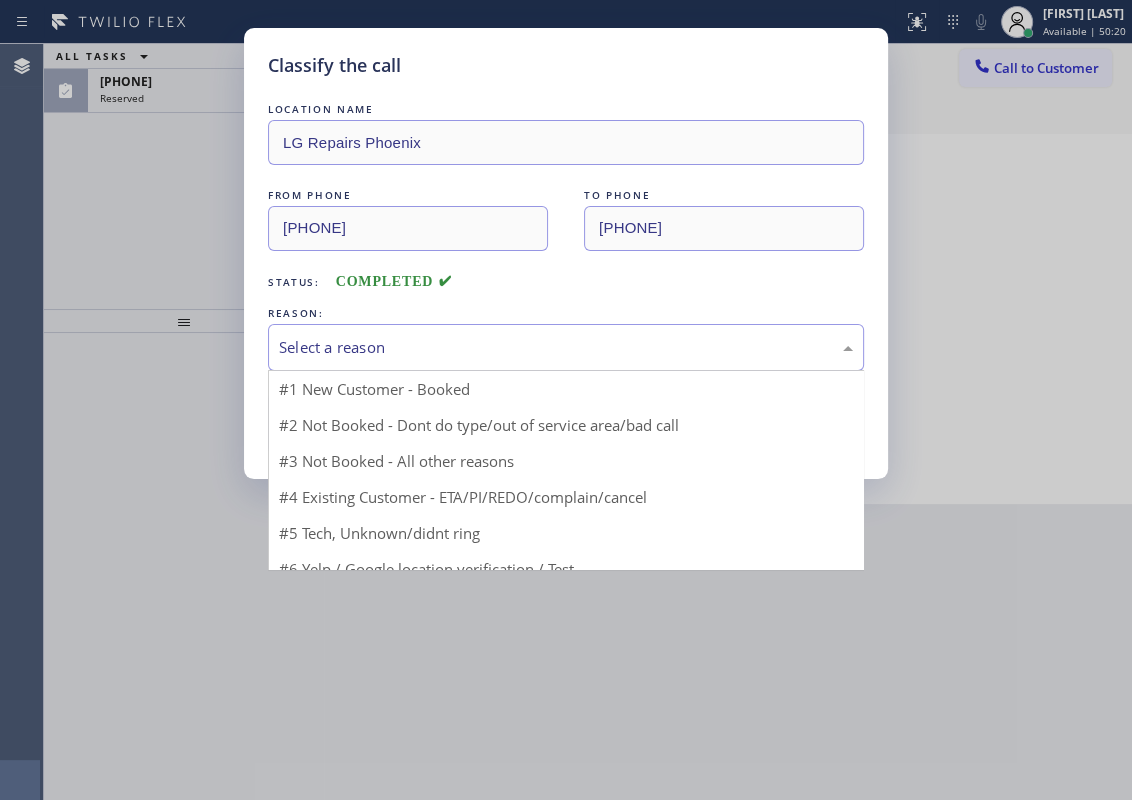 click on "Select a reason" at bounding box center [566, 347] 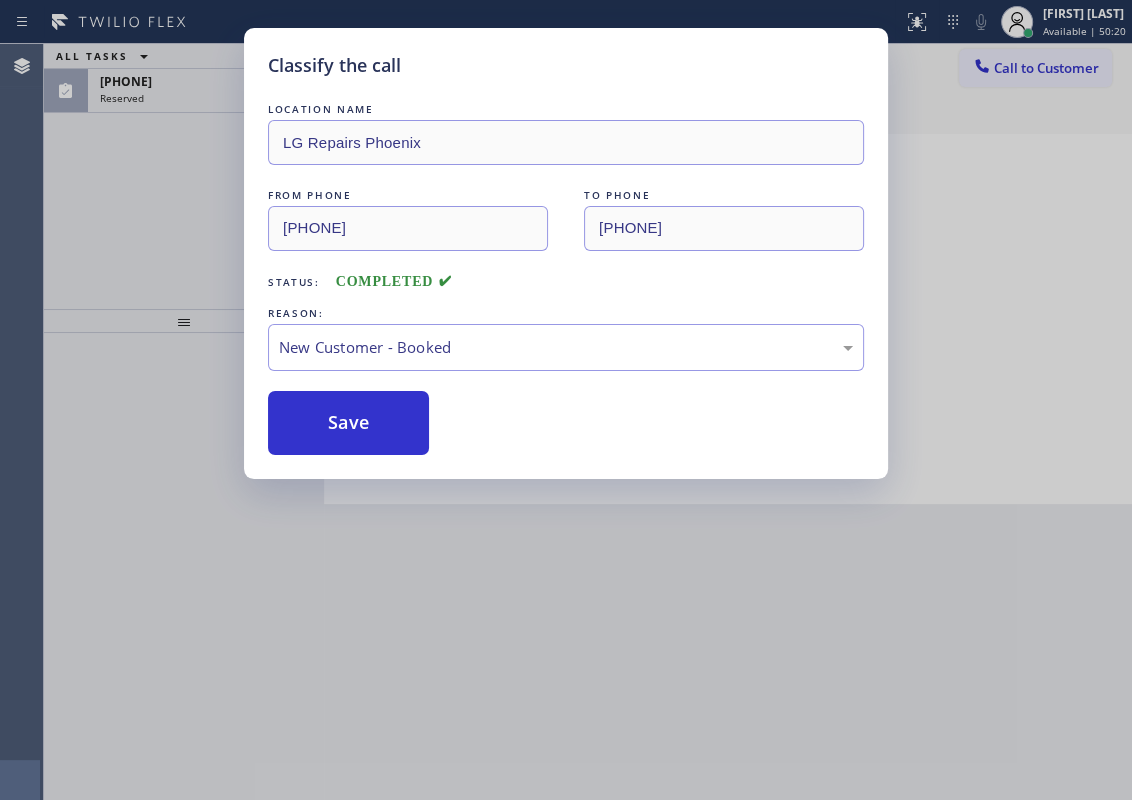 drag, startPoint x: 337, startPoint y: 396, endPoint x: 351, endPoint y: 385, distance: 17.804493 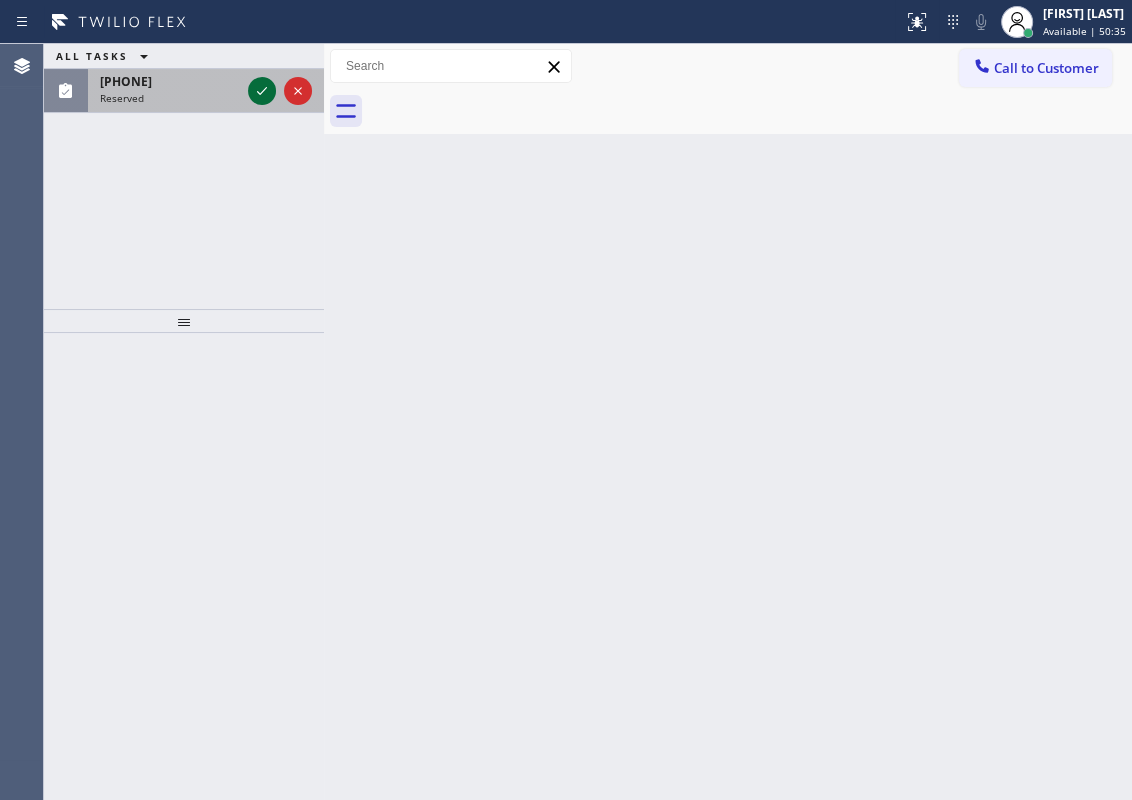 click 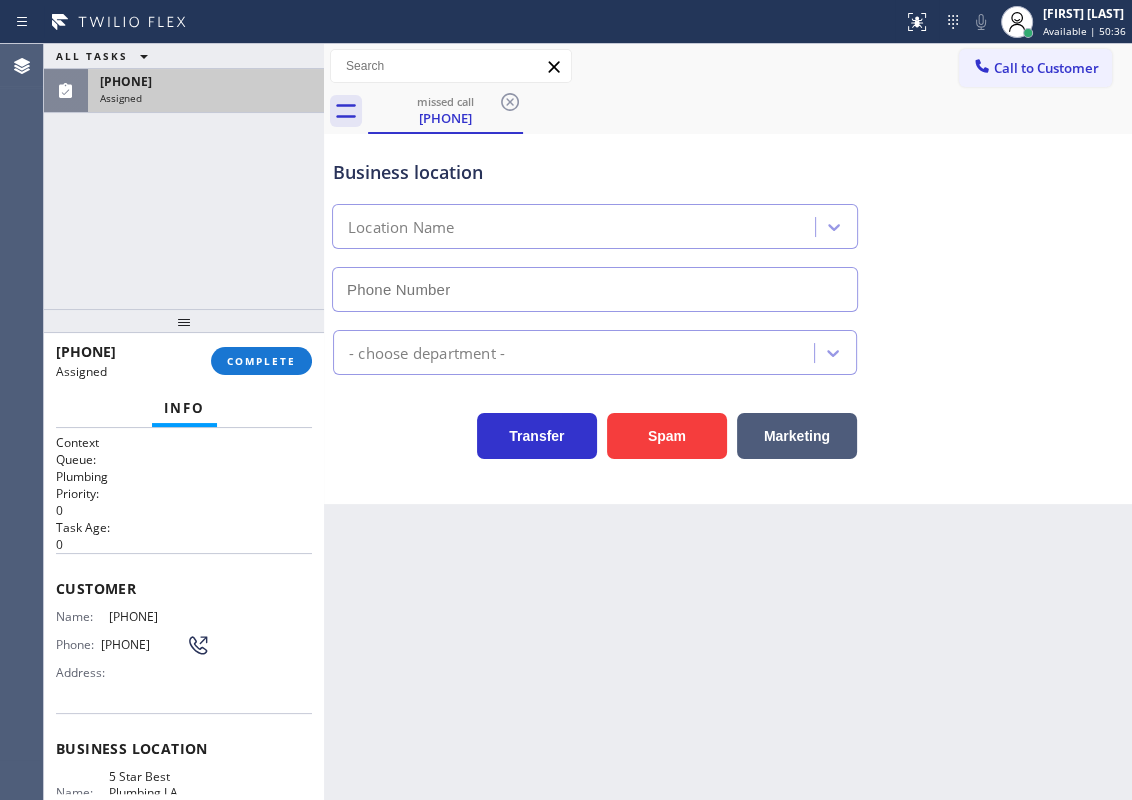 type on "[PHONE]" 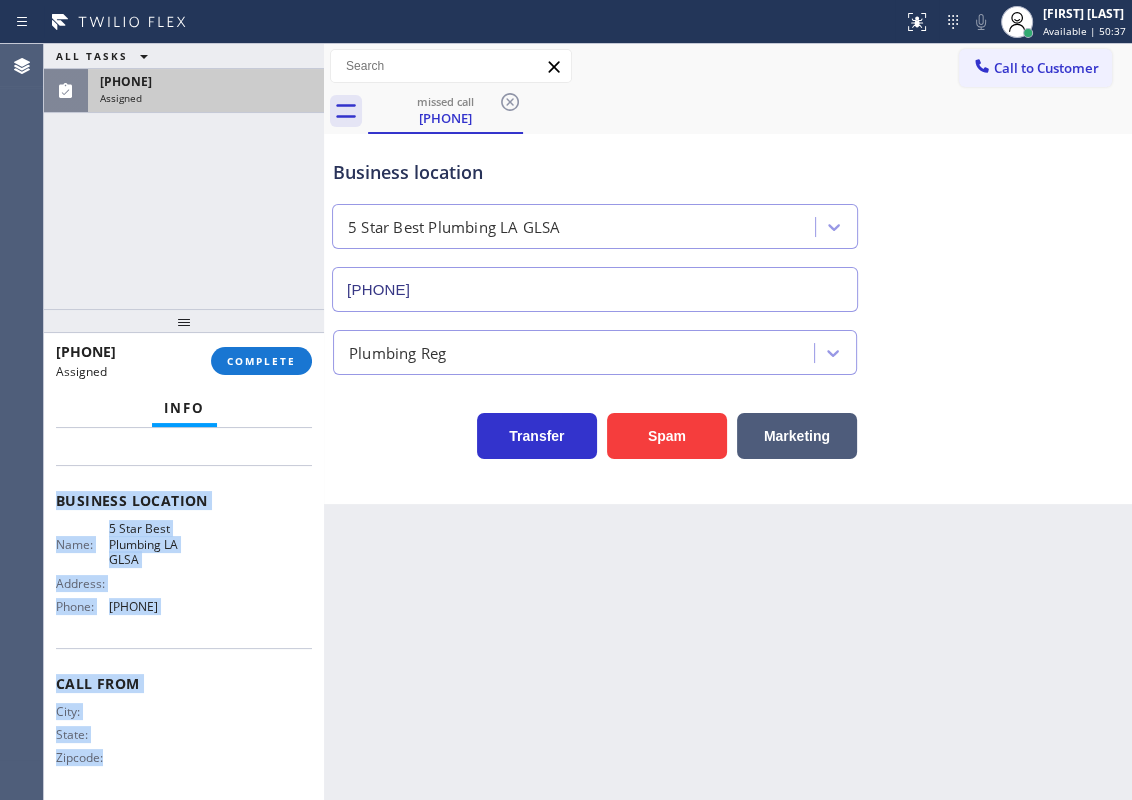 scroll, scrollTop: 239, scrollLeft: 0, axis: vertical 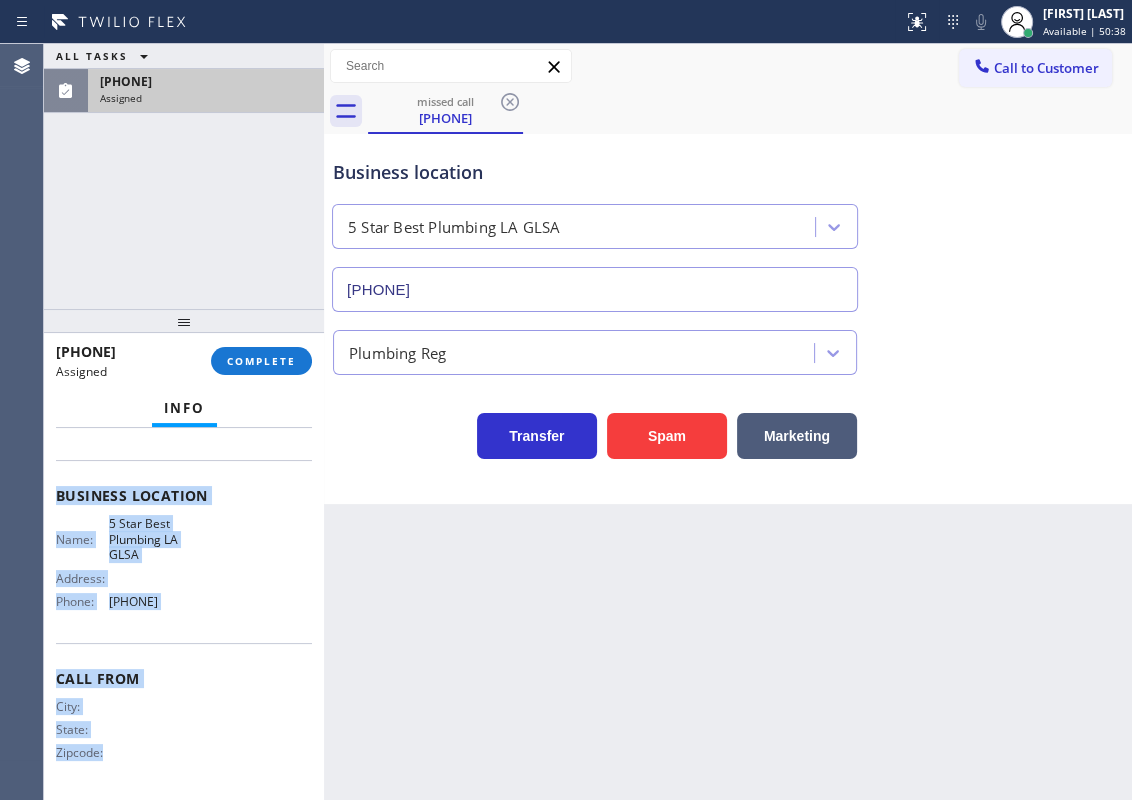 drag, startPoint x: 53, startPoint y: 567, endPoint x: 267, endPoint y: 467, distance: 236.21178 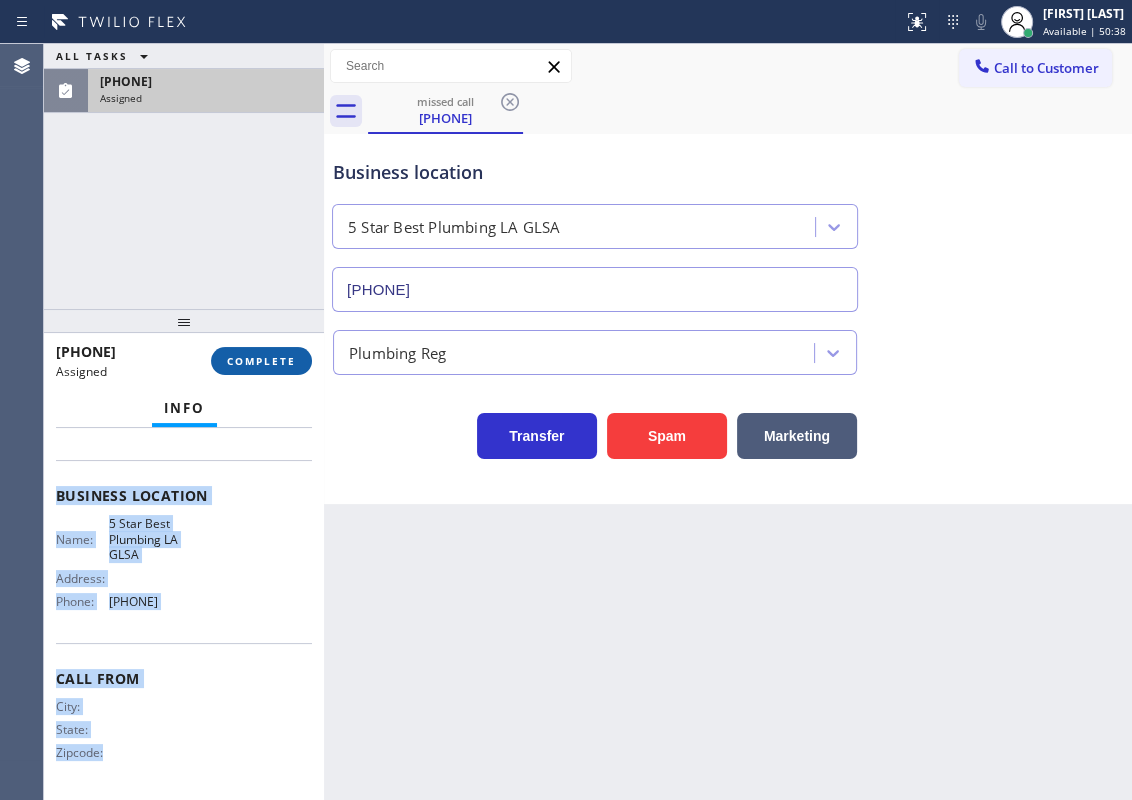click on "COMPLETE" at bounding box center (261, 361) 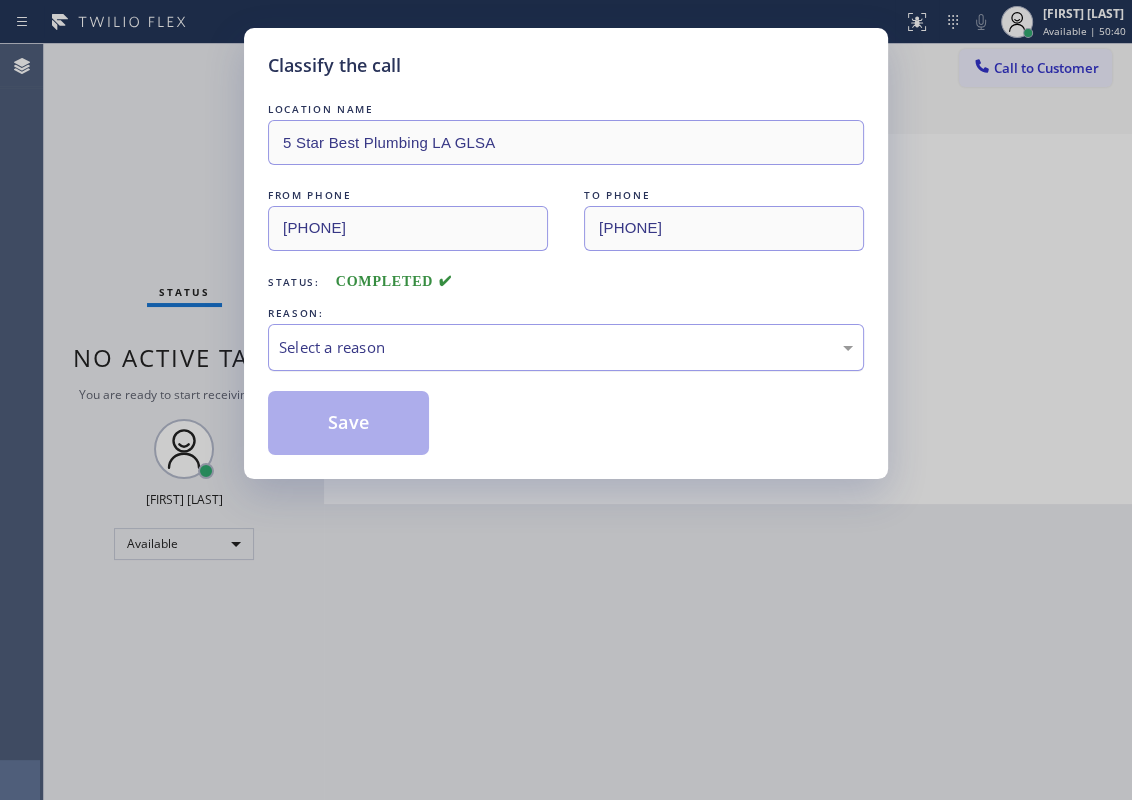 click on "Select a reason" at bounding box center (566, 347) 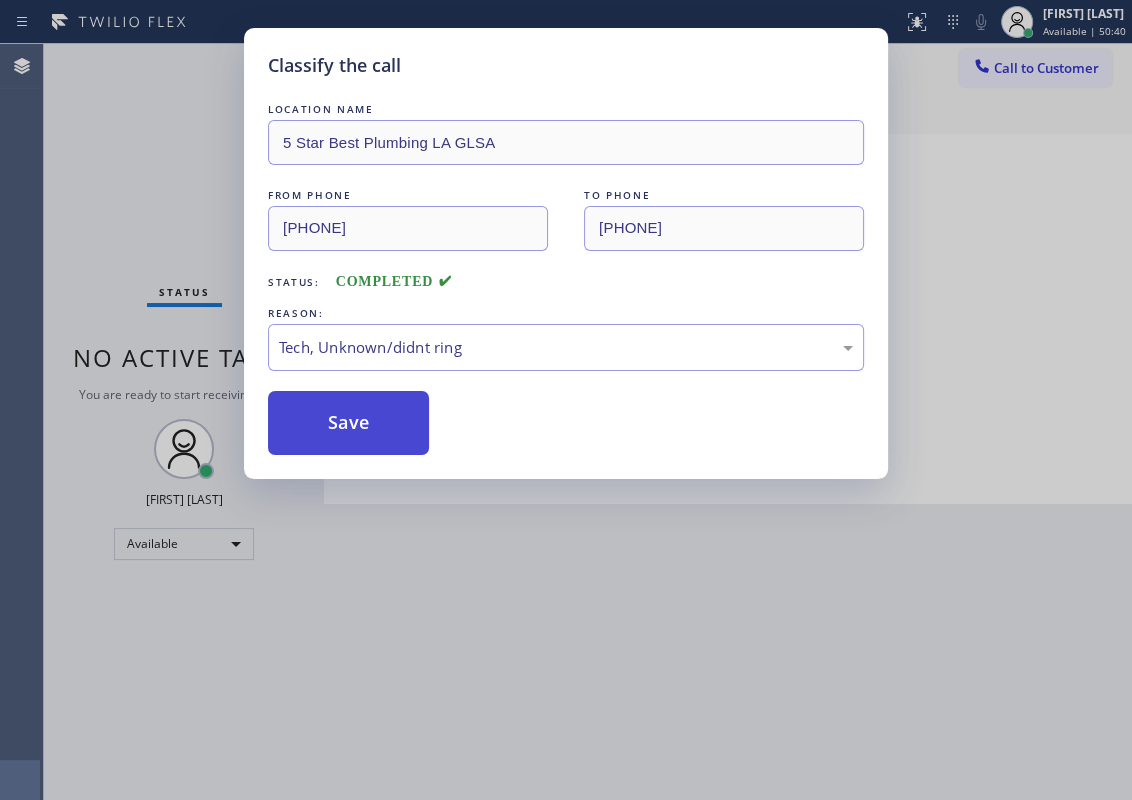 click on "Save" at bounding box center (348, 423) 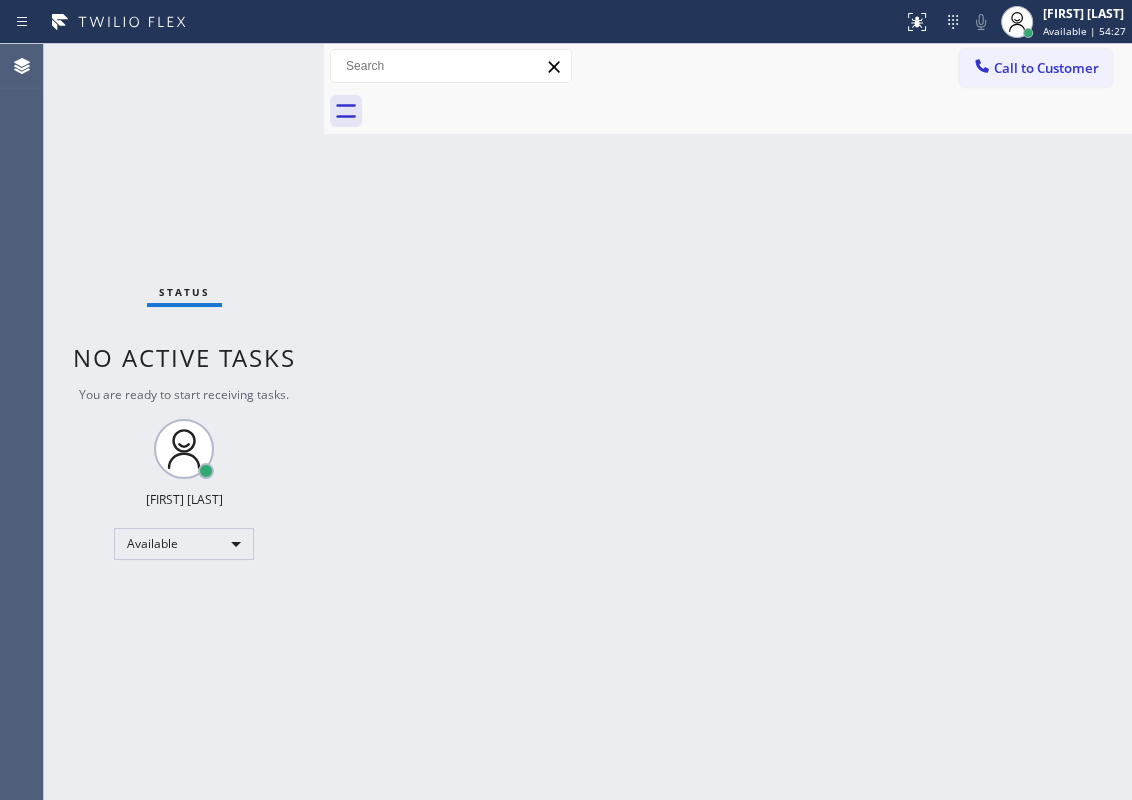drag, startPoint x: 1010, startPoint y: 197, endPoint x: 959, endPoint y: 116, distance: 95.71834 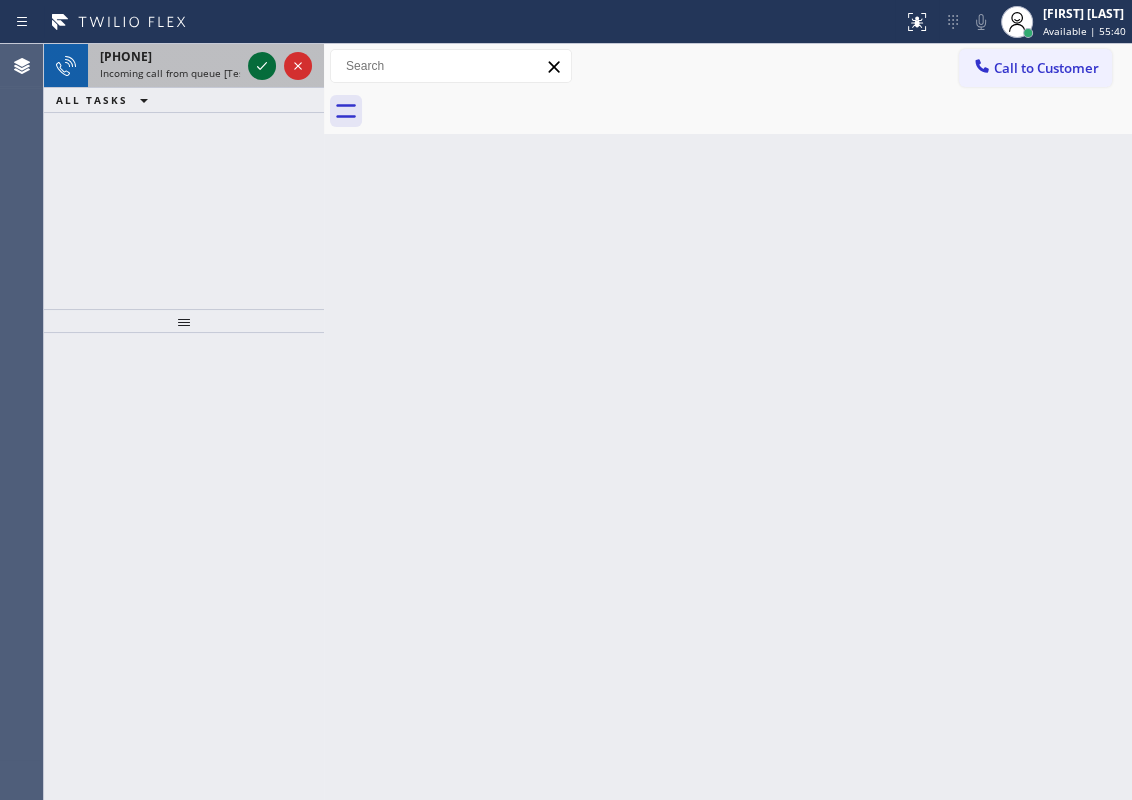 click 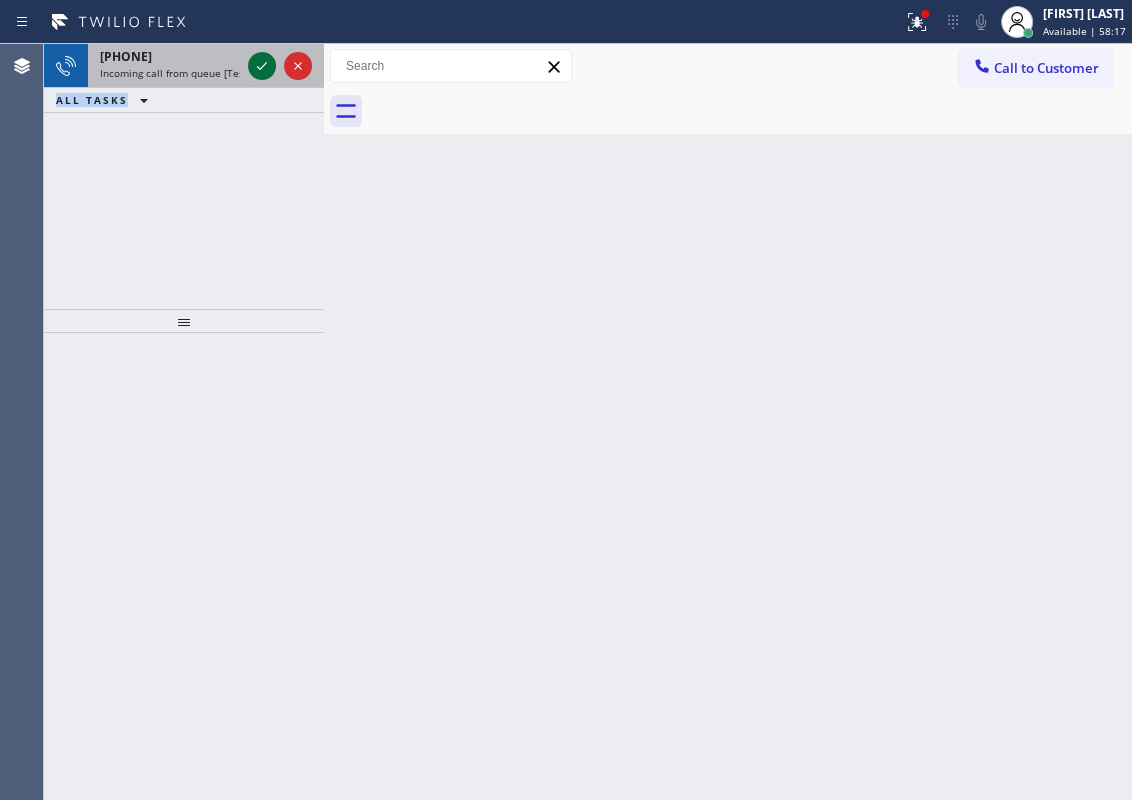 click 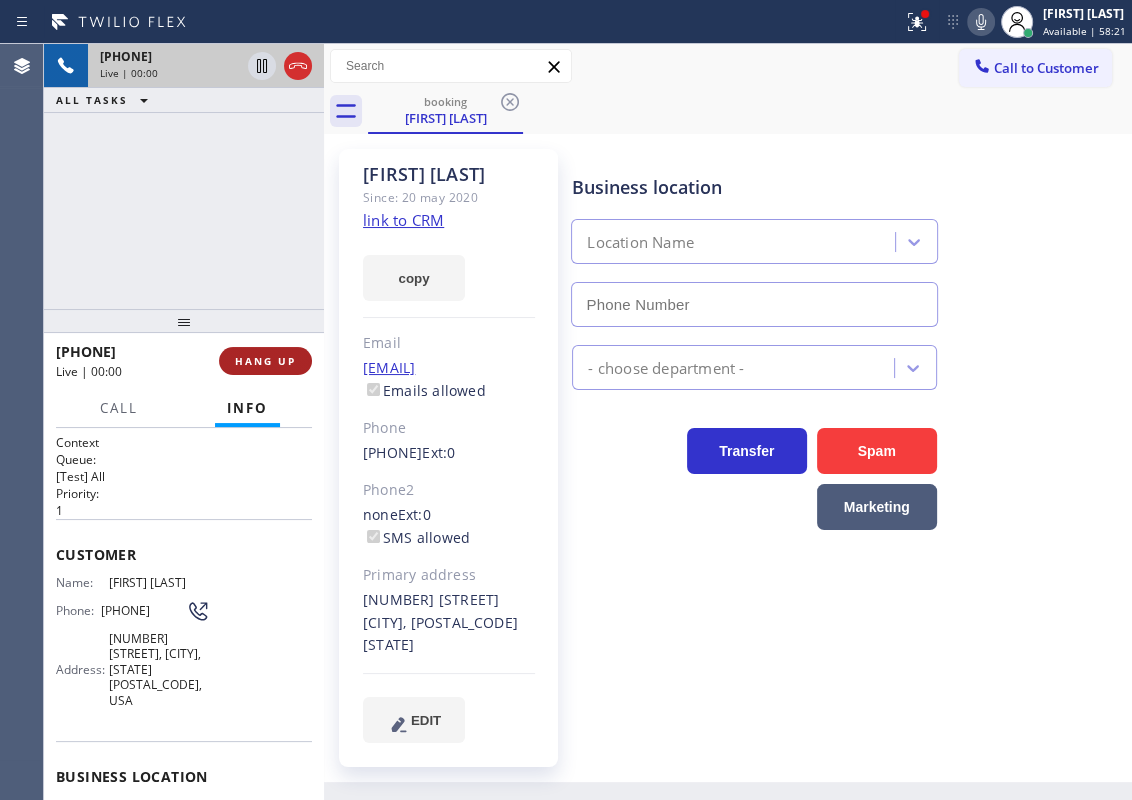 type on "[PHONE]" 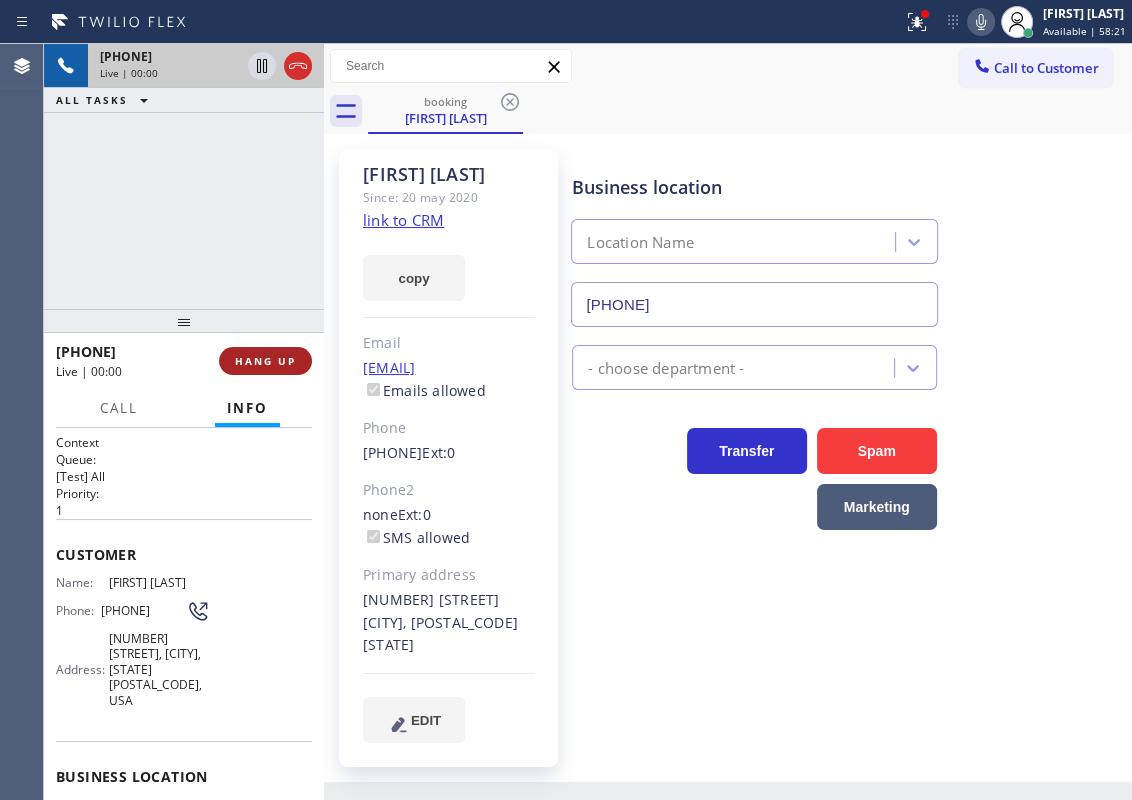 click on "HANG UP" at bounding box center (265, 361) 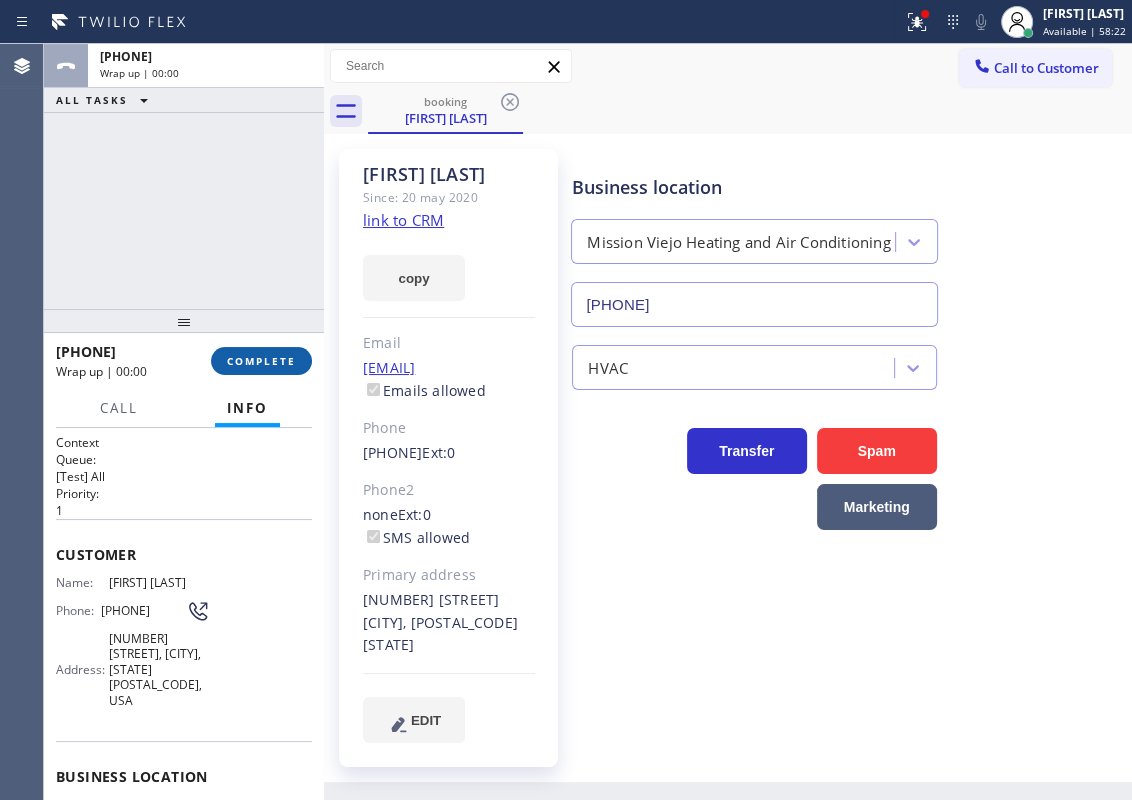 click on "COMPLETE" at bounding box center (261, 361) 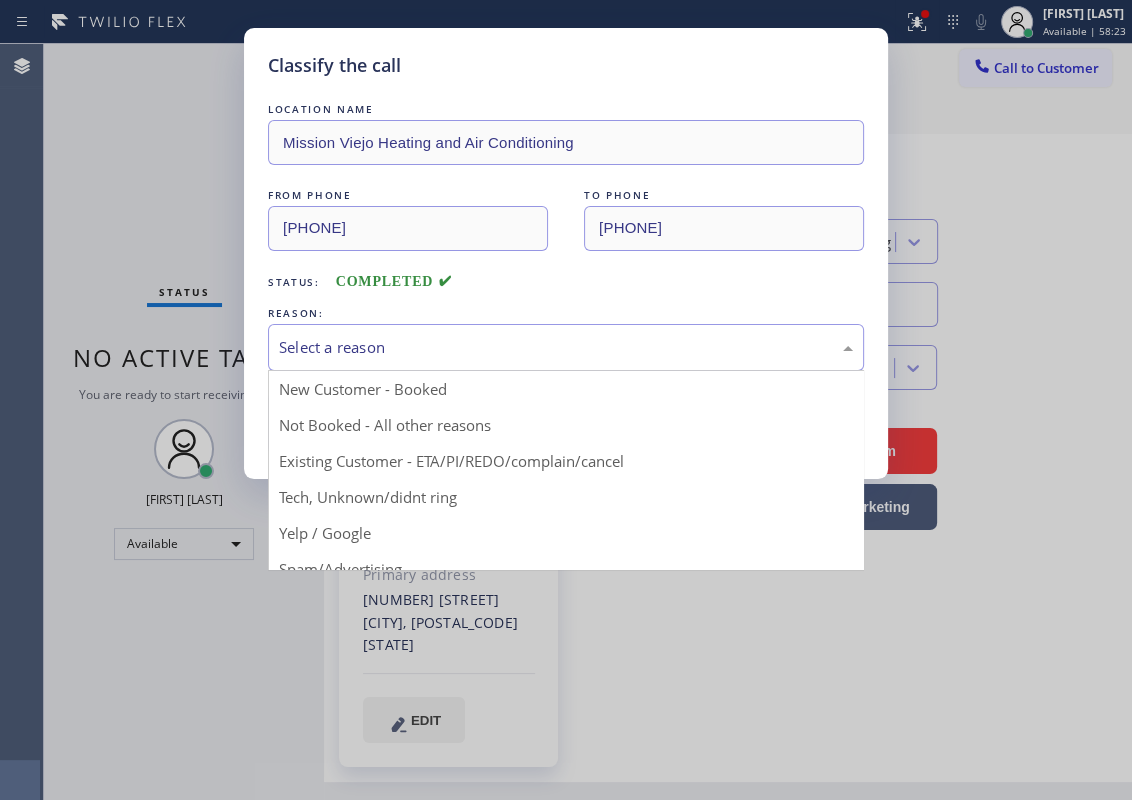 drag, startPoint x: 366, startPoint y: 337, endPoint x: 366, endPoint y: 496, distance: 159 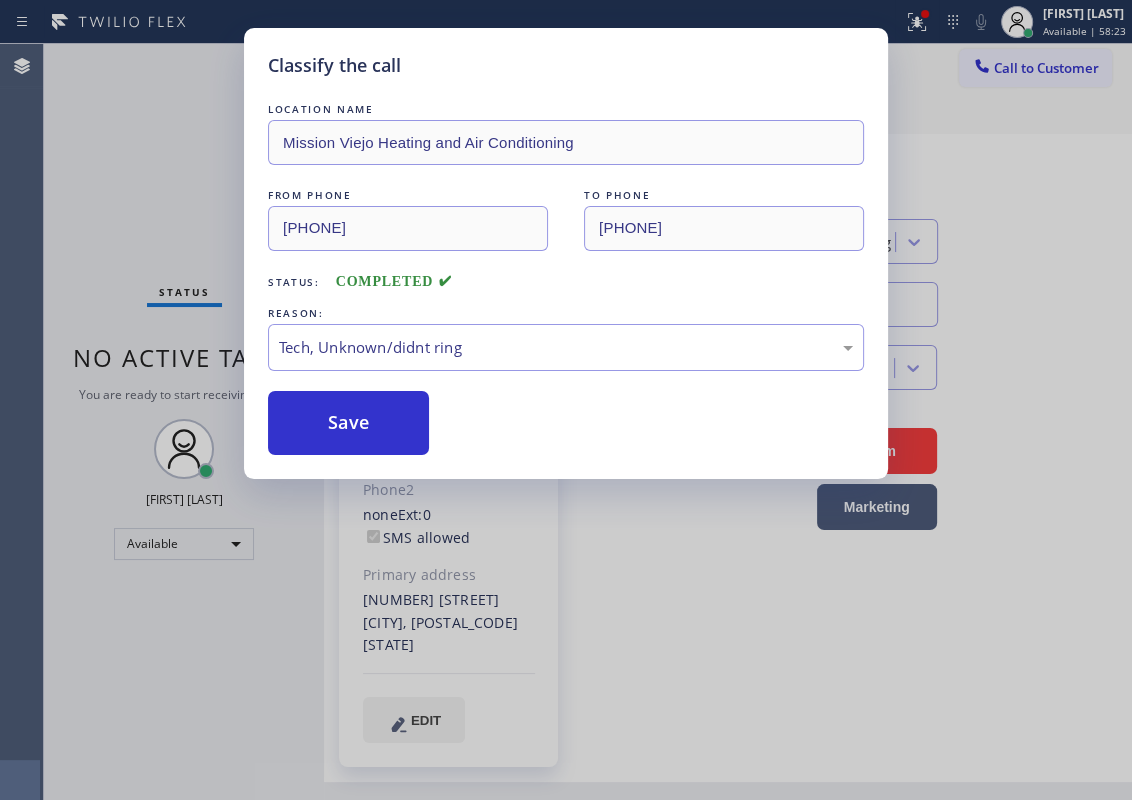 drag, startPoint x: 372, startPoint y: 416, endPoint x: 401, endPoint y: 387, distance: 41.01219 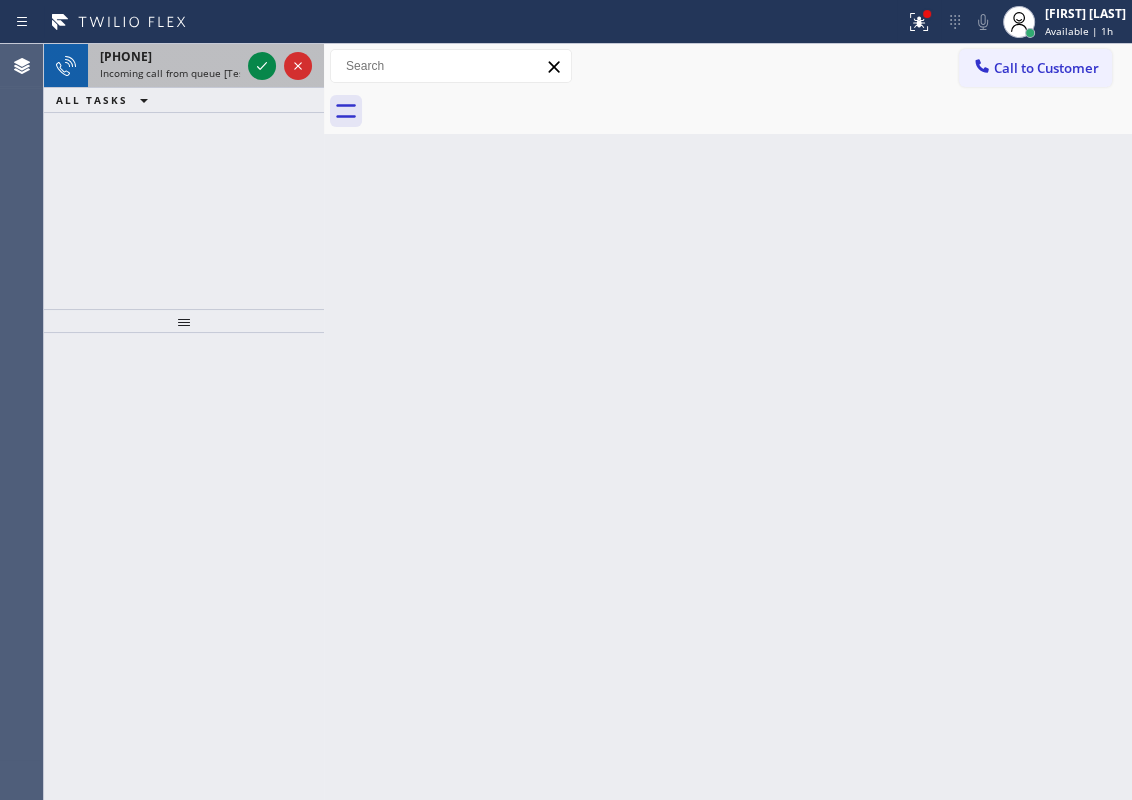 click at bounding box center (280, 66) 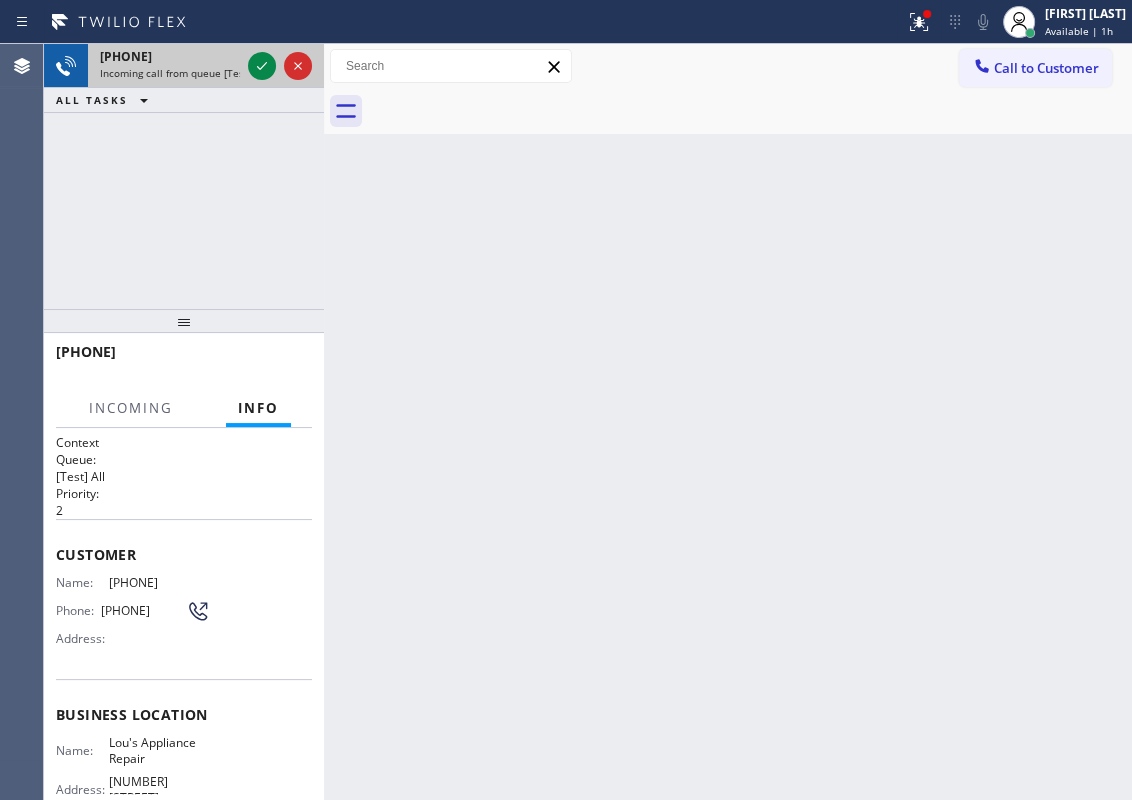 click at bounding box center [280, 66] 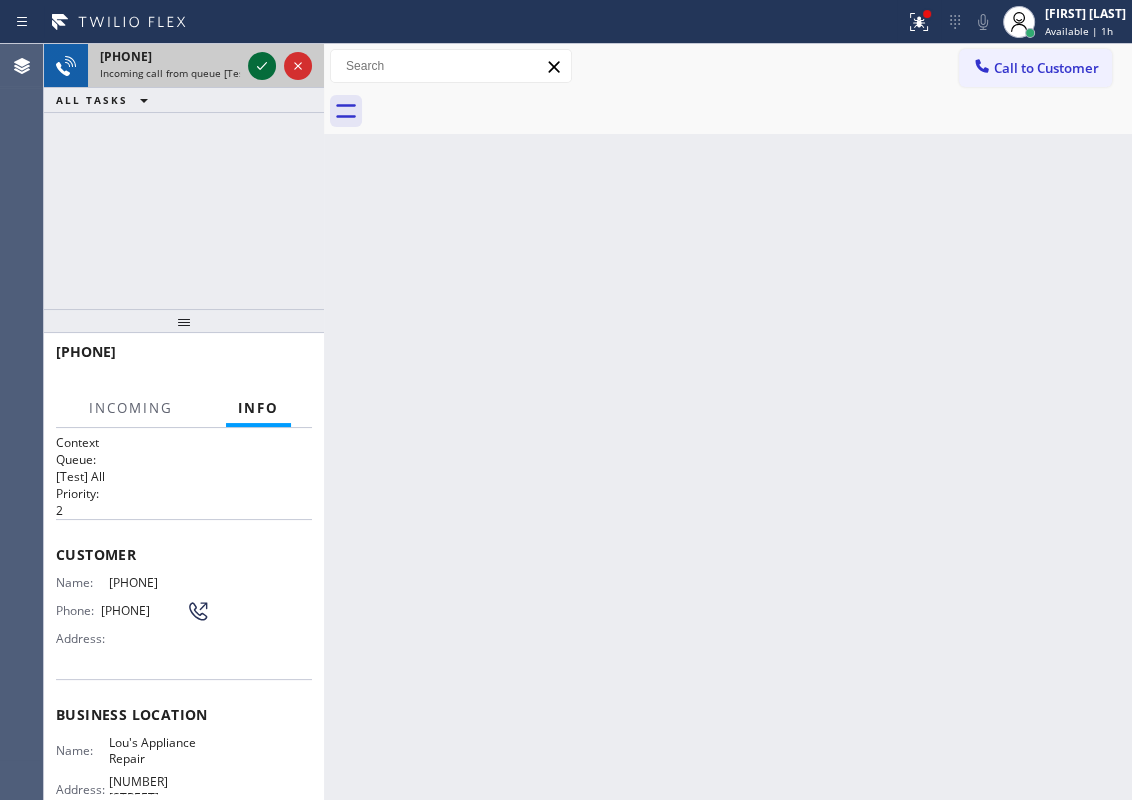 click 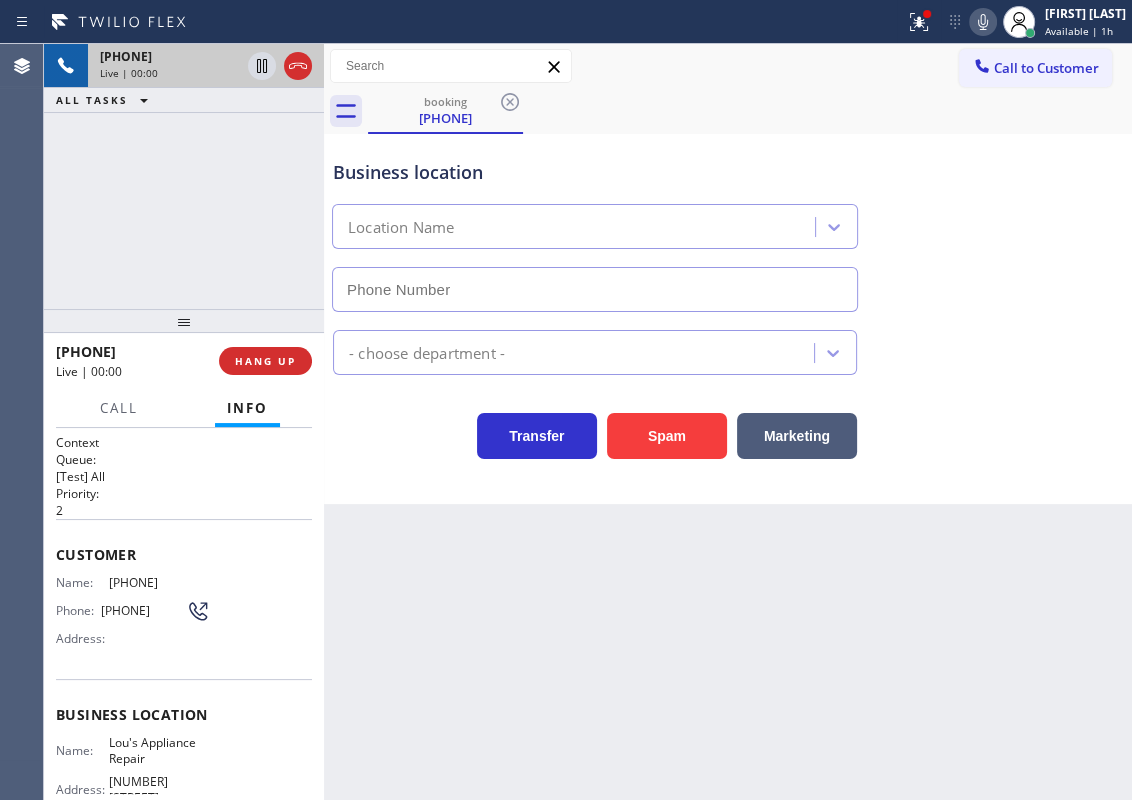 type on "[PHONE]" 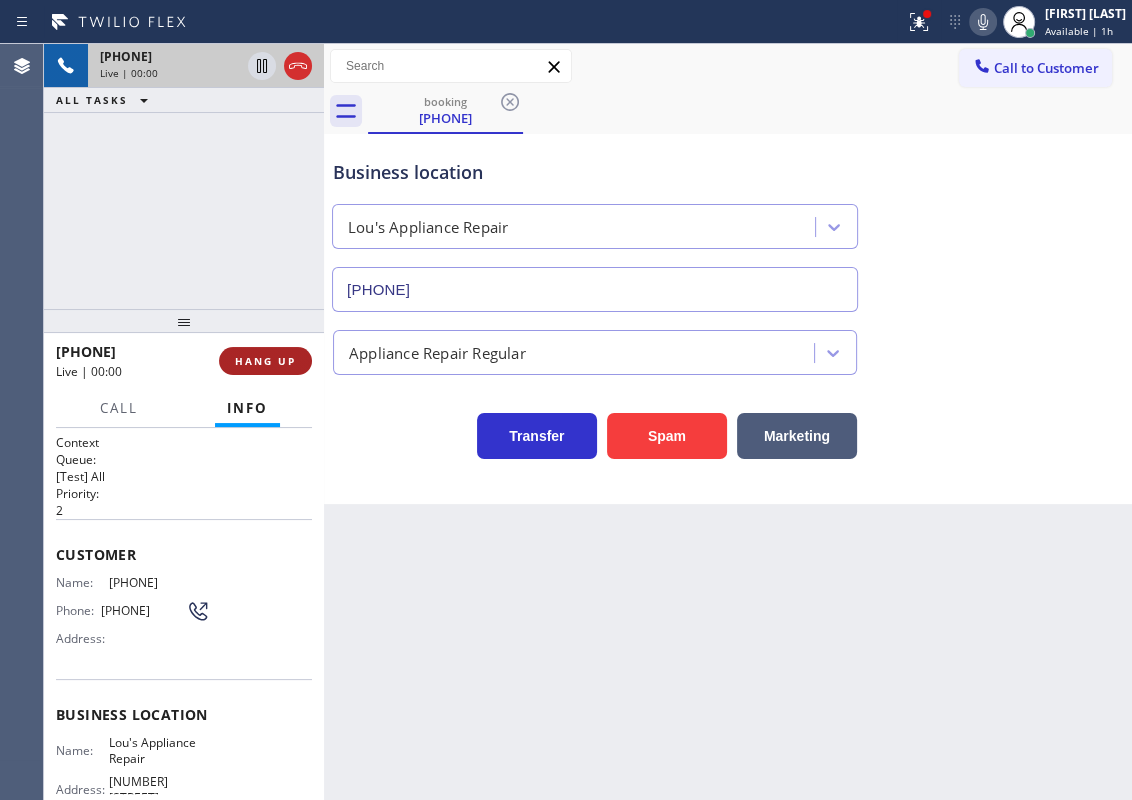 click on "HANG UP" at bounding box center (265, 361) 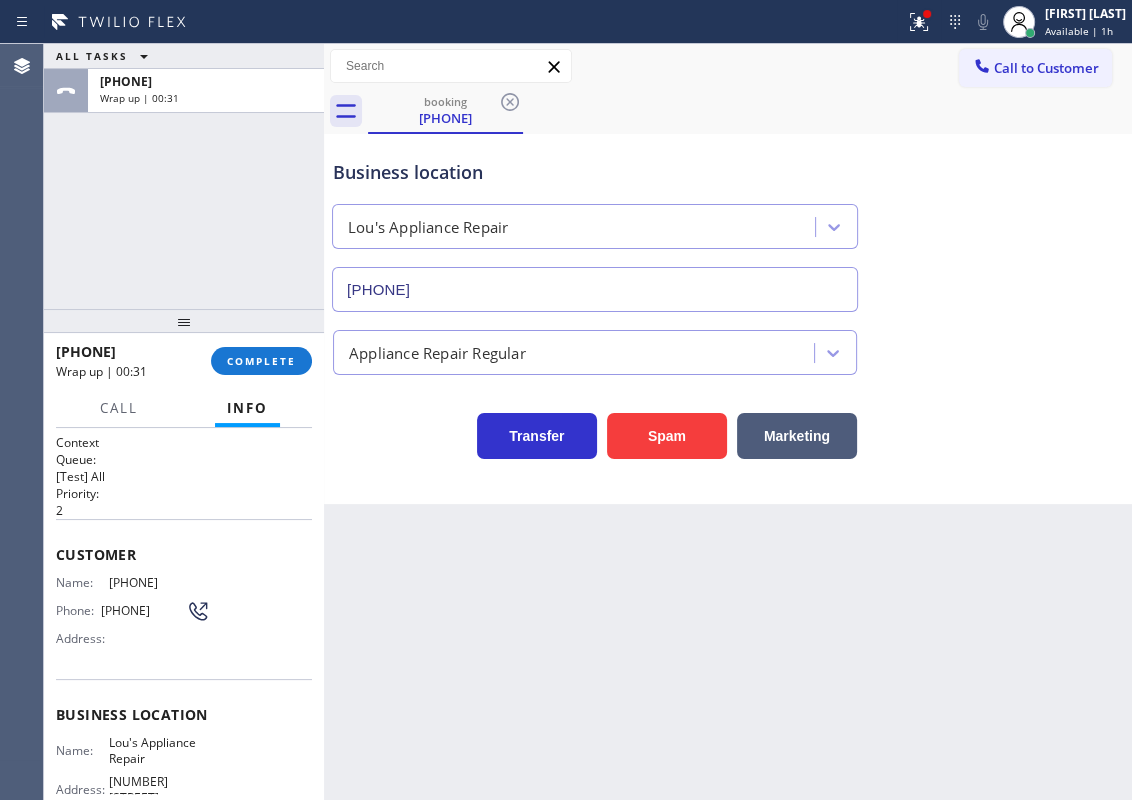 click on "Business location Lou's Appliance Repair [PHONE] Appliance Repair Regular Transfer Spam Marketing" at bounding box center (728, 319) 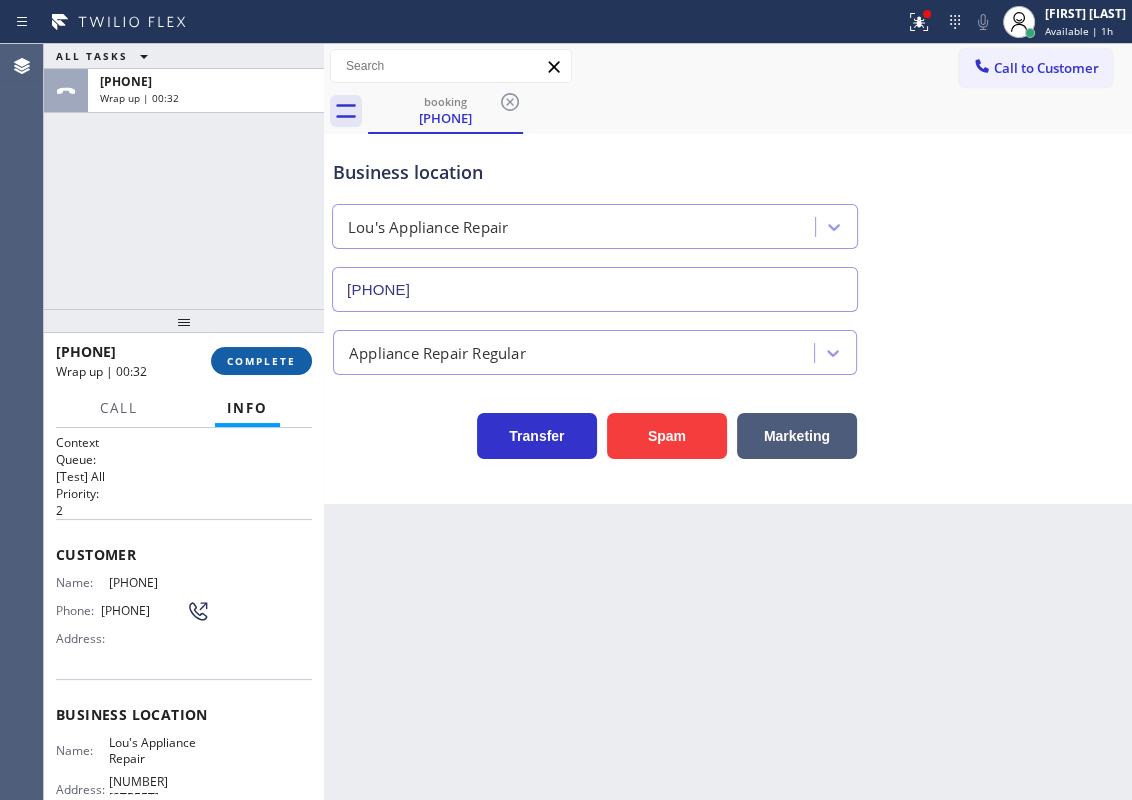 click on "COMPLETE" at bounding box center (261, 361) 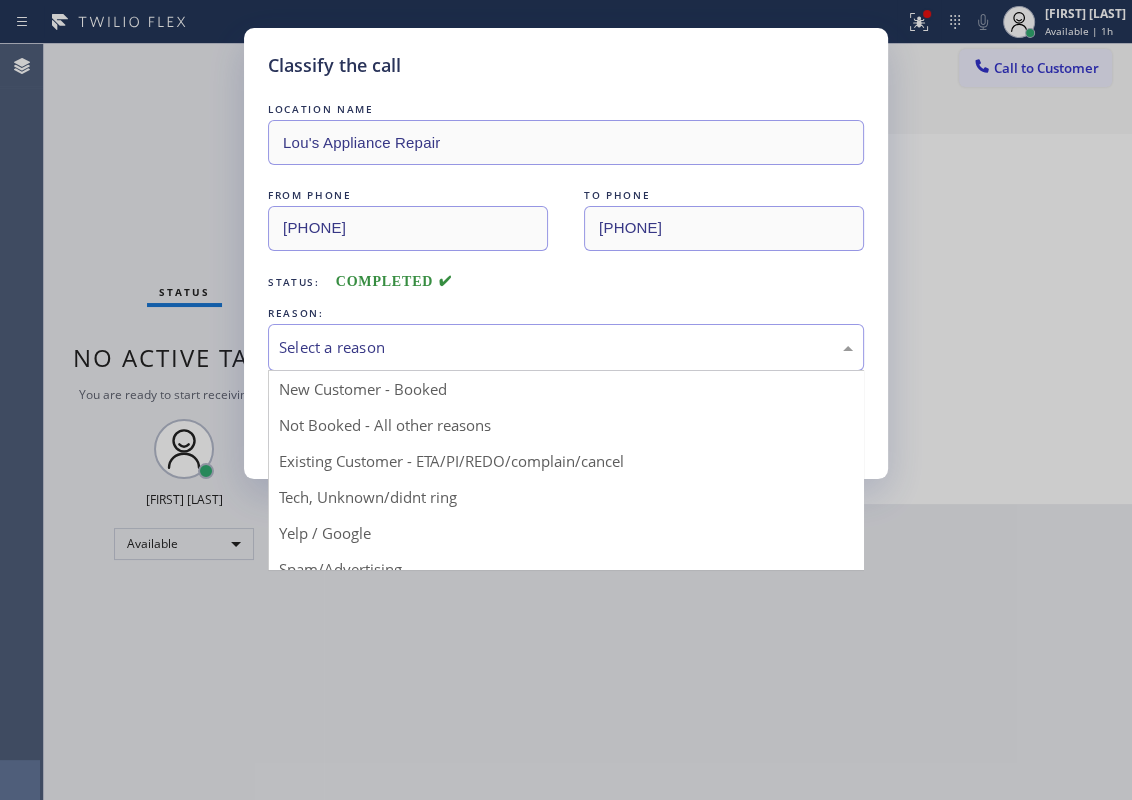 drag, startPoint x: 449, startPoint y: 341, endPoint x: 429, endPoint y: 485, distance: 145.38225 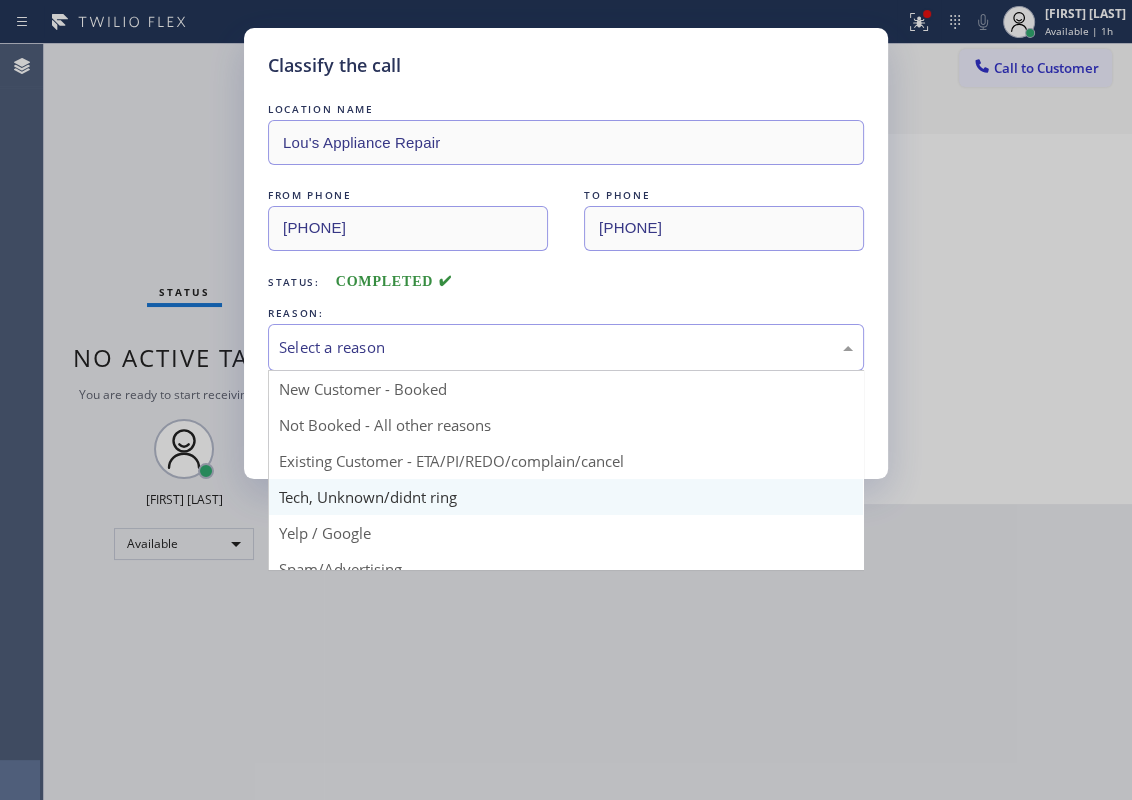 click on "Select a reason" at bounding box center (566, 347) 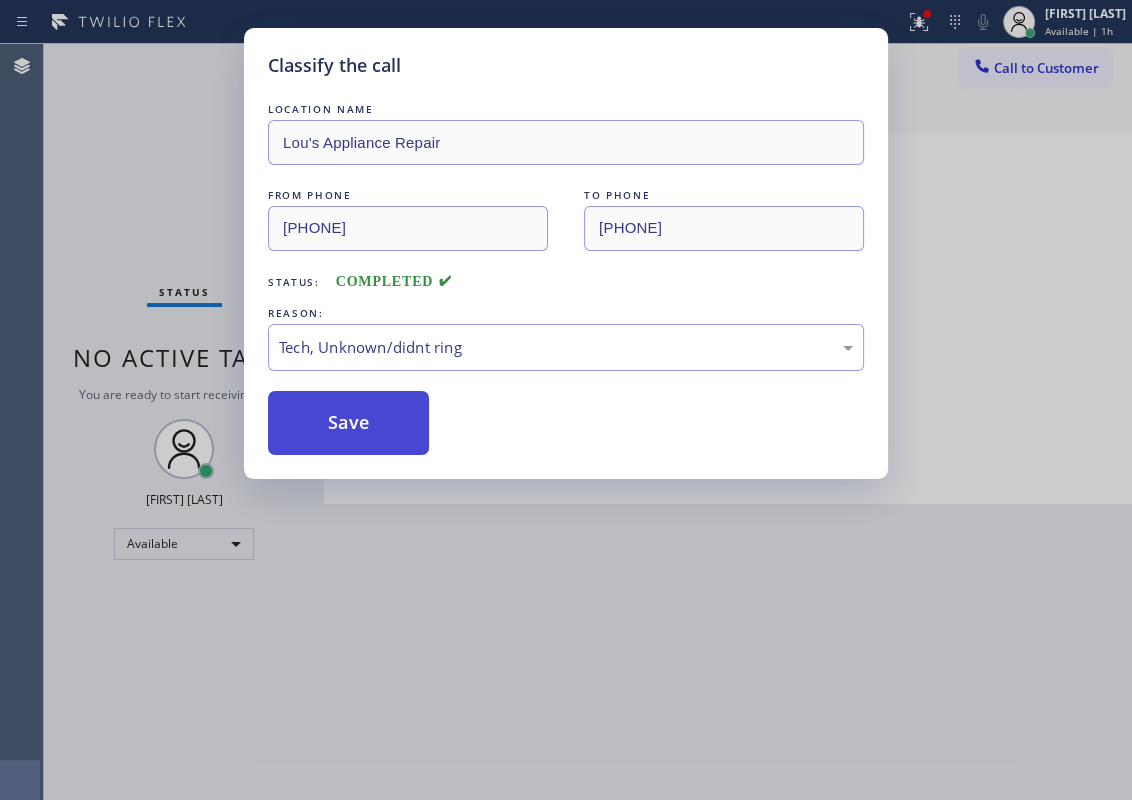 click on "Save" at bounding box center [348, 423] 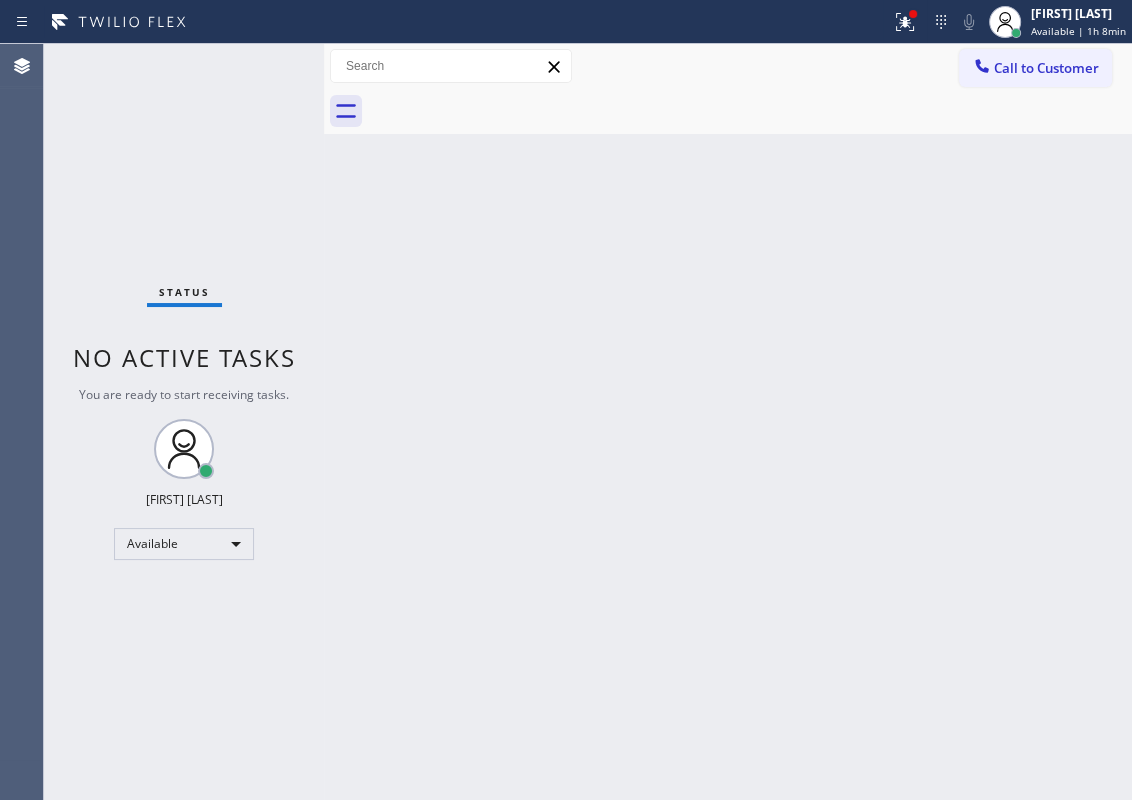 click on "Back to Dashboard Change Sender ID Customers Technicians Select a contact Outbound call Technician Search Technician Your caller id phone number Your caller id phone number Call Technician info Name   Phone none Address none Change Sender ID HVAC +18559994417 5 Star Appliance +18557314952 Appliance Repair +18554611149 Plumbing +18889090120 Air Duct Cleaning +18006865038  Electricians +18005688664 Cancel Change Check personal SMS Reset Change No tabs Call to Customer Outbound call Location Search location Your caller id phone number Customer number Call Outbound call Technician Search Technician Your caller id phone number Your caller id phone number Call" at bounding box center (728, 422) 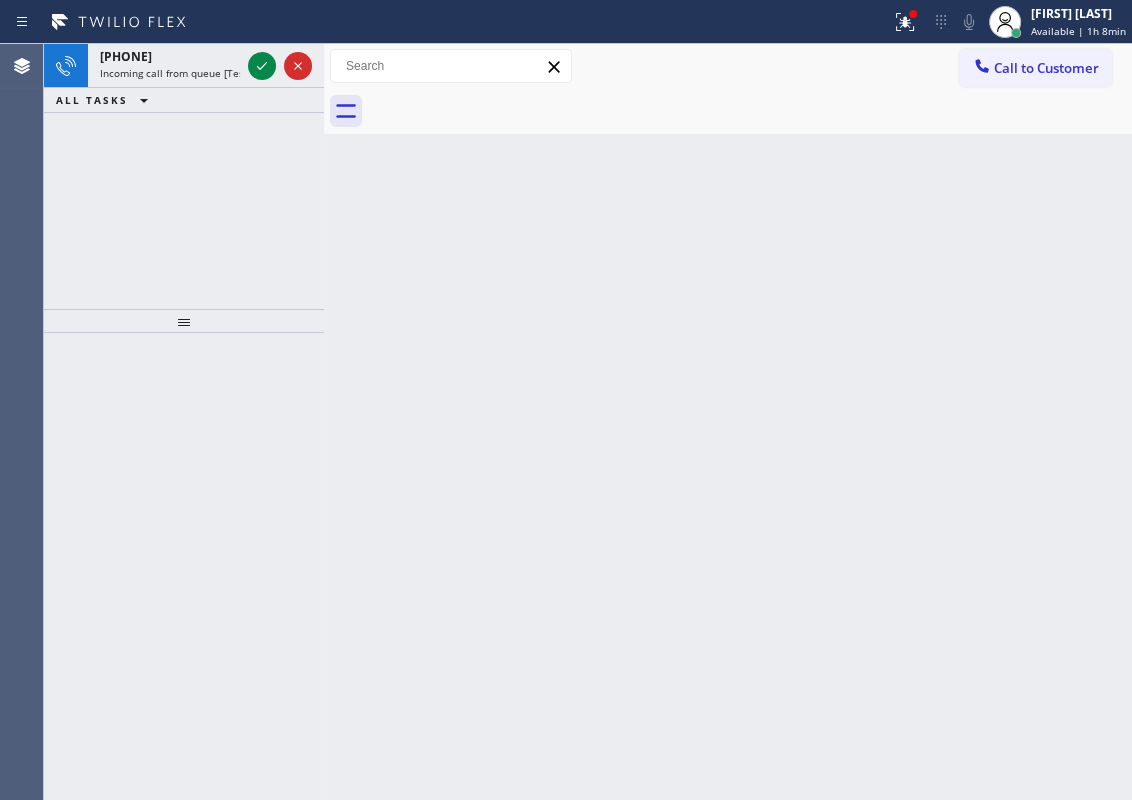 drag, startPoint x: 999, startPoint y: 290, endPoint x: 746, endPoint y: 239, distance: 258.08914 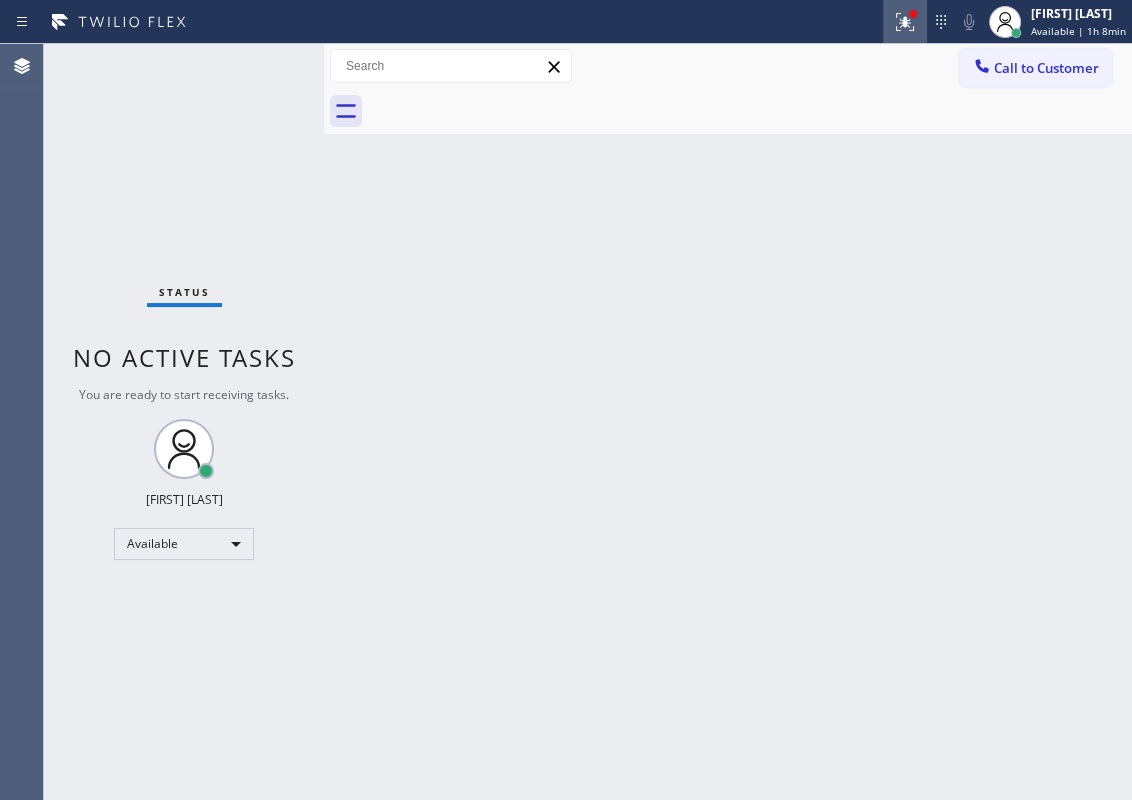 click at bounding box center (905, 22) 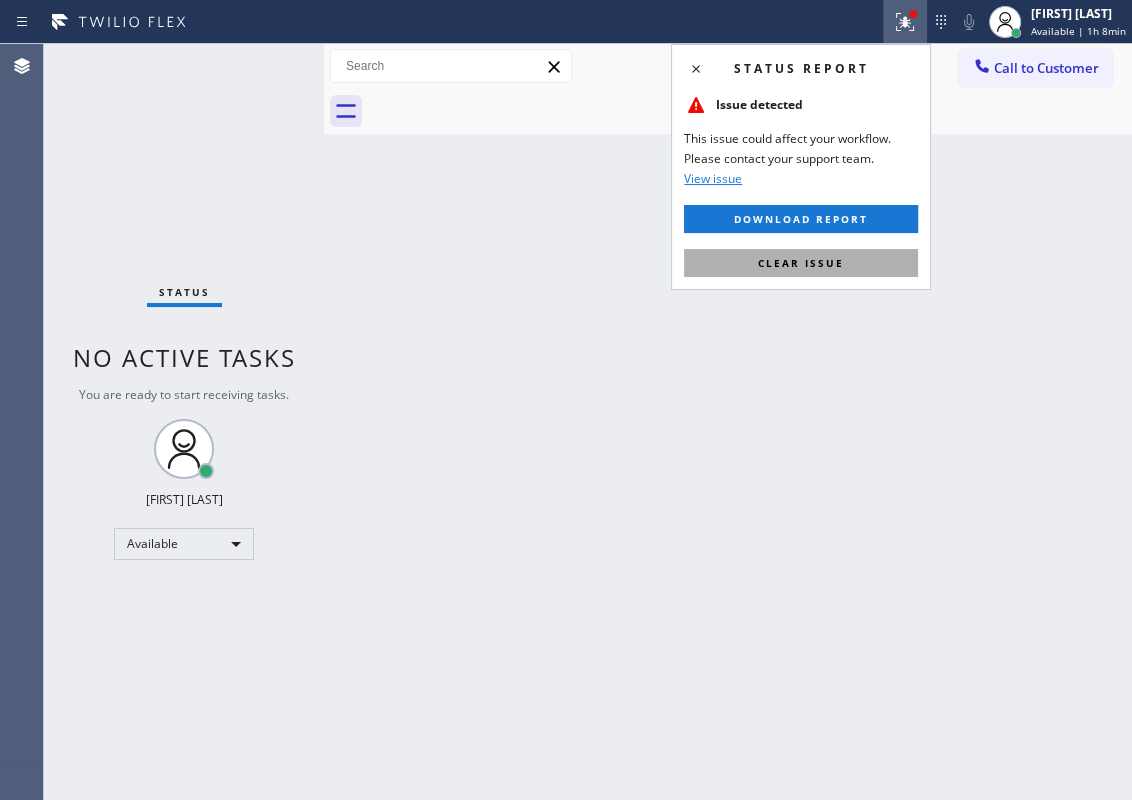 click on "Clear issue" at bounding box center [801, 263] 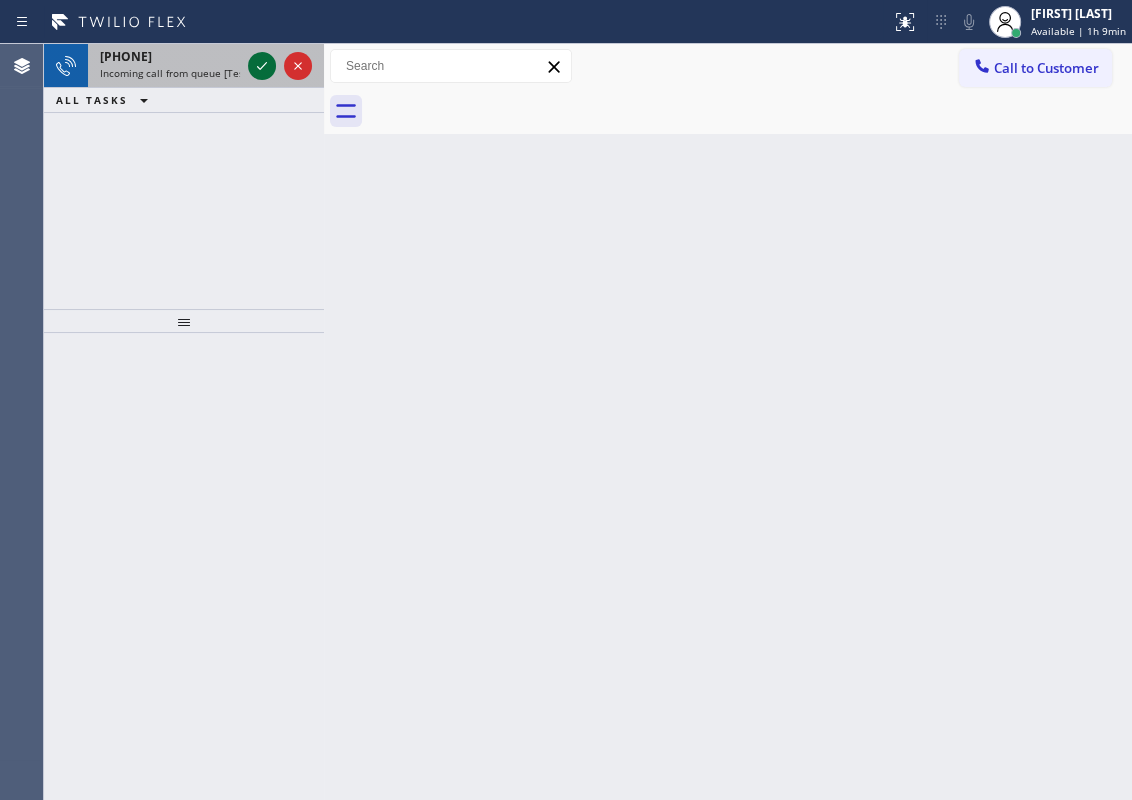 click 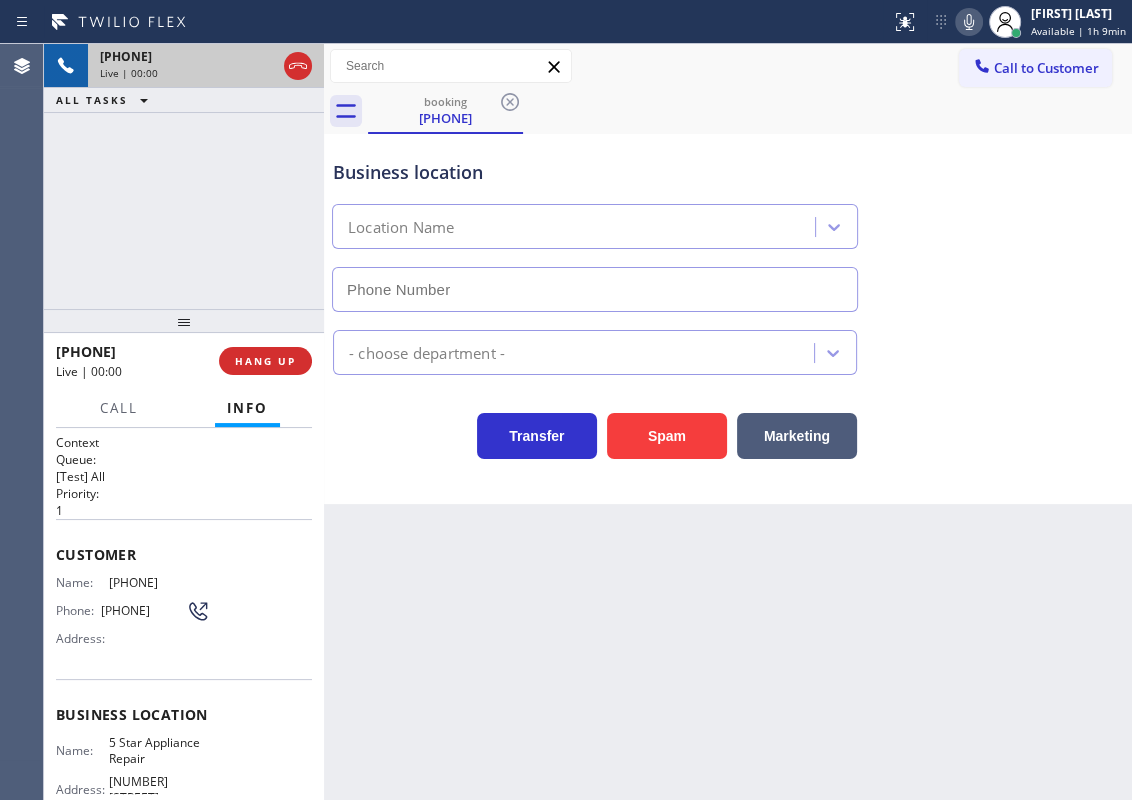 type on "[PHONE]" 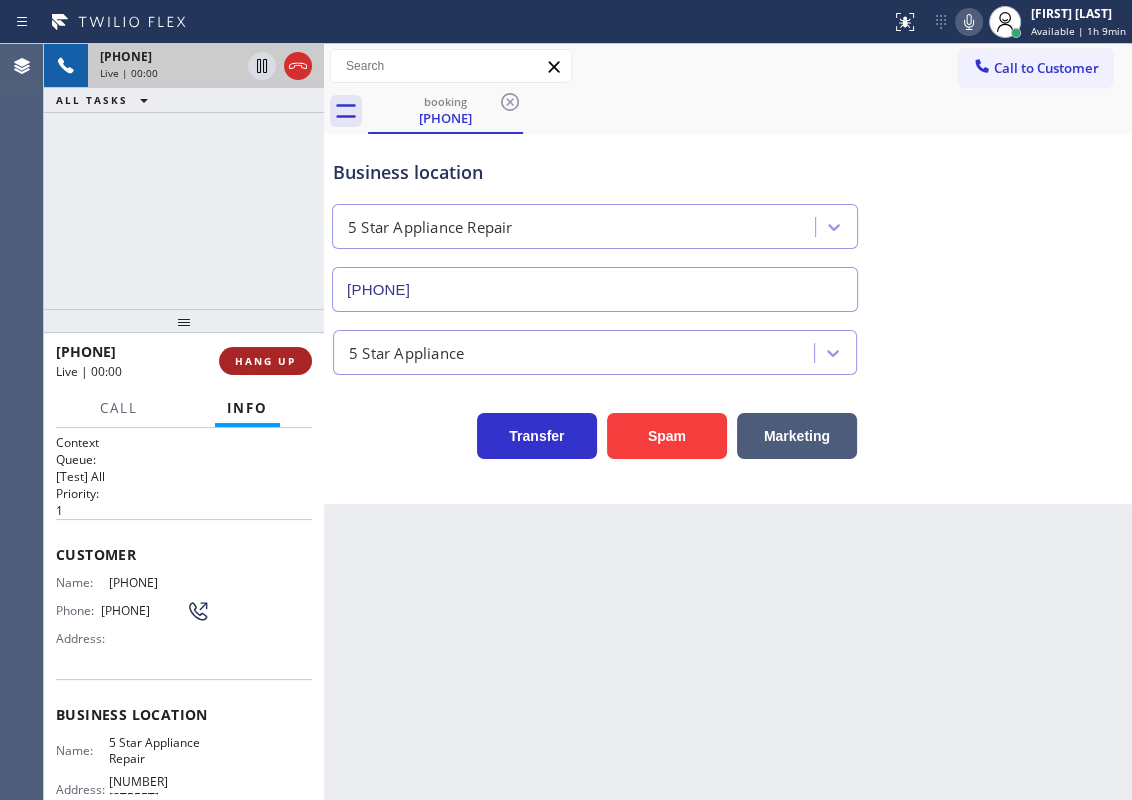 click on "HANG UP" at bounding box center (265, 361) 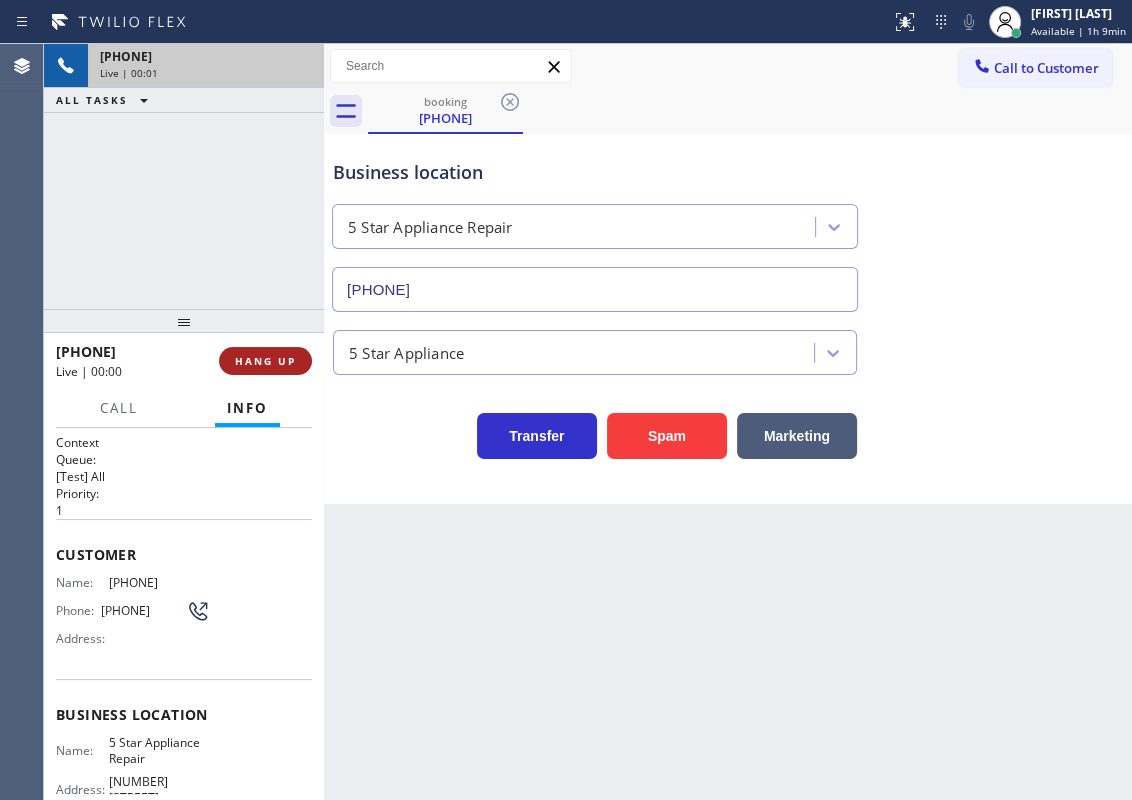 click on "HANG UP" at bounding box center (265, 361) 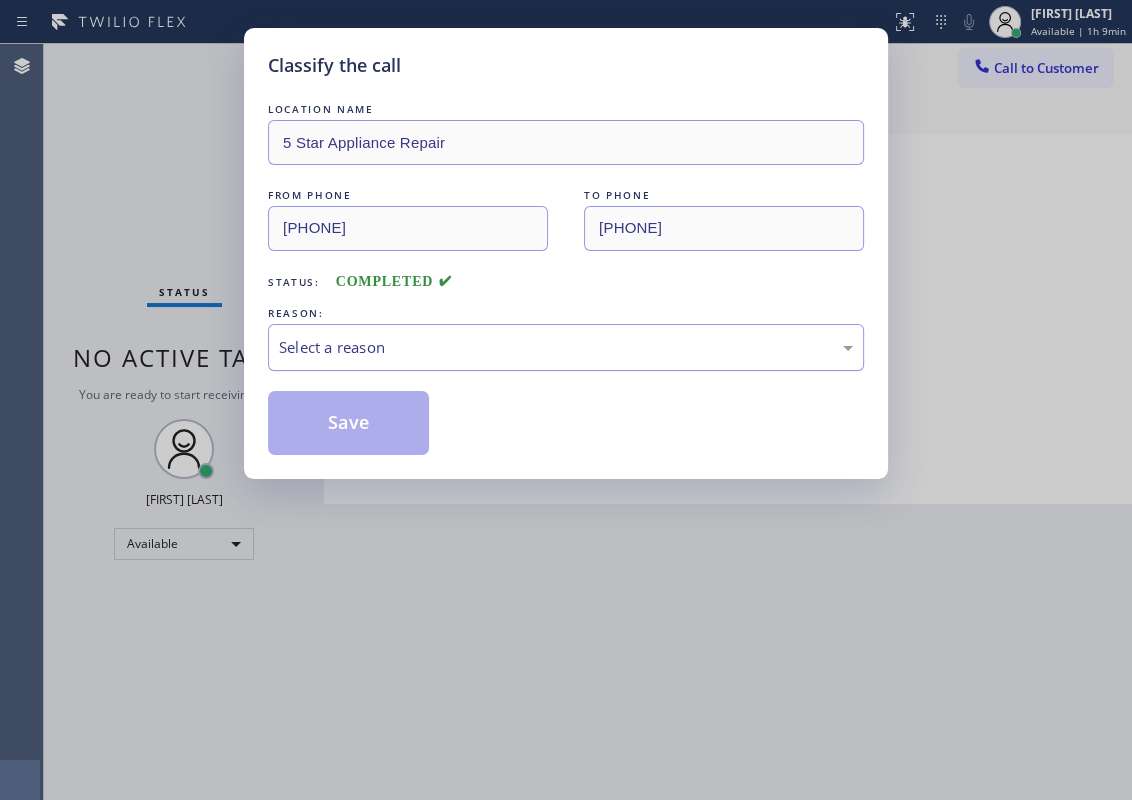 click on "Select a reason" at bounding box center [566, 347] 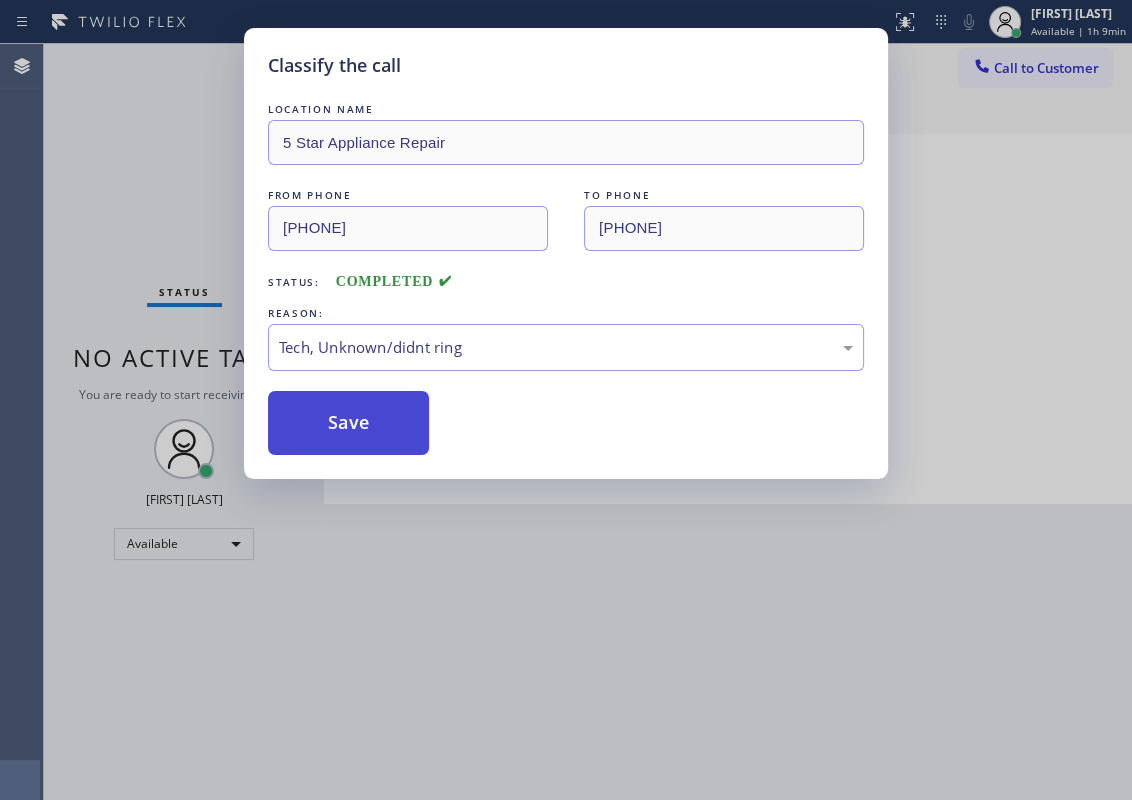 click on "Save" at bounding box center (348, 423) 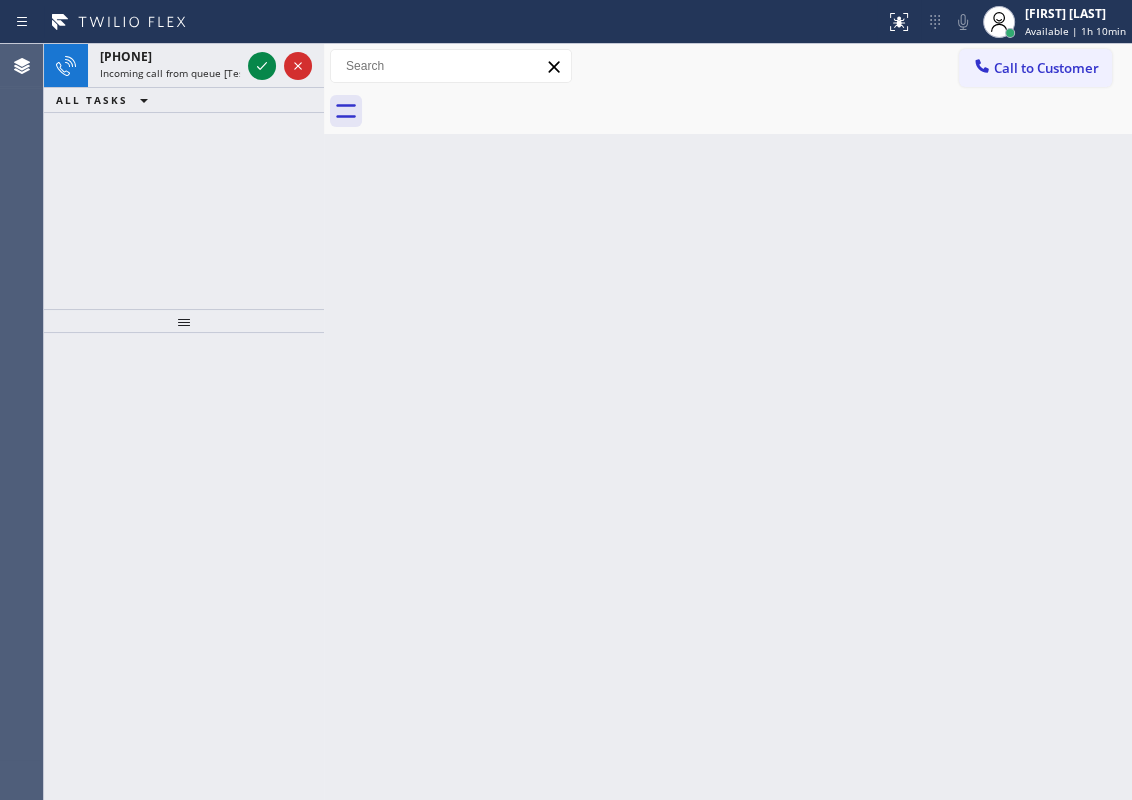 click at bounding box center [750, 111] 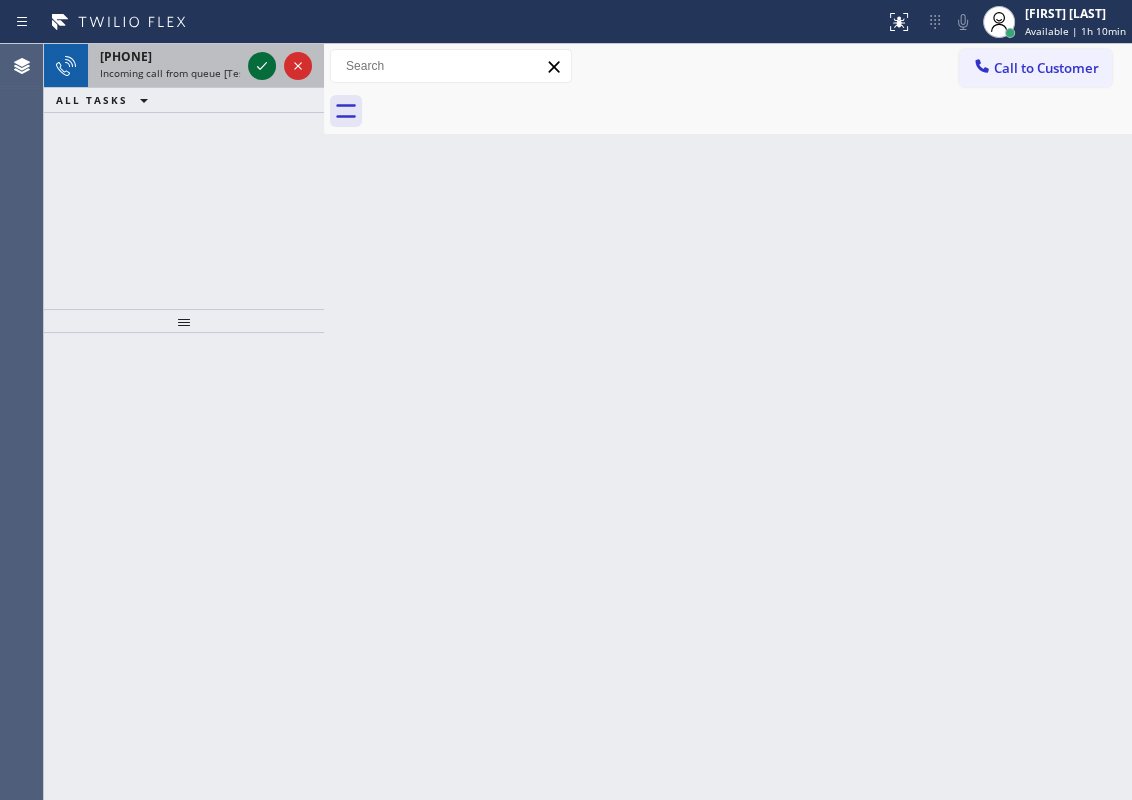 click 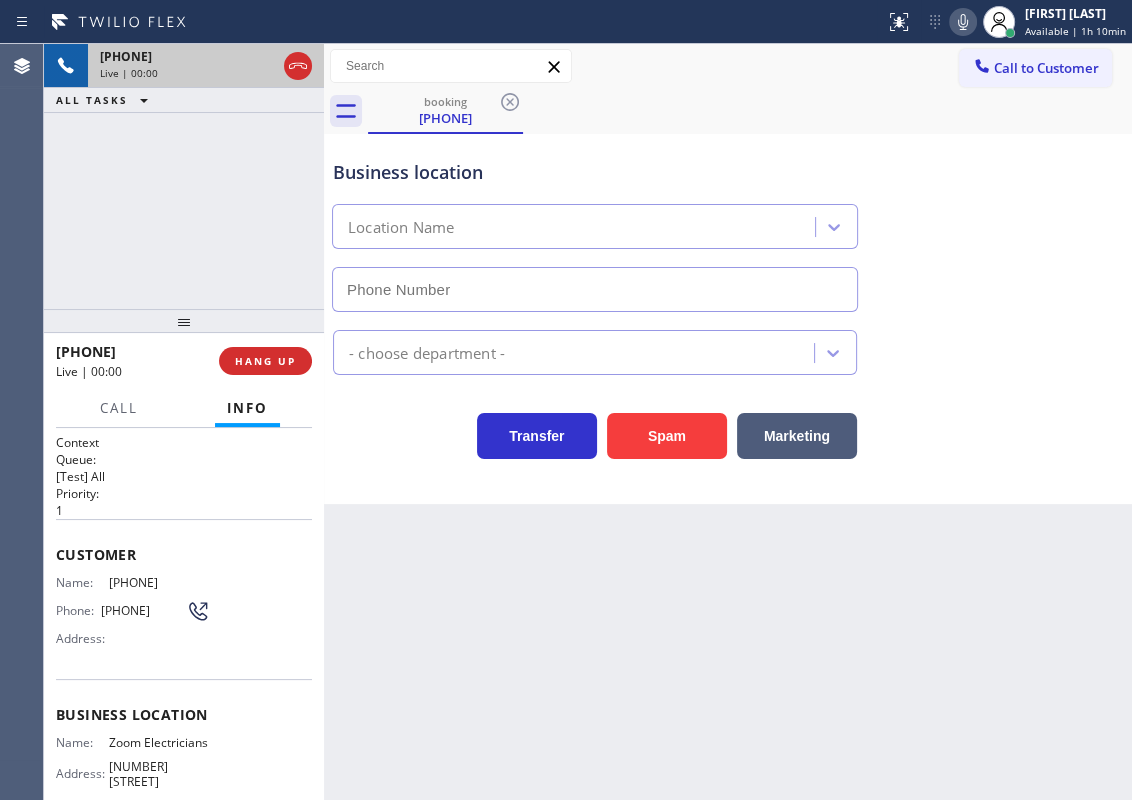 type on "[PHONE]" 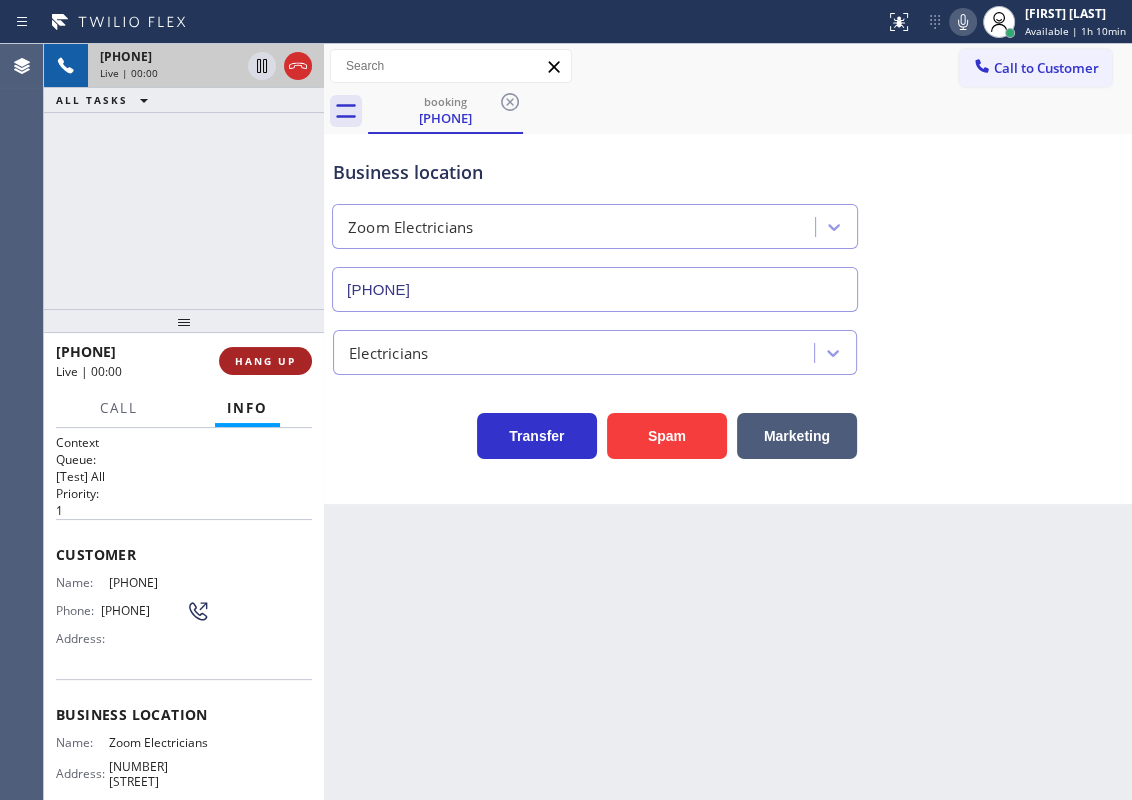 click on "HANG UP" at bounding box center [265, 361] 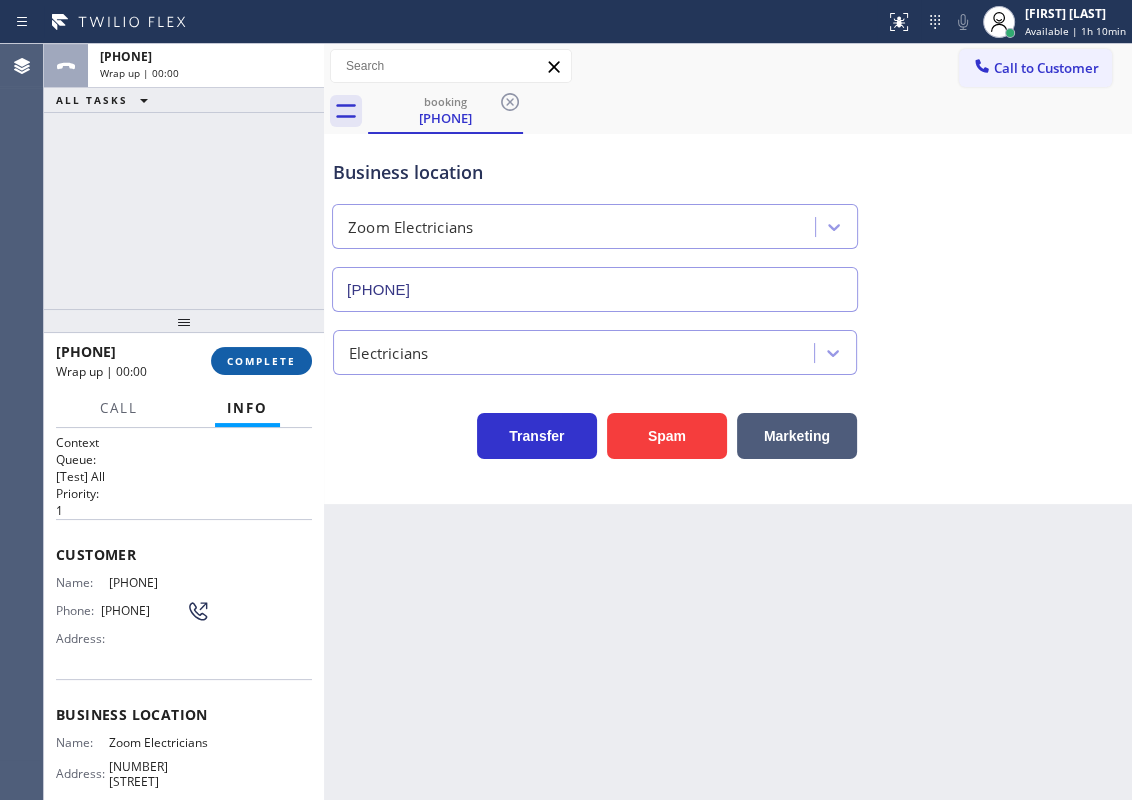 click on "COMPLETE" at bounding box center [261, 361] 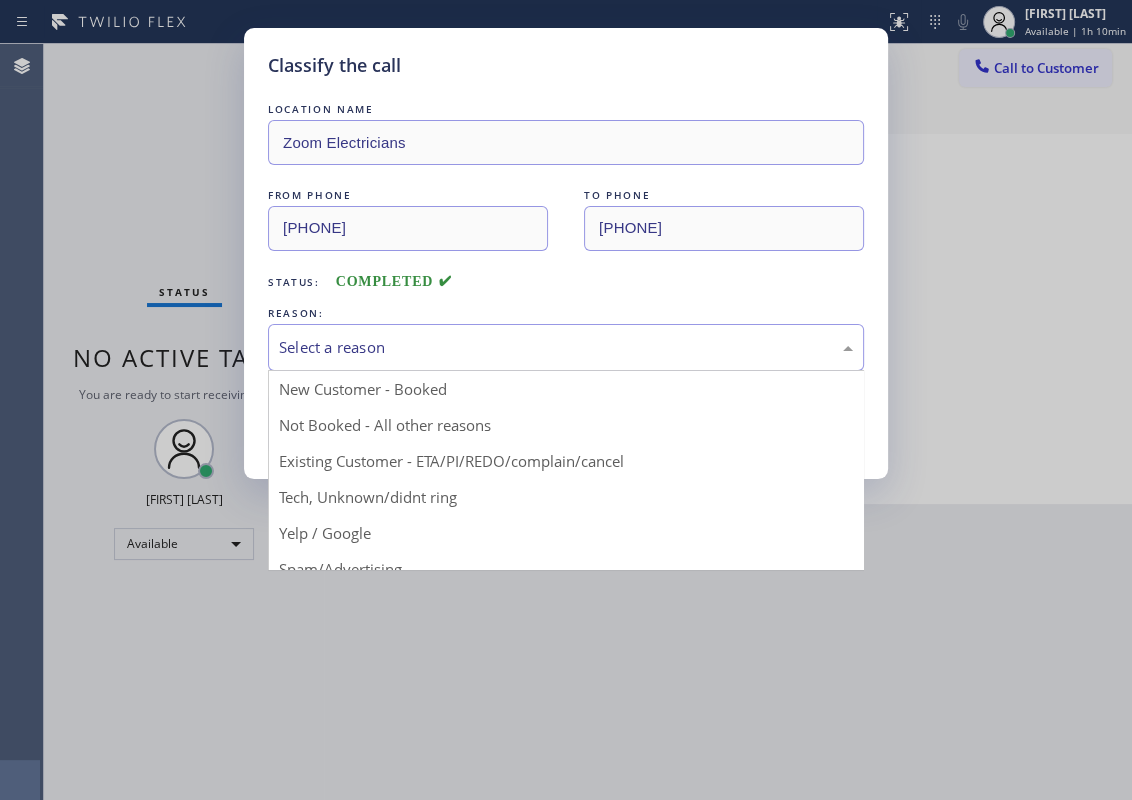 click on "Select a reason" at bounding box center (566, 347) 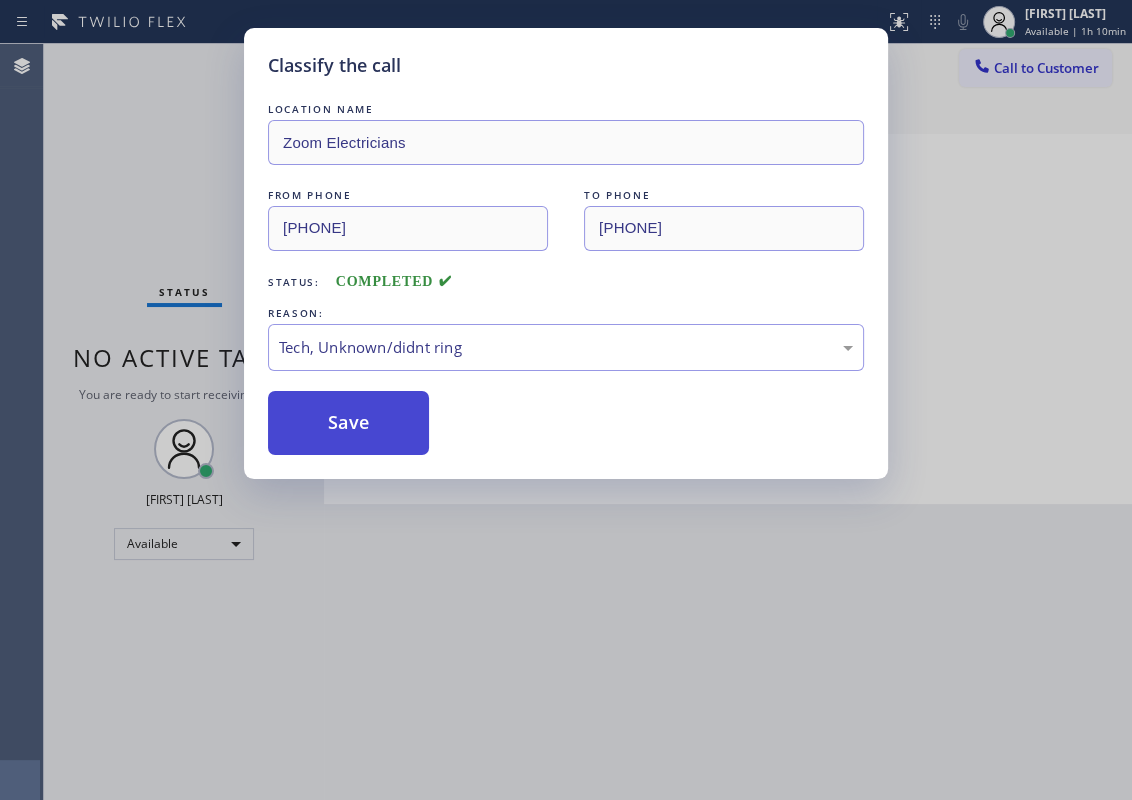 click on "Save" at bounding box center [348, 423] 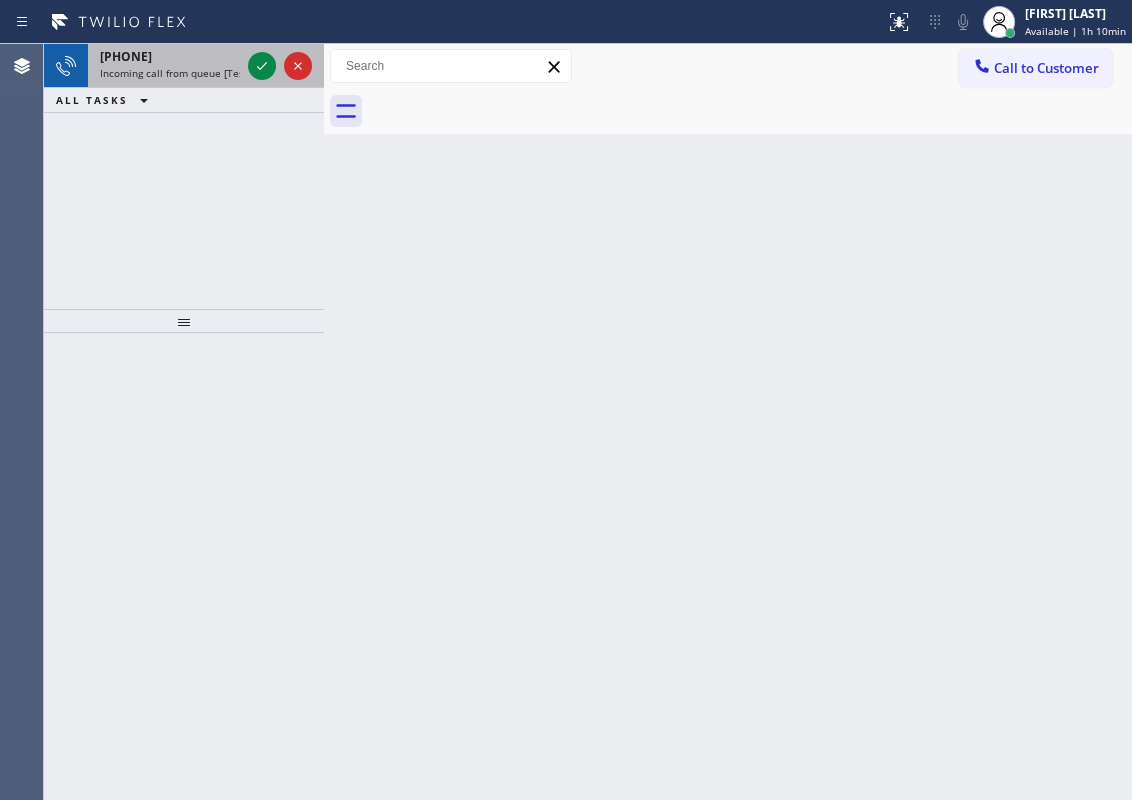 click on "Incoming call from queue [Test] All" at bounding box center (183, 73) 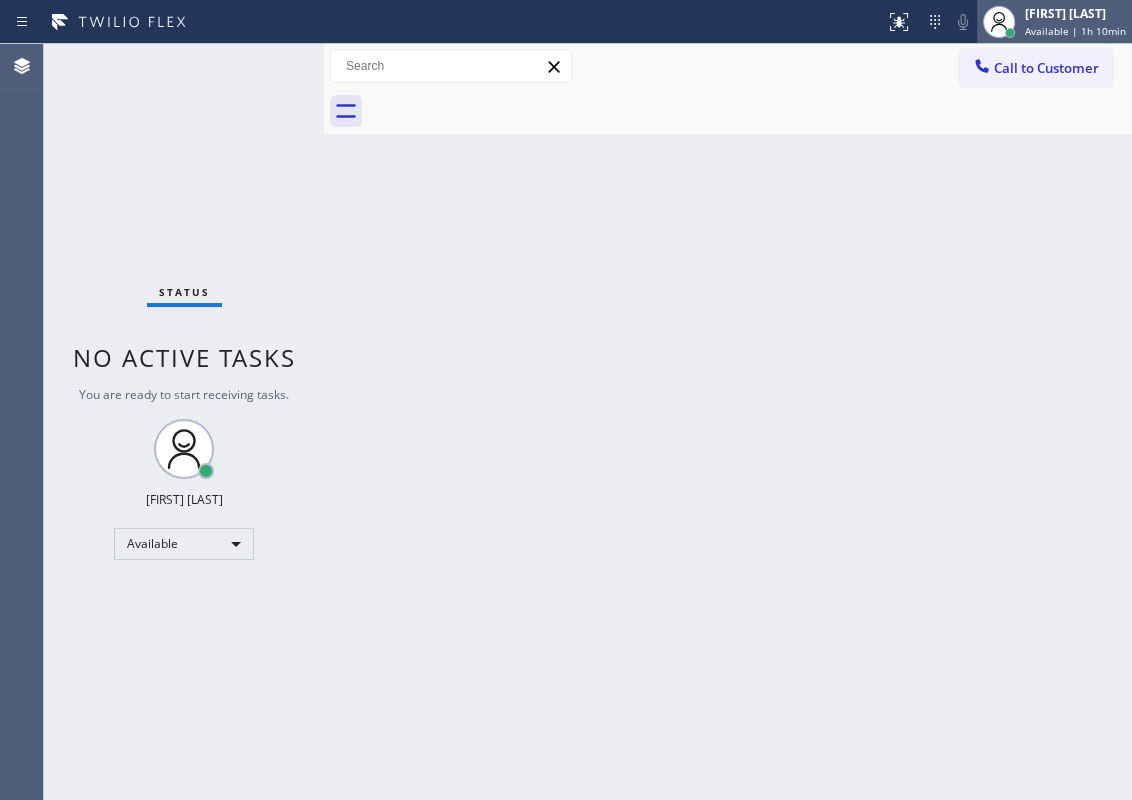 click on "Available | 1h 10min" at bounding box center (1075, 31) 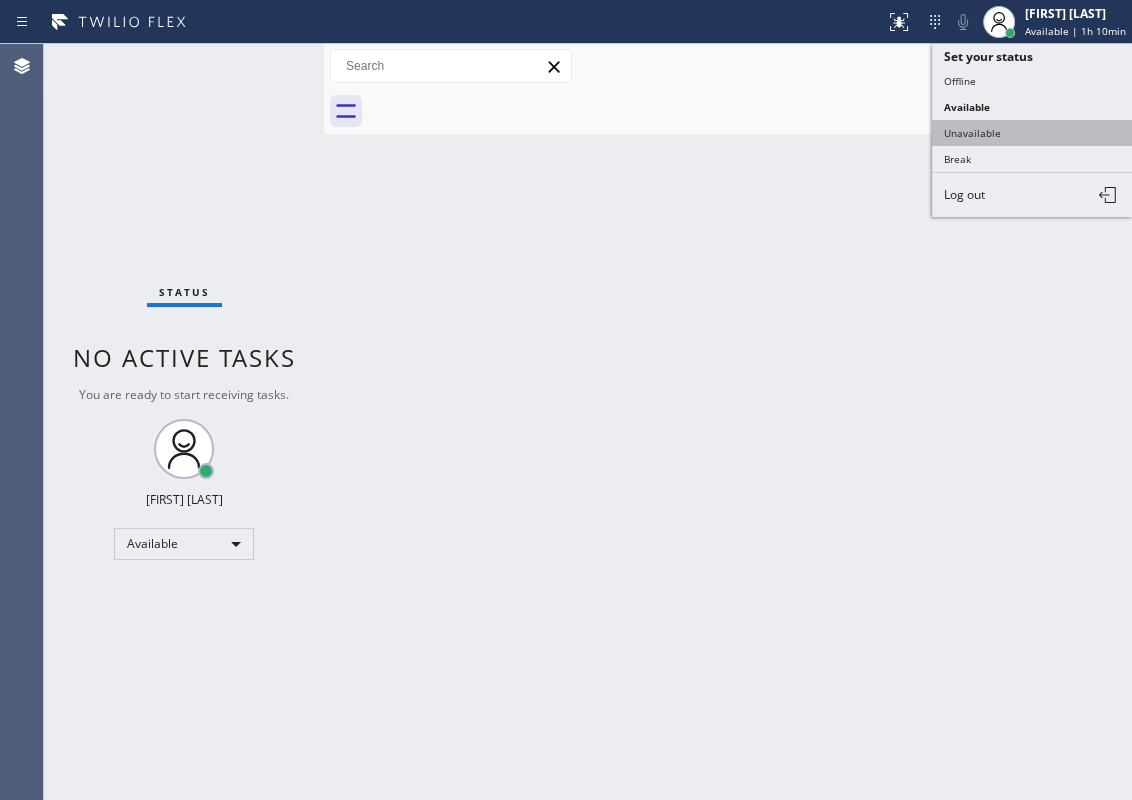 click on "Unavailable" at bounding box center [1032, 133] 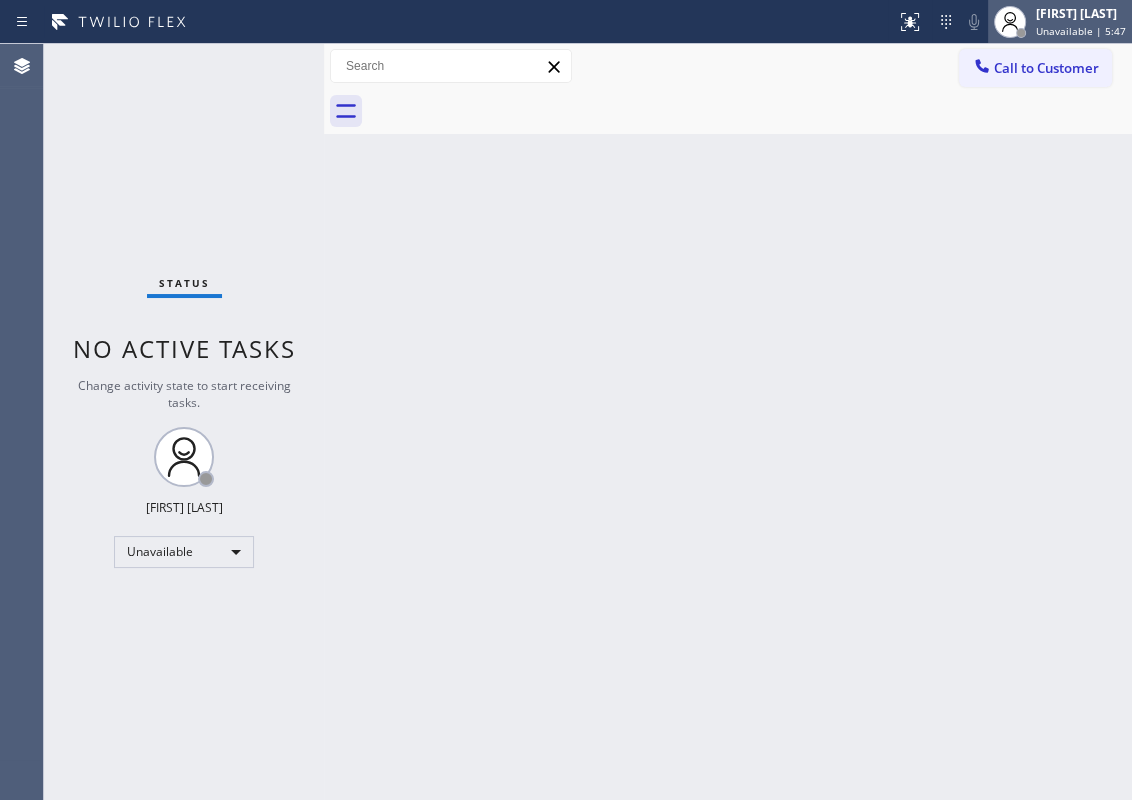 click at bounding box center [1021, 33] 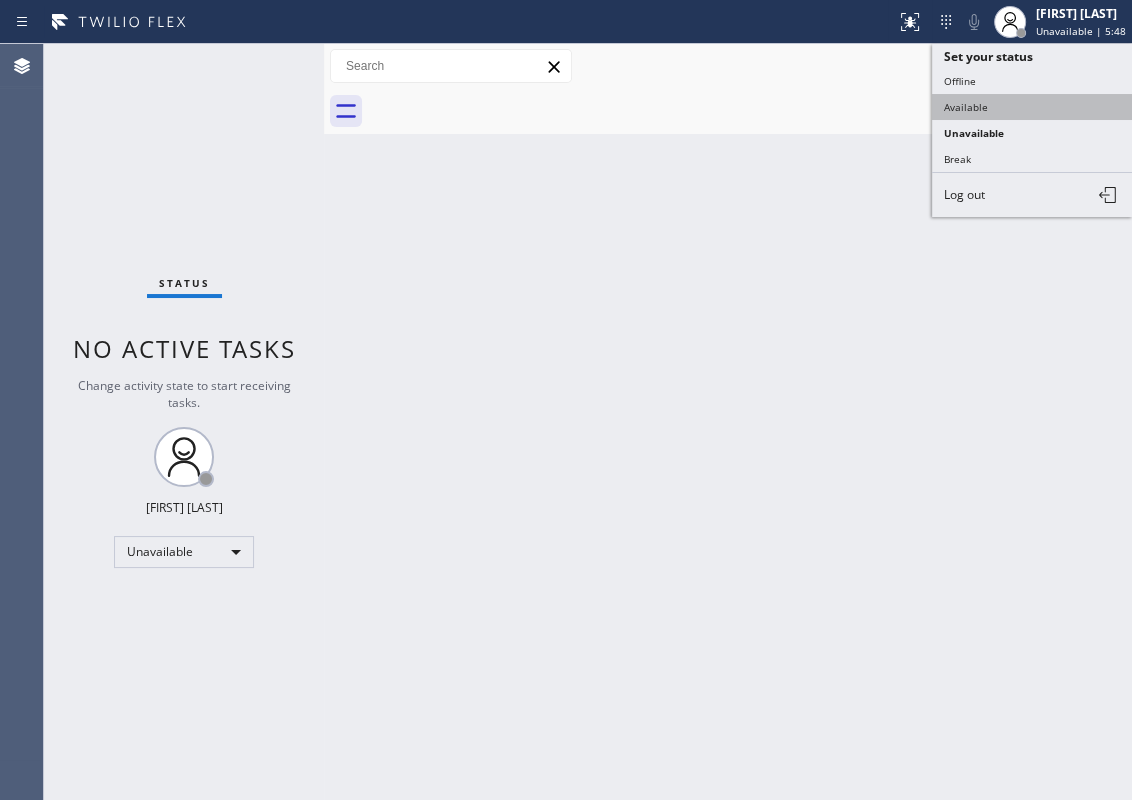 click on "Available" at bounding box center (1032, 107) 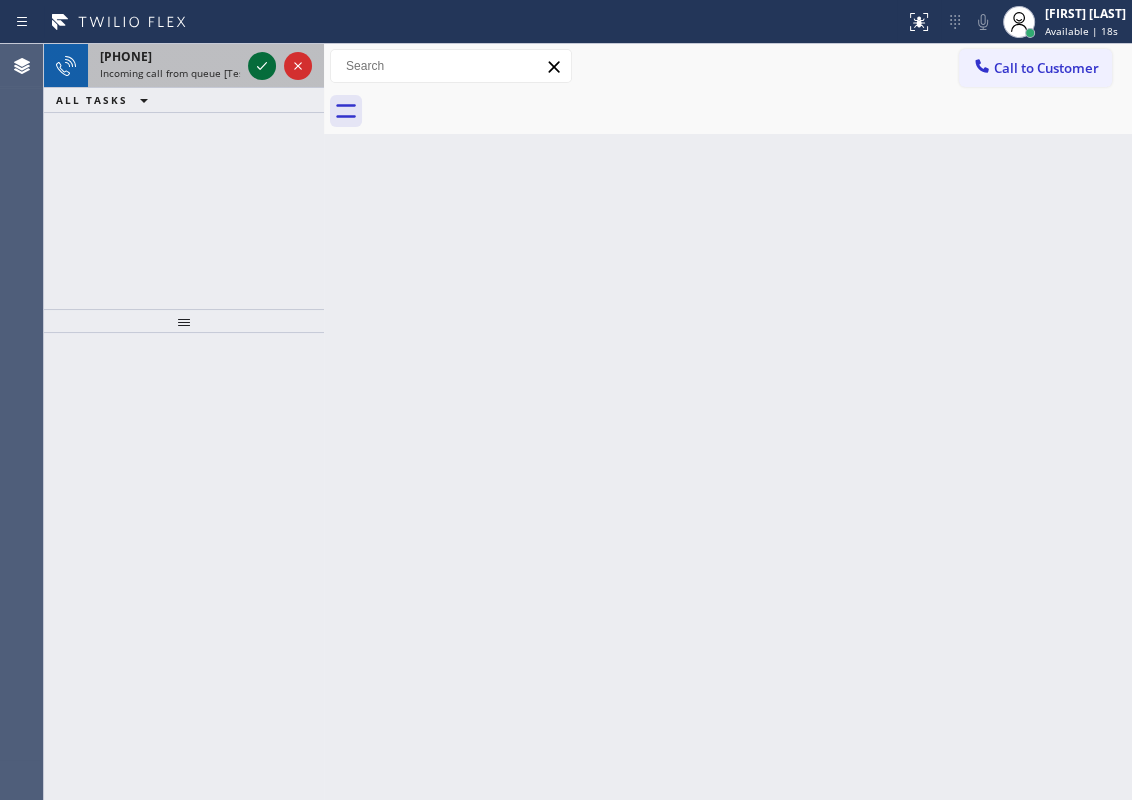 click at bounding box center [262, 66] 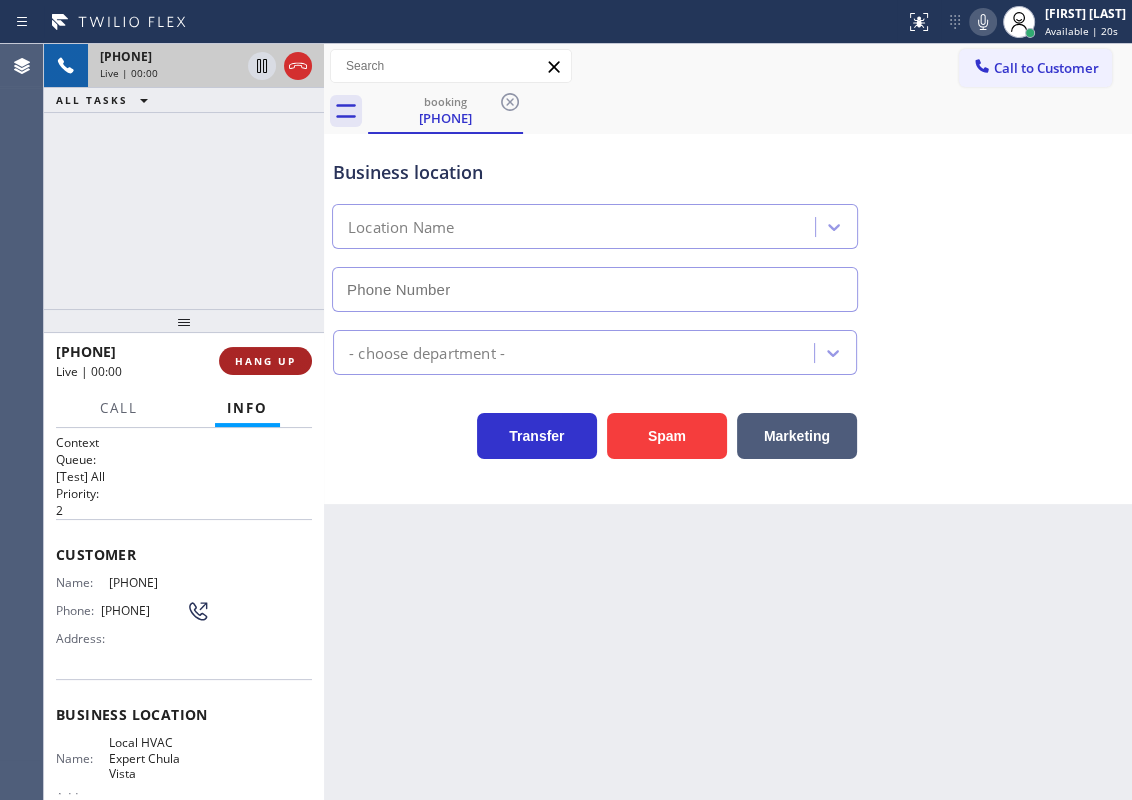 type on "[PHONE]" 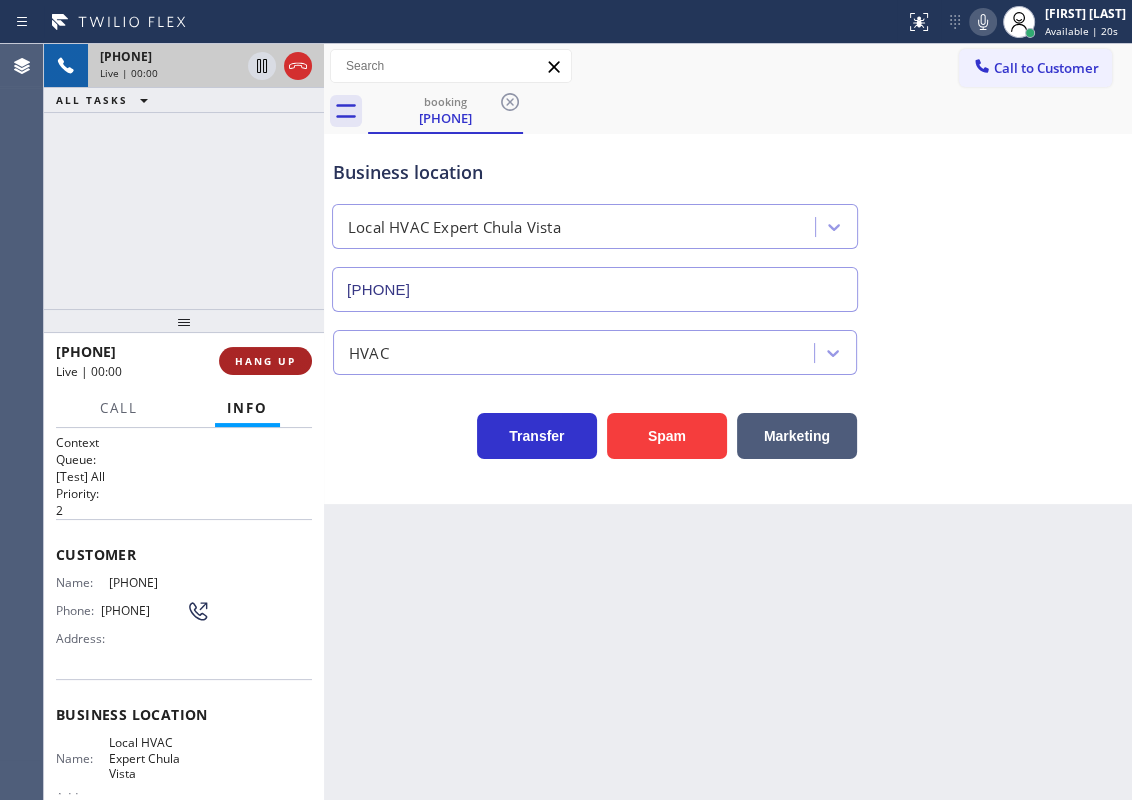 click on "HANG UP" at bounding box center [265, 361] 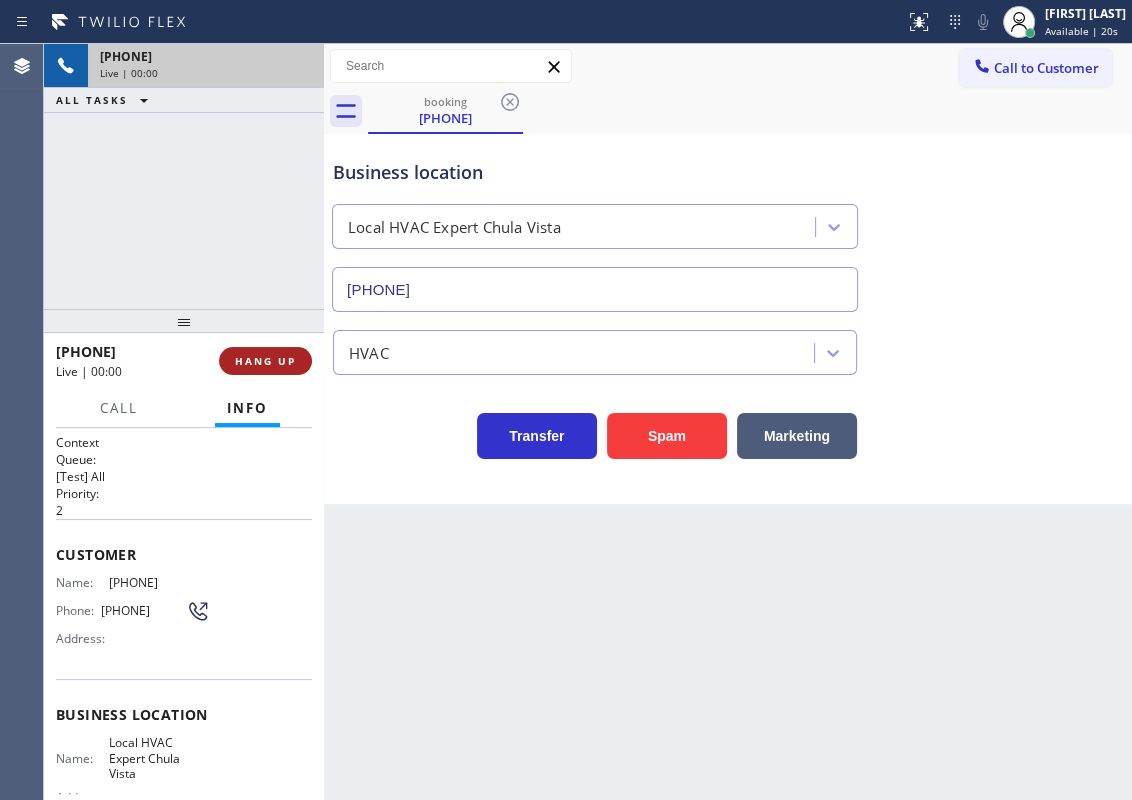 click on "HANG UP" at bounding box center (265, 361) 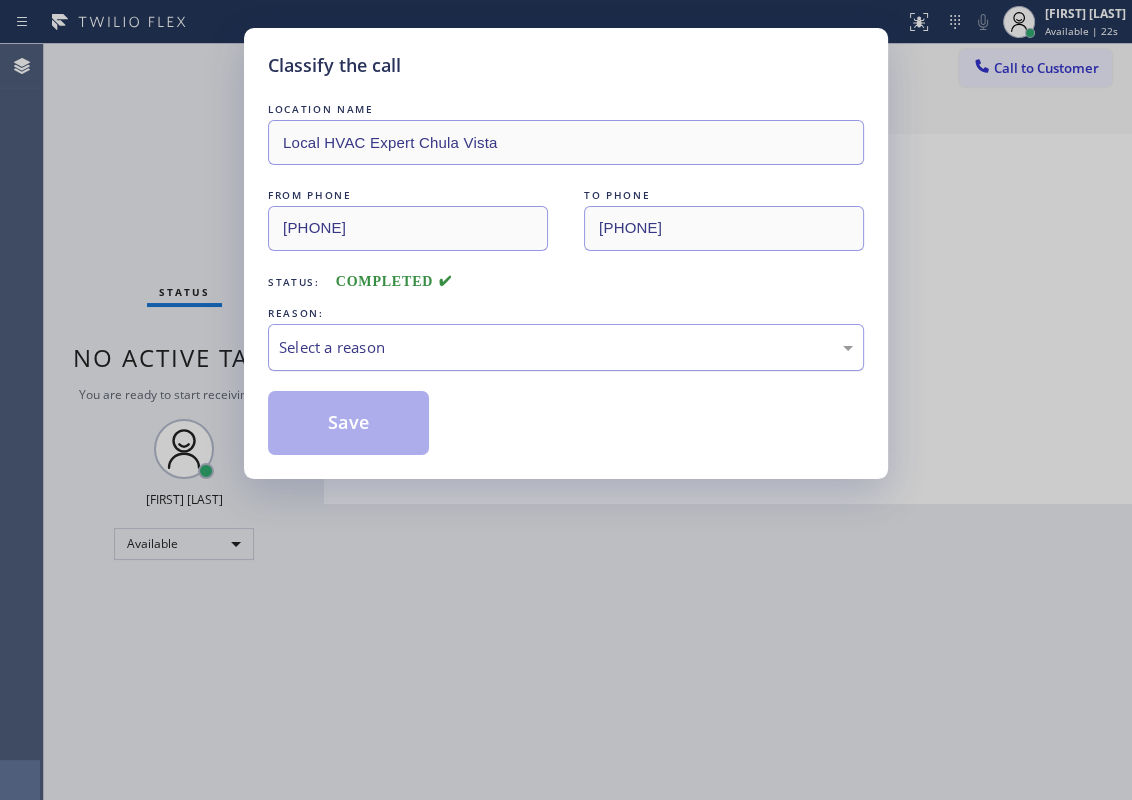 click on "Select a reason" at bounding box center (566, 347) 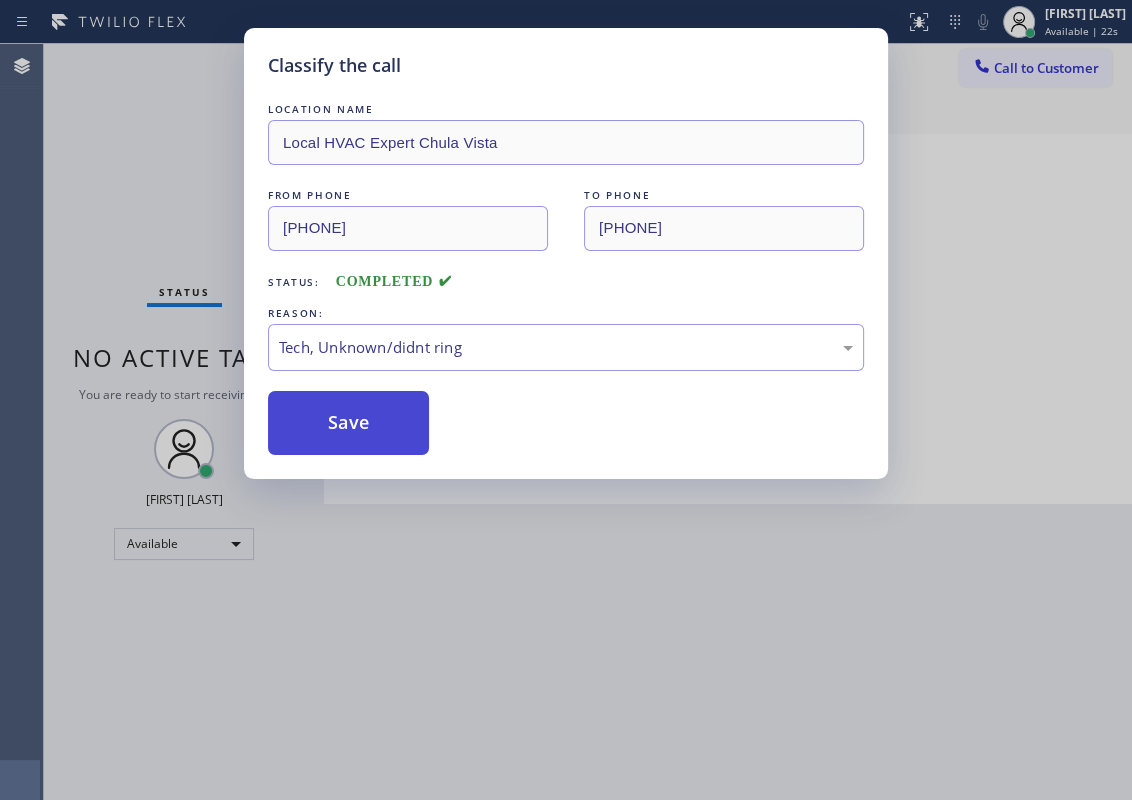 click on "Save" at bounding box center (348, 423) 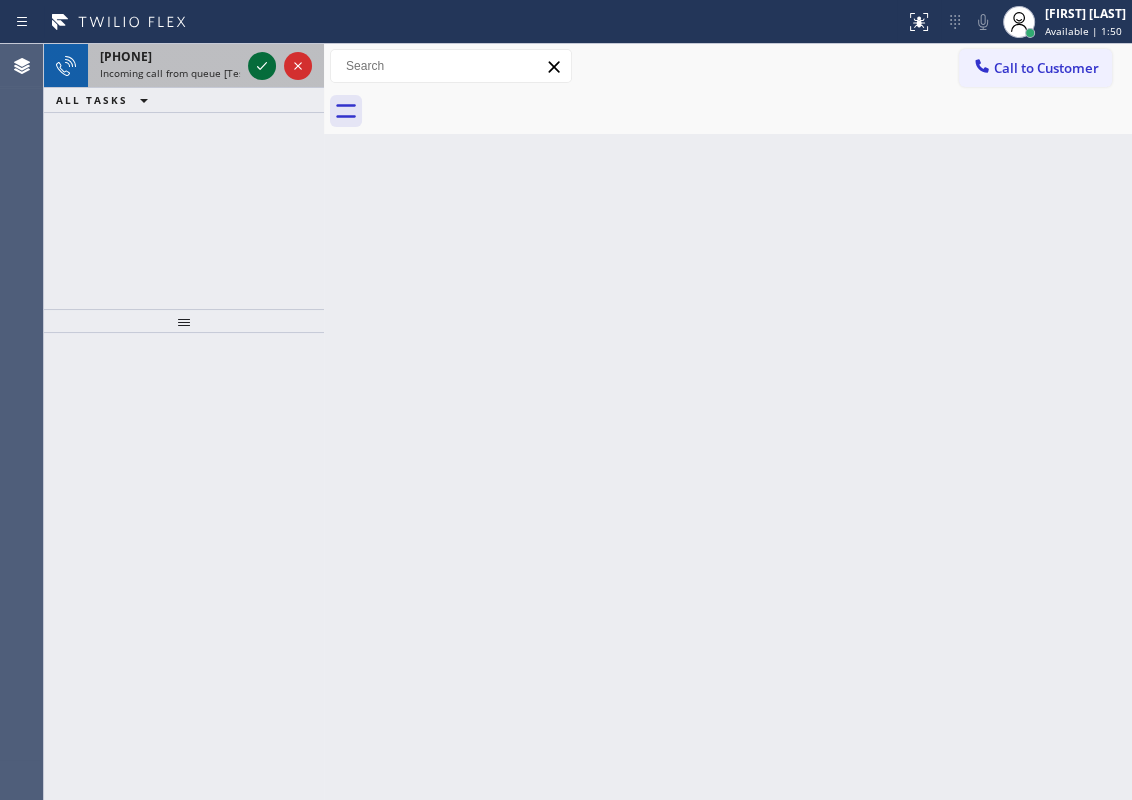 click 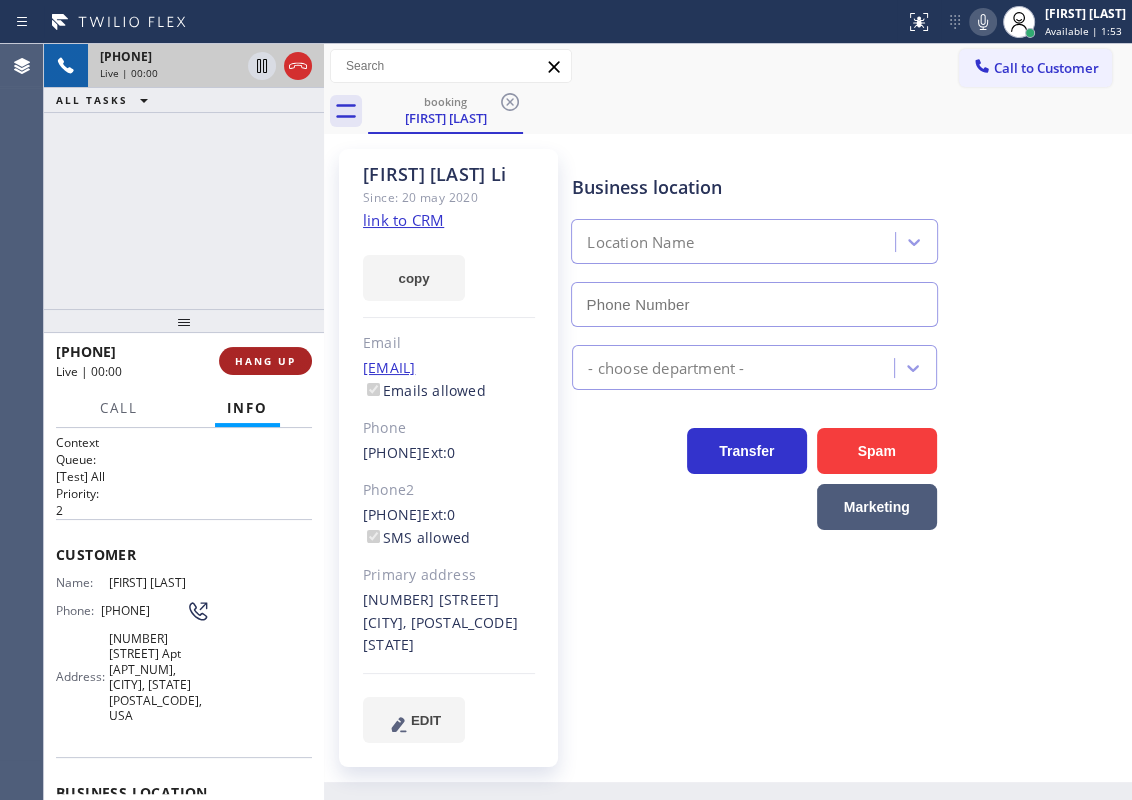 type on "[PHONE]" 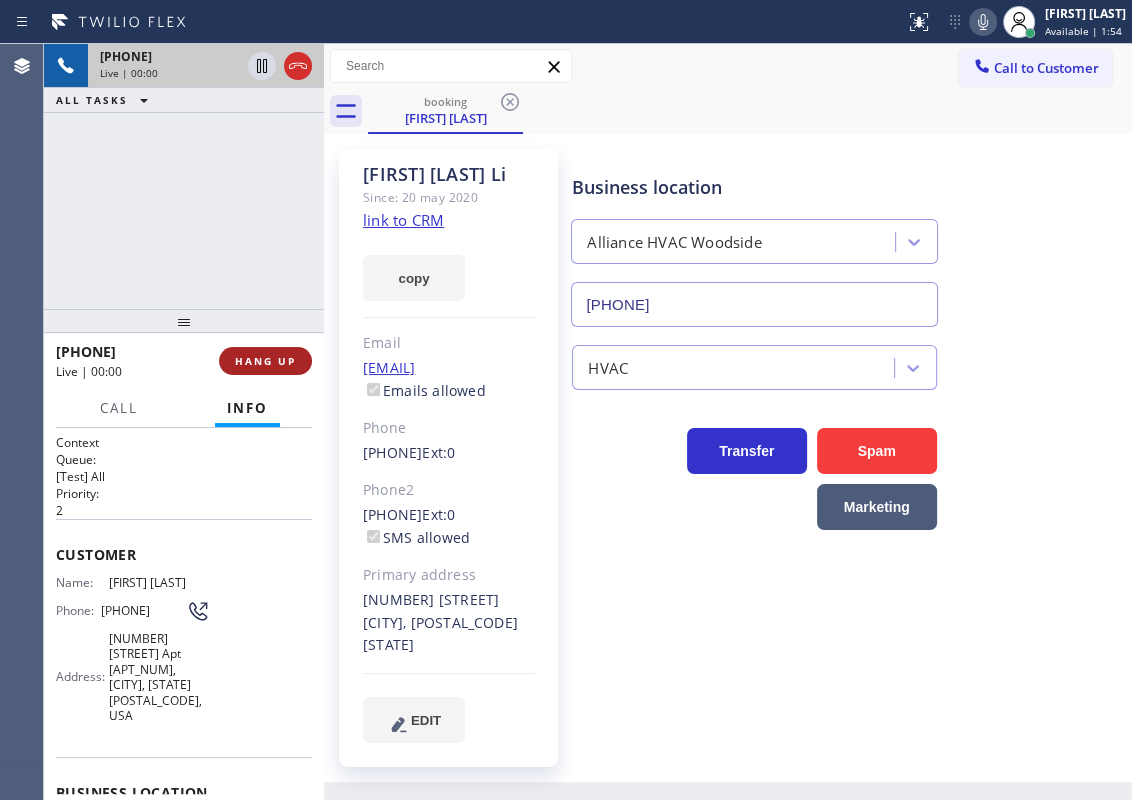 click on "HANG UP" at bounding box center (265, 361) 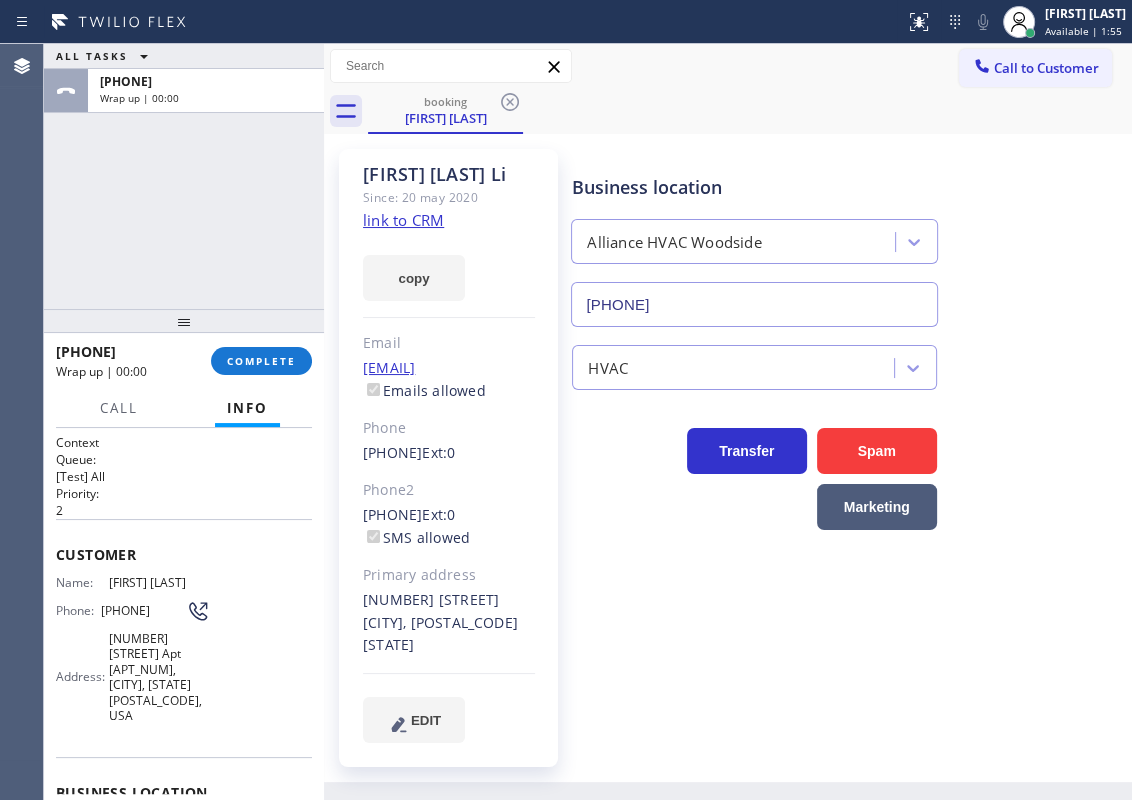 click on "link to CRM" 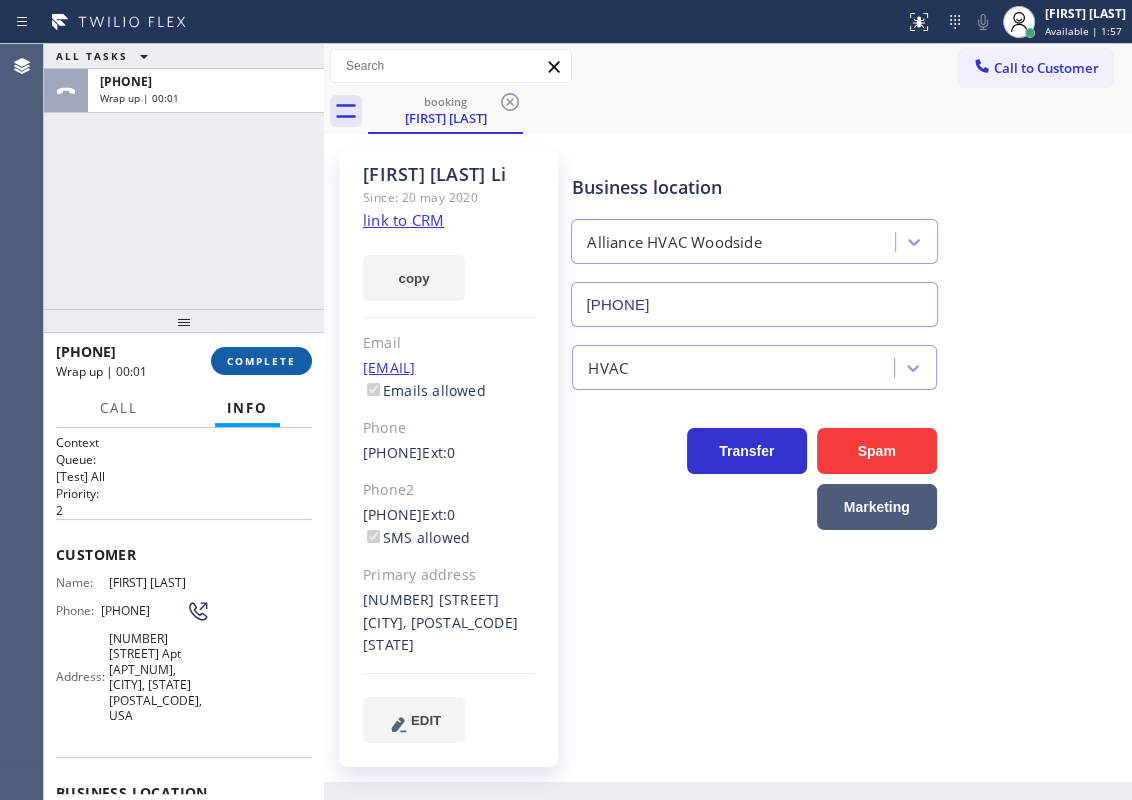 click on "COMPLETE" at bounding box center [261, 361] 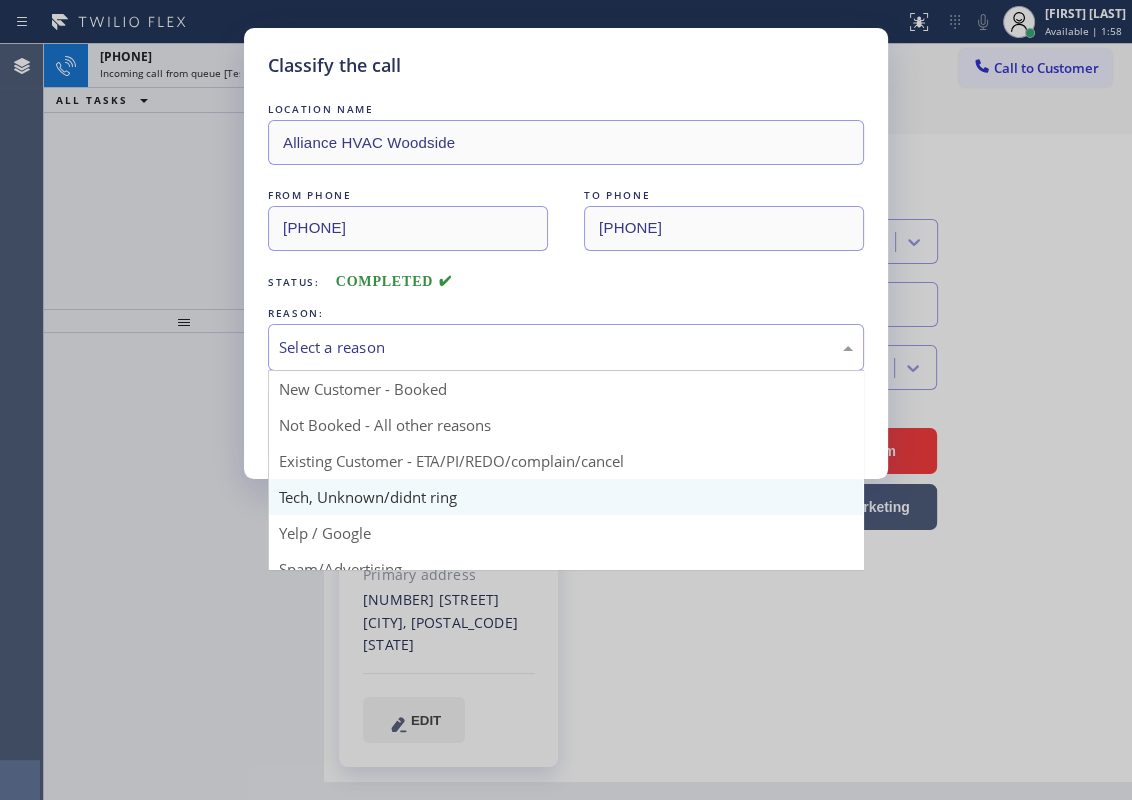 drag, startPoint x: 452, startPoint y: 351, endPoint x: 426, endPoint y: 481, distance: 132.57451 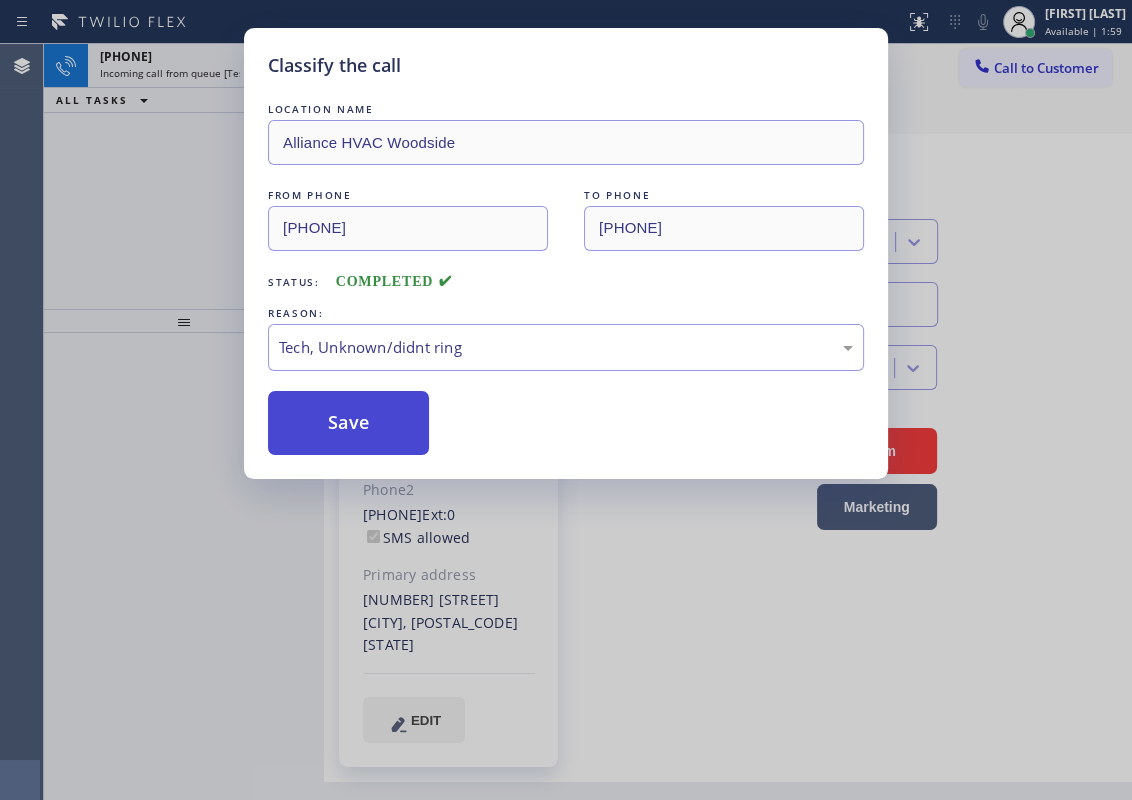click on "Save" at bounding box center (348, 423) 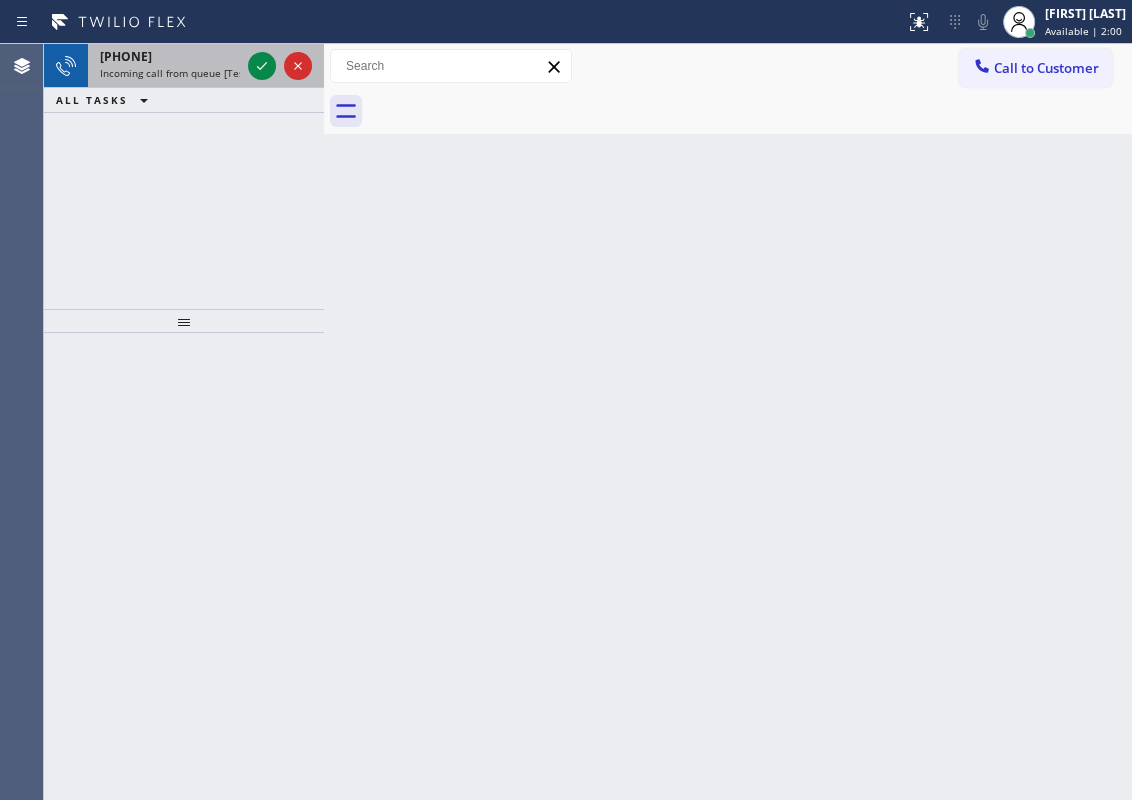 click on "[PHONE]" at bounding box center [170, 56] 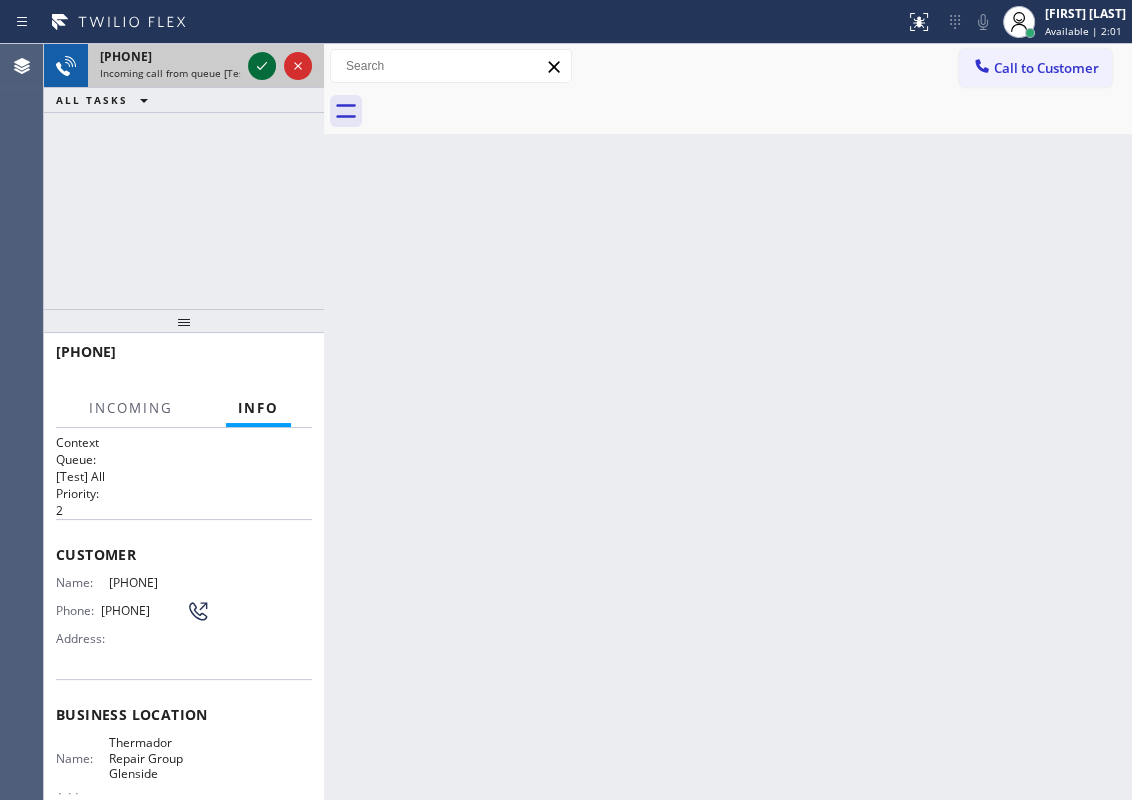 click 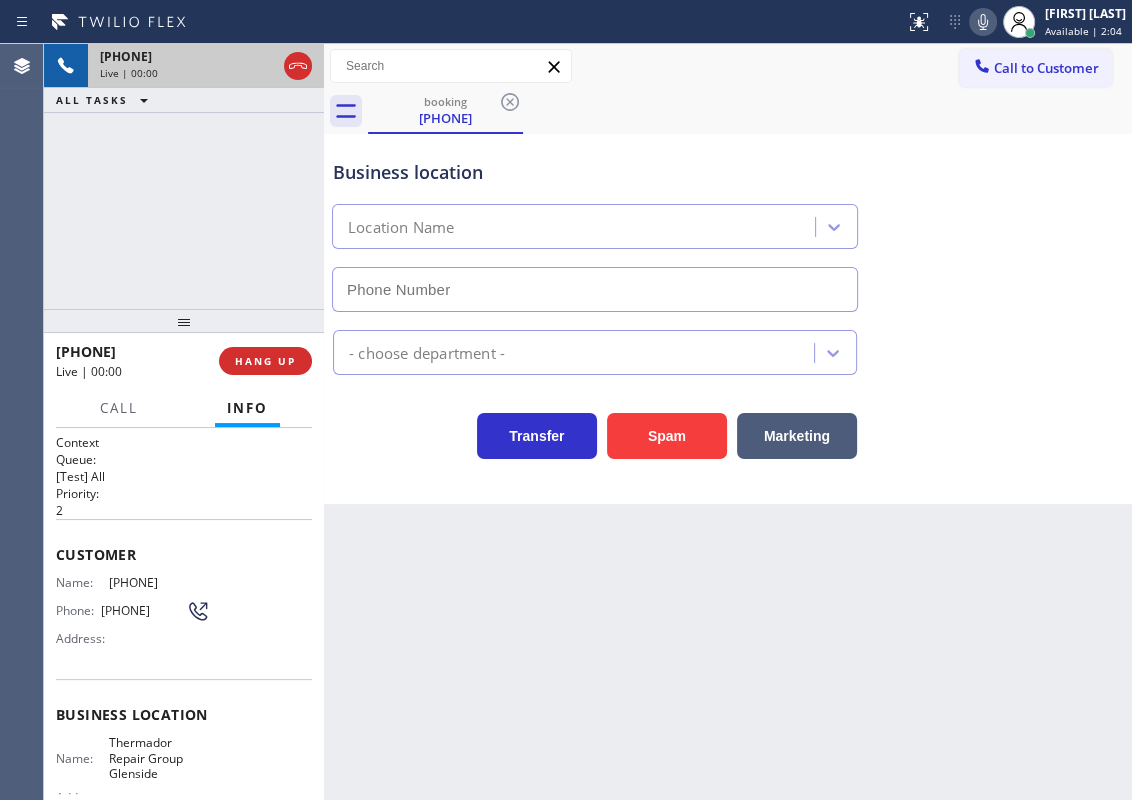 type on "[PHONE]" 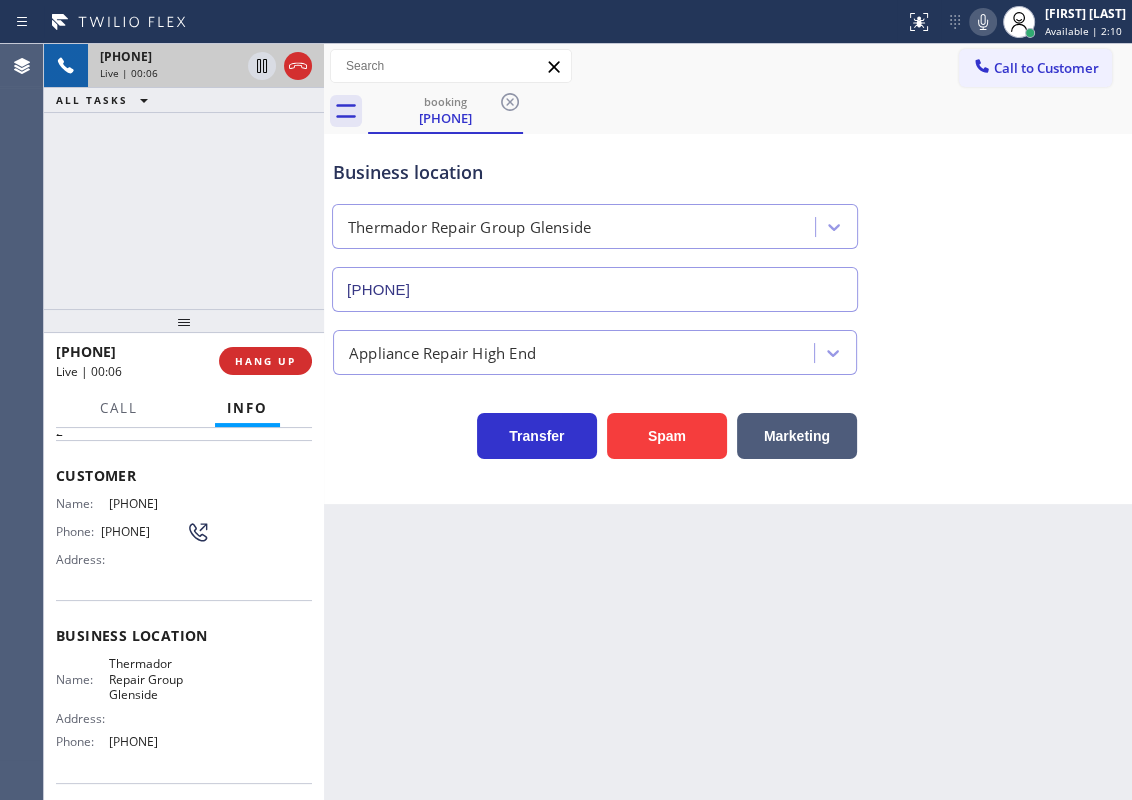 scroll, scrollTop: 181, scrollLeft: 0, axis: vertical 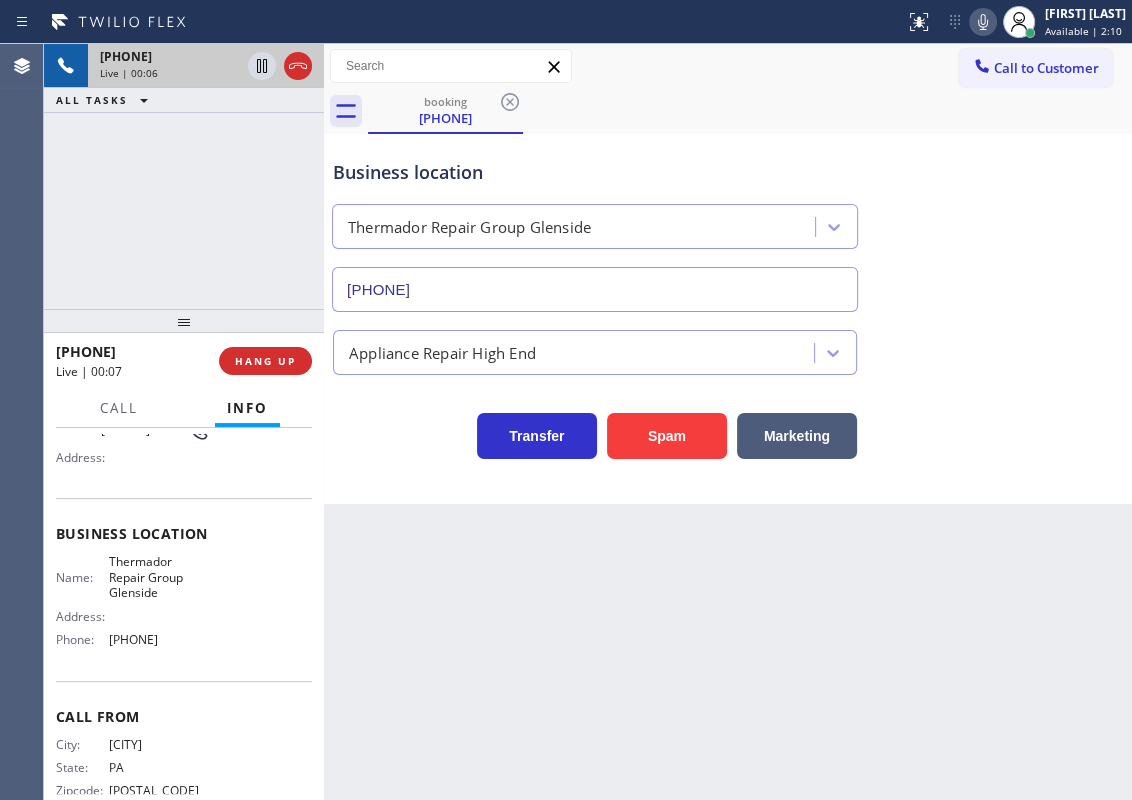 click on "Thermador Repair Group Glenside" at bounding box center [159, 577] 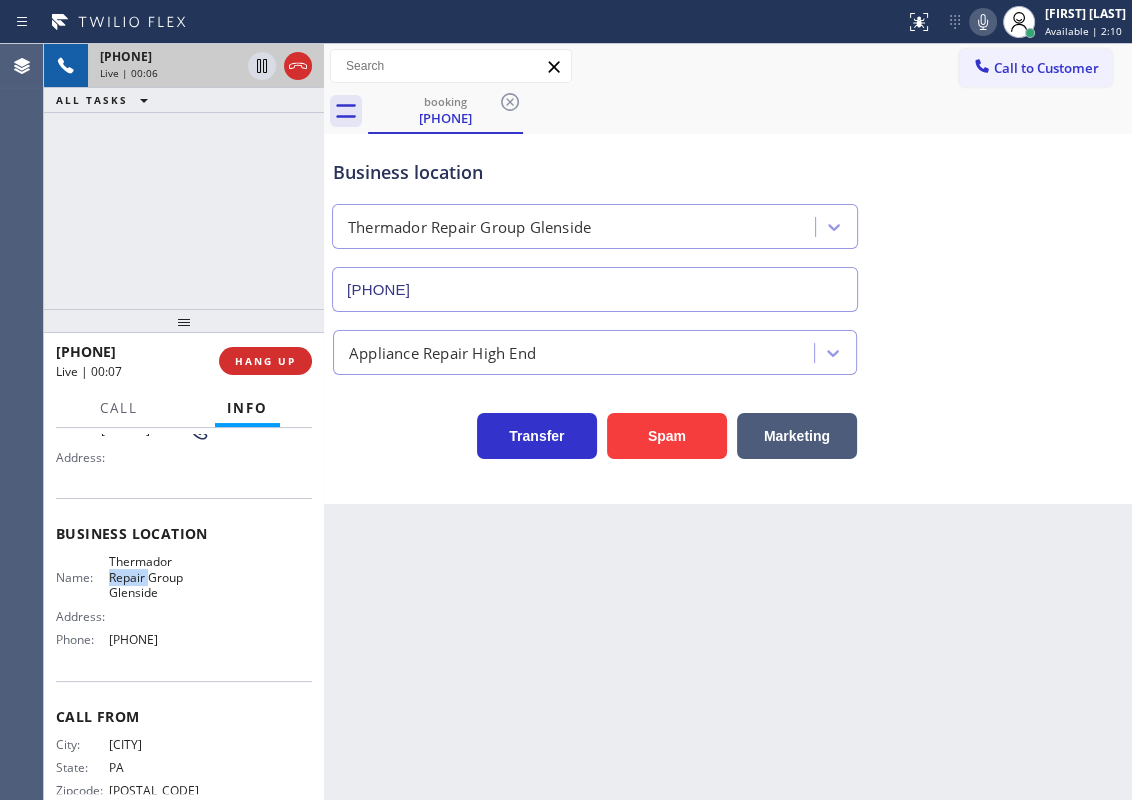 click on "Thermador Repair Group Glenside" at bounding box center [159, 577] 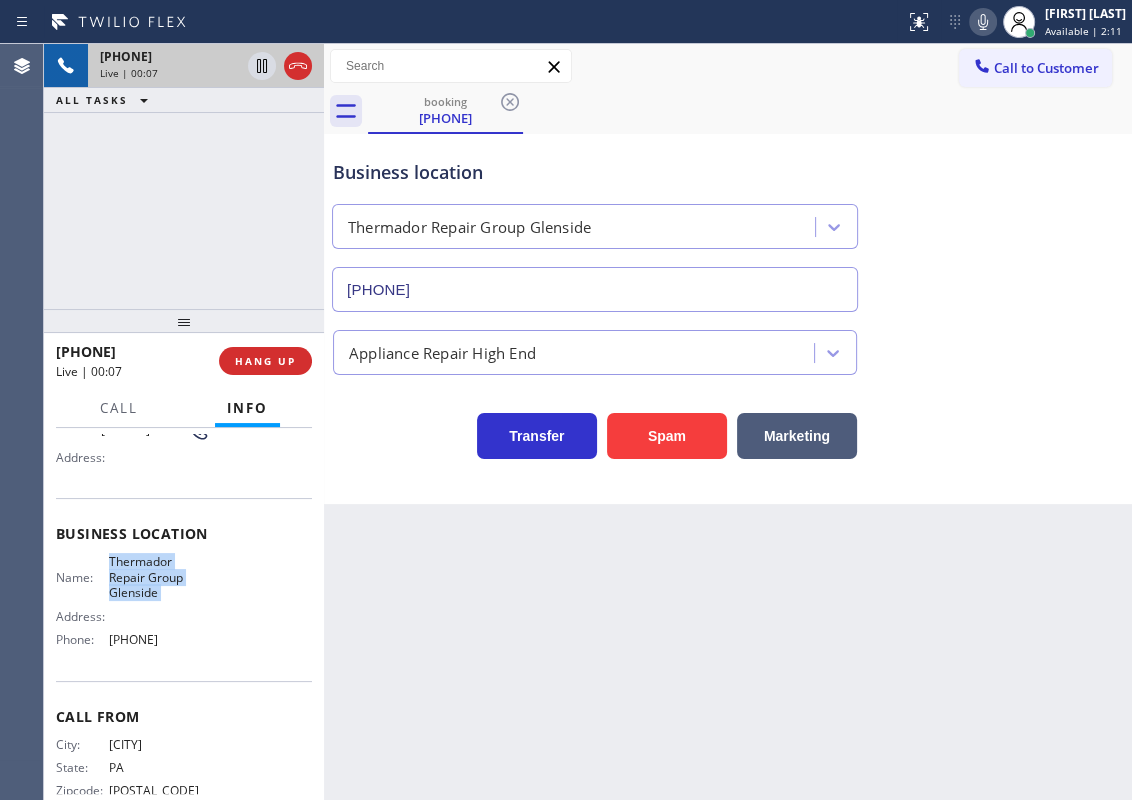 click on "Thermador Repair Group Glenside" at bounding box center [159, 577] 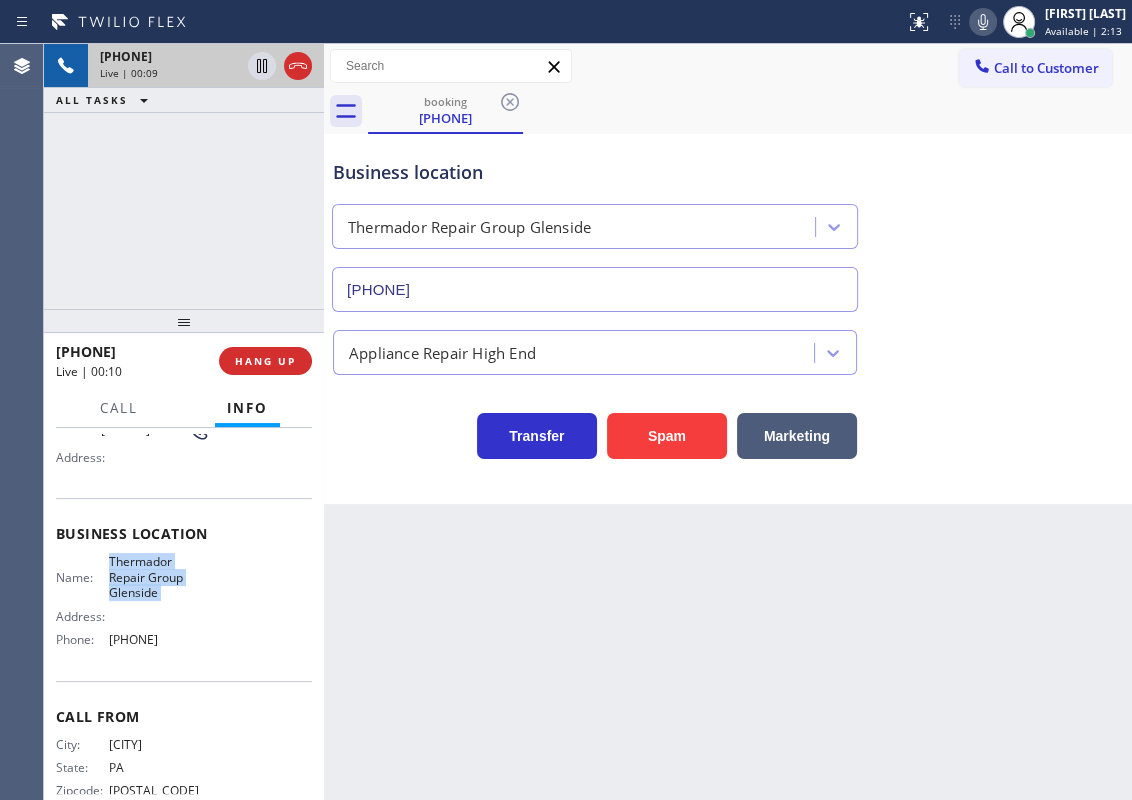 click on "[PHONE]" at bounding box center [595, 289] 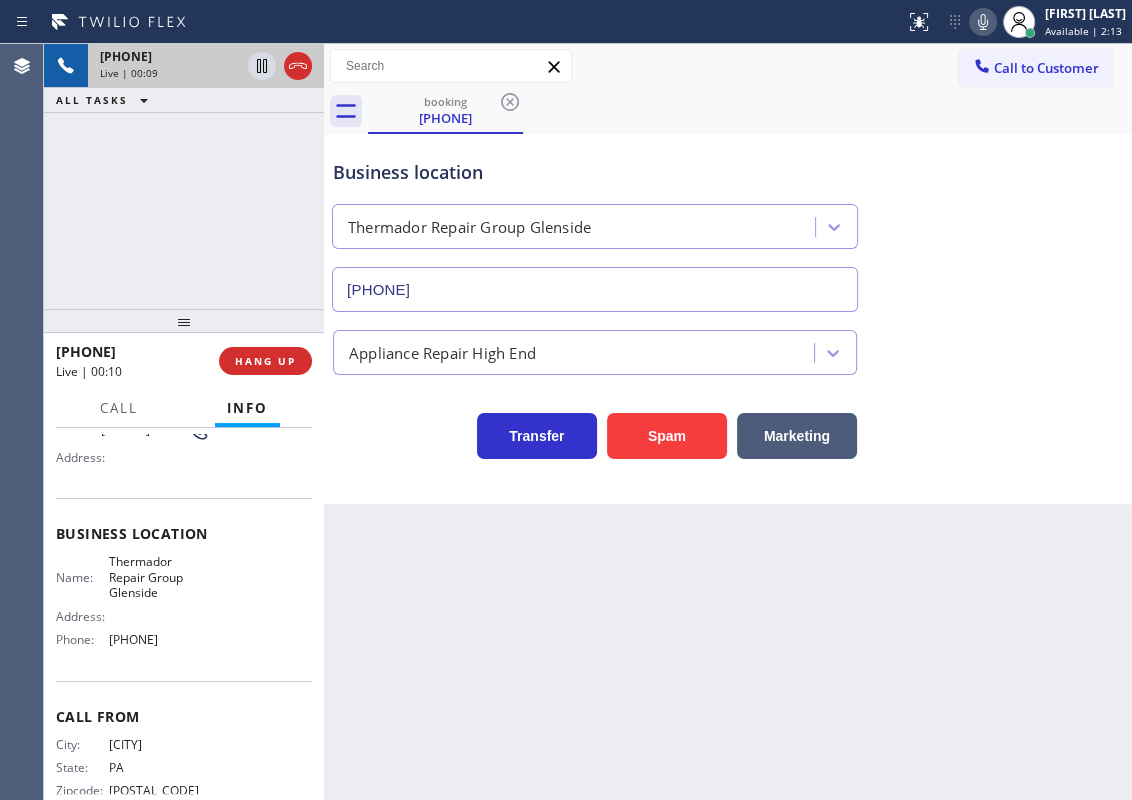 click on "[PHONE]" at bounding box center [595, 289] 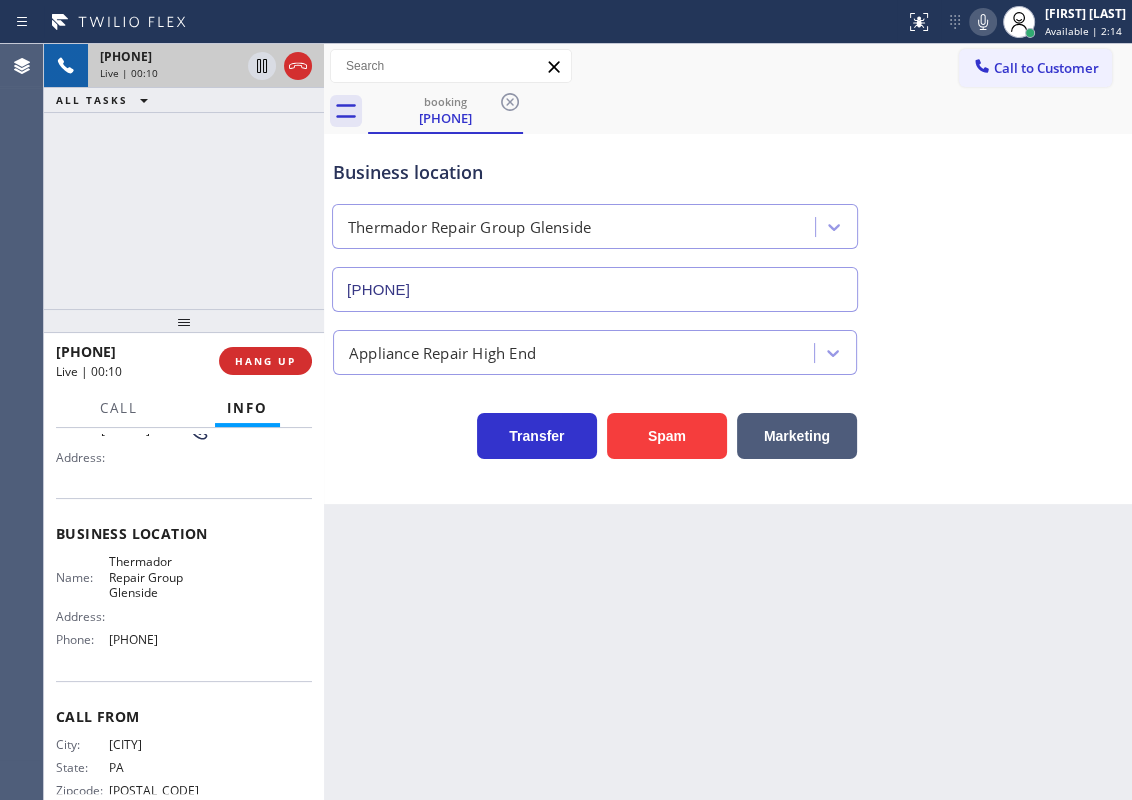 click on "[PHONE]" at bounding box center (595, 289) 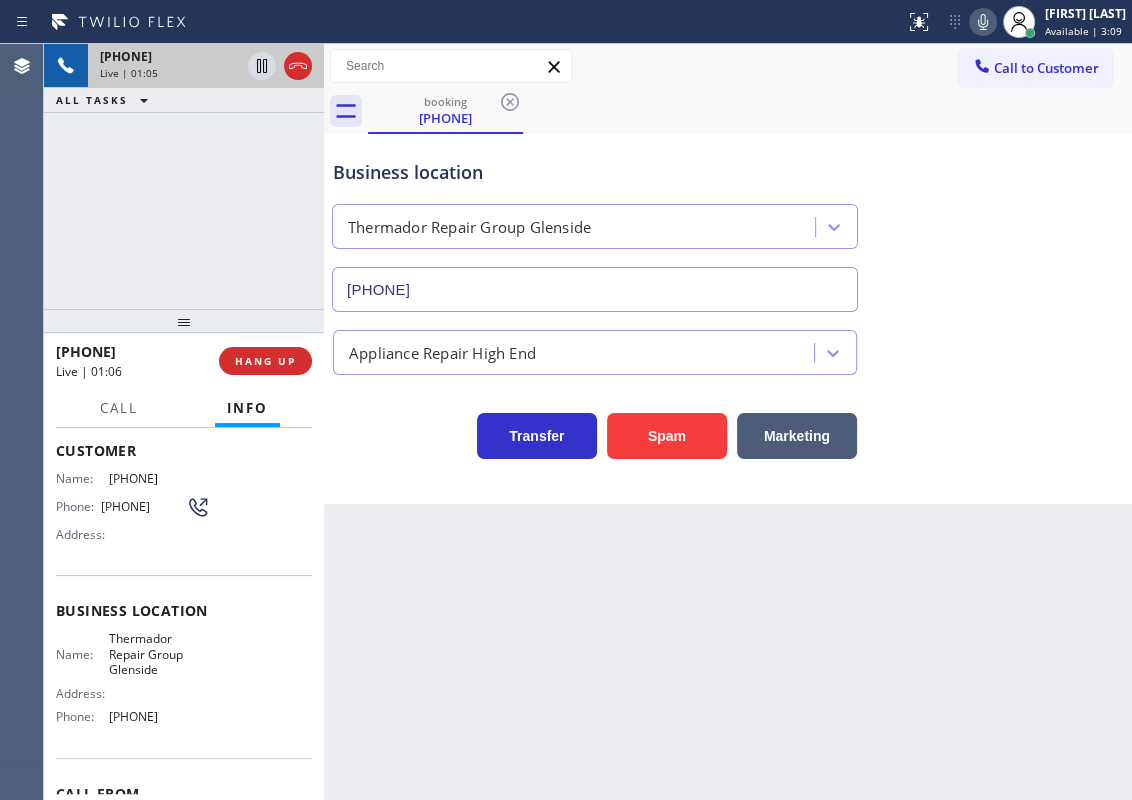 scroll, scrollTop: 0, scrollLeft: 0, axis: both 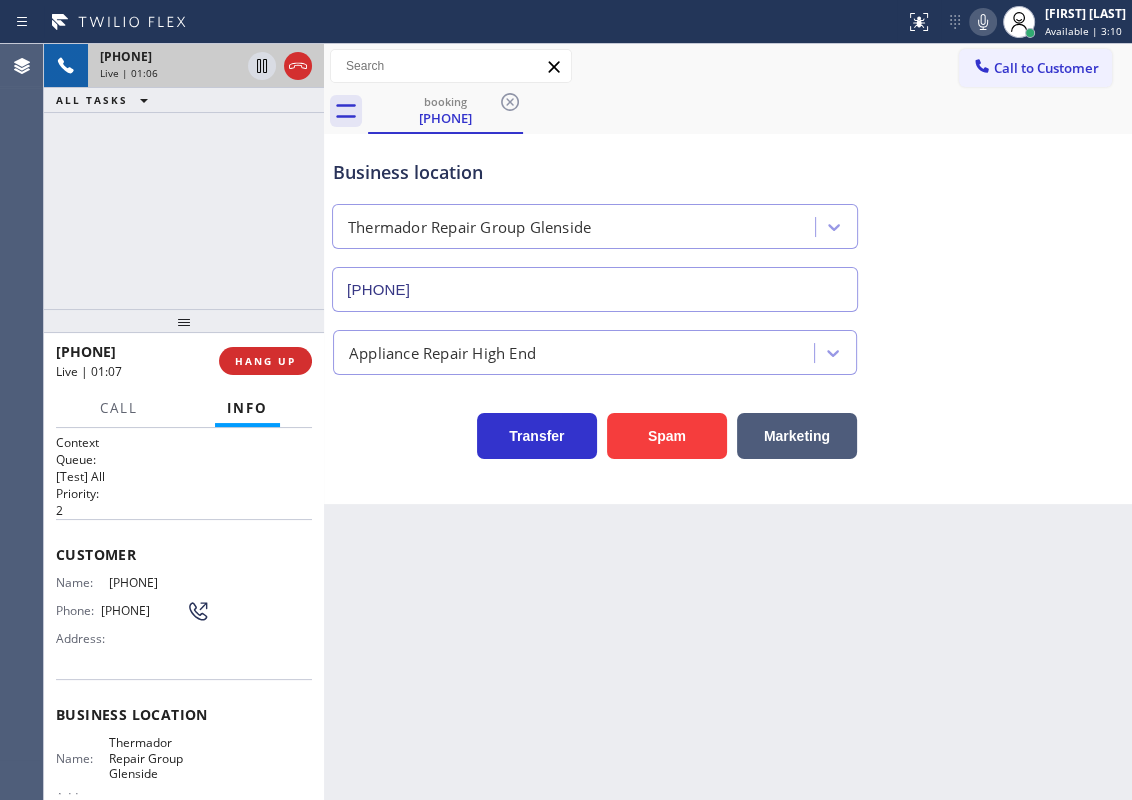 click on "[PHONE]" at bounding box center (159, 582) 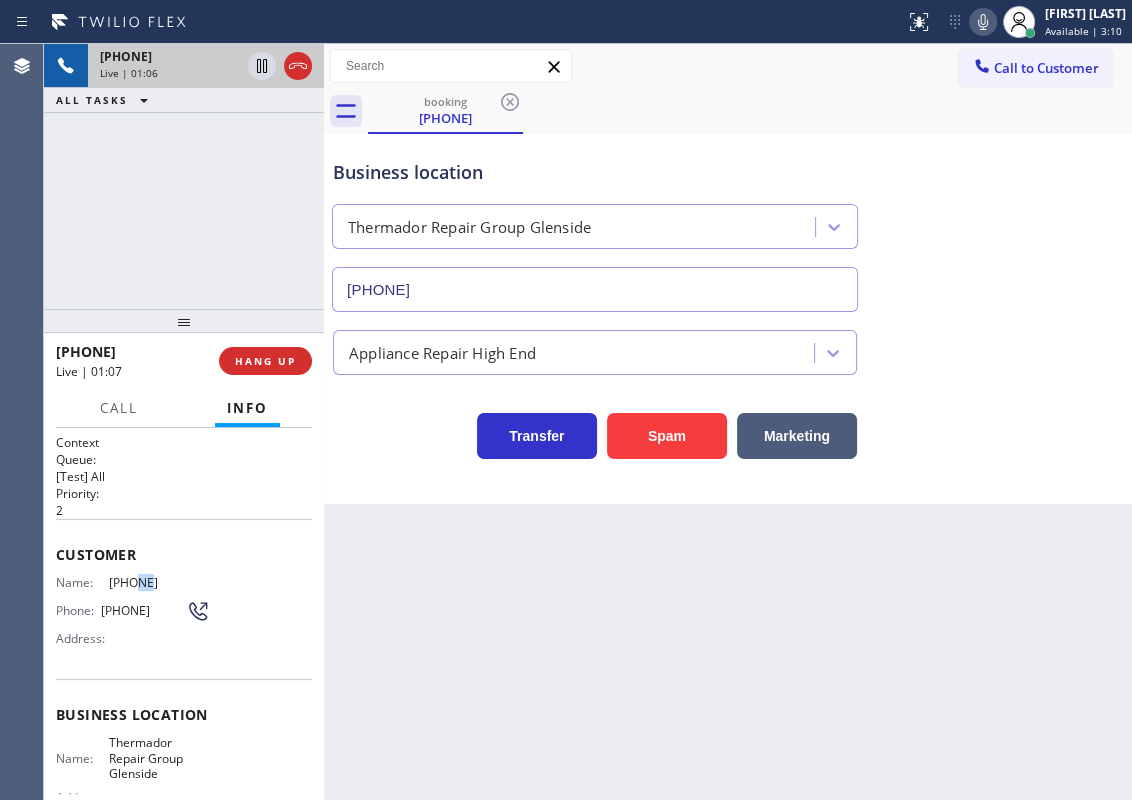 click on "[PHONE]" at bounding box center (159, 582) 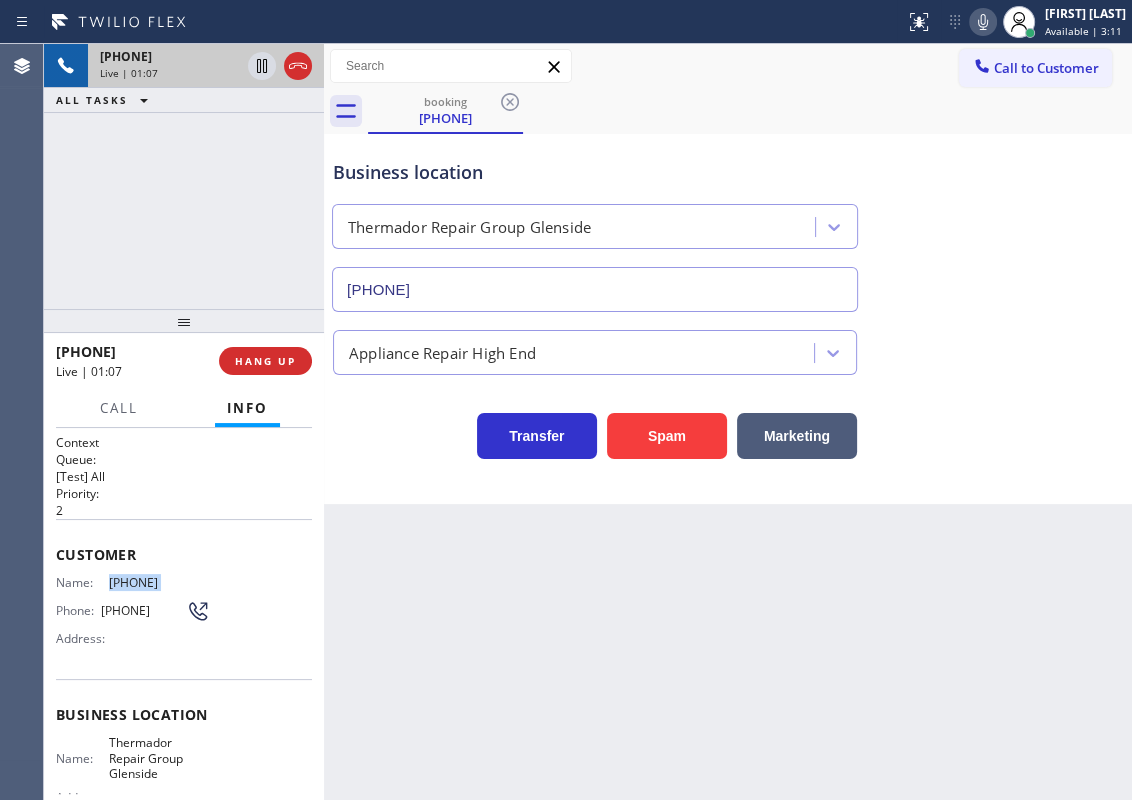 click on "[PHONE]" at bounding box center [159, 582] 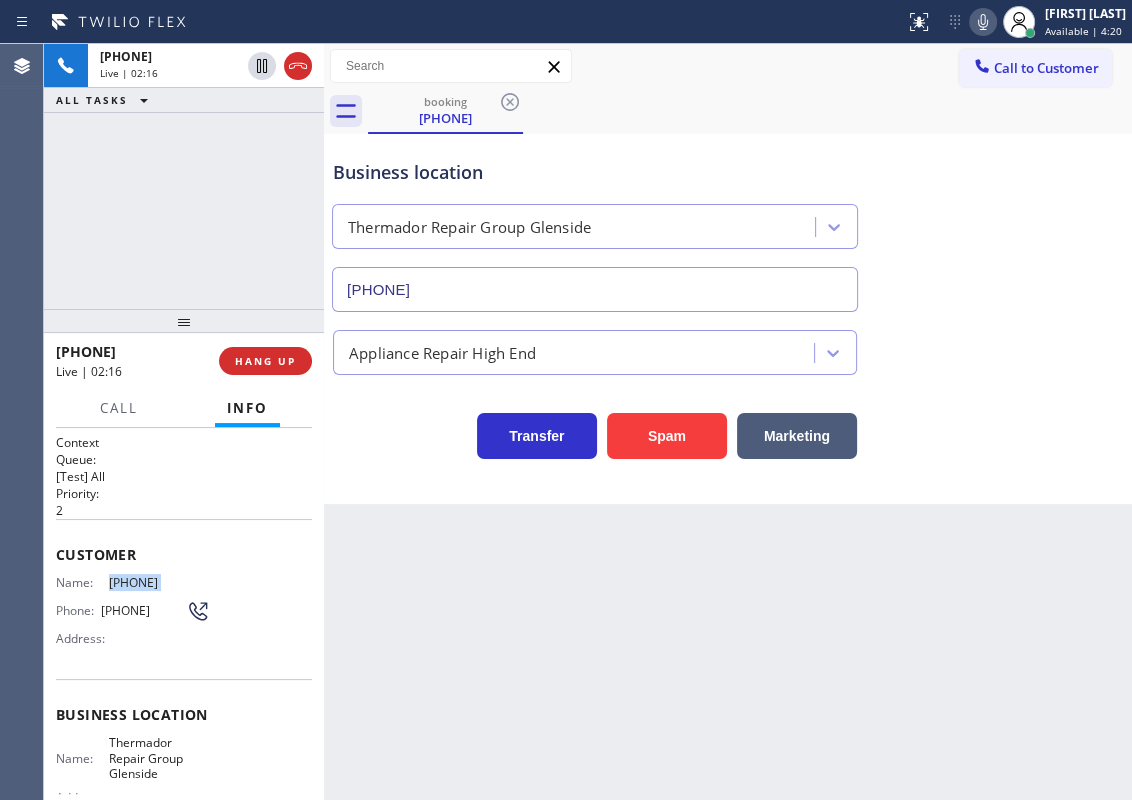 drag, startPoint x: 258, startPoint y: 65, endPoint x: 400, endPoint y: 65, distance: 142 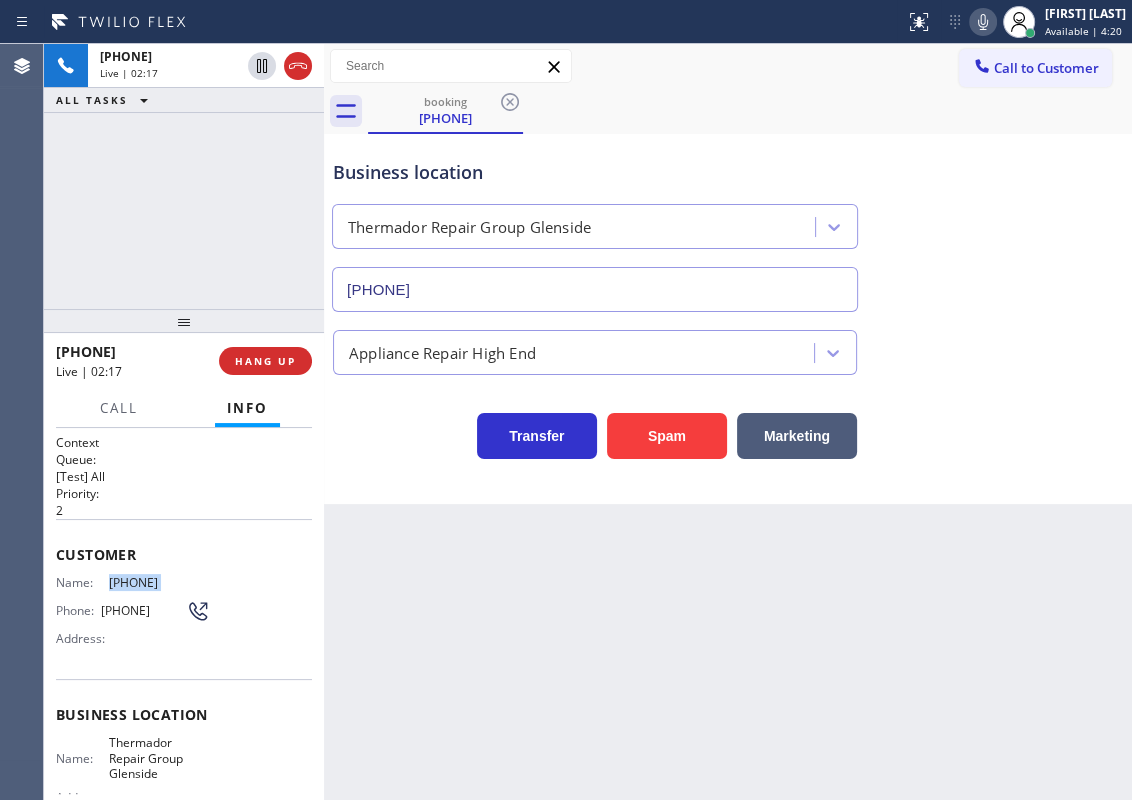 click 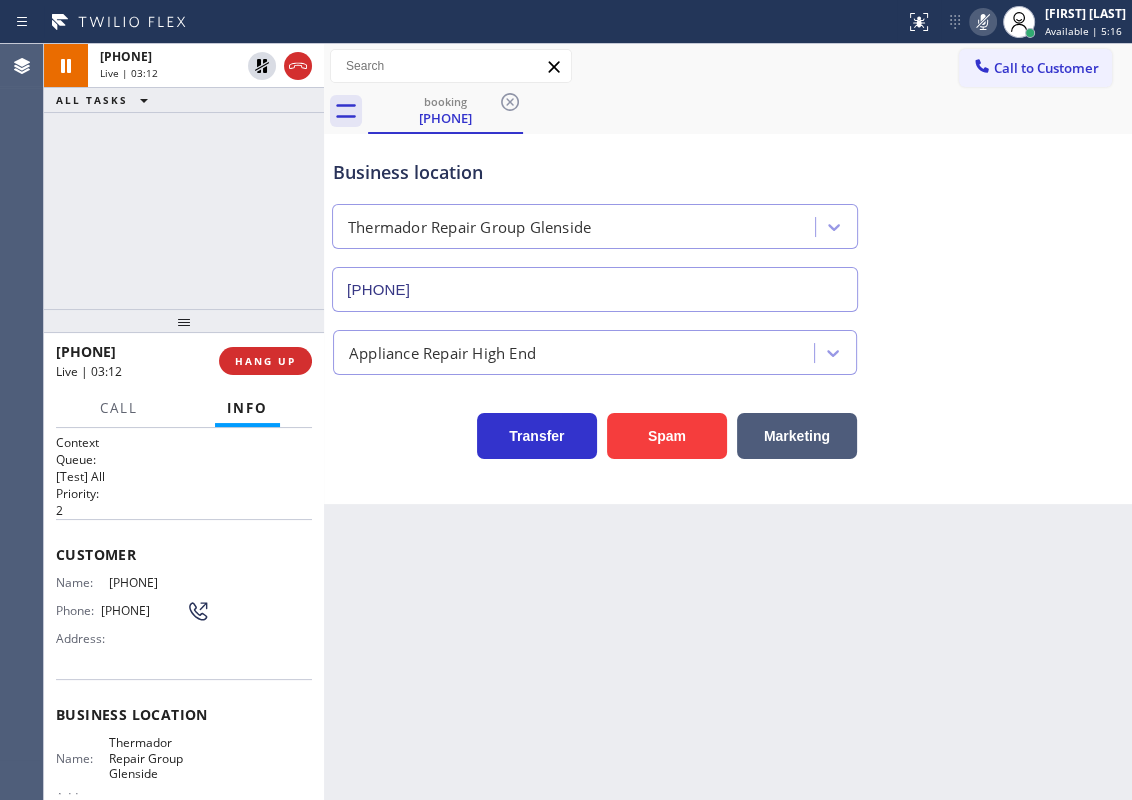 drag, startPoint x: 1050, startPoint y: 290, endPoint x: 1046, endPoint y: 95, distance: 195.04102 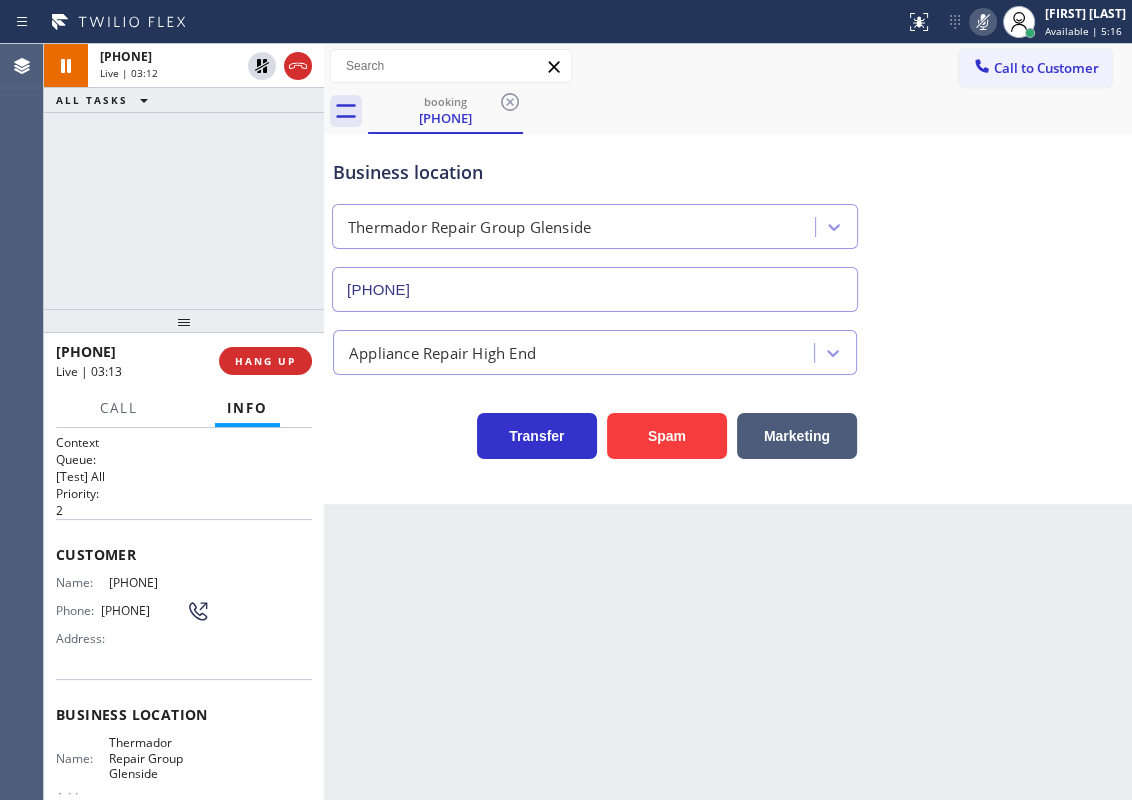 click 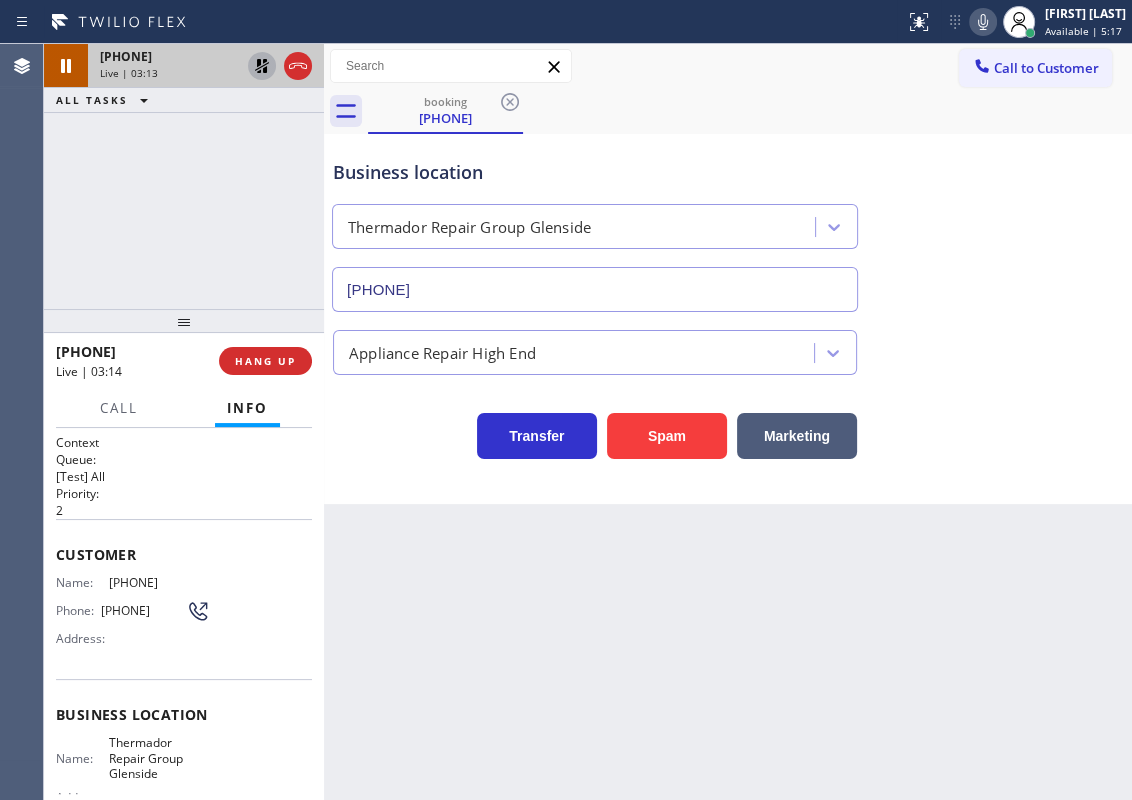 click 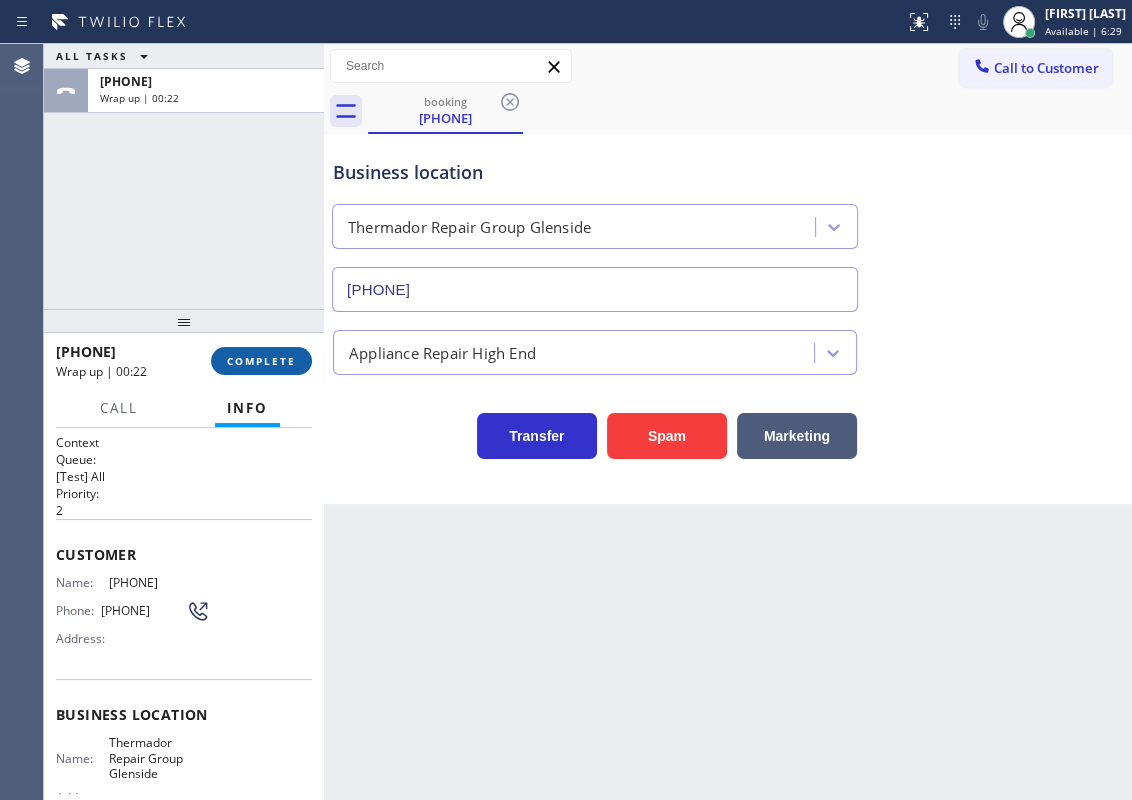 click on "COMPLETE" at bounding box center (261, 361) 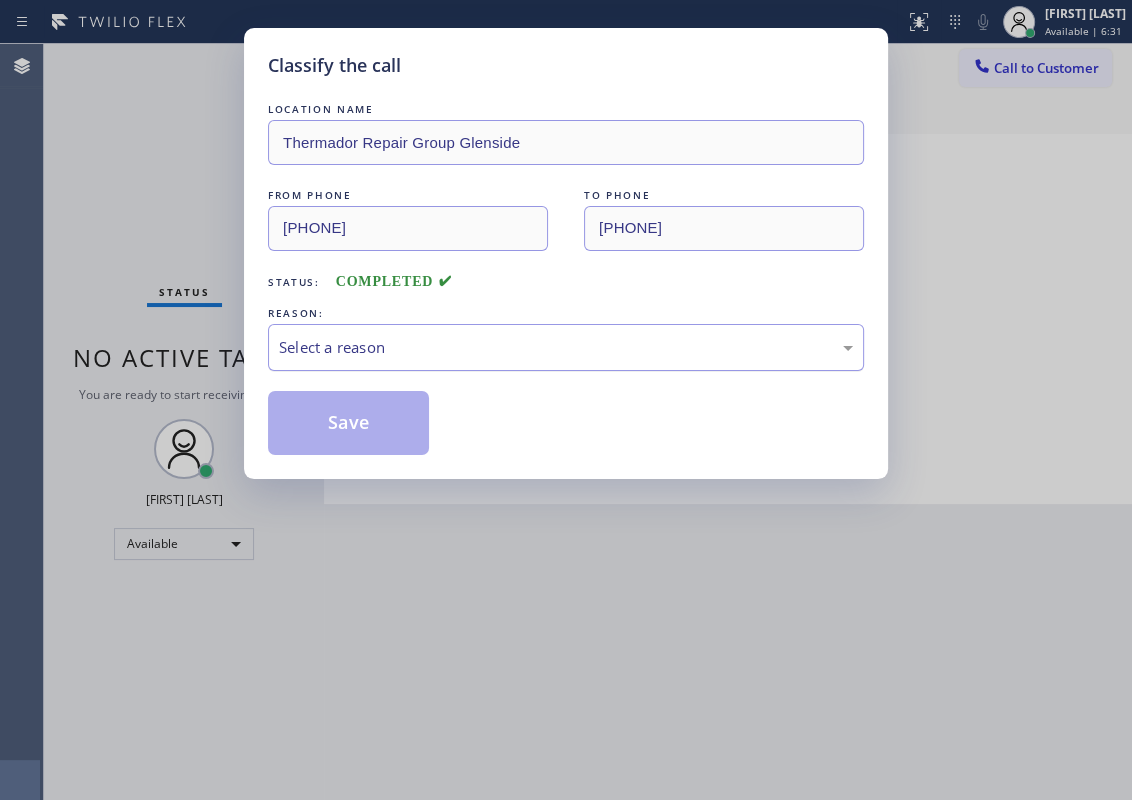 click on "Select a reason" at bounding box center (566, 347) 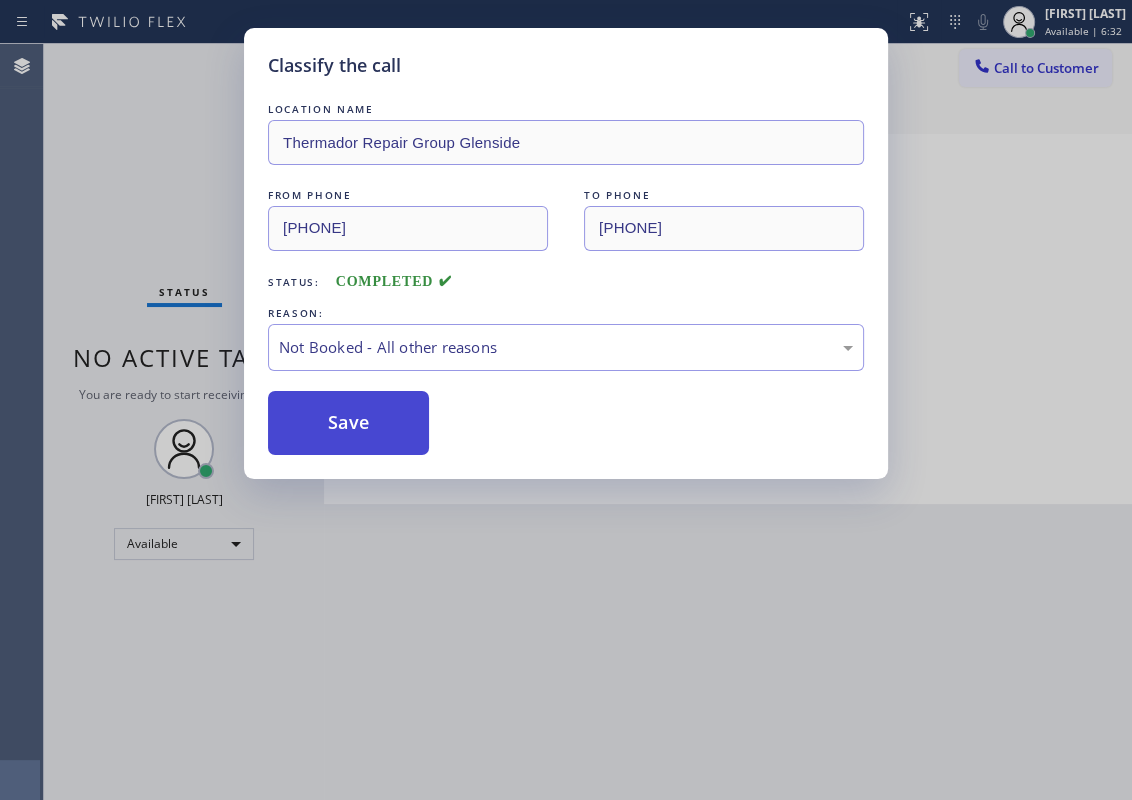 click on "Save" at bounding box center (348, 423) 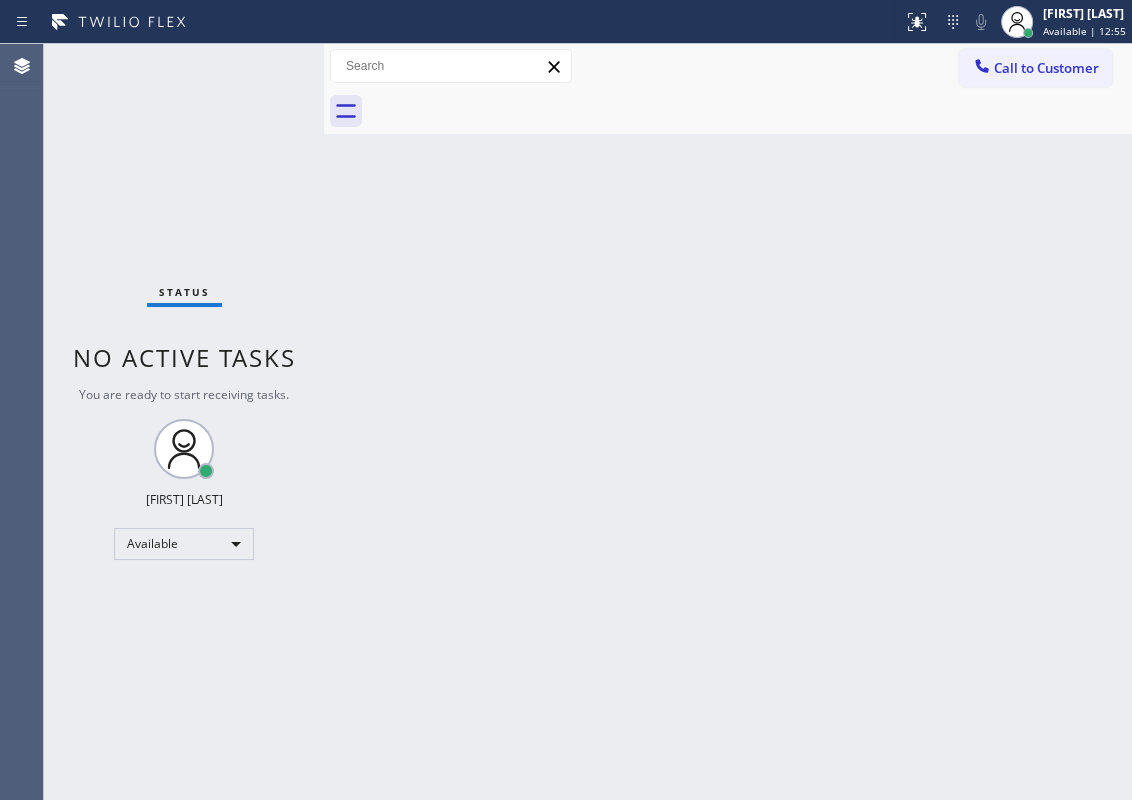 click on "Back to Dashboard Change Sender ID Customers Technicians Select a contact Outbound call Technician Search Technician Your caller id phone number Your caller id phone number Call Technician info Name   Phone none Address none Change Sender ID HVAC +18559994417 5 Star Appliance +18557314952 Appliance Repair +18554611149 Plumbing +18889090120 Air Duct Cleaning +18006865038  Electricians +18005688664 Cancel Change Check personal SMS Reset Change No tabs Call to Customer Outbound call Location Search location Your caller id phone number Customer number Call Outbound call Technician Search Technician Your caller id phone number Your caller id phone number Call" at bounding box center (728, 422) 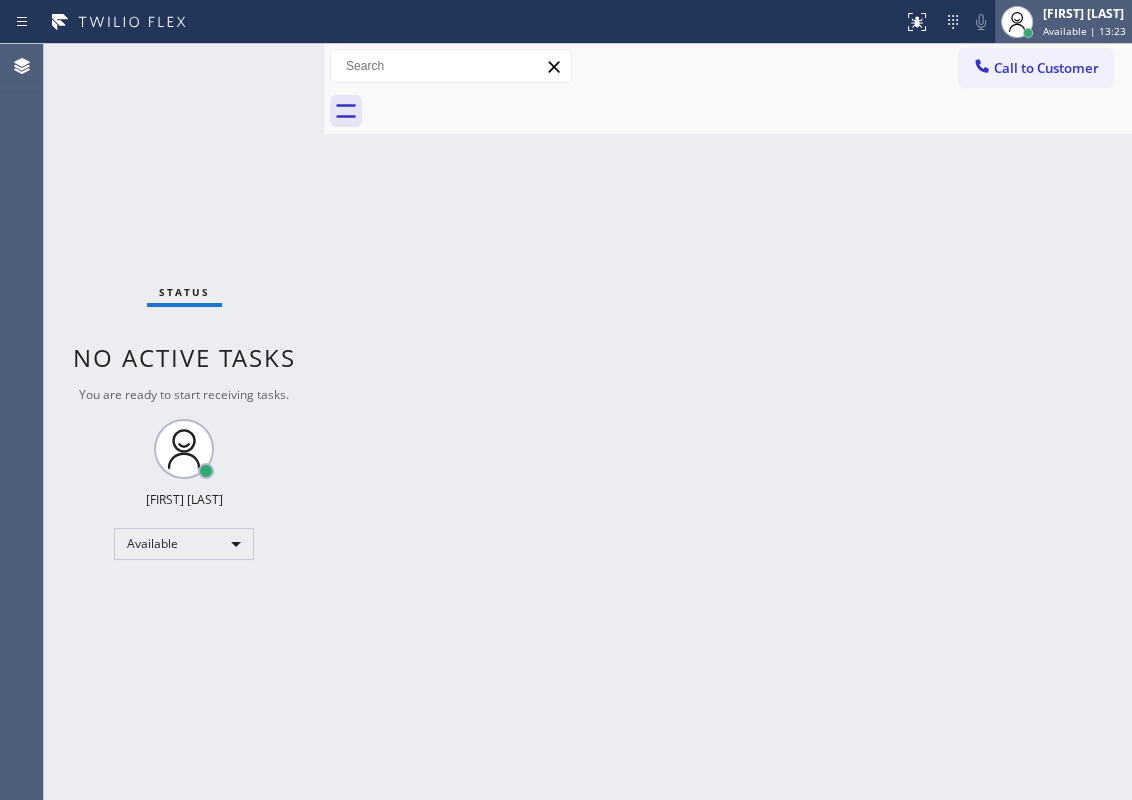 click on "Available | 13:23" at bounding box center [1084, 31] 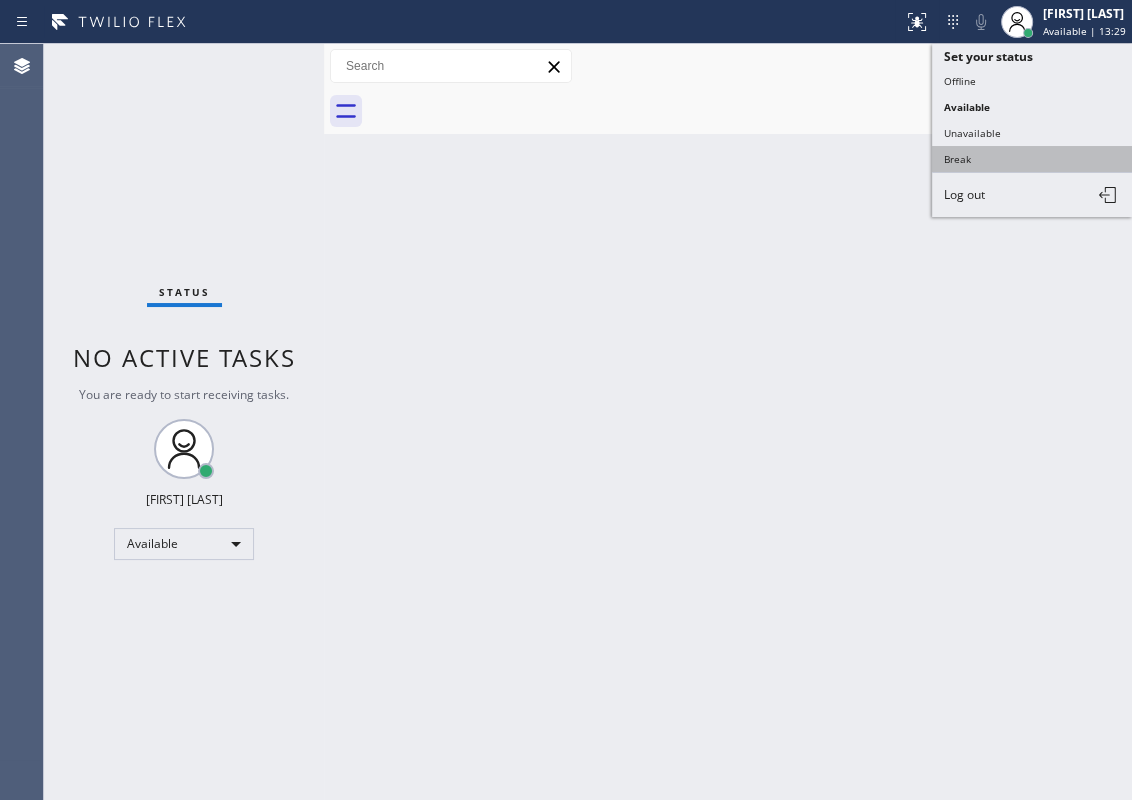 click on "Break" at bounding box center (1032, 159) 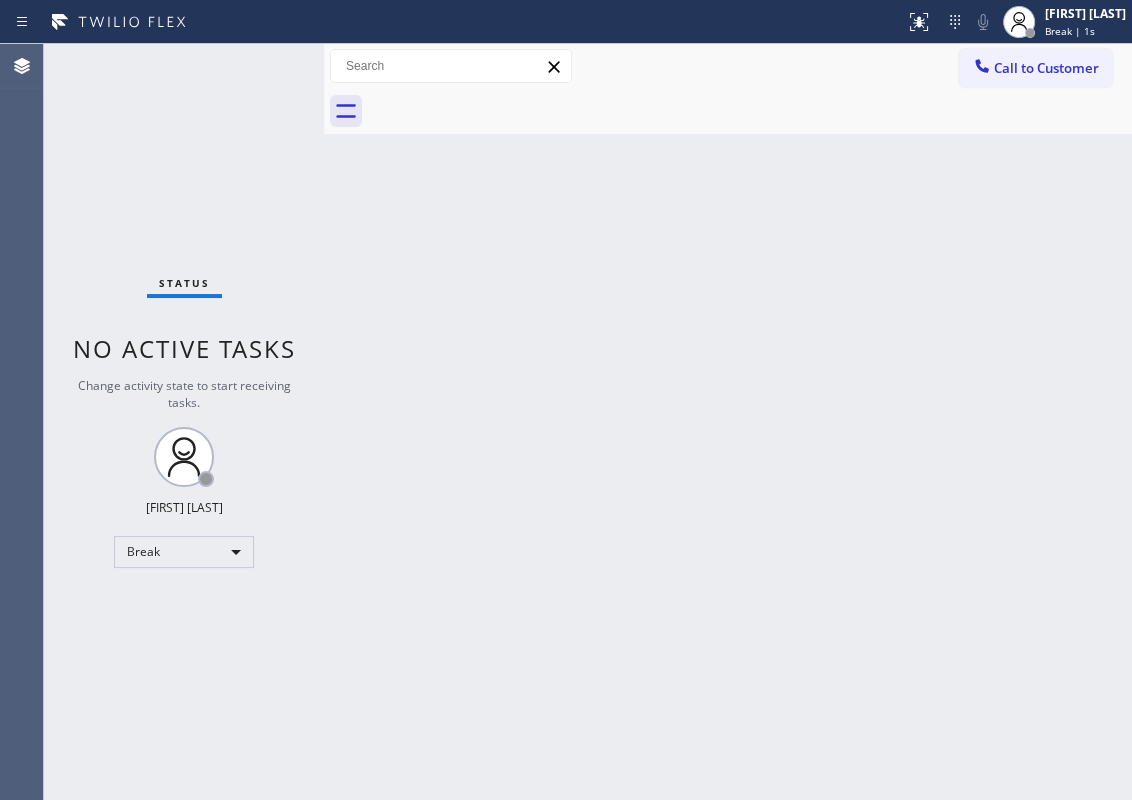 click on "Back to Dashboard Change Sender ID Customers Technicians Select a contact Outbound call Technician Search Technician Your caller id phone number Your caller id phone number Call Technician info Name   Phone none Address none Change Sender ID HVAC +18559994417 5 Star Appliance +18557314952 Appliance Repair +18554611149 Plumbing +18889090120 Air Duct Cleaning +18006865038  Electricians +18005688664 Cancel Change Check personal SMS Reset Change No tabs Call to Customer Outbound call Location Search location Your caller id phone number Customer number Call Outbound call Technician Search Technician Your caller id phone number Your caller id phone number Call" at bounding box center (728, 422) 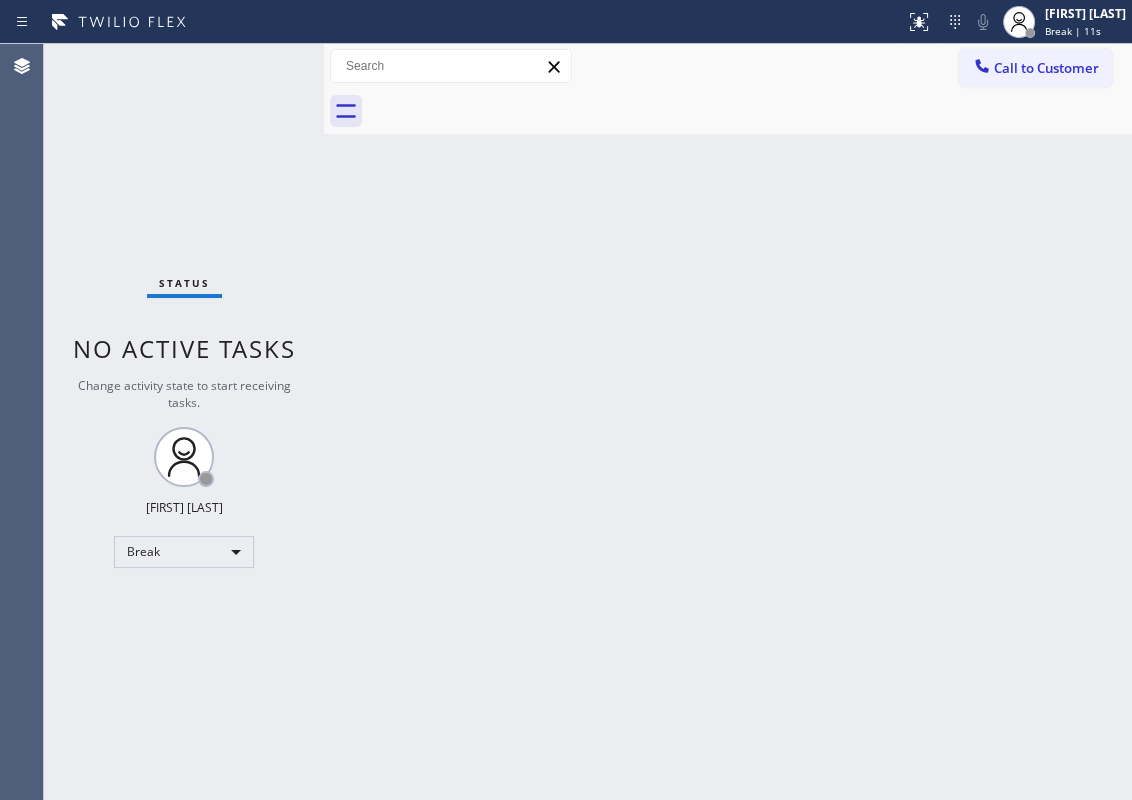 click on "Back to Dashboard Change Sender ID Customers Technicians Select a contact Outbound call Technician Search Technician Your caller id phone number Your caller id phone number Call Technician info Name   Phone none Address none Change Sender ID HVAC +18559994417 5 Star Appliance +18557314952 Appliance Repair +18554611149 Plumbing +18889090120 Air Duct Cleaning +18006865038  Electricians +18005688664 Cancel Change Check personal SMS Reset Change No tabs Call to Customer Outbound call Location Search location Your caller id phone number Customer number Call Outbound call Technician Search Technician Your caller id phone number Your caller id phone number Call" at bounding box center (728, 422) 